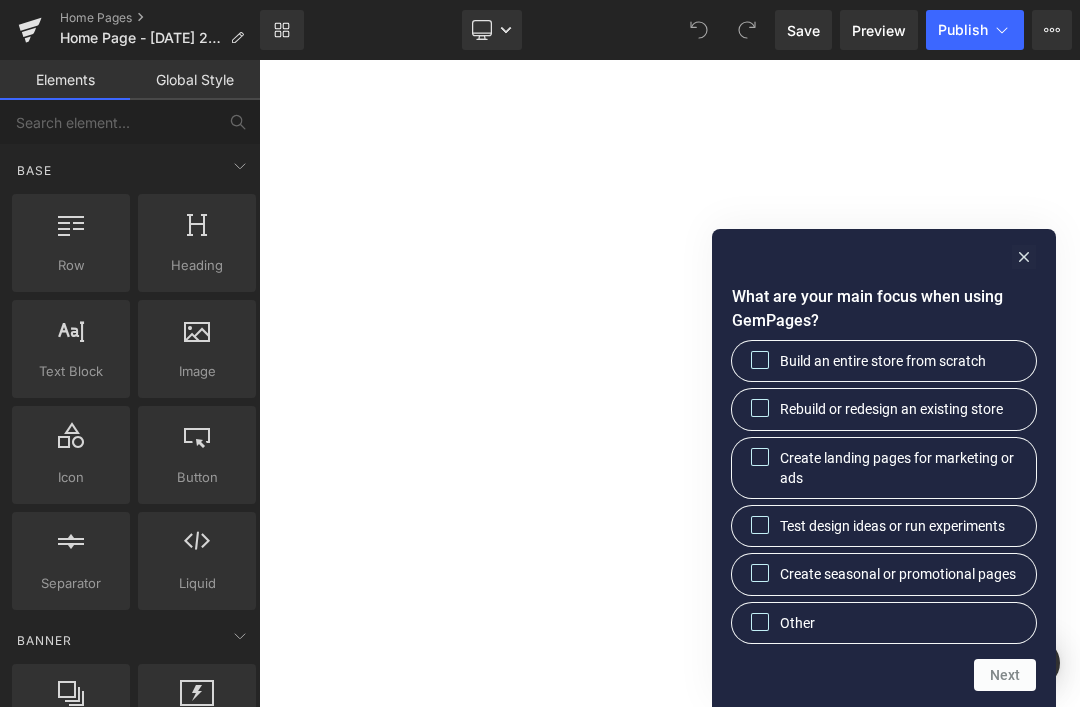 scroll, scrollTop: 0, scrollLeft: 0, axis: both 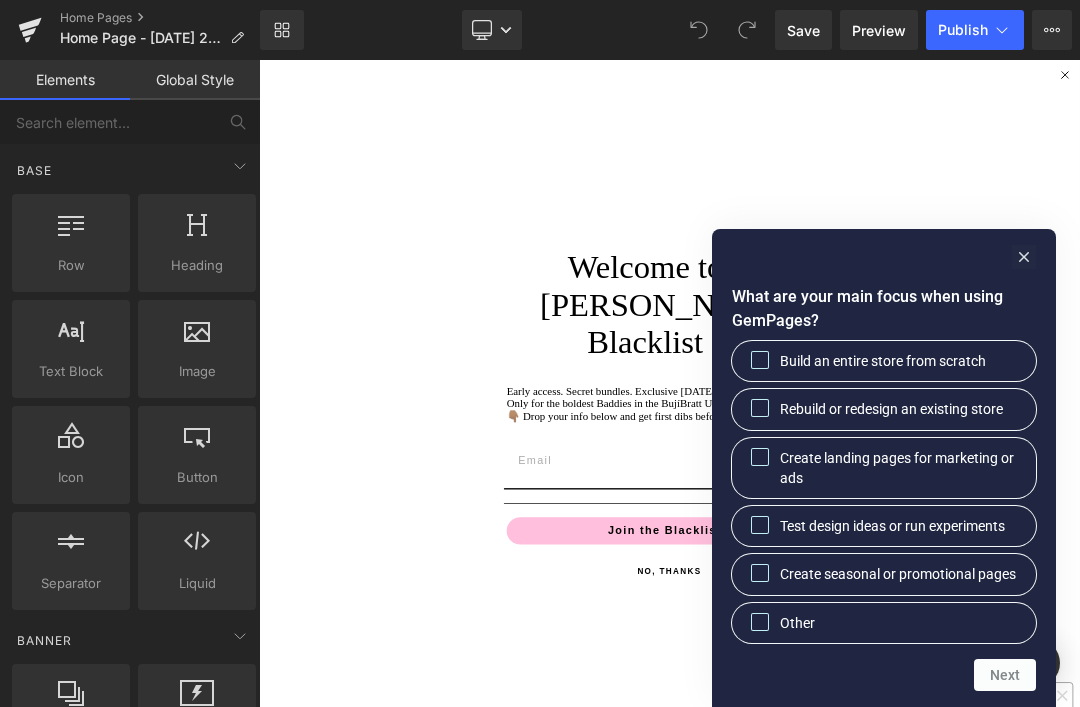 click on "Rebuild or redesign an existing store" at bounding box center [760, 408] 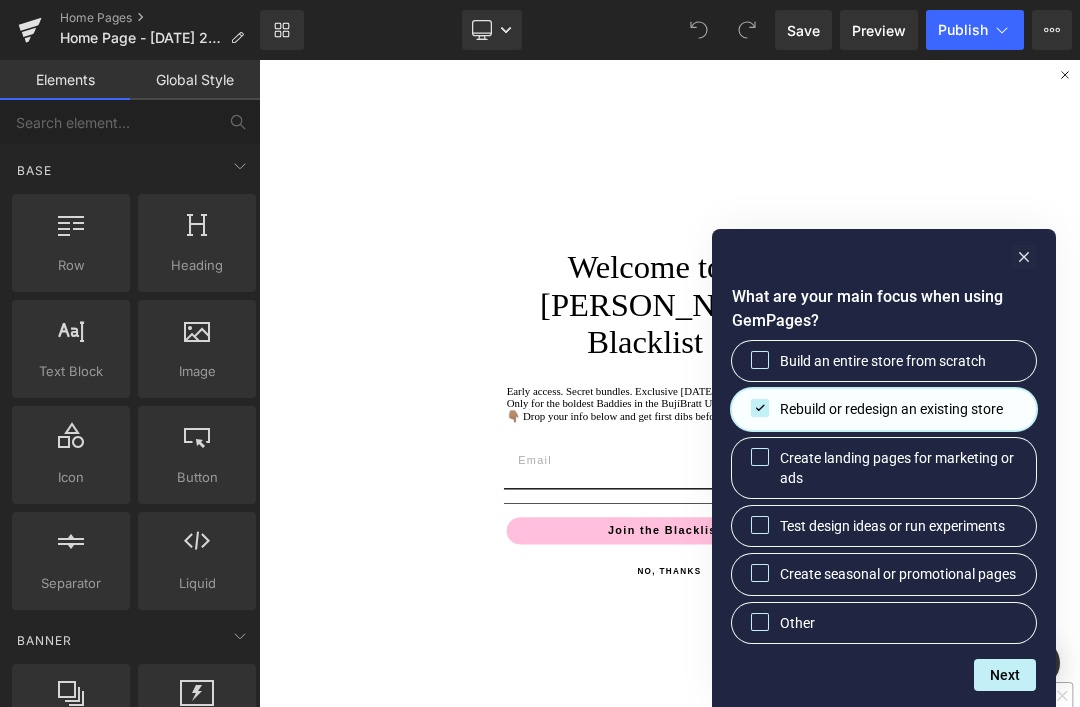 click on "Next" at bounding box center [1005, 675] 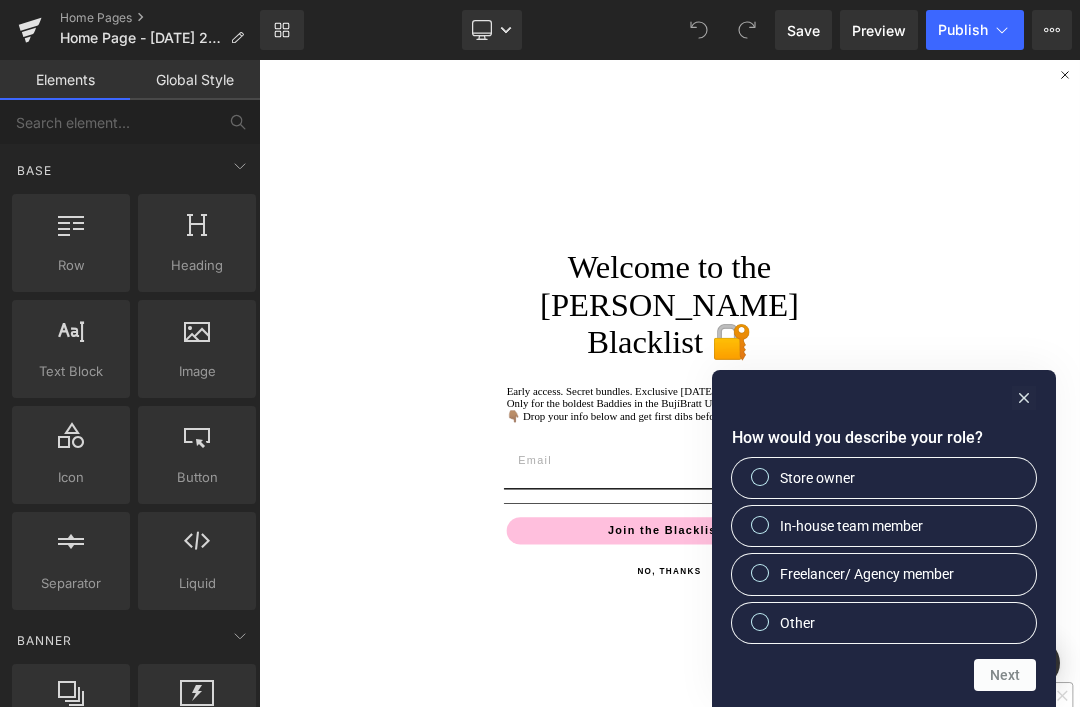 click on "Store owner" at bounding box center [760, 476] 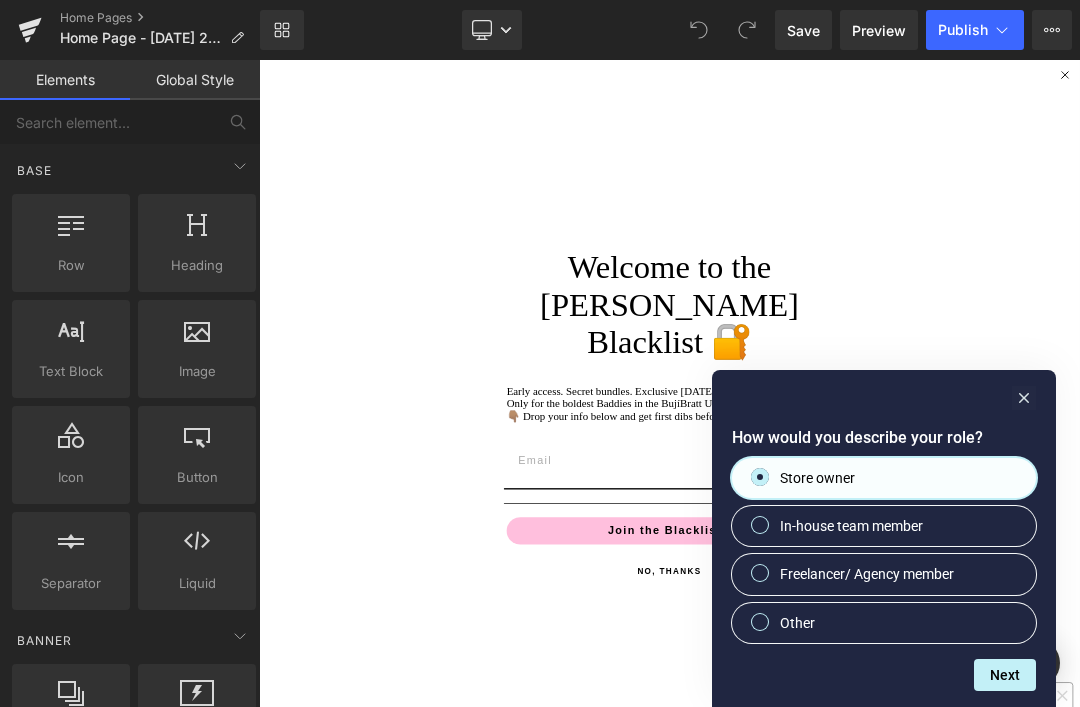 click on "Next" at bounding box center (1005, 675) 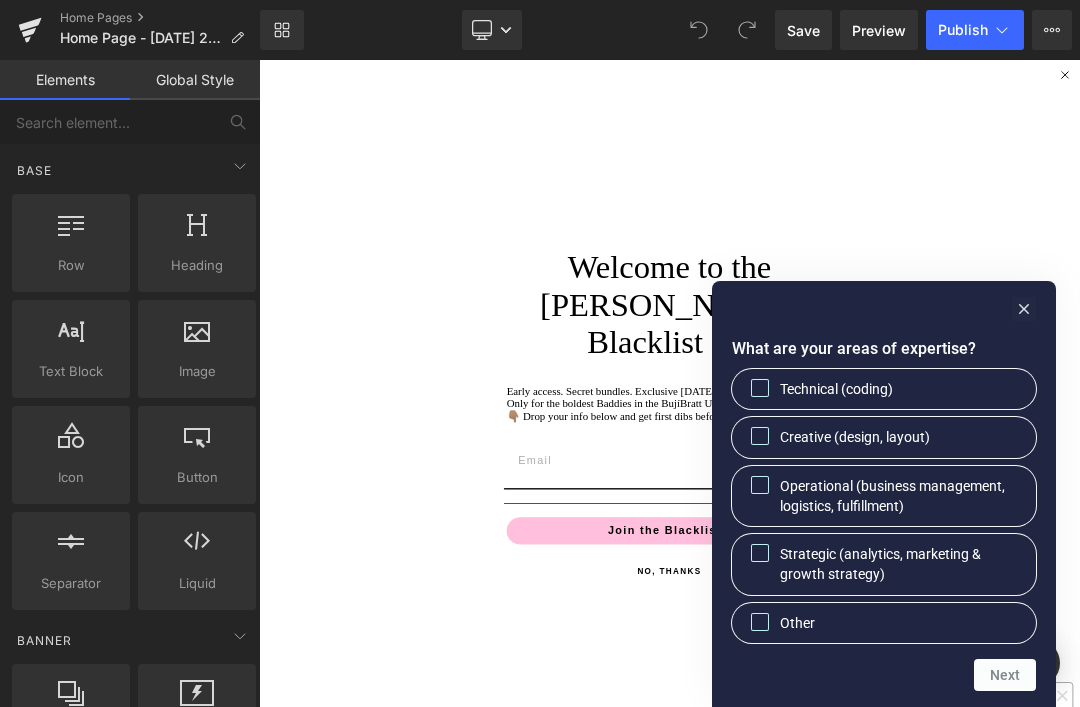 click on "Creative (design, layout)" at bounding box center (760, 436) 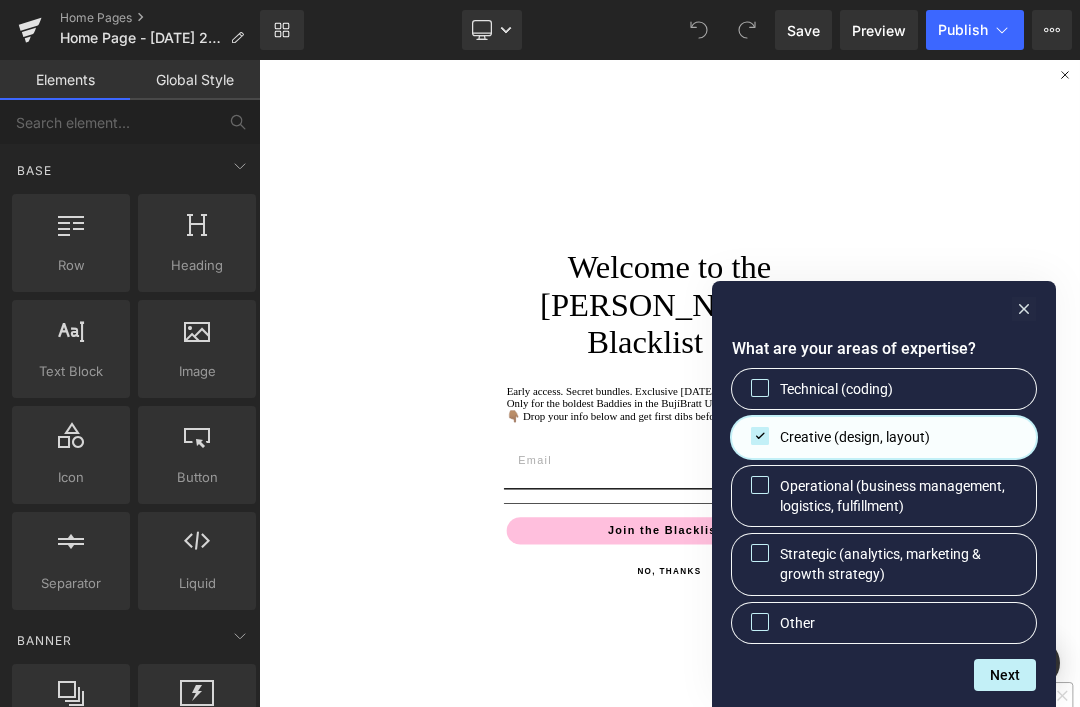 click on "Operational (business management, logistics, fulfillment)" at bounding box center [900, 496] 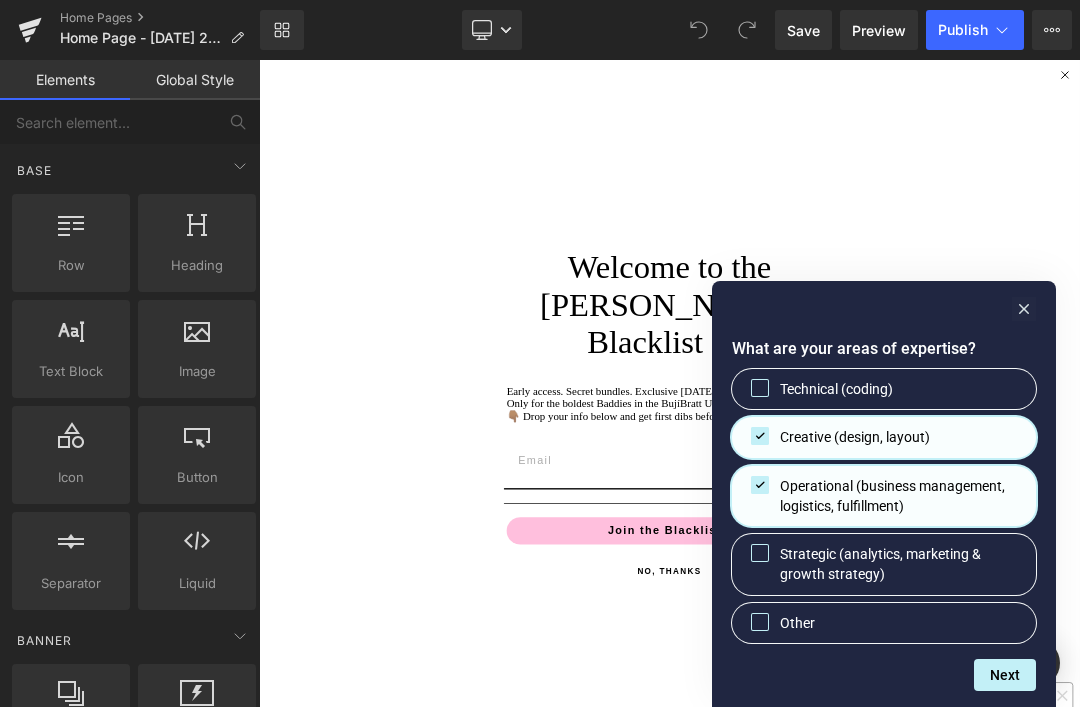 click on "Strategic (analytics, marketing & growth strategy)" at bounding box center (760, 553) 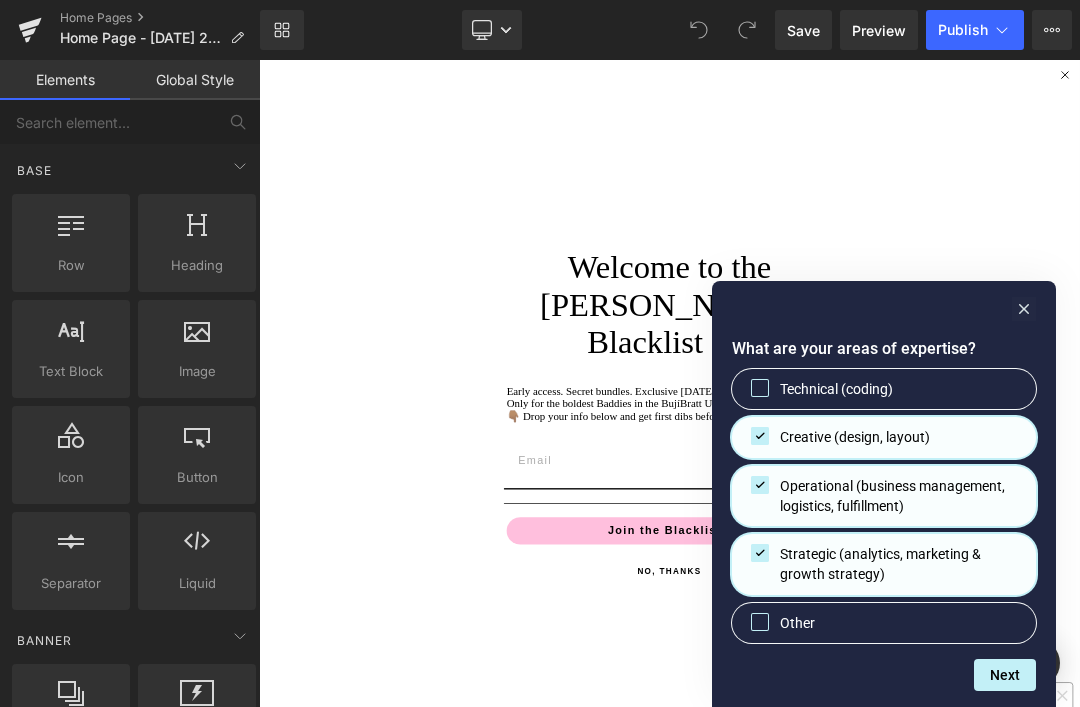 click on "Next" at bounding box center [1005, 675] 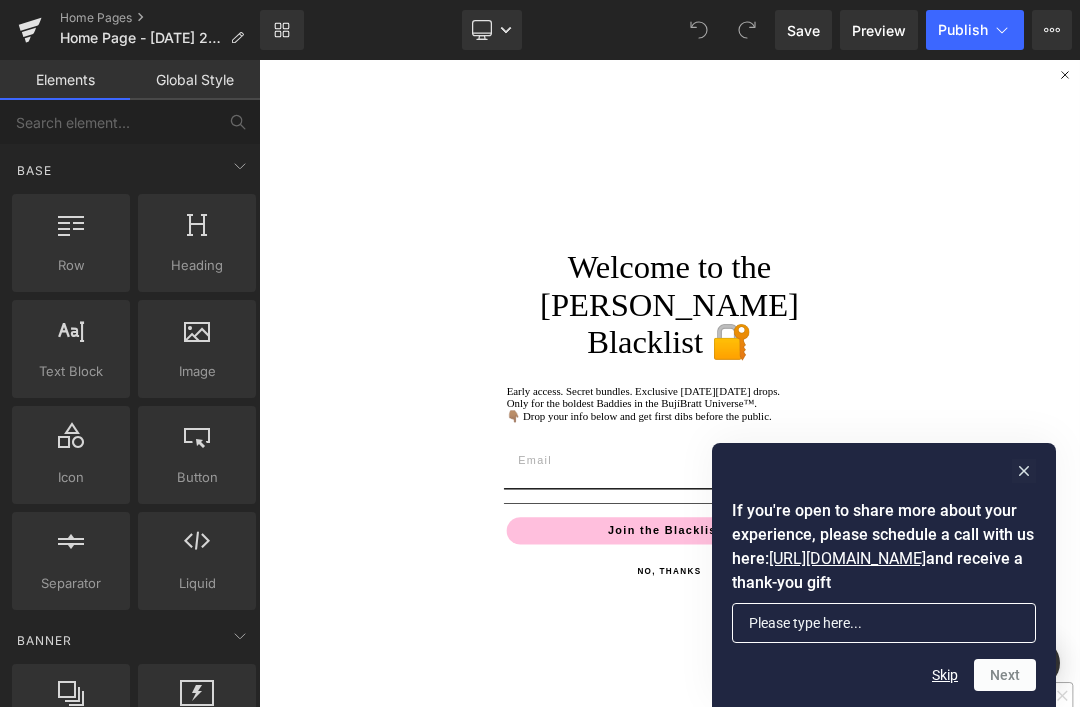 click 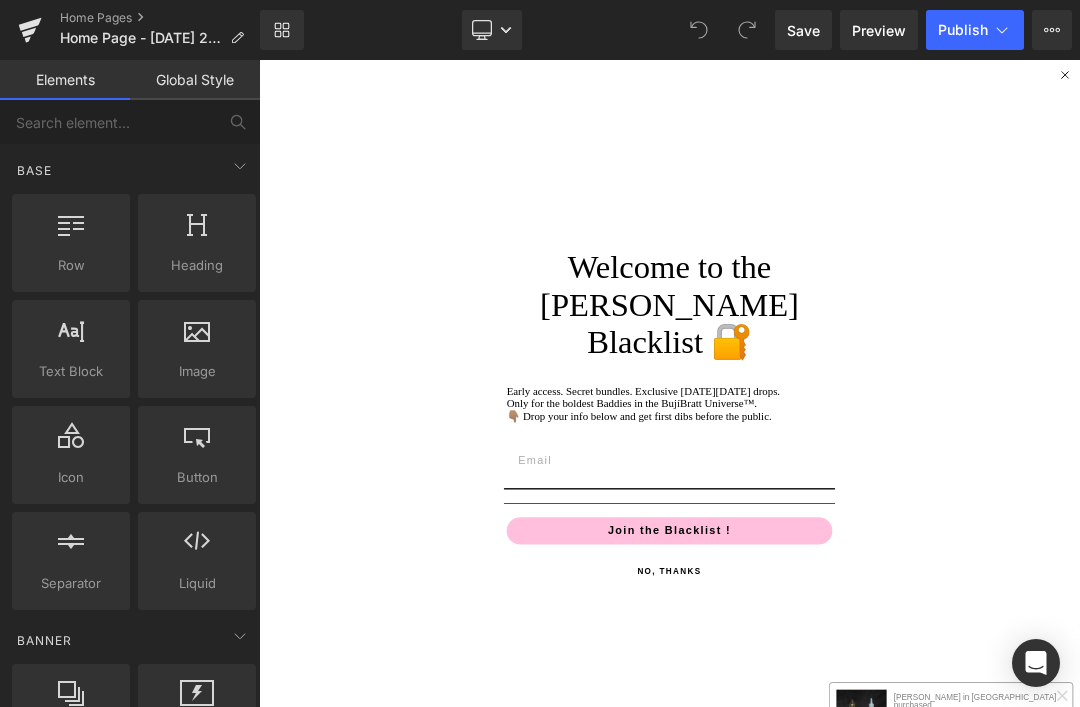 click 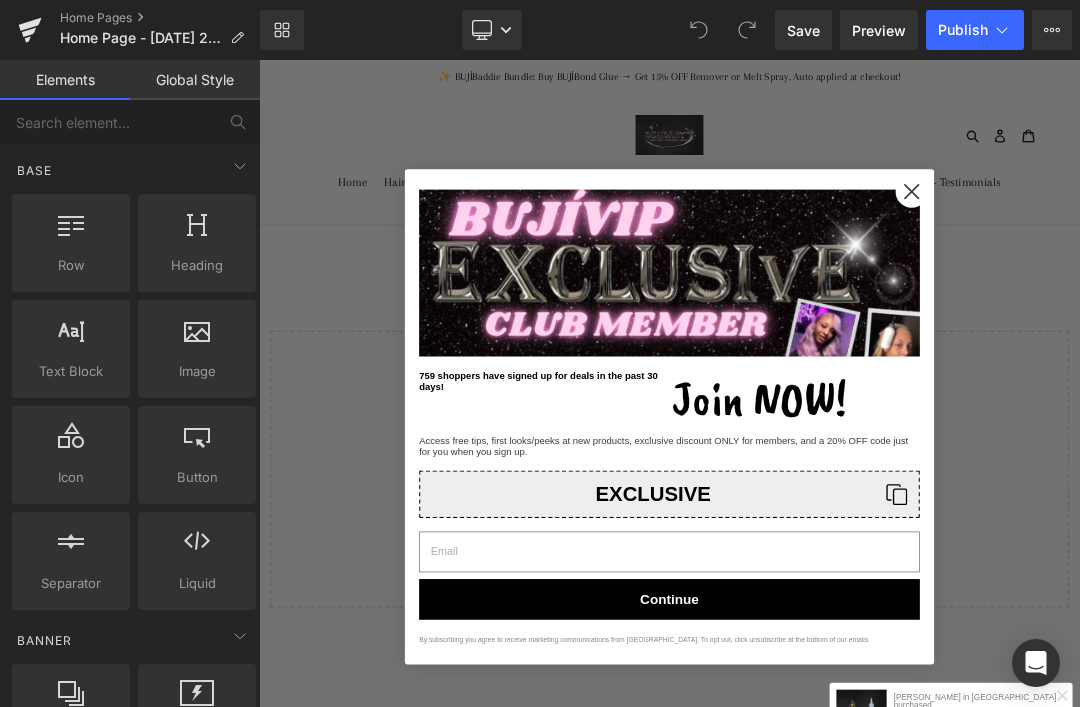 click 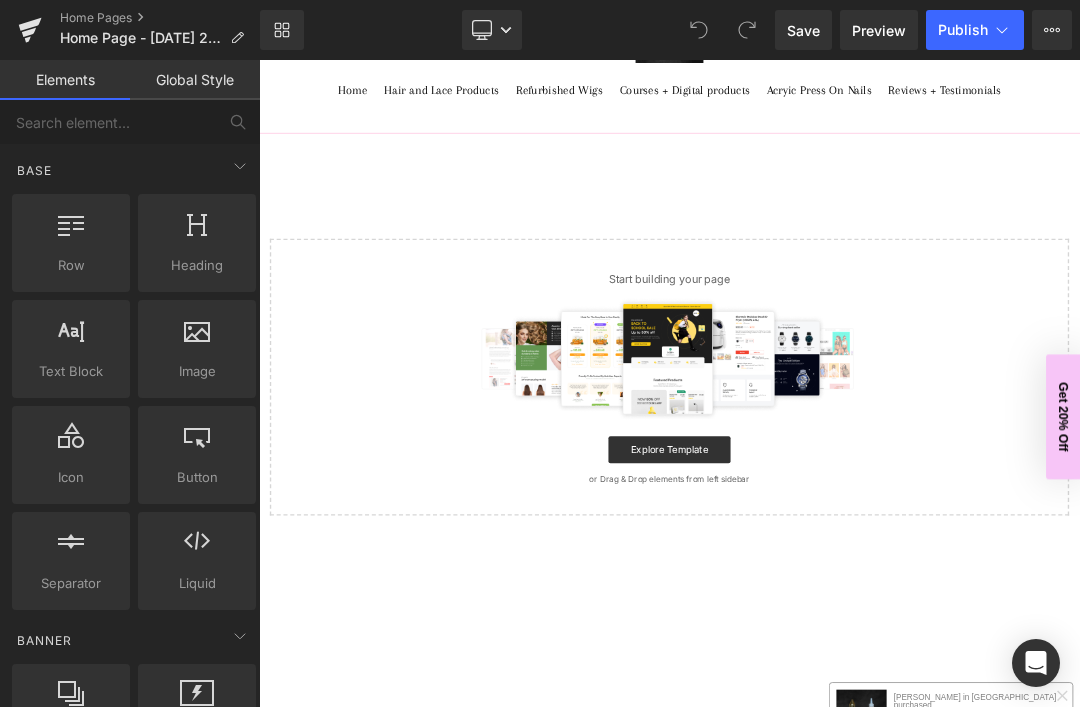 scroll, scrollTop: 112, scrollLeft: 0, axis: vertical 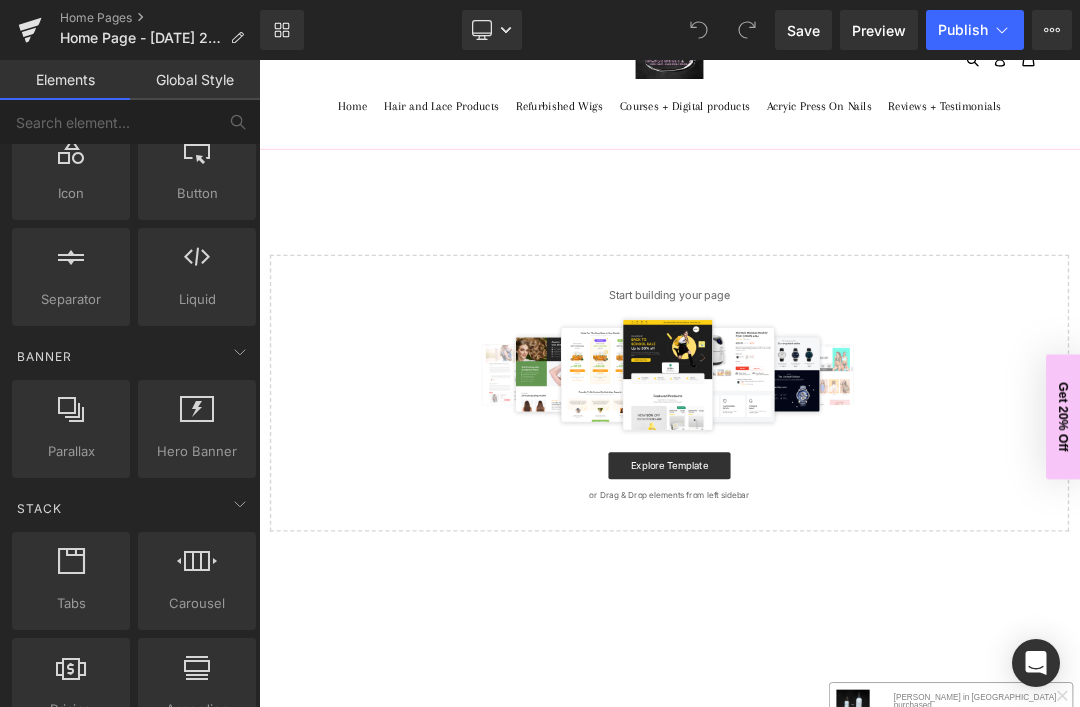 click at bounding box center (197, 418) 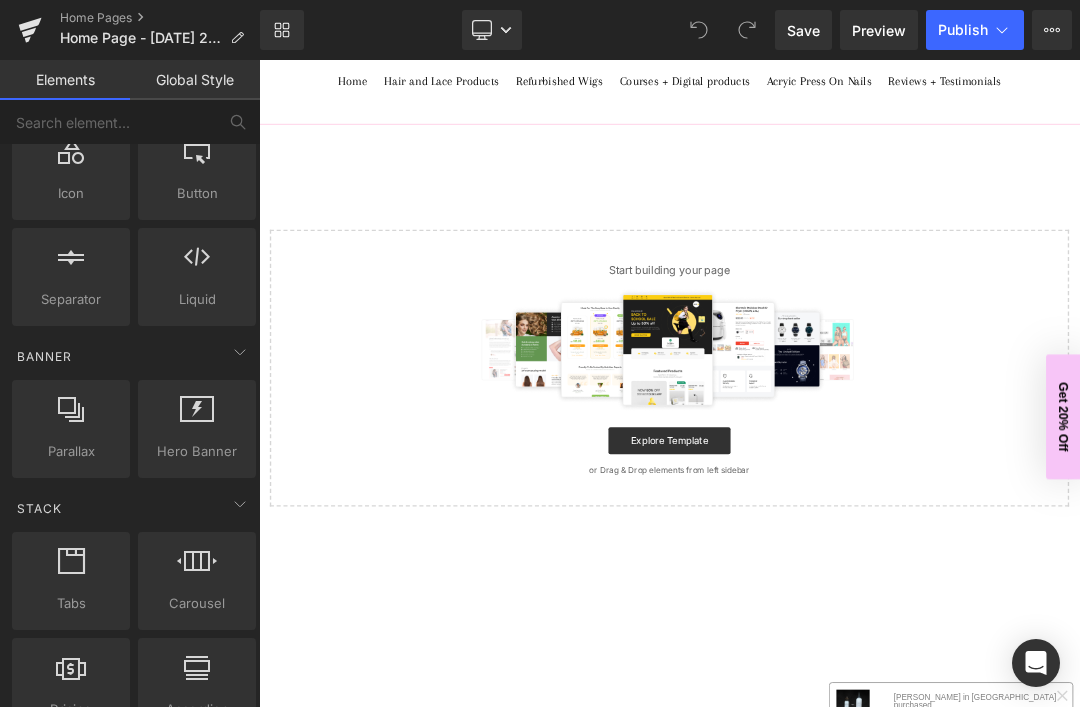 scroll, scrollTop: 142, scrollLeft: 0, axis: vertical 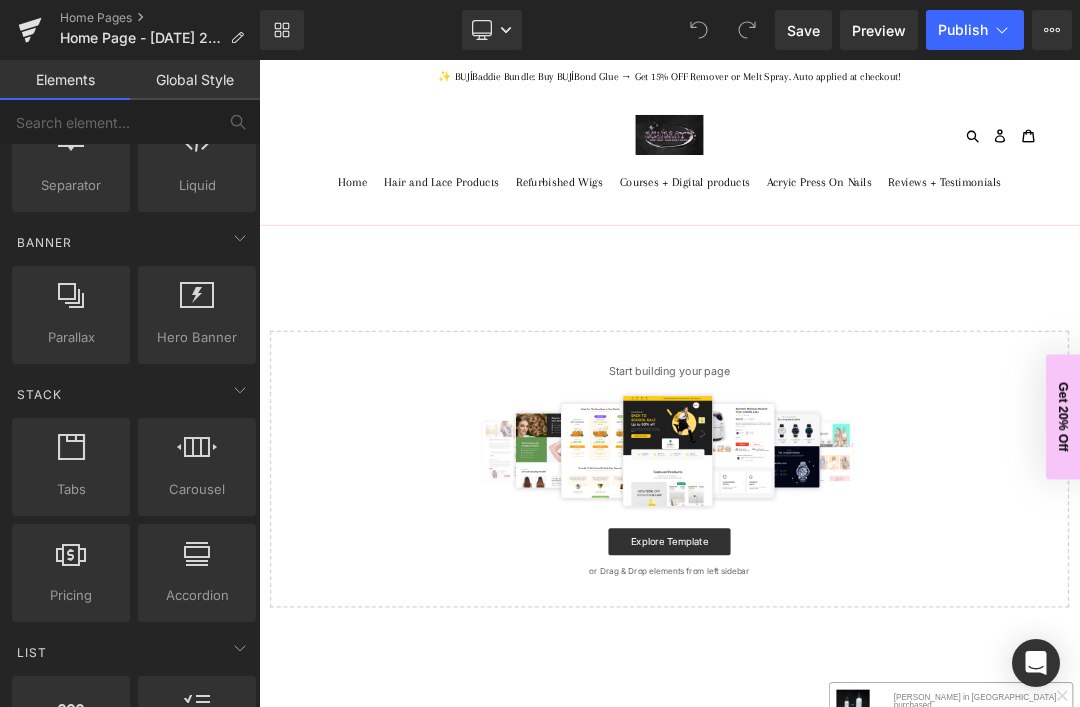 click on "Start building your page
Explore Template
or Drag & Drop elements from left sidebar" at bounding box center (864, 663) 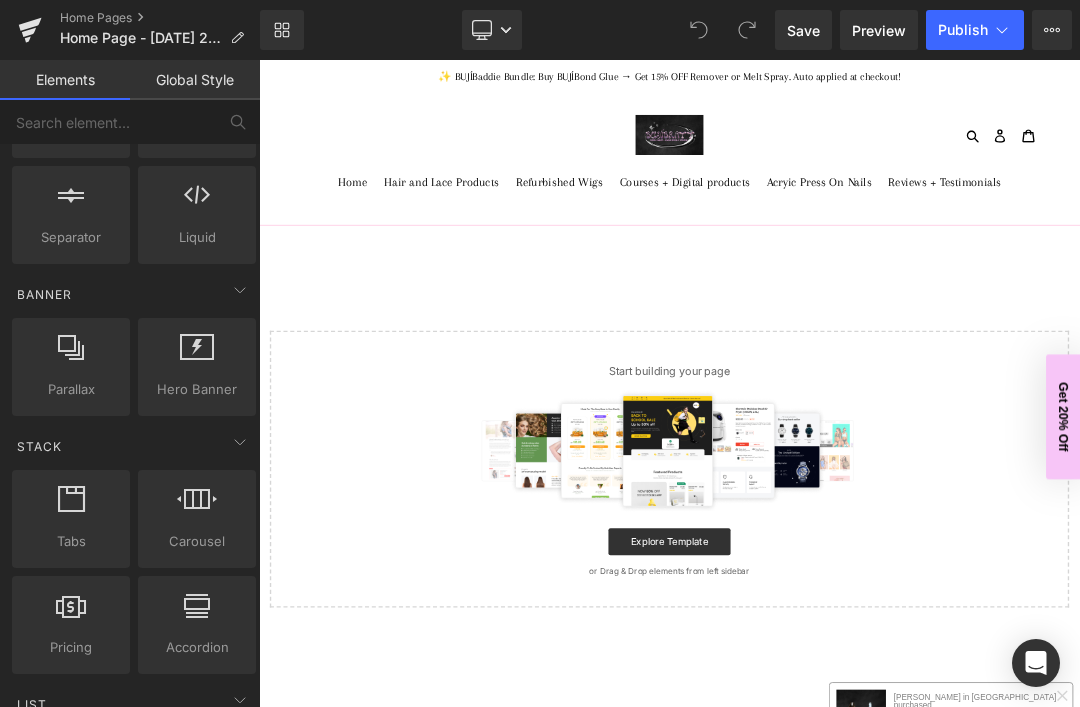 scroll, scrollTop: 347, scrollLeft: 0, axis: vertical 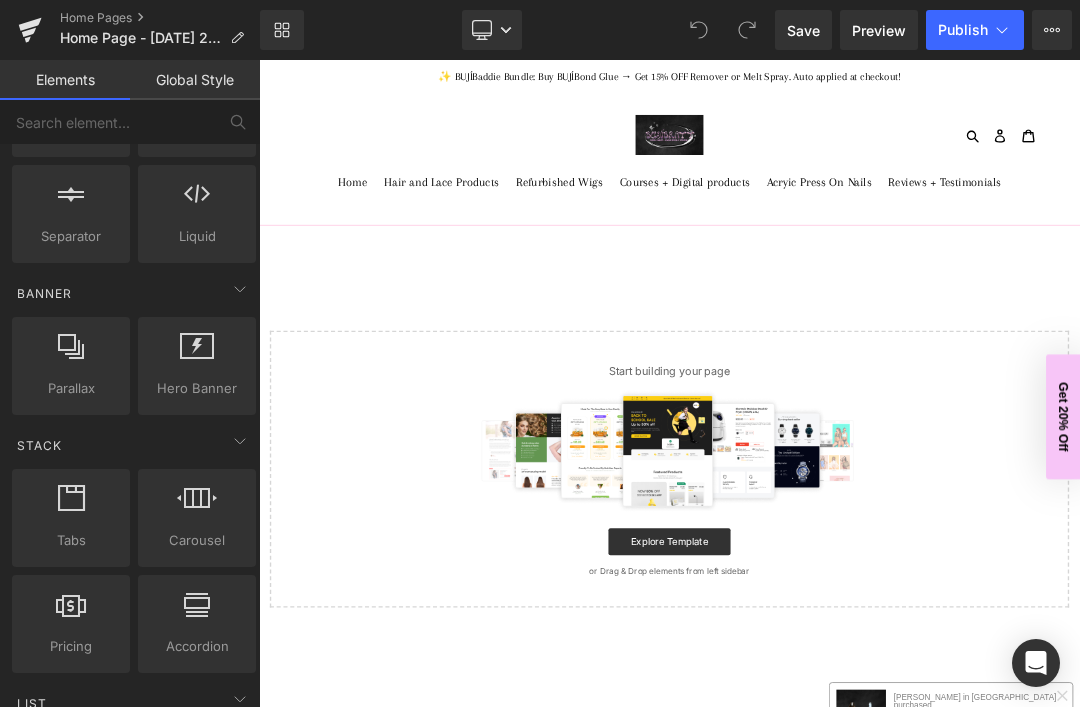 click on "Hero Banner" at bounding box center (197, 388) 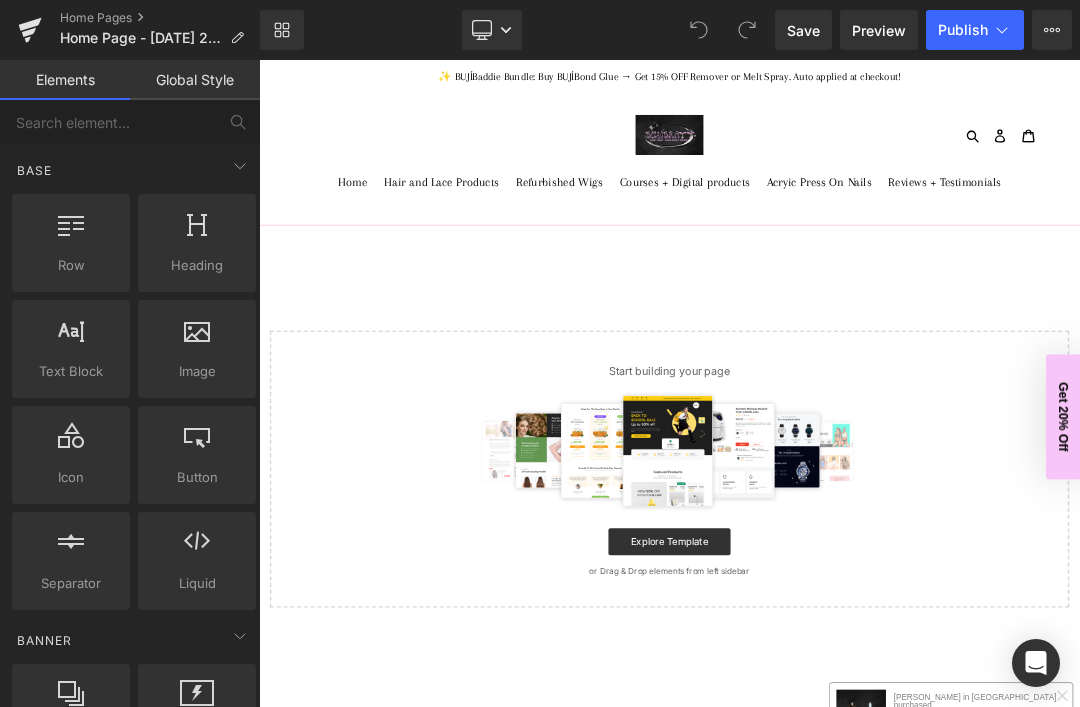 scroll, scrollTop: 0, scrollLeft: 0, axis: both 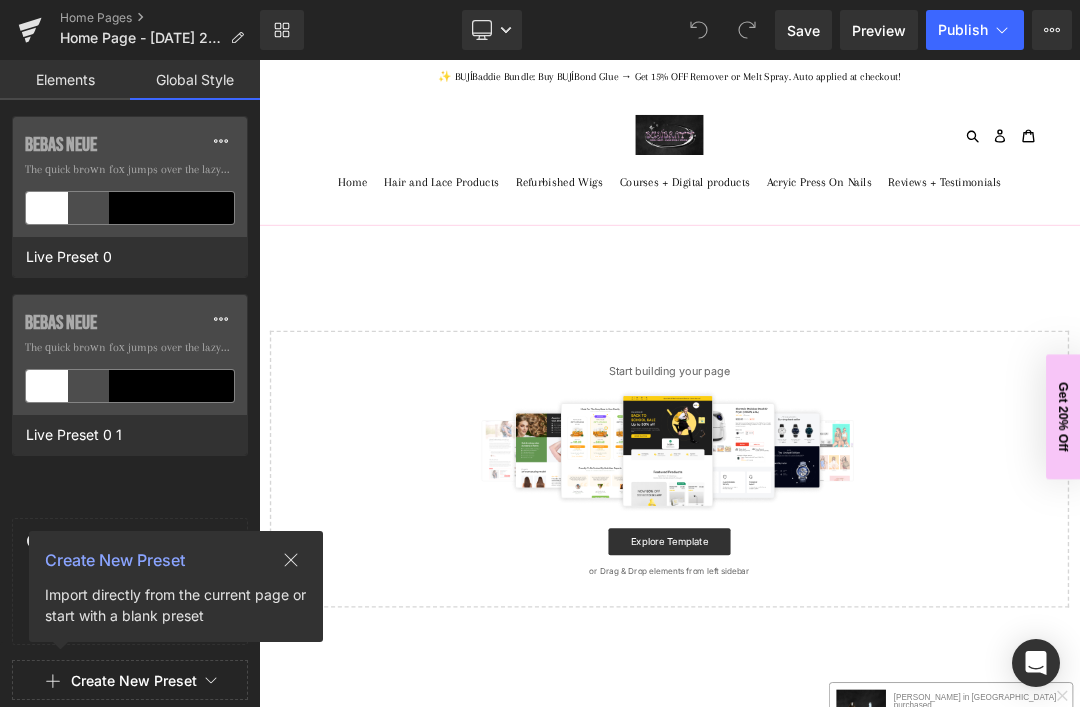 click 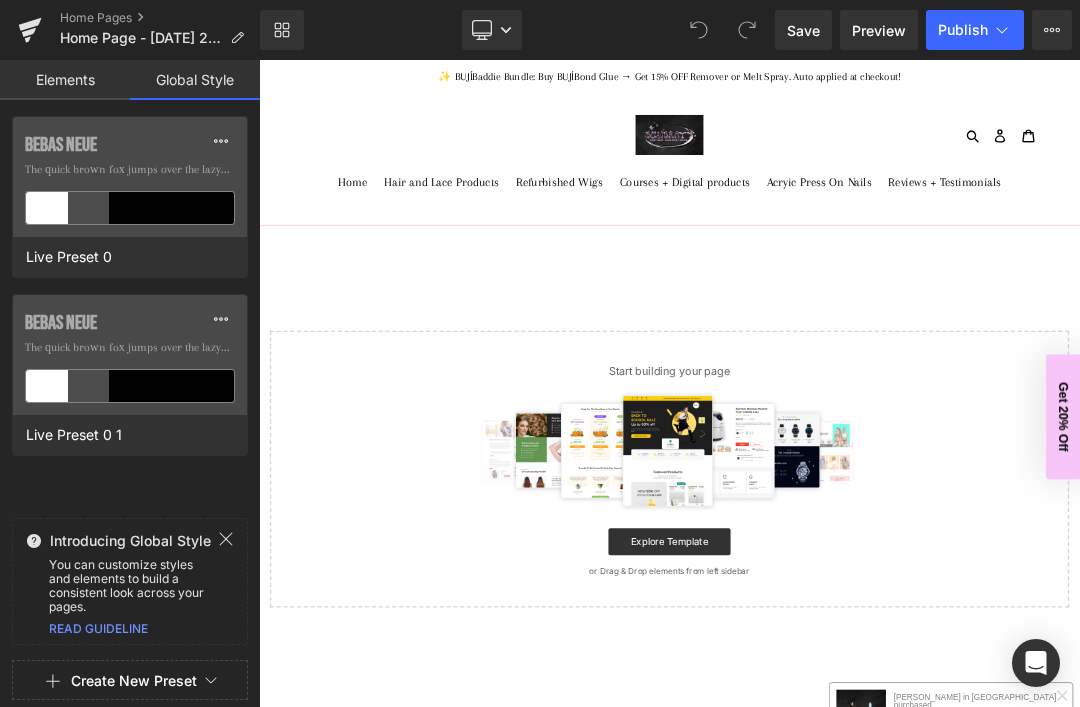 click on "Elements" at bounding box center [65, 80] 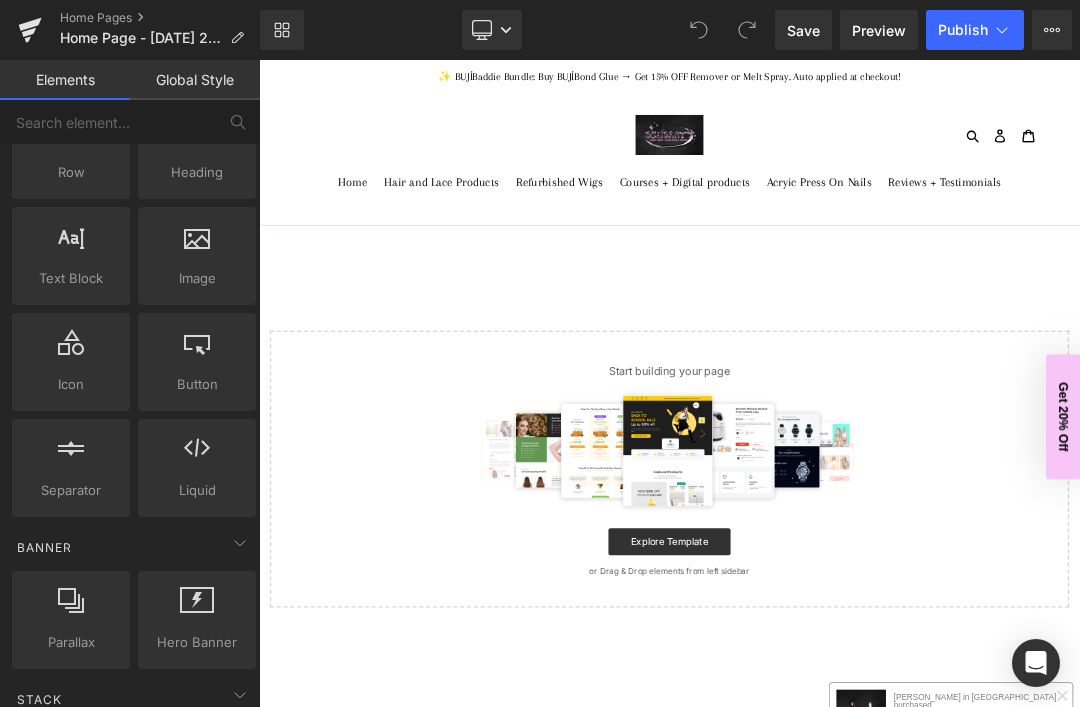 scroll, scrollTop: 92, scrollLeft: 0, axis: vertical 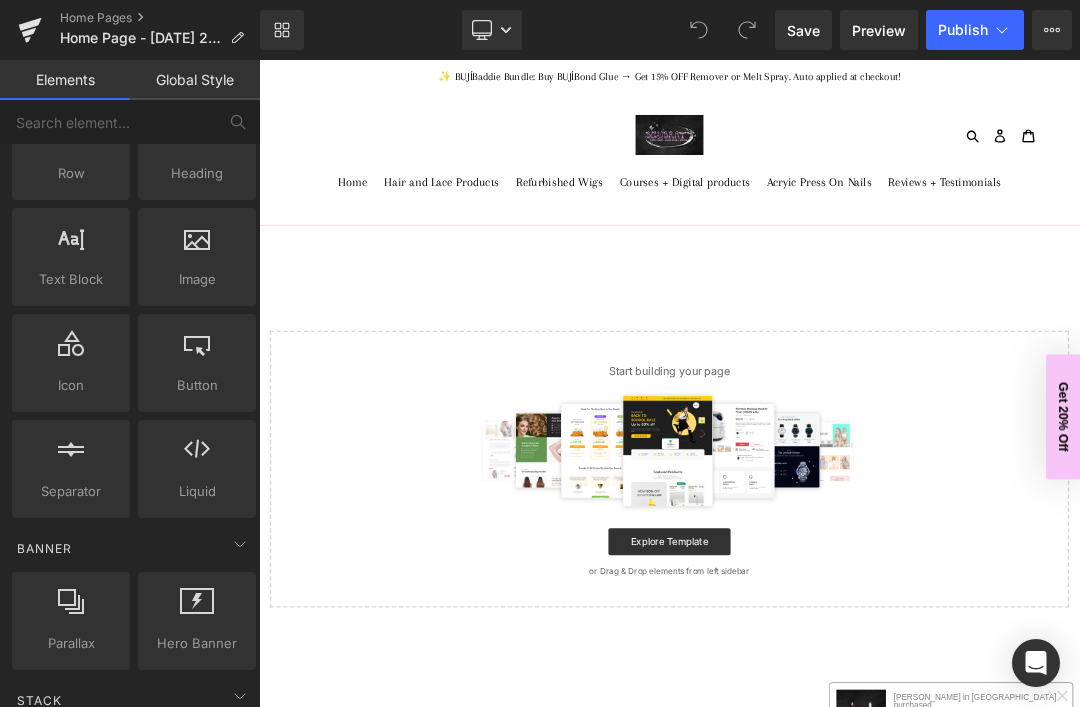 click 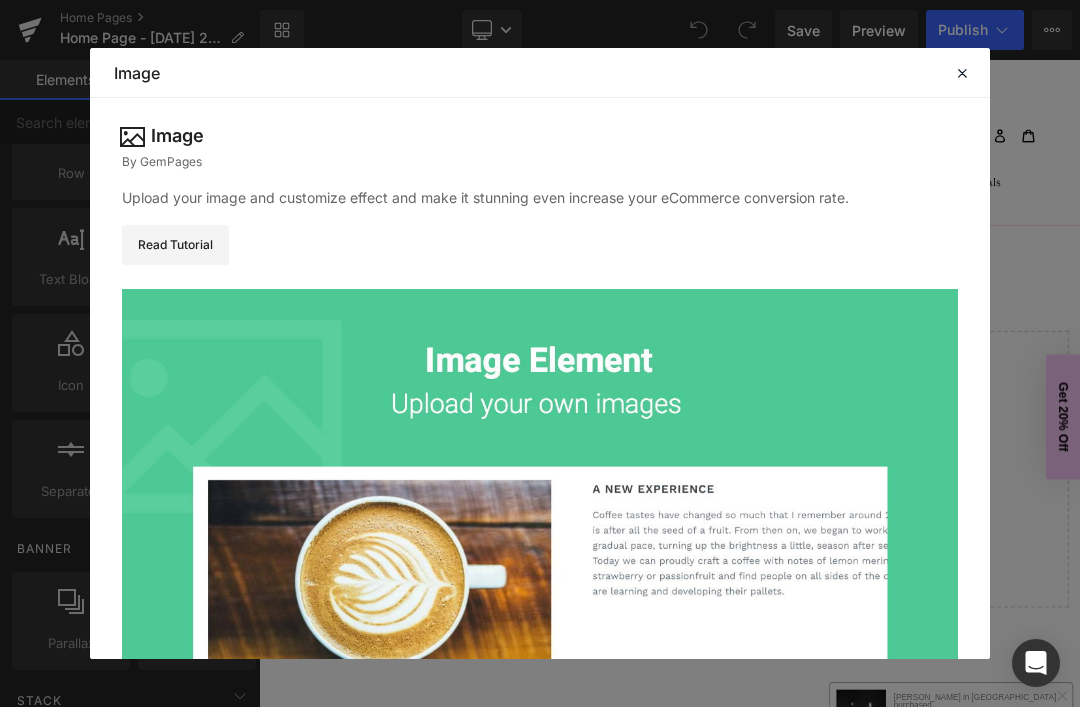 click at bounding box center (962, 73) 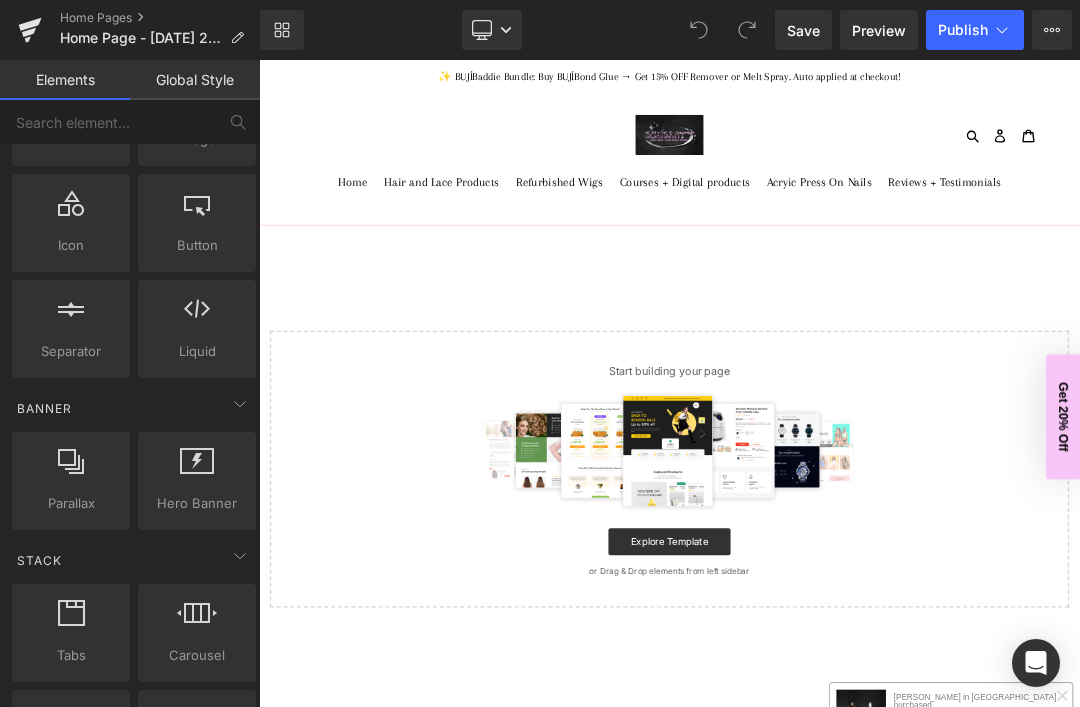 scroll, scrollTop: 278, scrollLeft: 0, axis: vertical 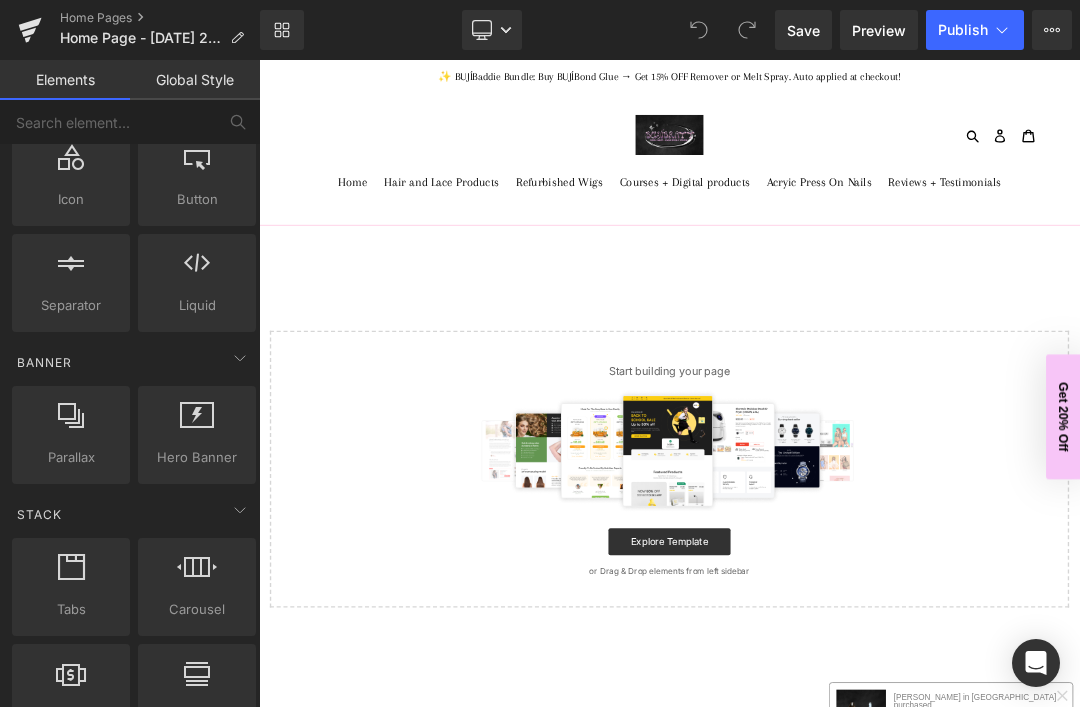 click at bounding box center [197, 415] 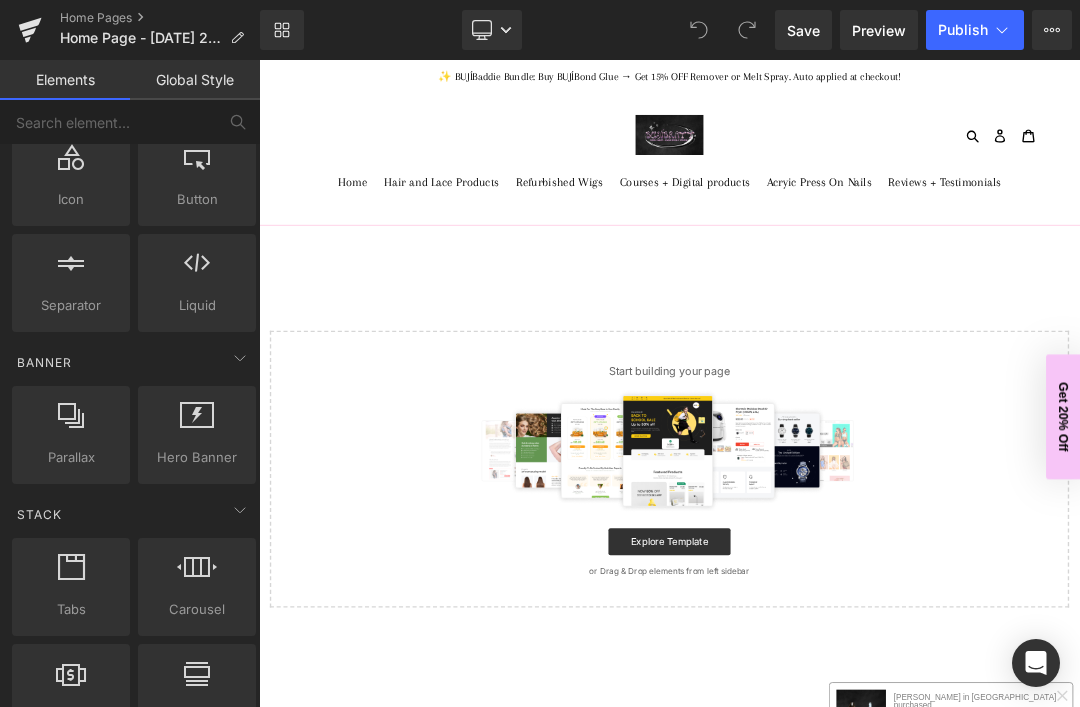 click 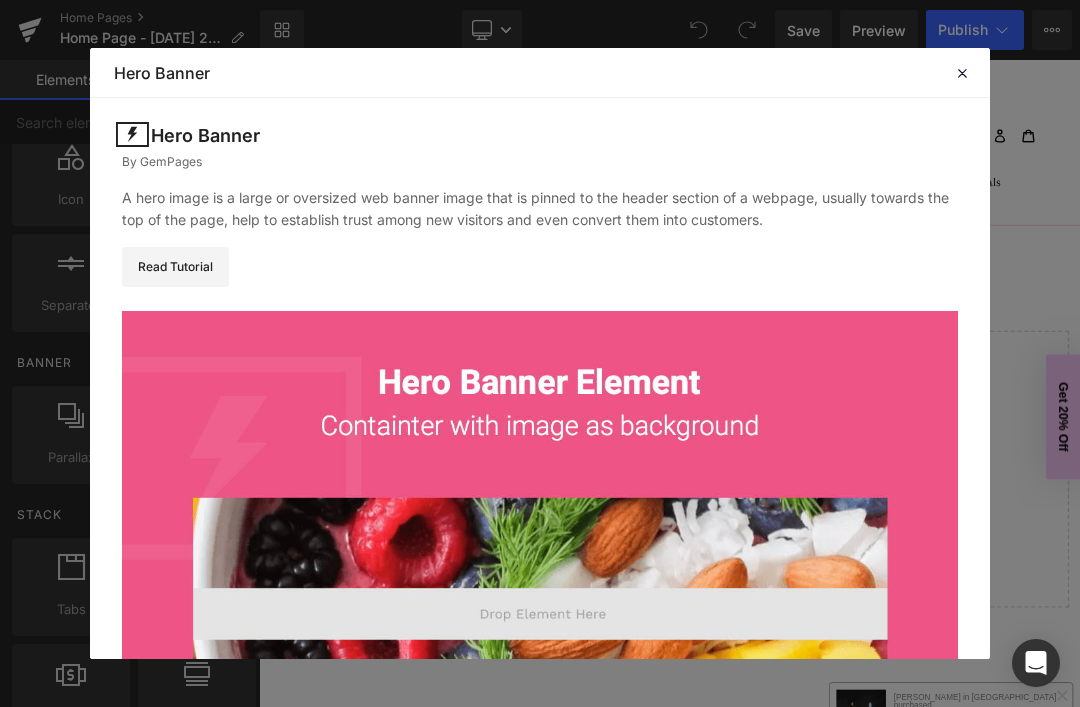 scroll, scrollTop: 0, scrollLeft: 0, axis: both 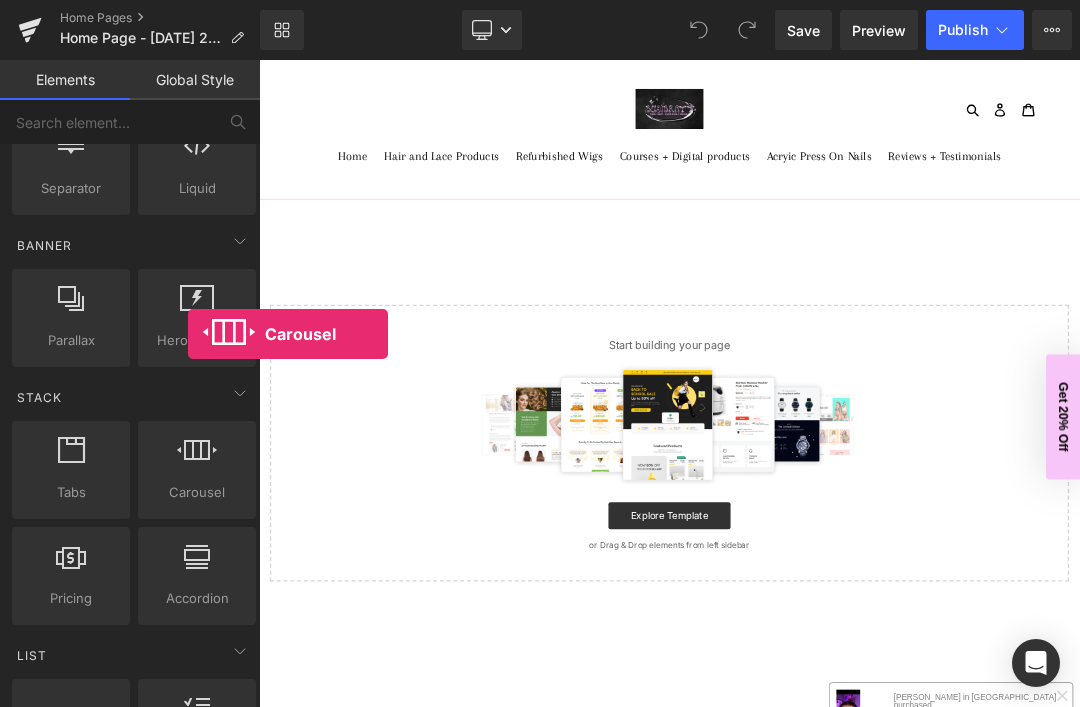 click on "Explore Template" at bounding box center [864, 731] 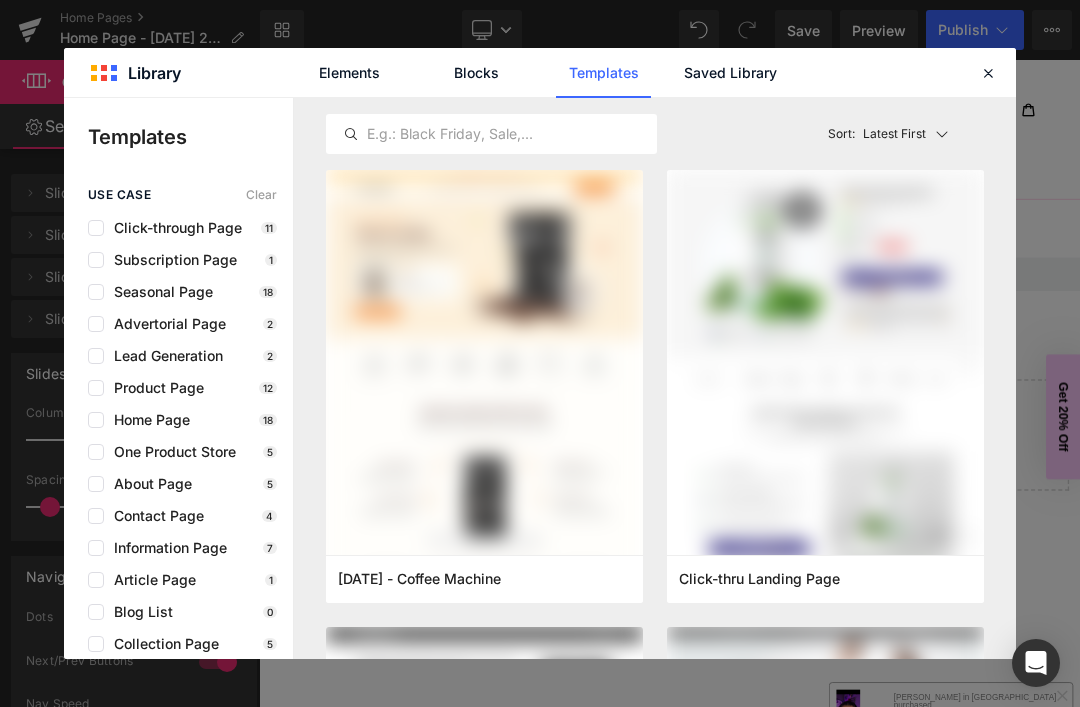 click at bounding box center (988, 73) 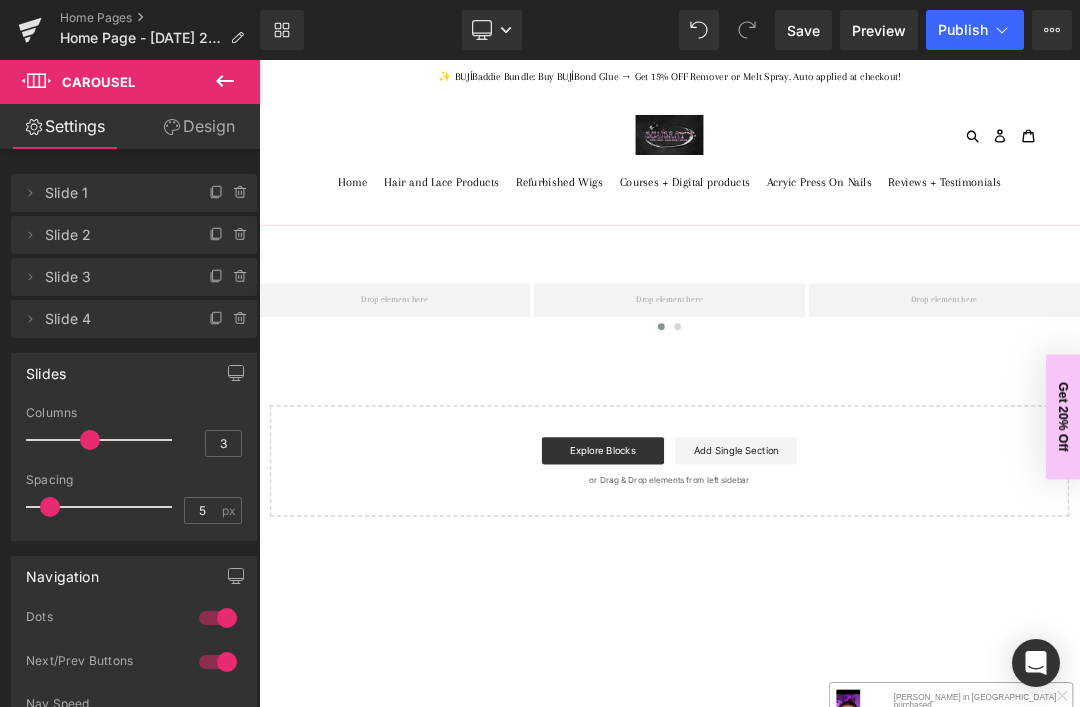 scroll, scrollTop: 0, scrollLeft: 0, axis: both 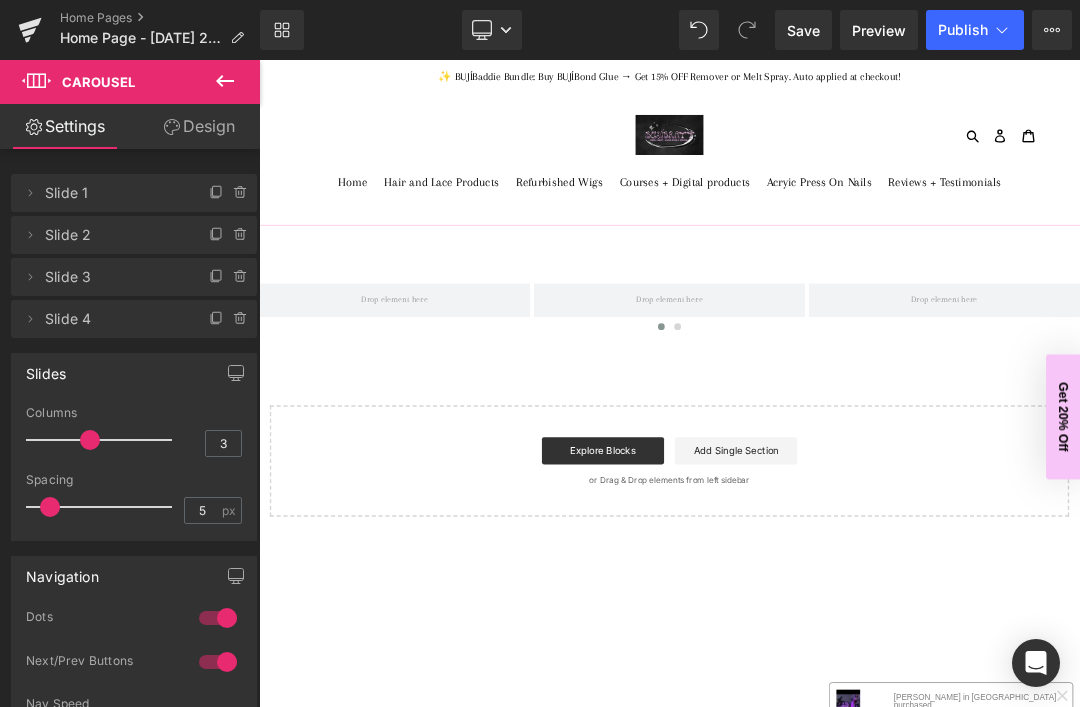 click 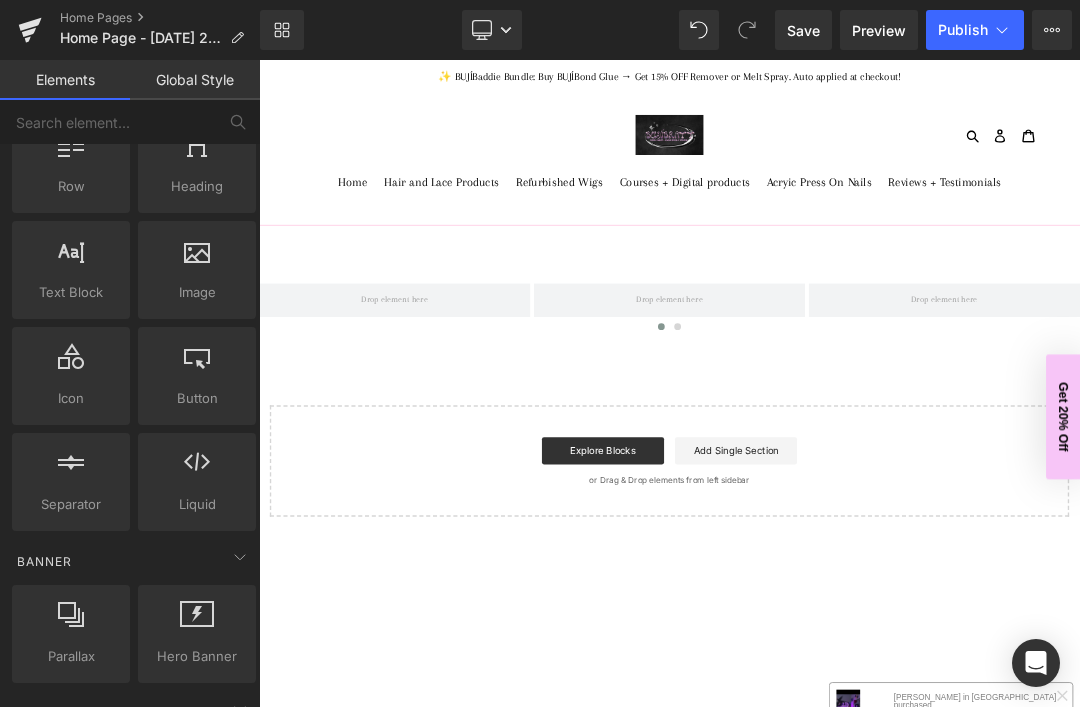scroll, scrollTop: 77, scrollLeft: 0, axis: vertical 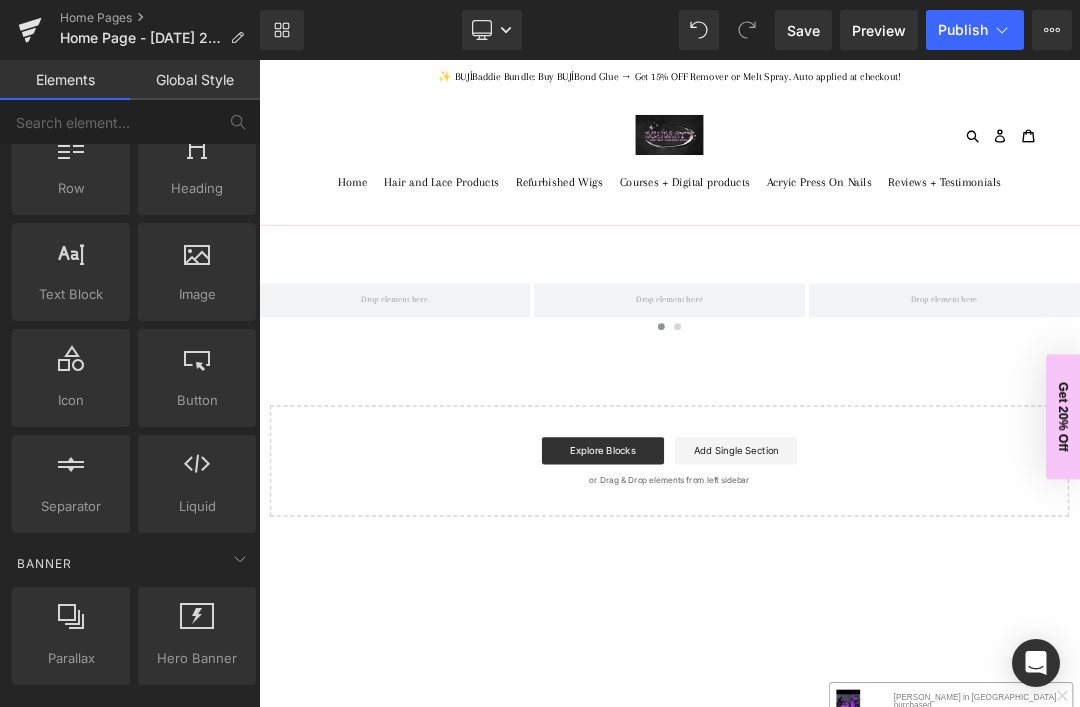 click on "Button" at bounding box center (197, 400) 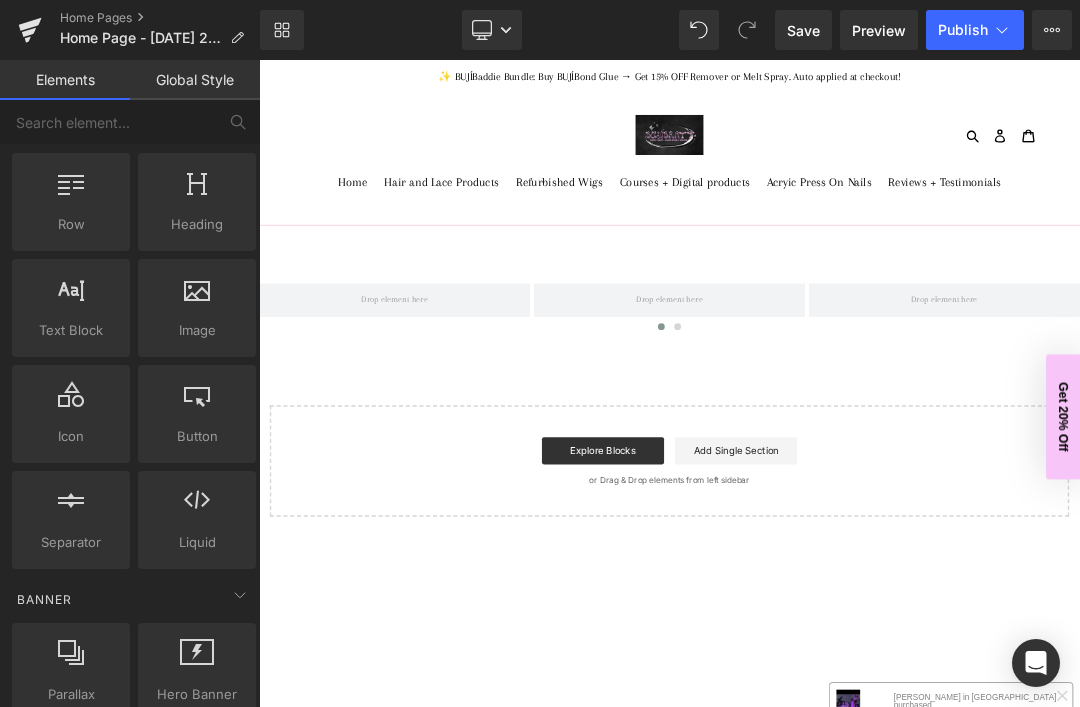 scroll, scrollTop: 43, scrollLeft: 0, axis: vertical 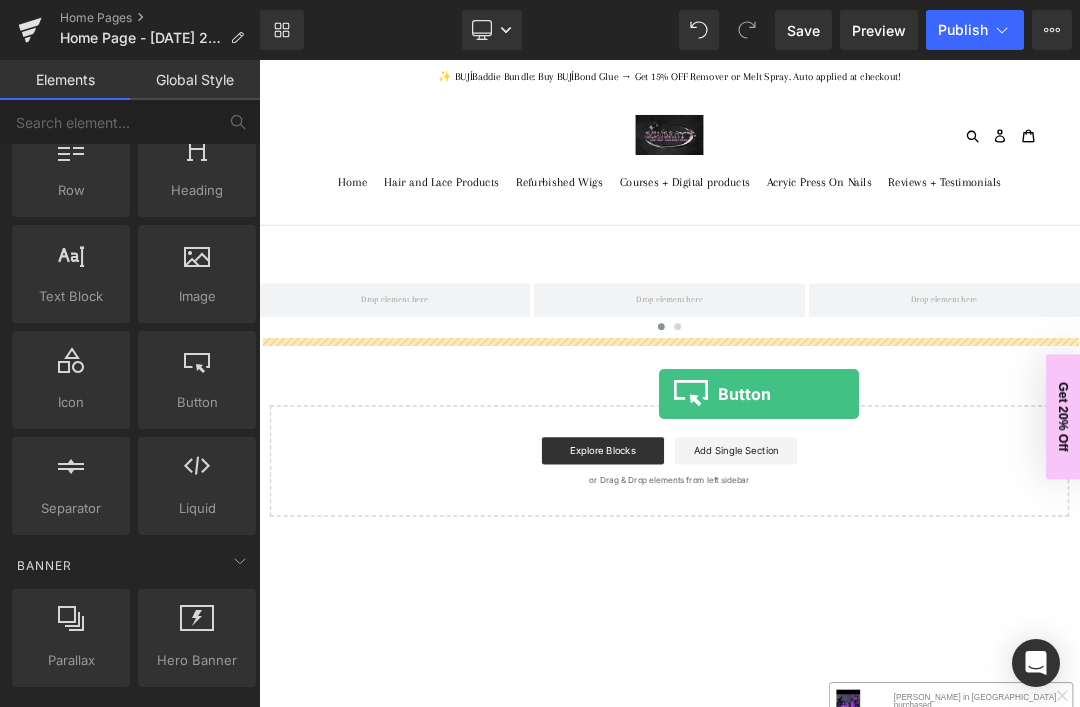 click on "‹ ›
[GEOGRAPHIC_DATA]
Select your layout" at bounding box center (864, 546) 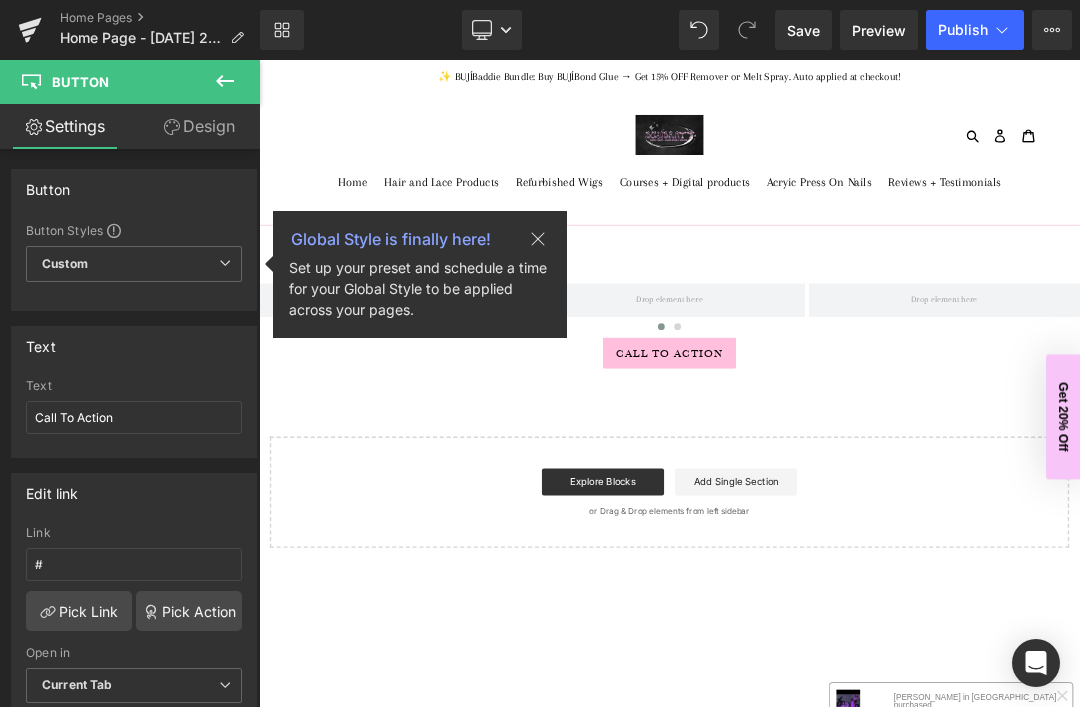 click 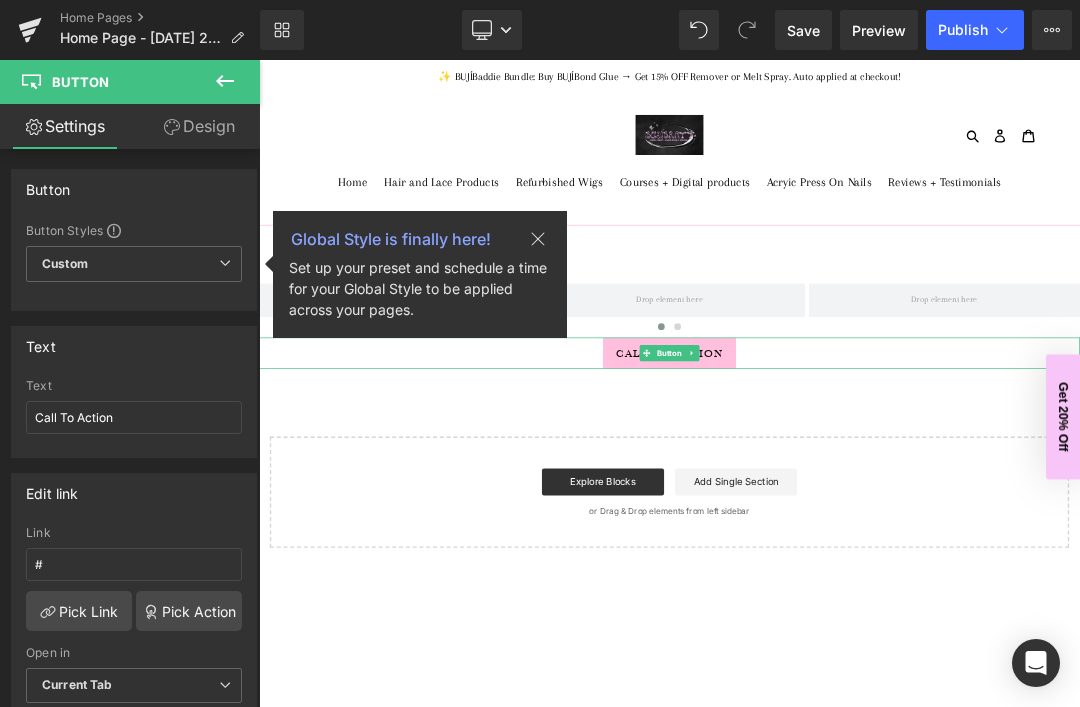click 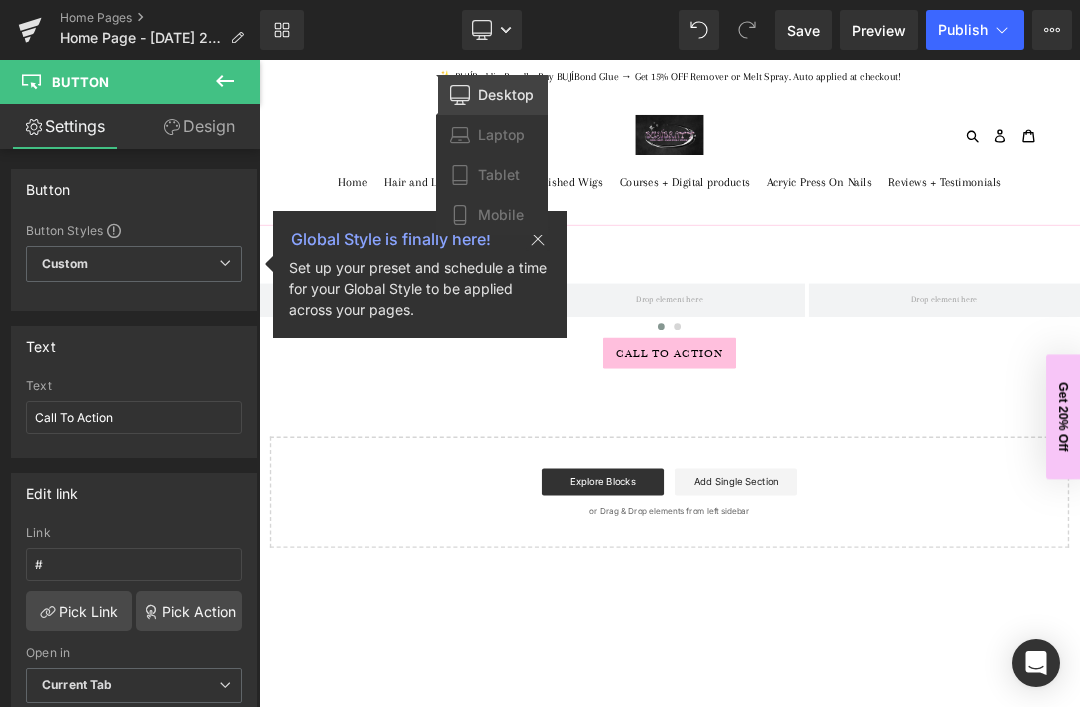 click on "Mobile" at bounding box center [492, 215] 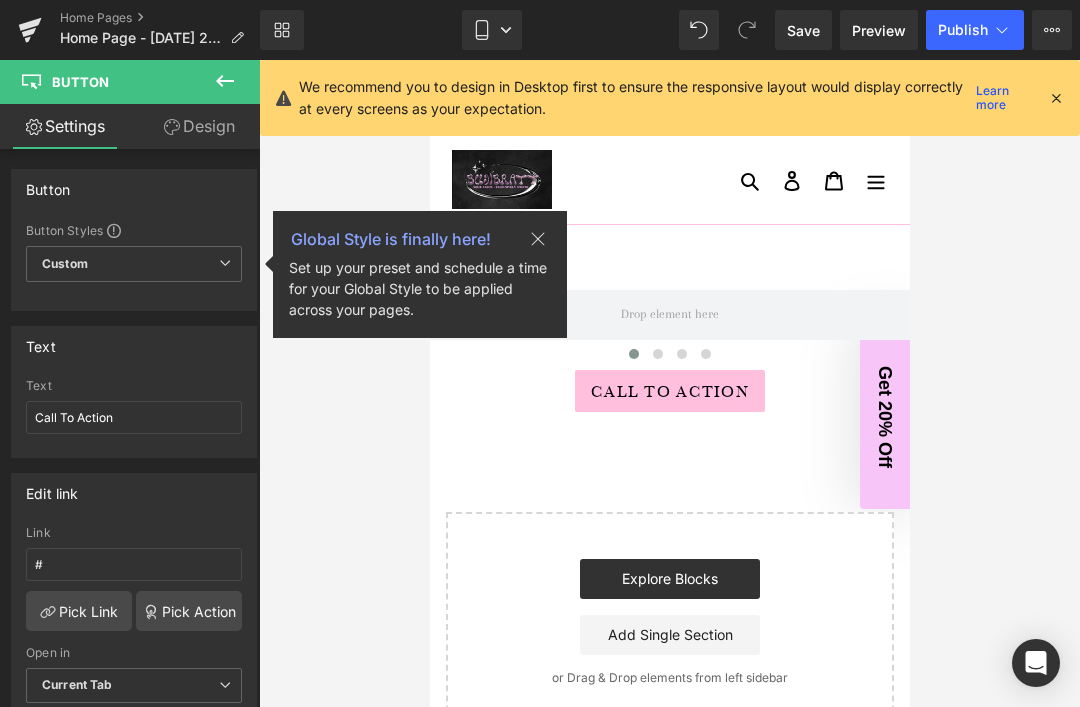 click on "Call To Action" at bounding box center [669, 391] 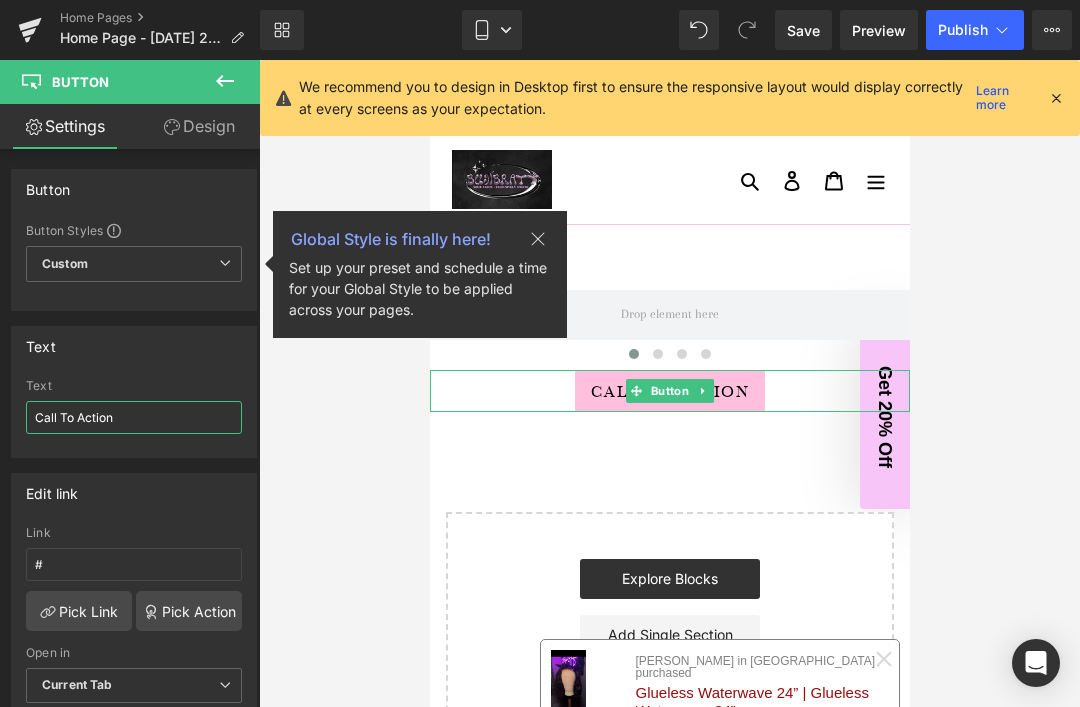 click on "Call To Action" at bounding box center (134, 417) 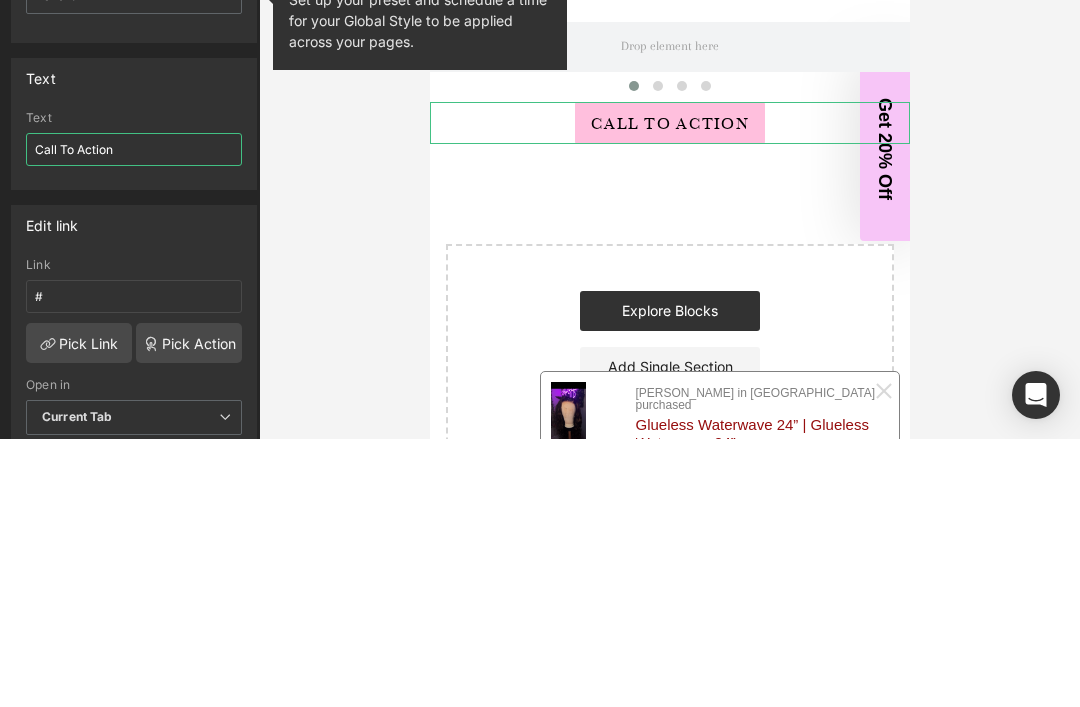 click on "Call To Action" at bounding box center [134, 417] 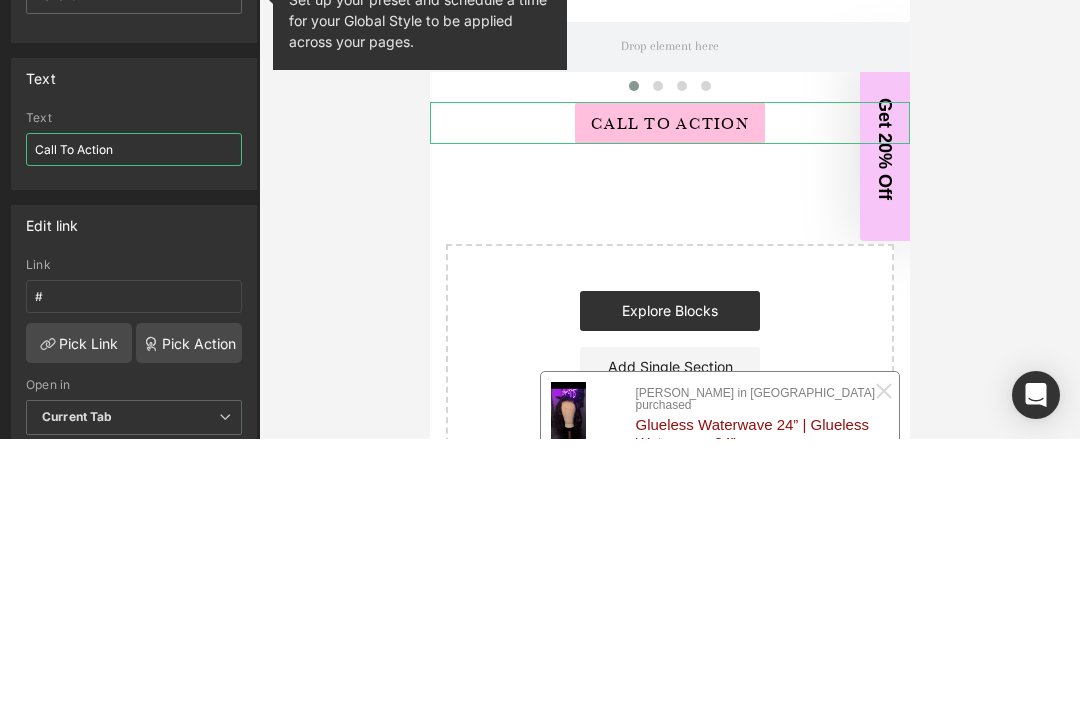 paste on "Shop Melt Kit 💧" 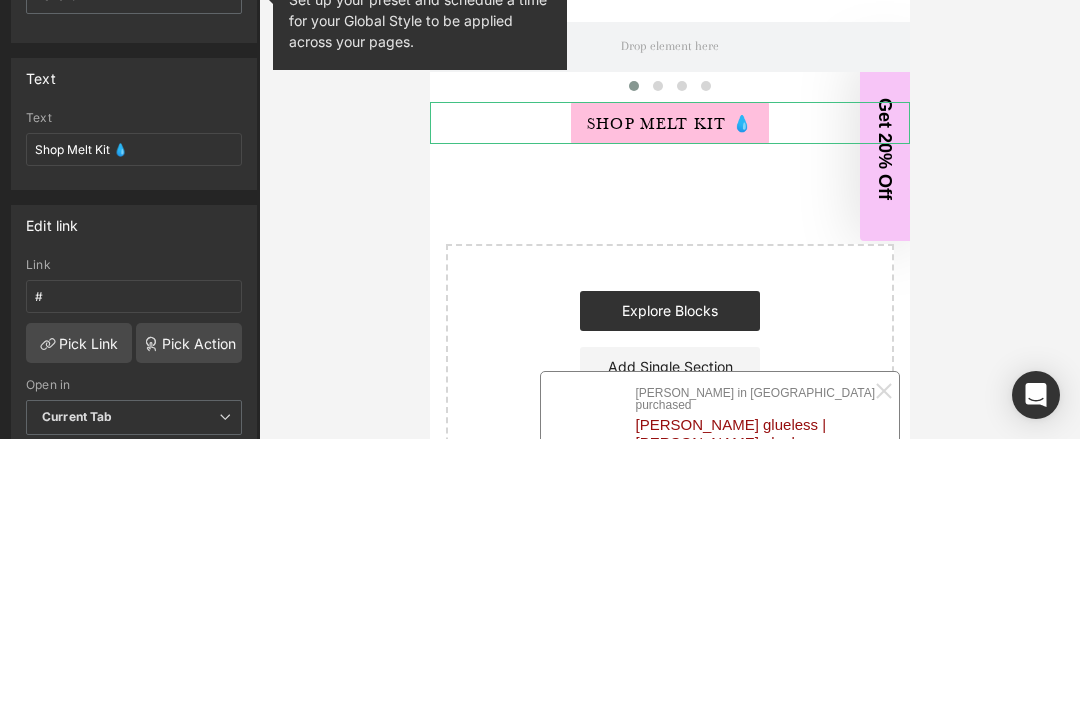 scroll, scrollTop: 67, scrollLeft: 0, axis: vertical 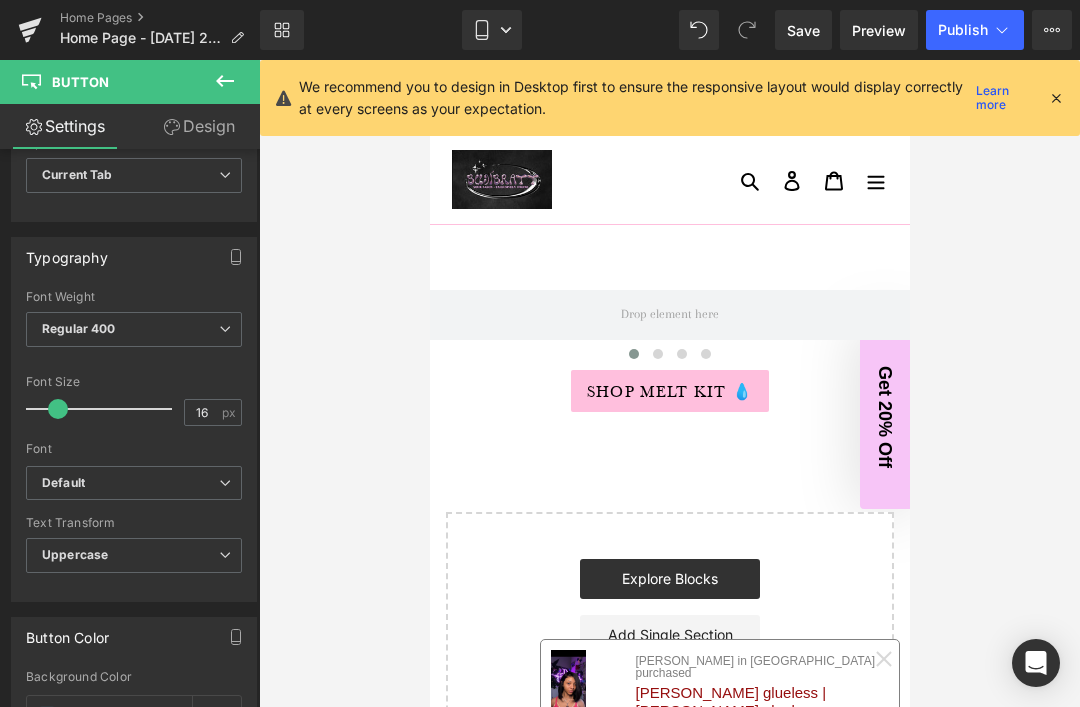 type on "Shop Melt Kit 💧" 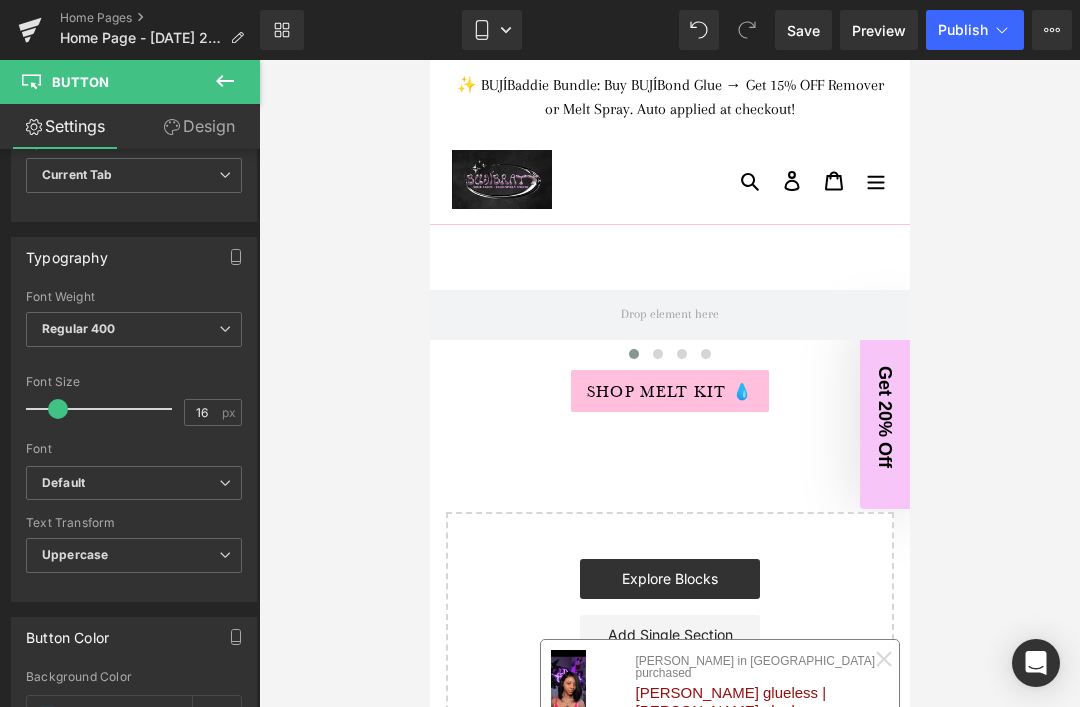 click 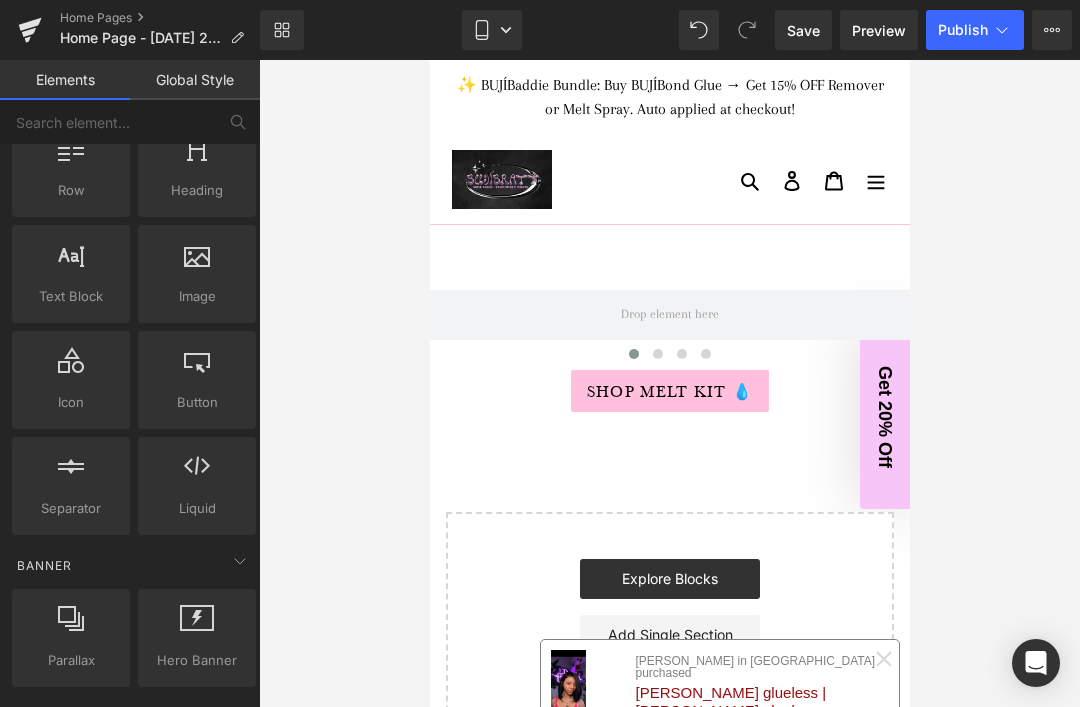 click on "Shop Melt Kit 💧" at bounding box center (669, 391) 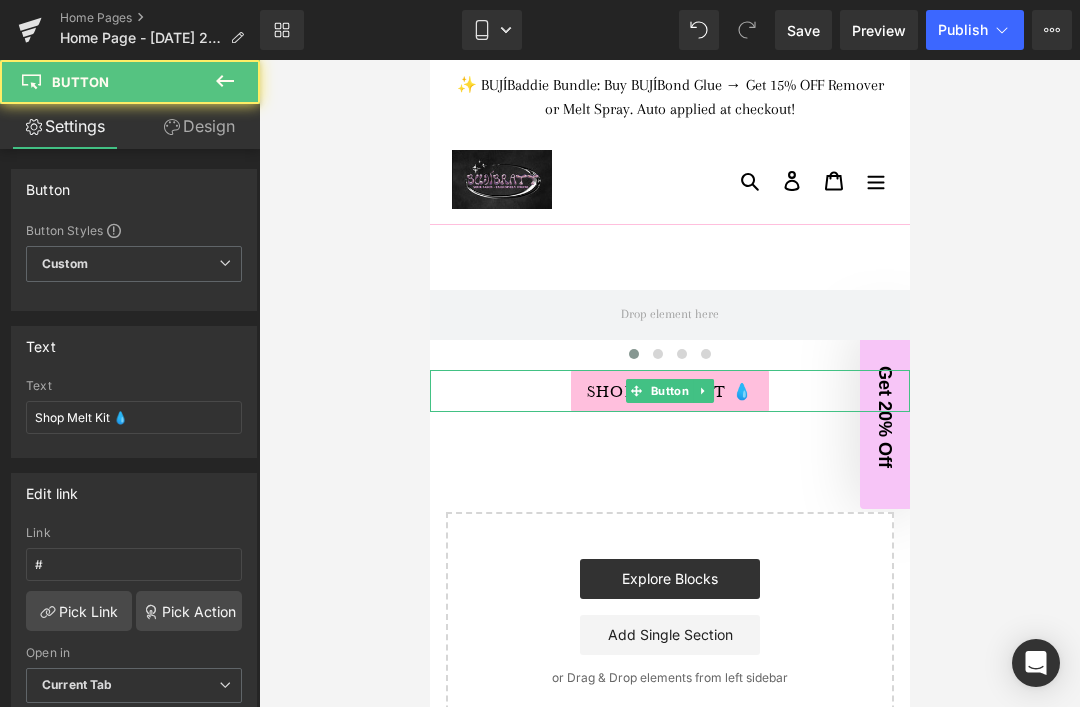 click at bounding box center (431, 391) 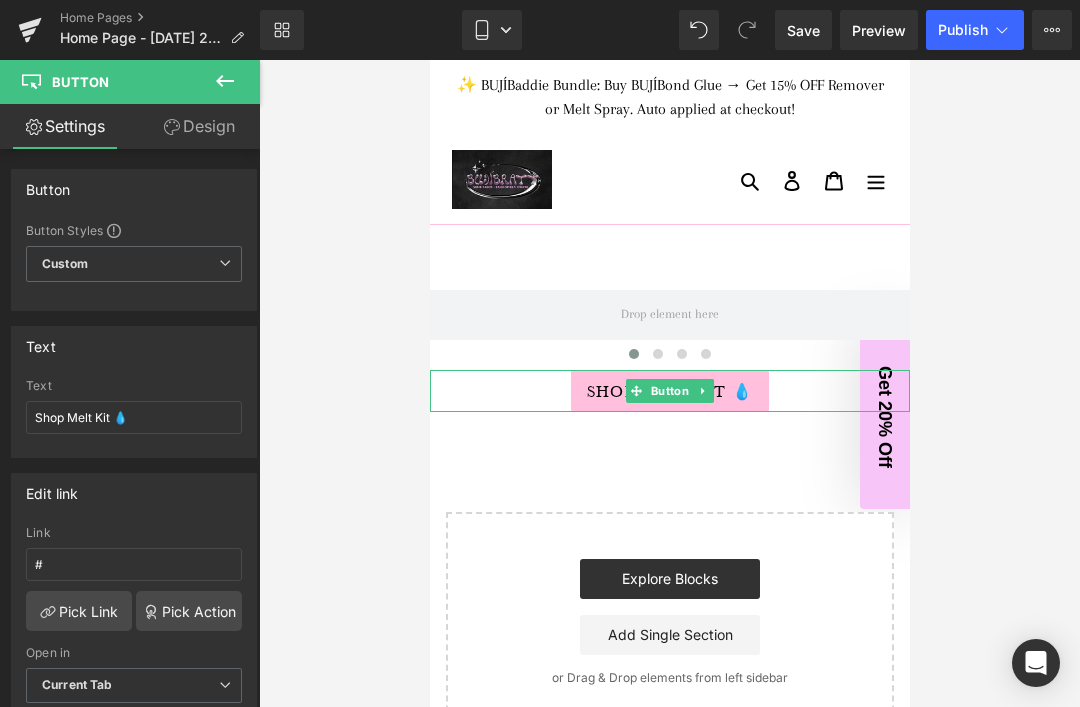 click 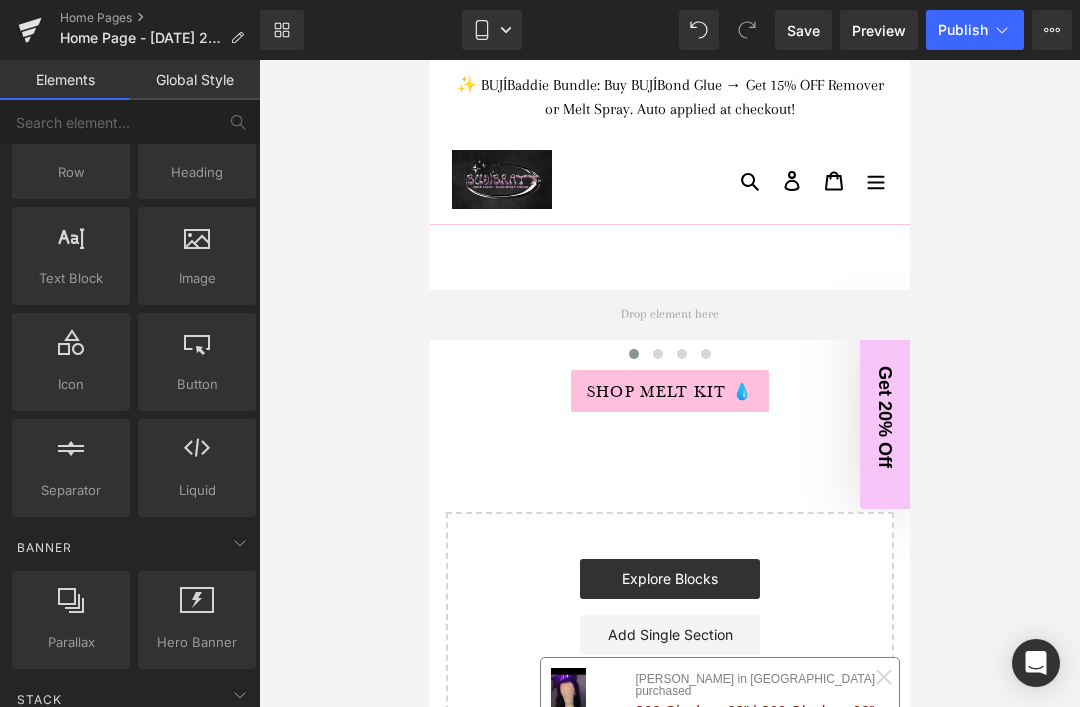 scroll, scrollTop: 90, scrollLeft: 0, axis: vertical 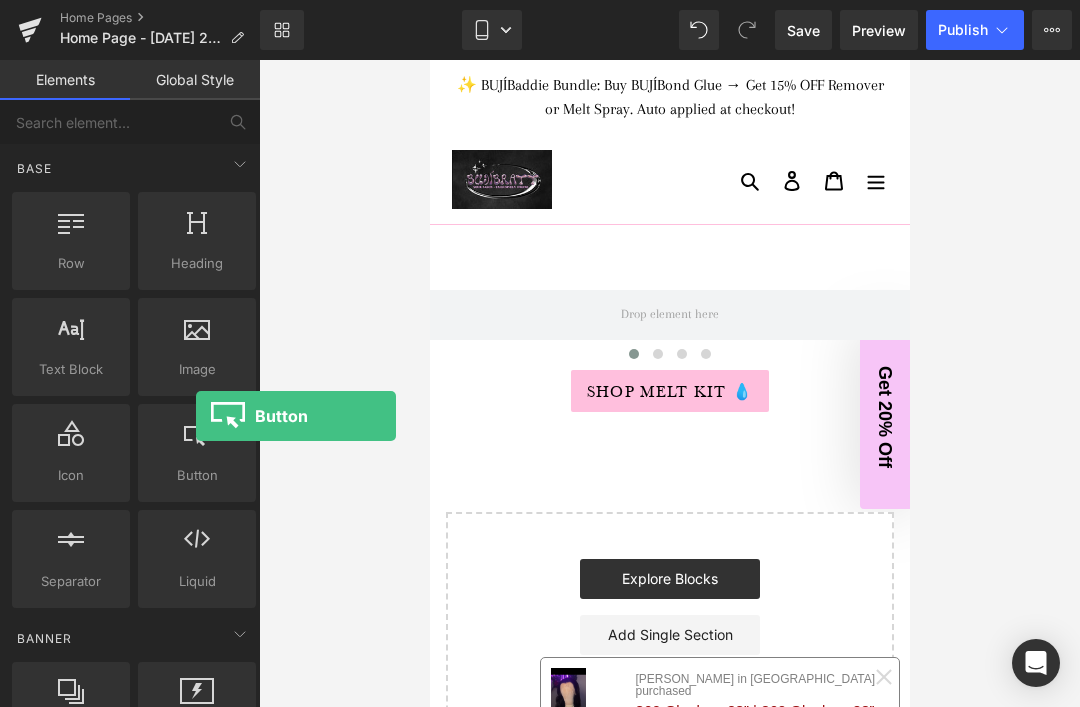 click on "‹ ›
[GEOGRAPHIC_DATA]
Shop Melt Kit 💧
Button
Select your layout" at bounding box center [669, 496] 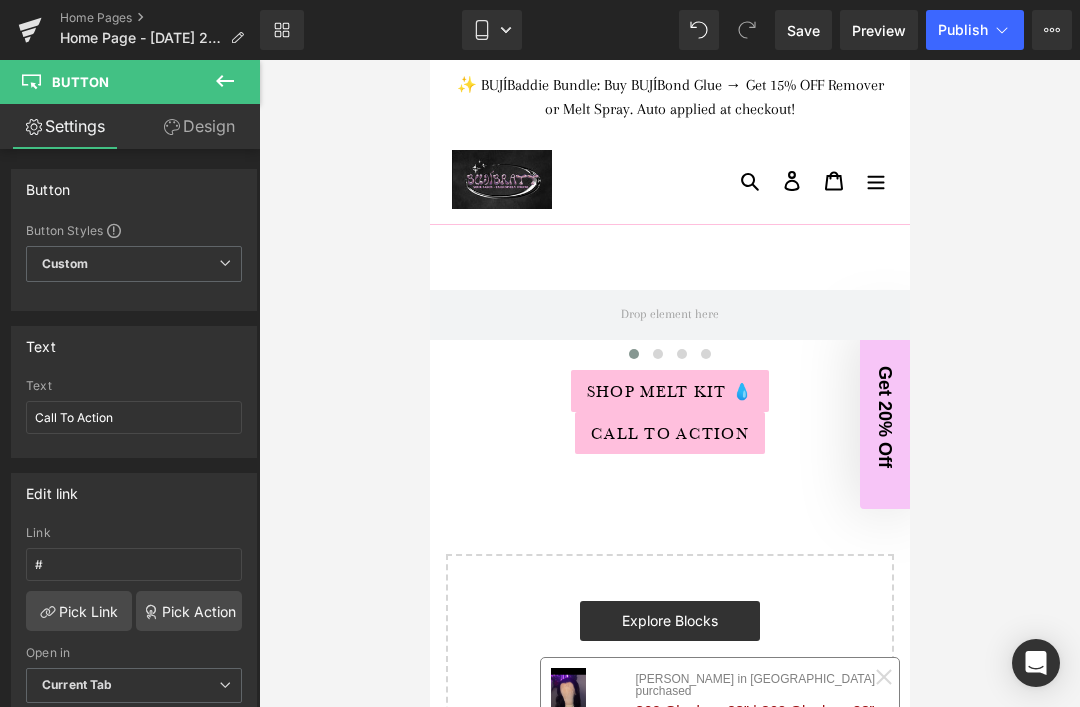 scroll, scrollTop: 0, scrollLeft: 0, axis: both 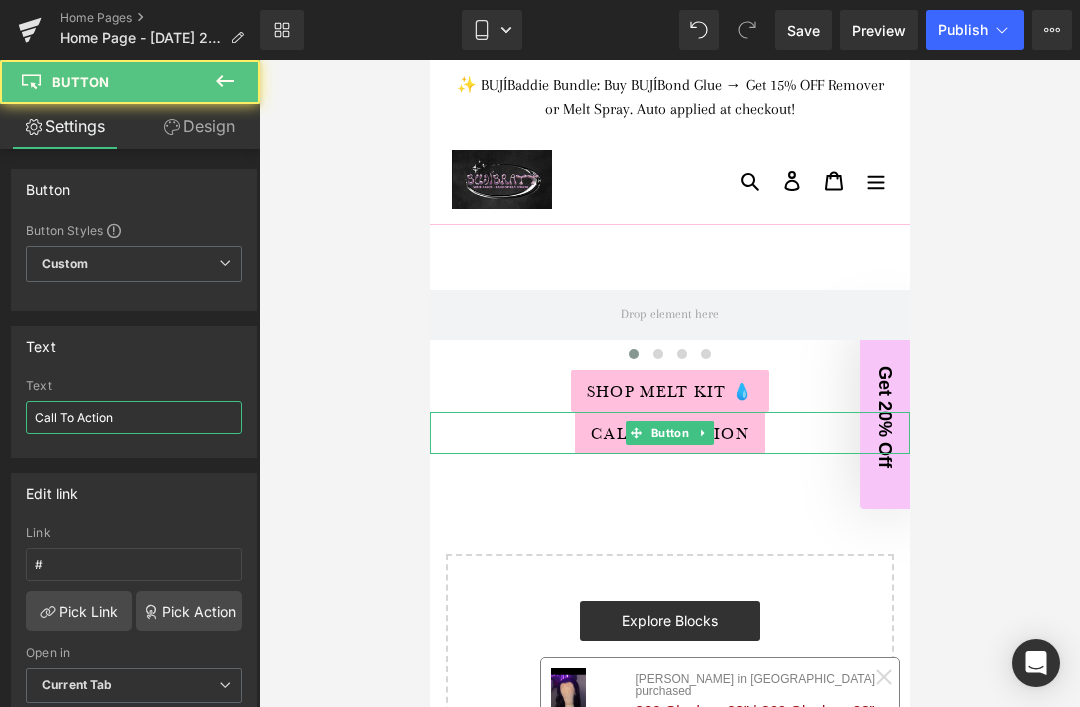 click on "Call To Action" at bounding box center [134, 417] 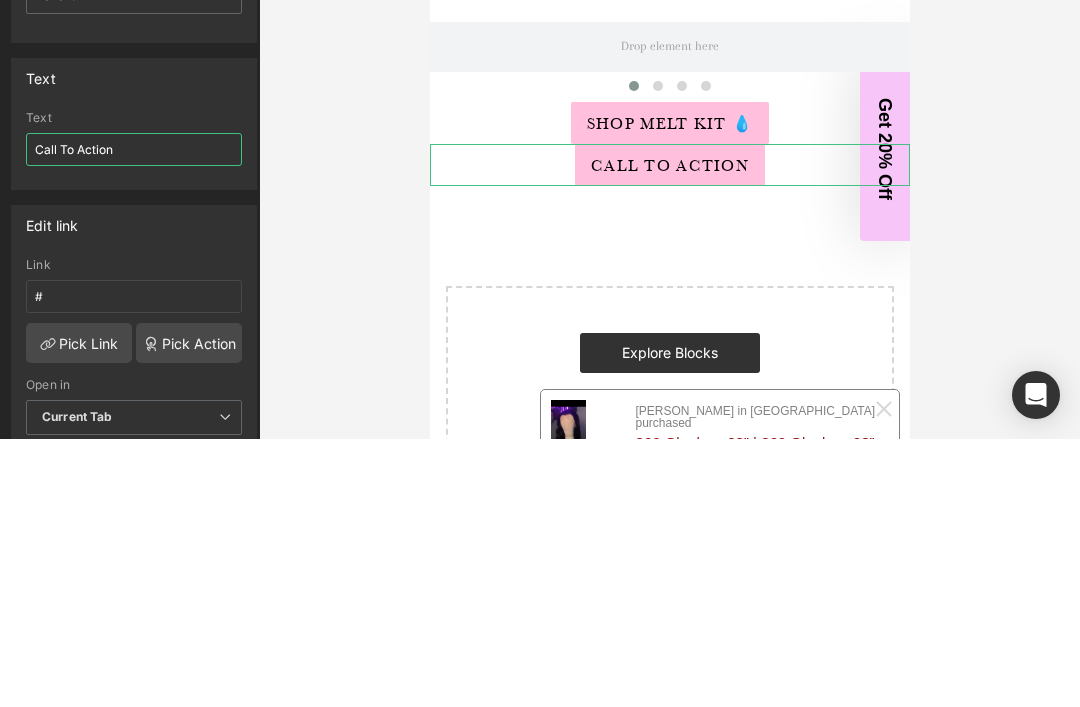 click on "Call To Action" at bounding box center [134, 417] 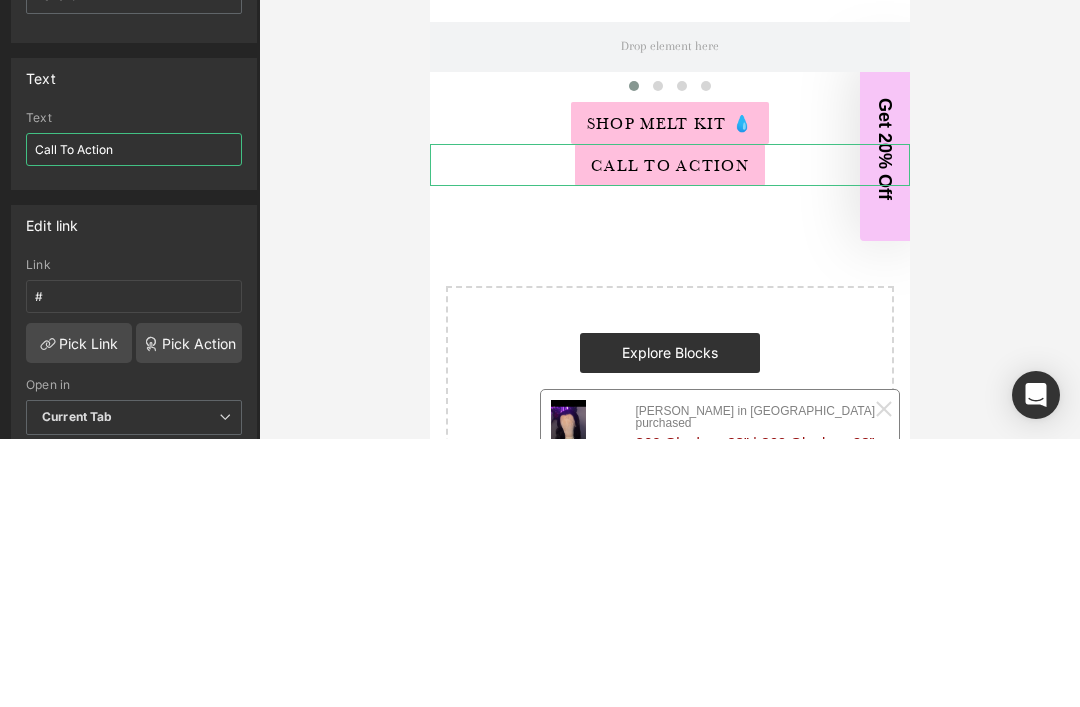 paste on "Join BUJÍVIP 👑" 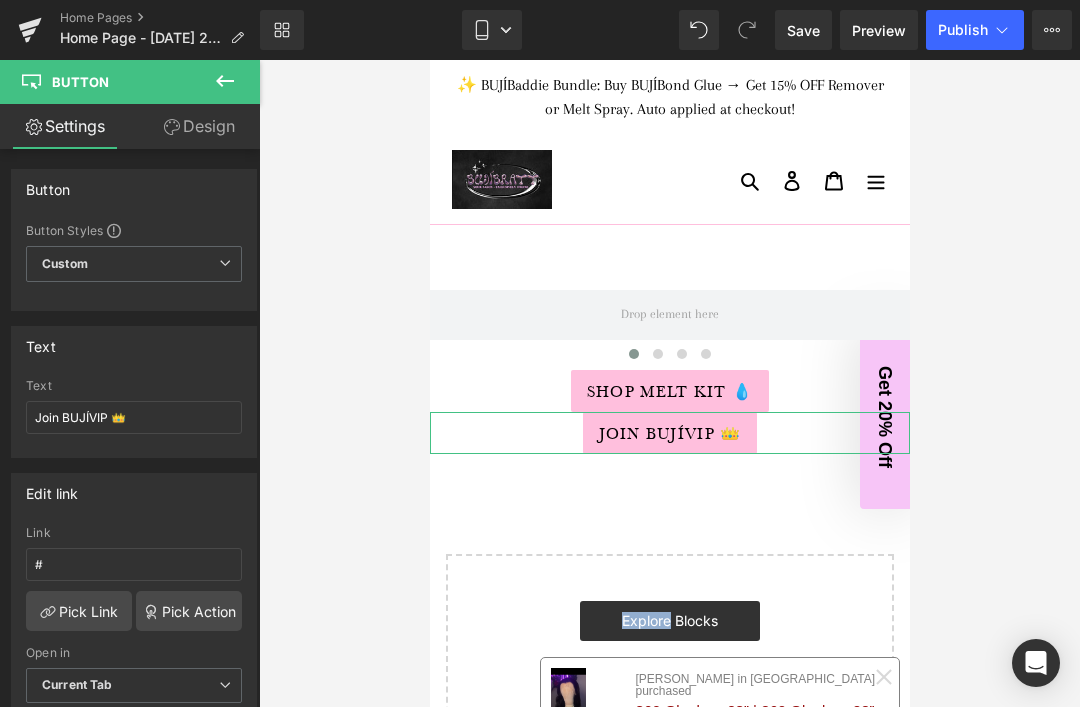 click on "Join BUJÍVIP 👑" at bounding box center [669, 433] 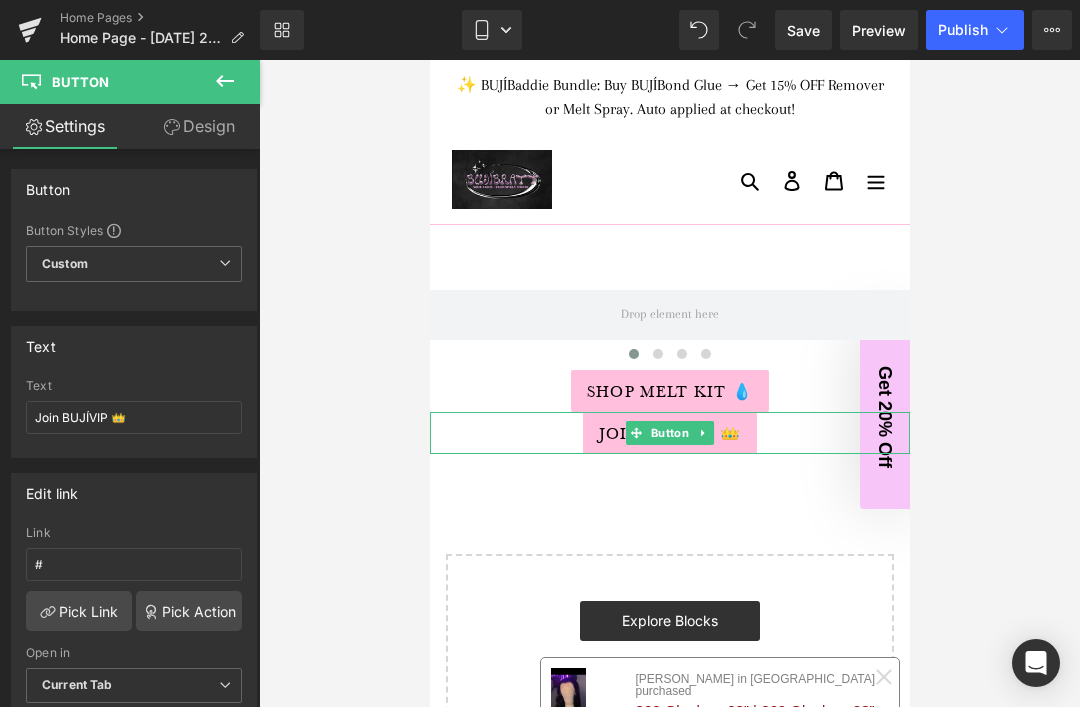scroll, scrollTop: 0, scrollLeft: 0, axis: both 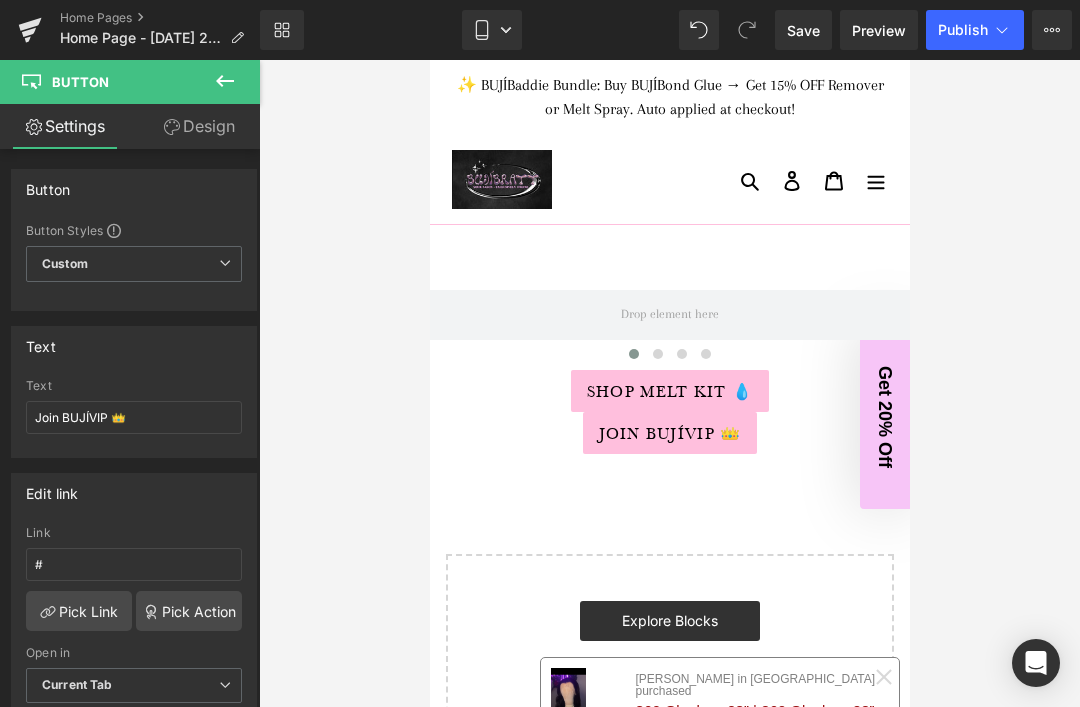 click on "‹ ›
[GEOGRAPHIC_DATA]
Shop Melt Kit 💧
Button
Join BUJÍVIP 👑
Button
Select your layout" at bounding box center [669, 517] 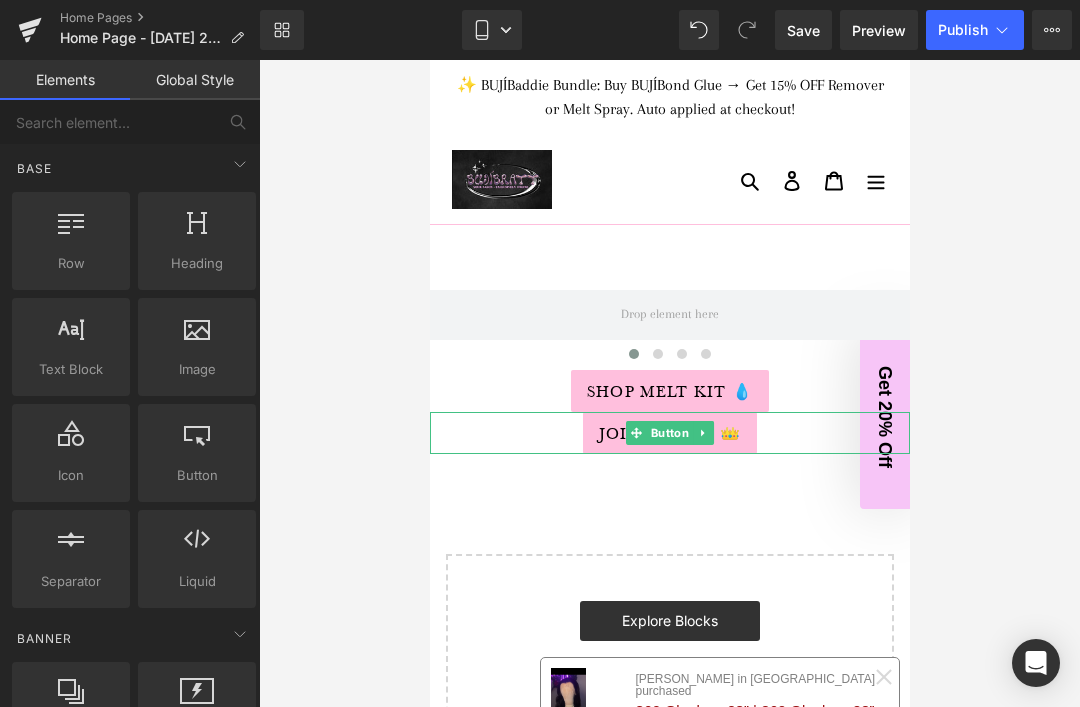 click 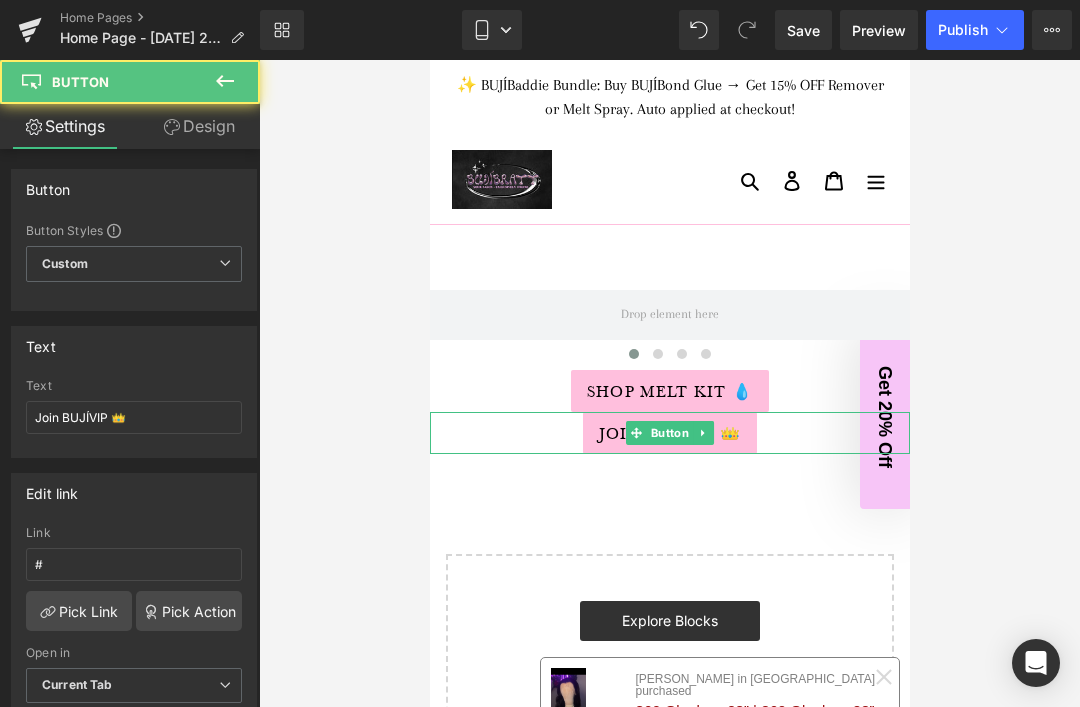 click 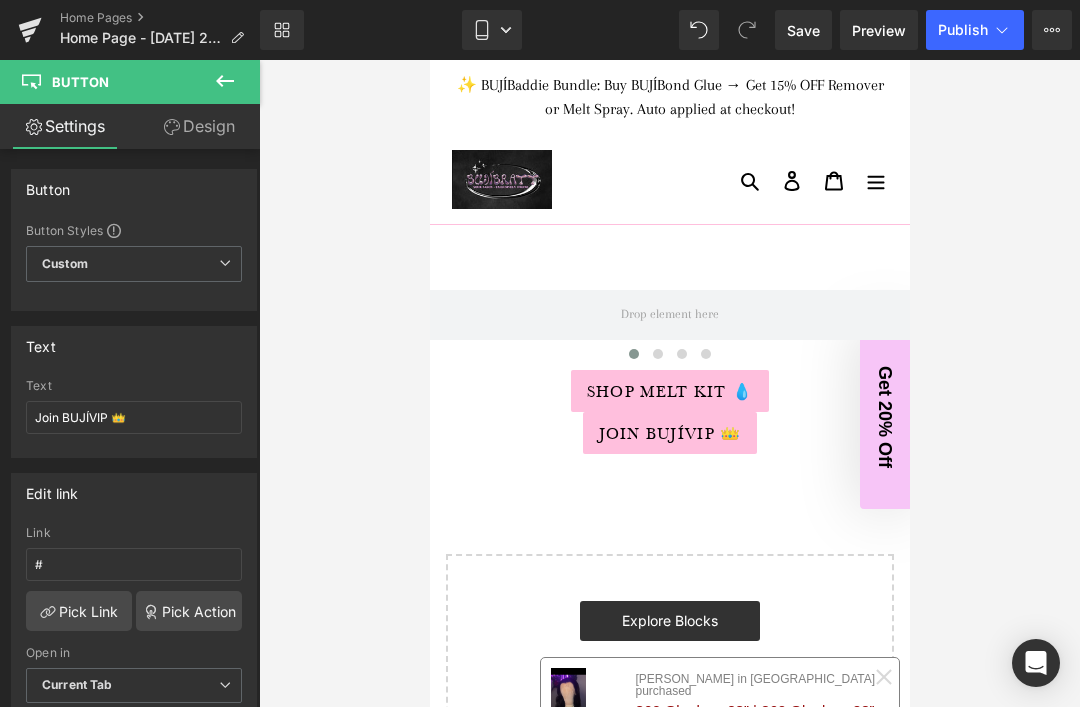 click on "‹ ›
[GEOGRAPHIC_DATA]
Shop Melt Kit 💧
Button
Join BUJÍVIP 👑
Button
Select your layout" at bounding box center (669, 517) 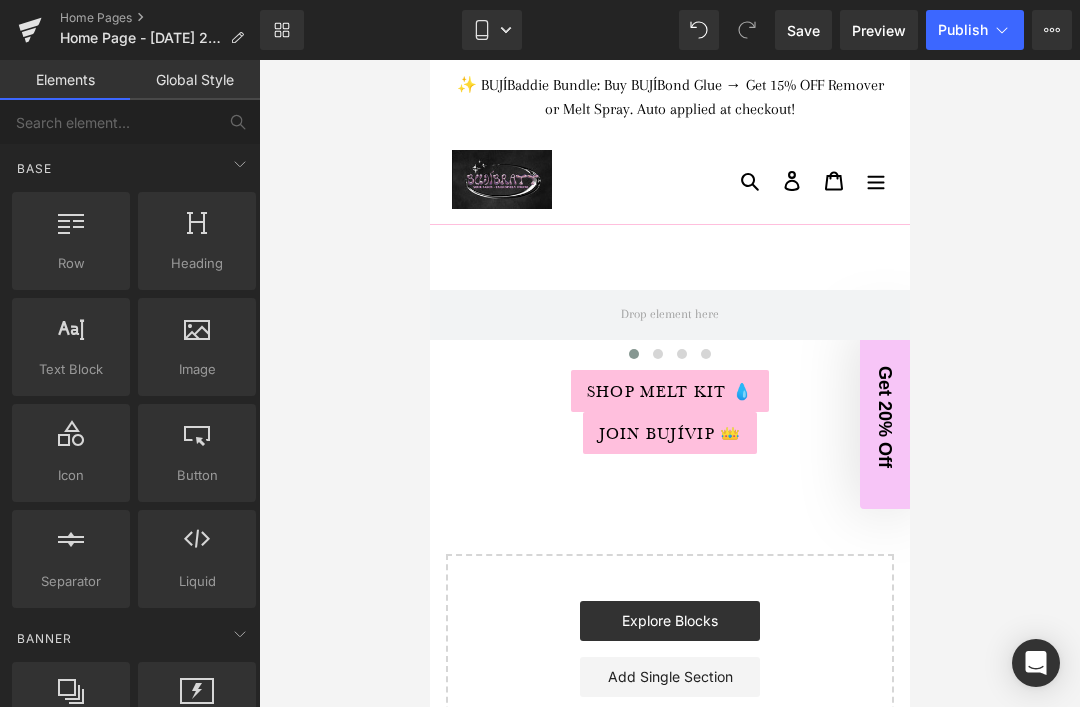 scroll, scrollTop: 0, scrollLeft: 0, axis: both 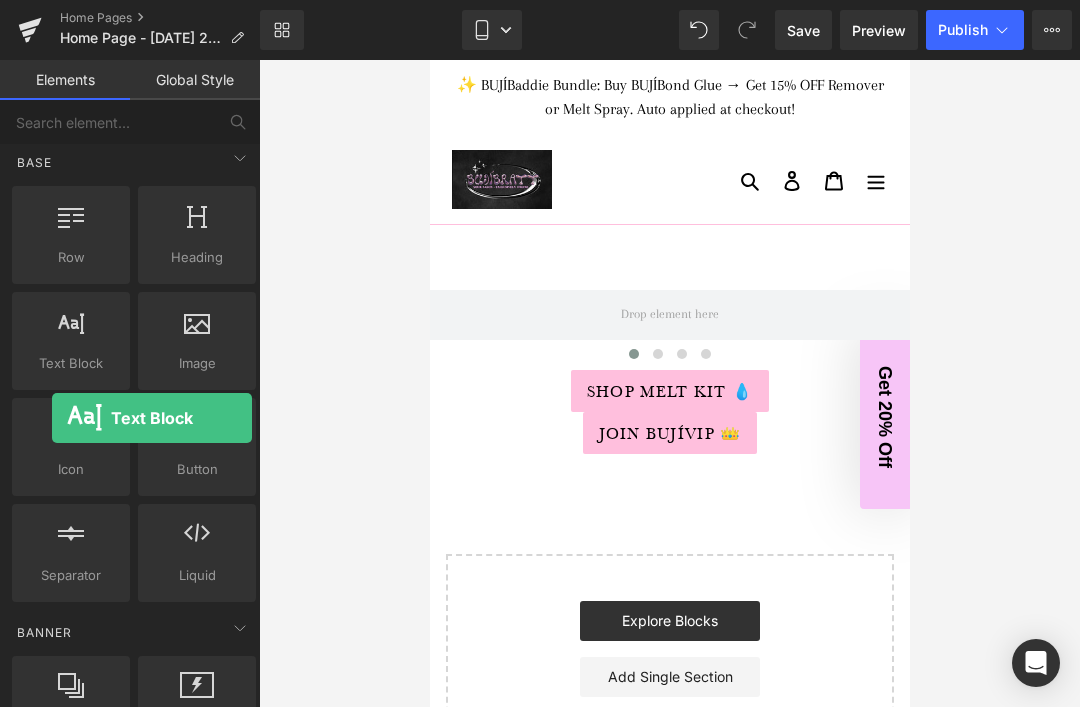 click at bounding box center (633, 354) 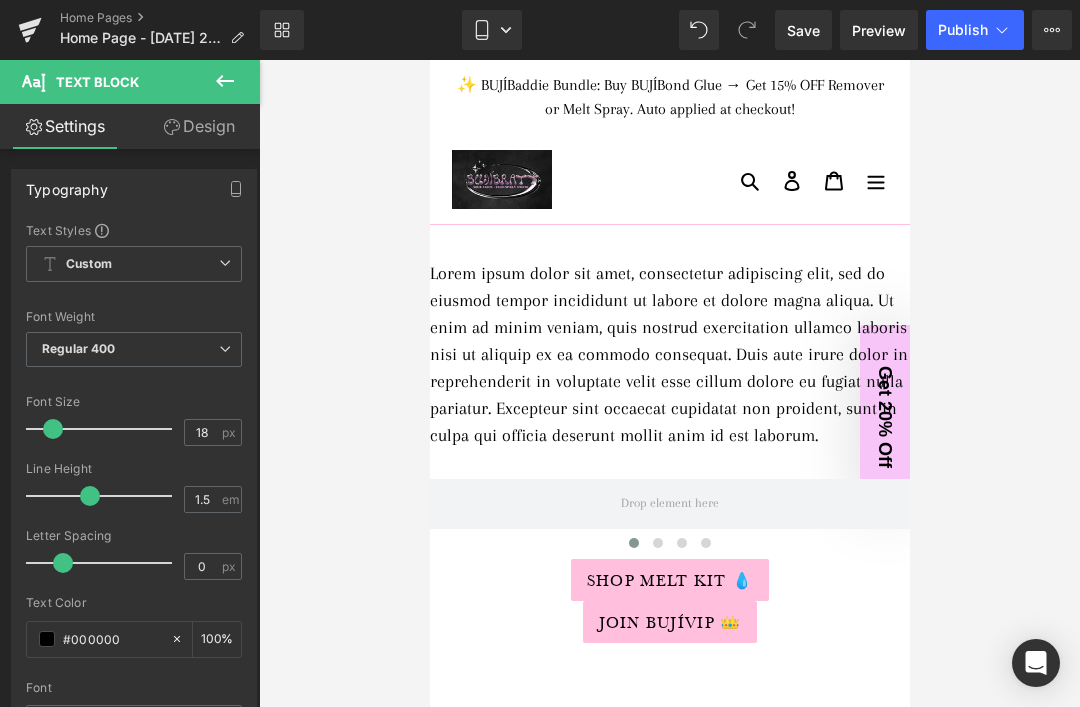 click on "Lorem ipsum dolor sit amet, consectetur adipiscing elit, sed do eiusmod tempor incididunt ut labore et dolore magna aliqua. Ut enim ad minim veniam, quis nostrud exercitation ullamco laboris nisi ut aliquip ex ea commodo consequat. Duis aute irure dolor in reprehenderit in voluptate velit esse cillum dolore eu fugiat nulla pariatur. Excepteur sint occaecat cupidatat non proident, sunt in culpa qui officia deserunt mollit anim id est laborum." at bounding box center (669, 354) 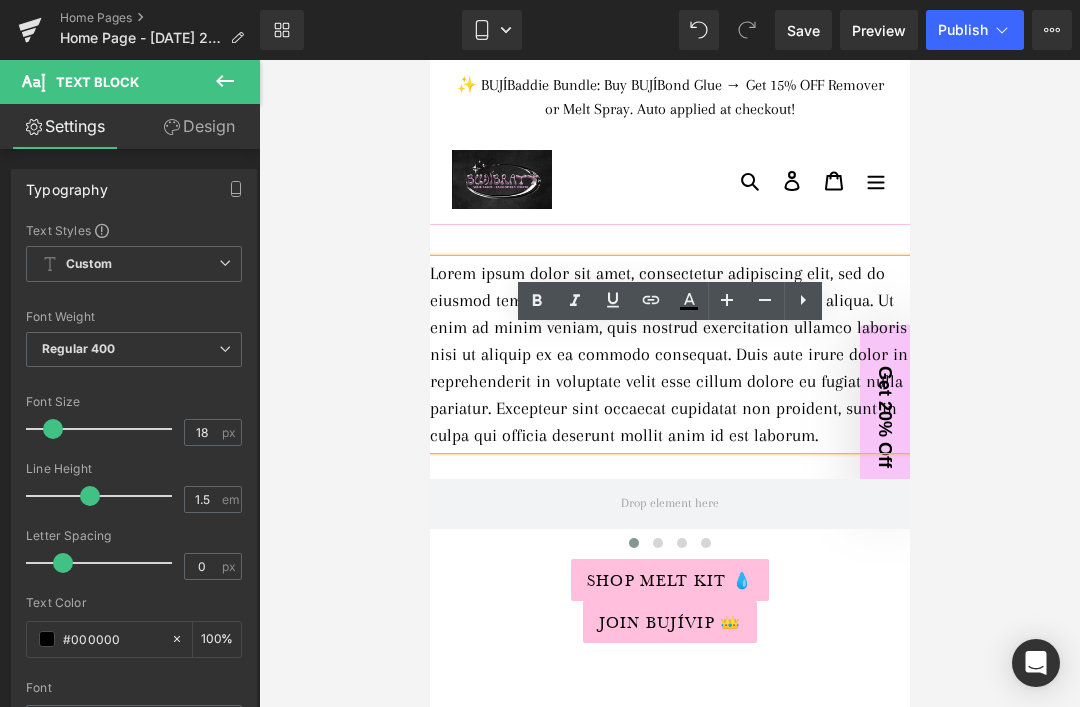 click at bounding box center [669, 383] 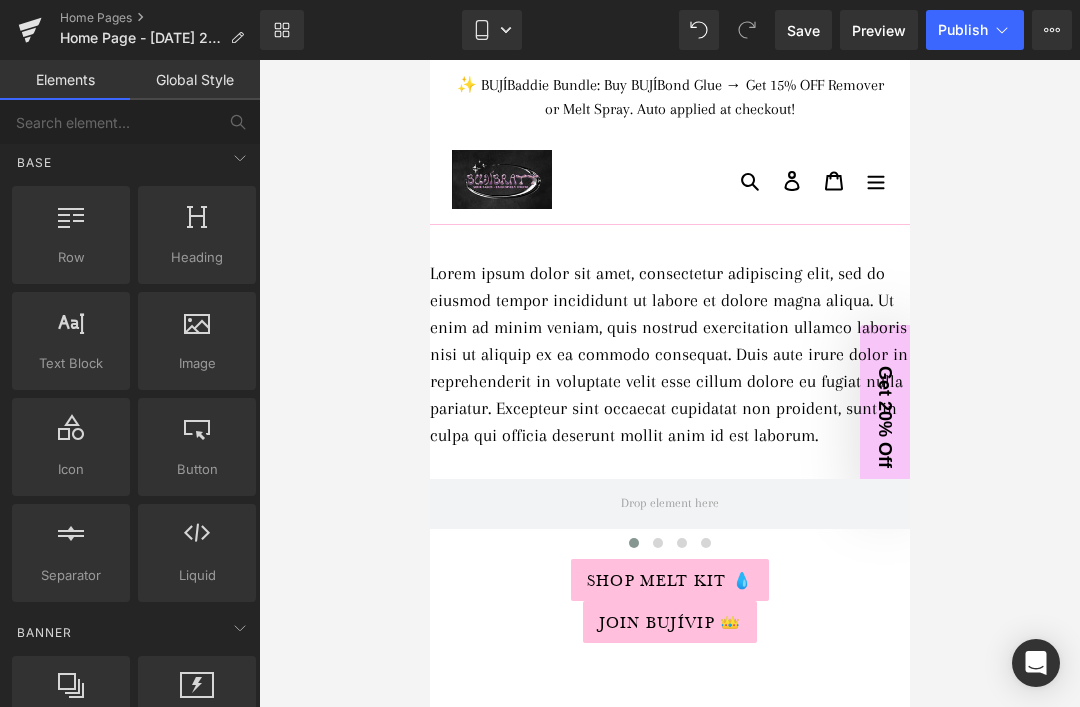 click at bounding box center [669, 383] 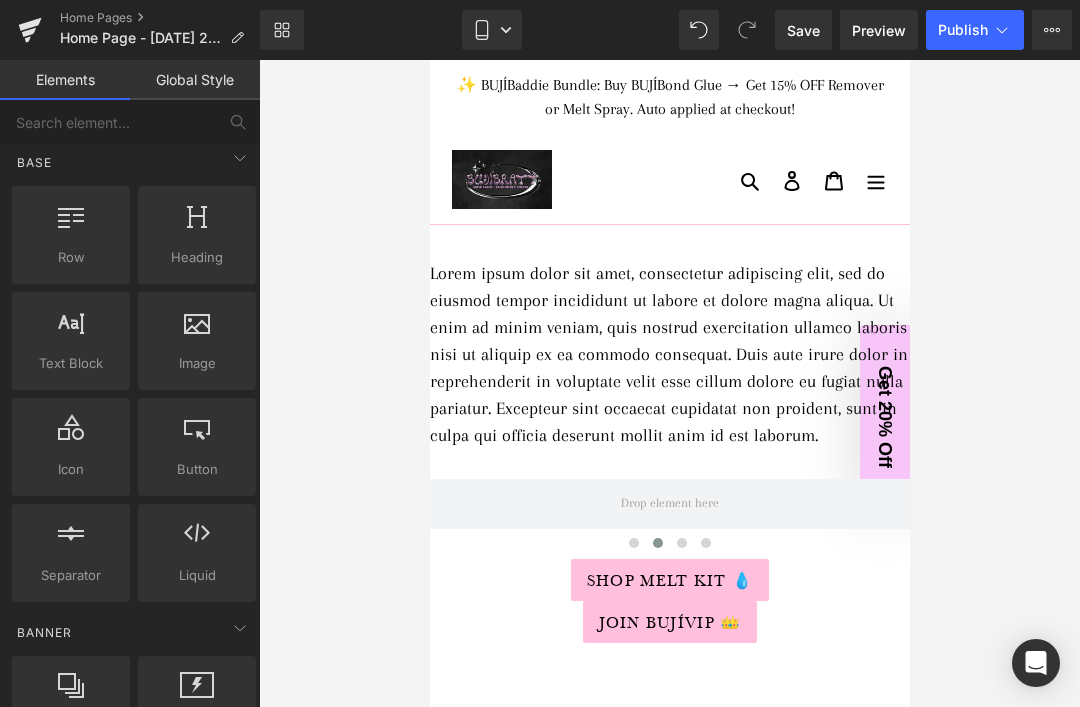 scroll, scrollTop: 0, scrollLeft: 0, axis: both 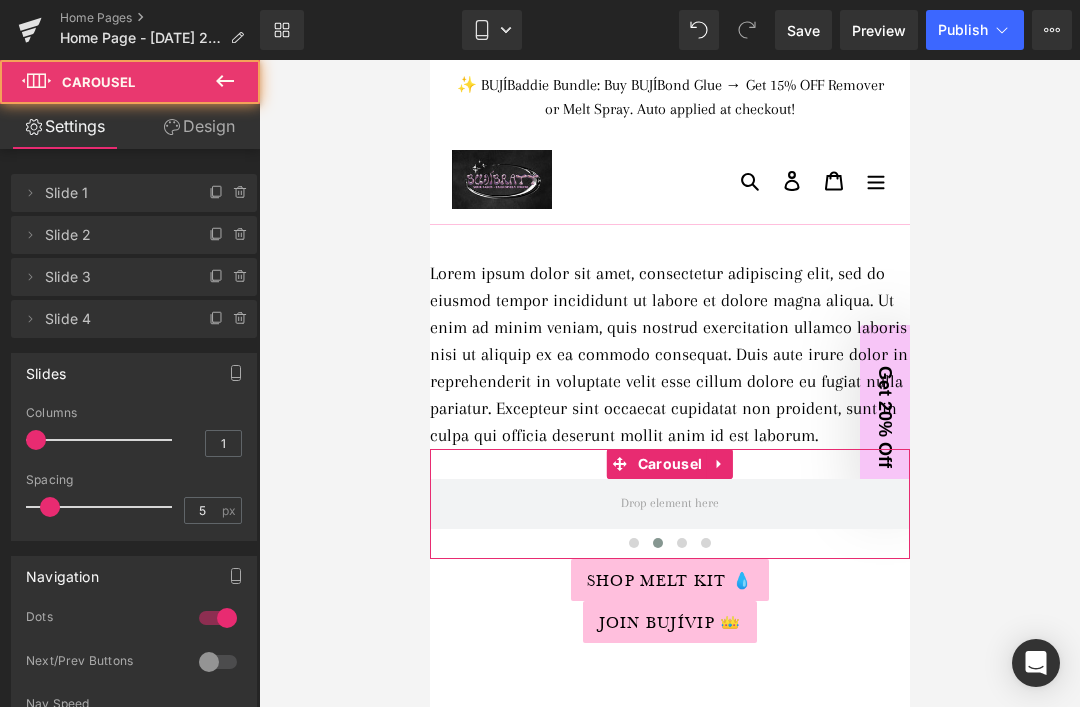 click 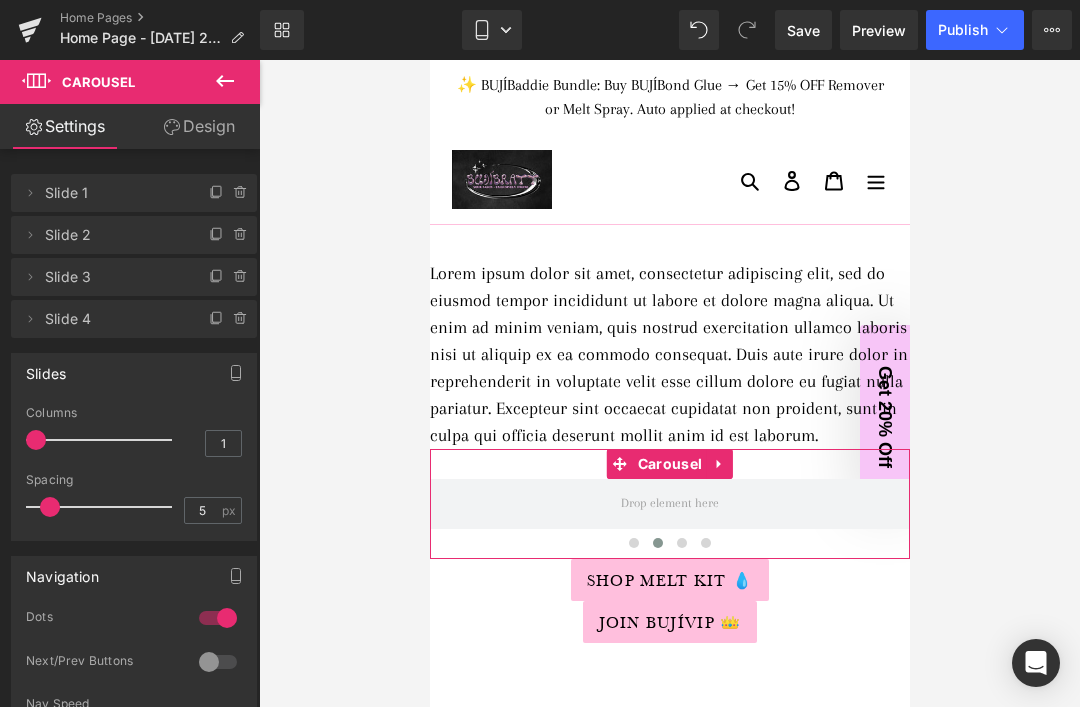 click on "Lorem ipsum dolor sit amet, consectetur adipiscing elit, sed do eiusmod tempor incididunt ut labore et dolore magna aliqua. Ut enim ad minim veniam, quis nostrud exercitation ullamco laboris nisi ut aliquip ex ea commodo consequat. Duis aute irure dolor in reprehenderit in voluptate velit esse cillum dolore eu fugiat nulla pariatur. Excepteur sint occaecat cupidatat non proident, sunt in culpa qui officia deserunt mollit anim id est laborum.
Text Block
‹ ›
[GEOGRAPHIC_DATA]
Shop Melt Kit 💧
Button
Join BUJÍVIP 👑
Button
Select your layout" at bounding box center [669, 594] 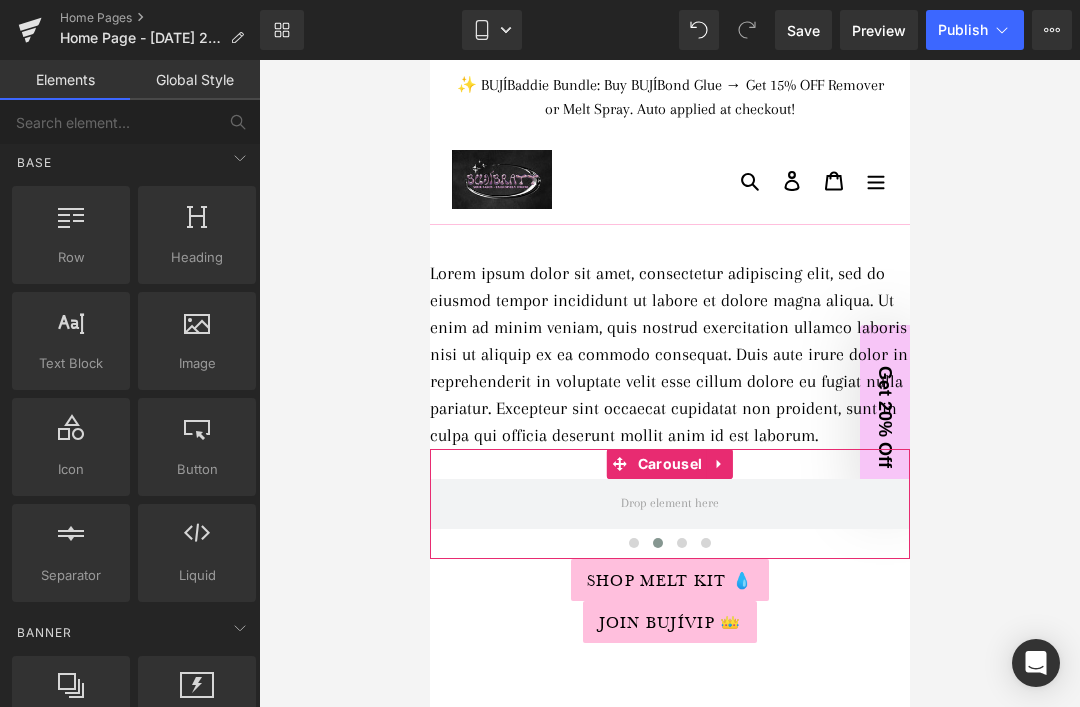 click at bounding box center (669, 505) 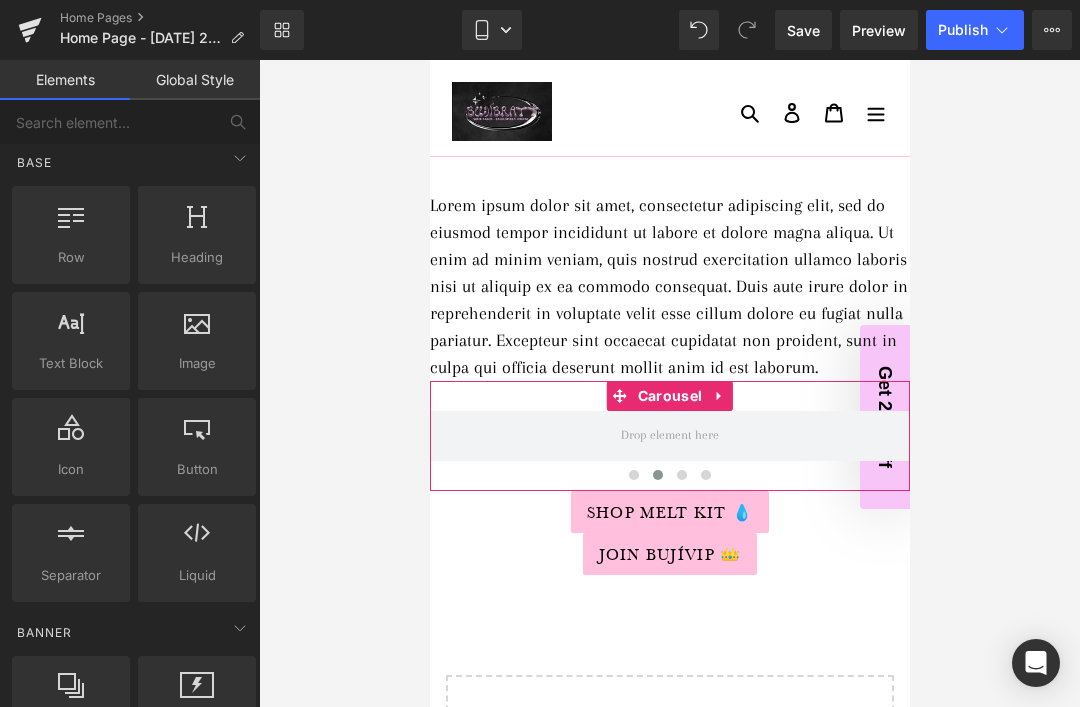scroll, scrollTop: 65, scrollLeft: 0, axis: vertical 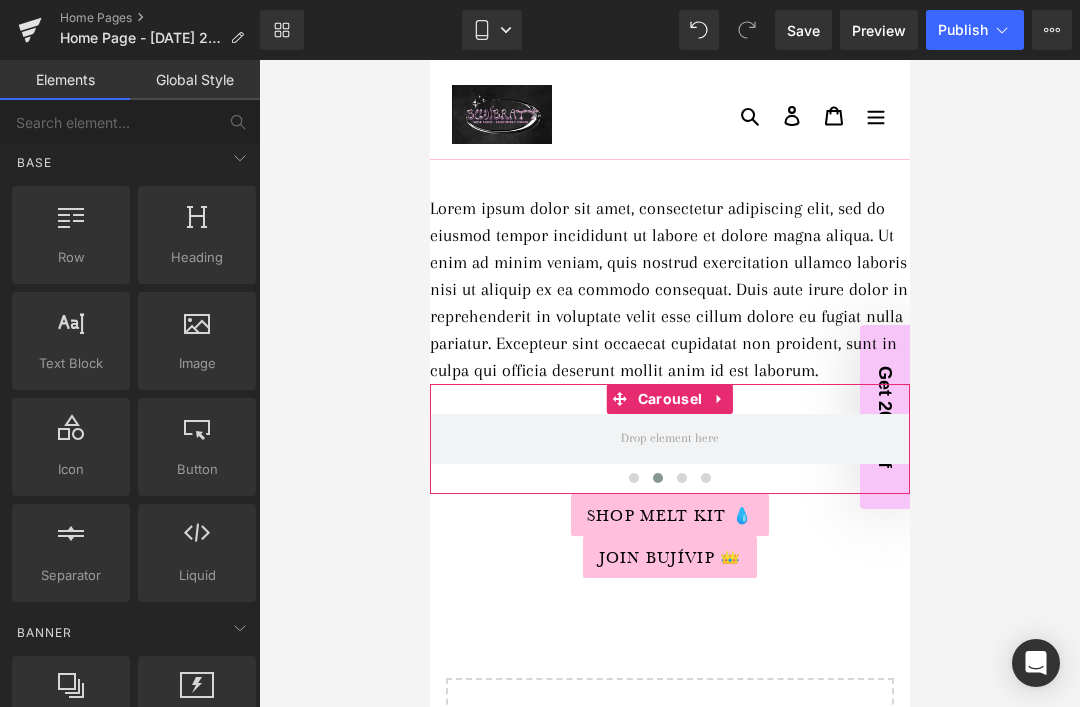 click 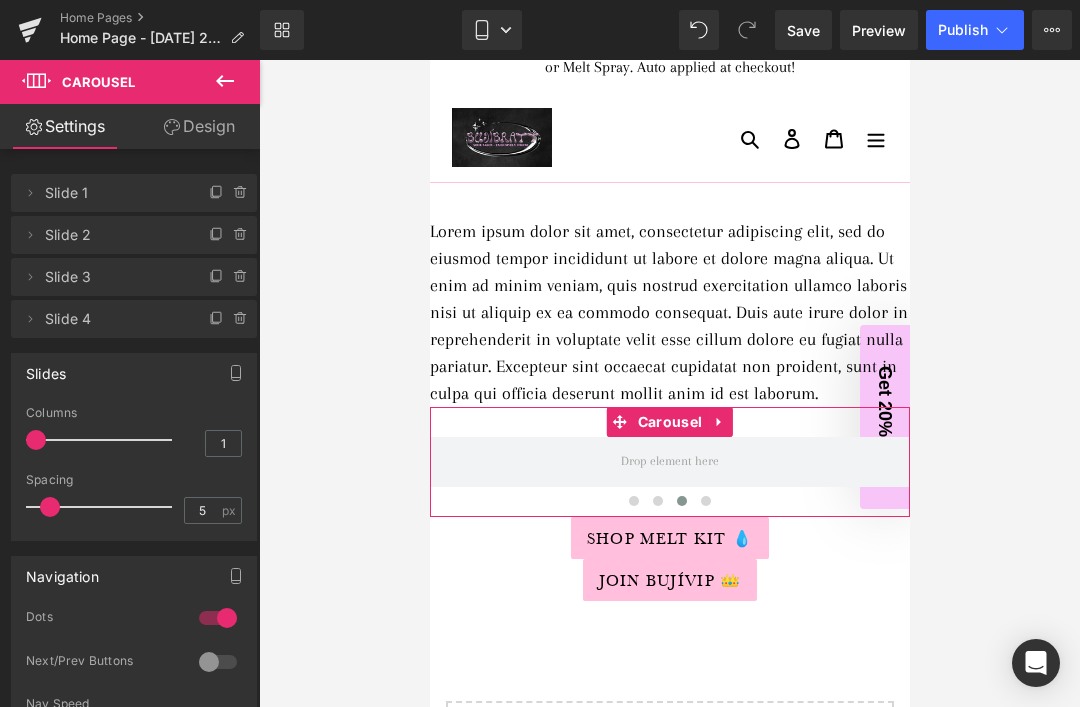 scroll, scrollTop: 40, scrollLeft: 0, axis: vertical 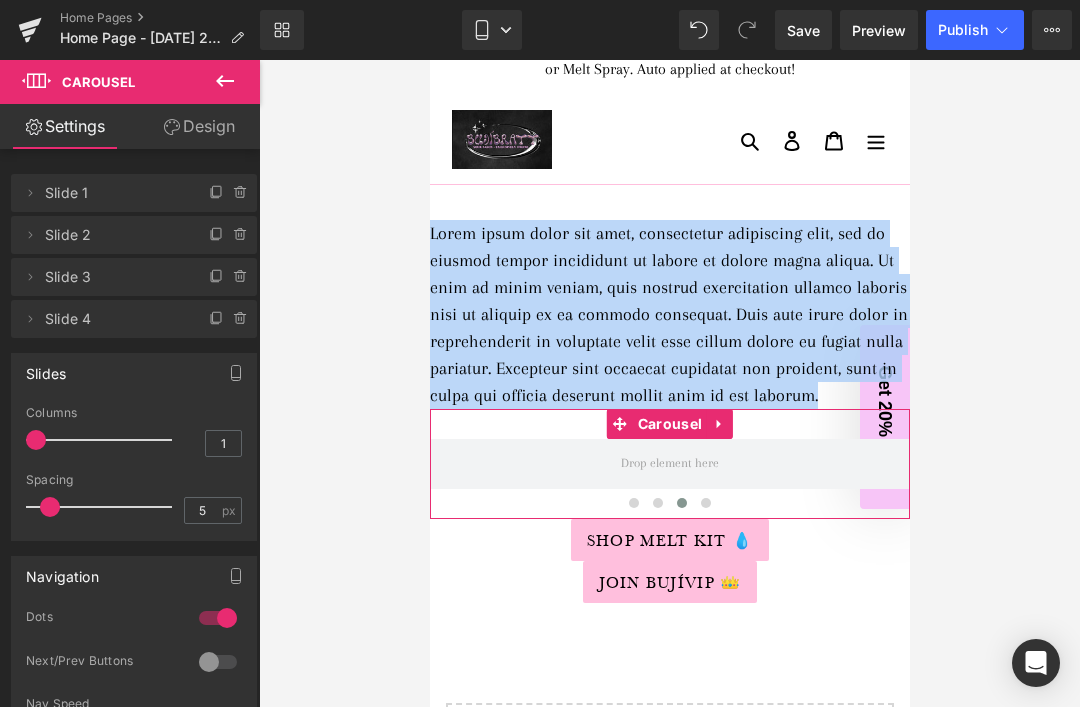 click at bounding box center [669, 465] 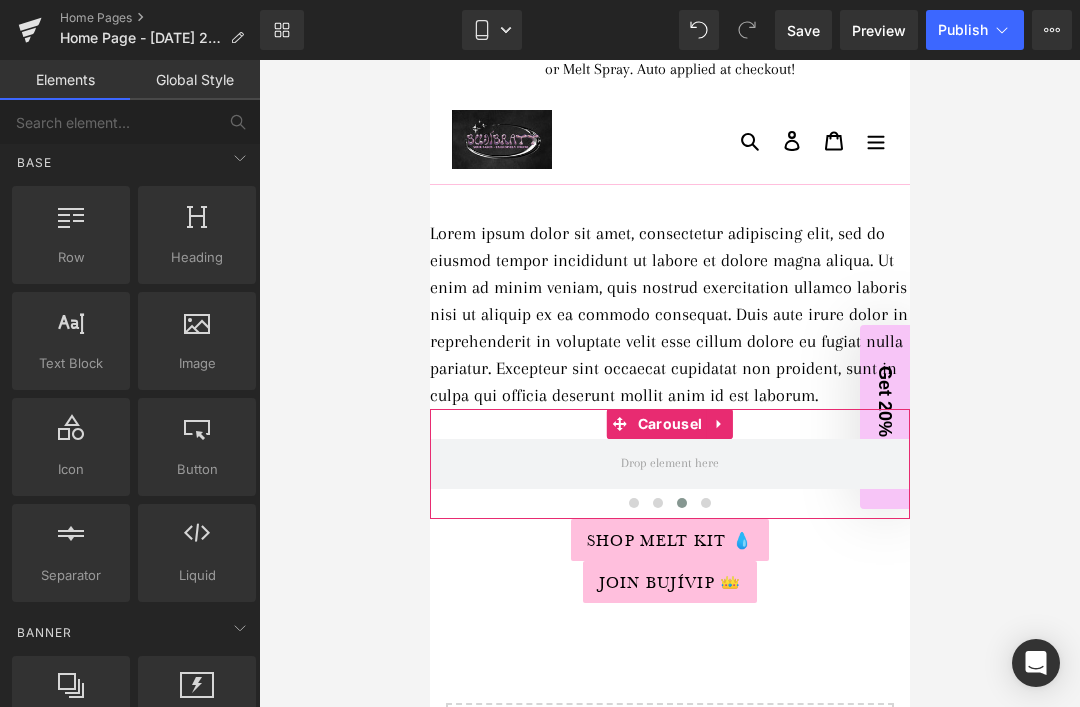 click at bounding box center [669, 465] 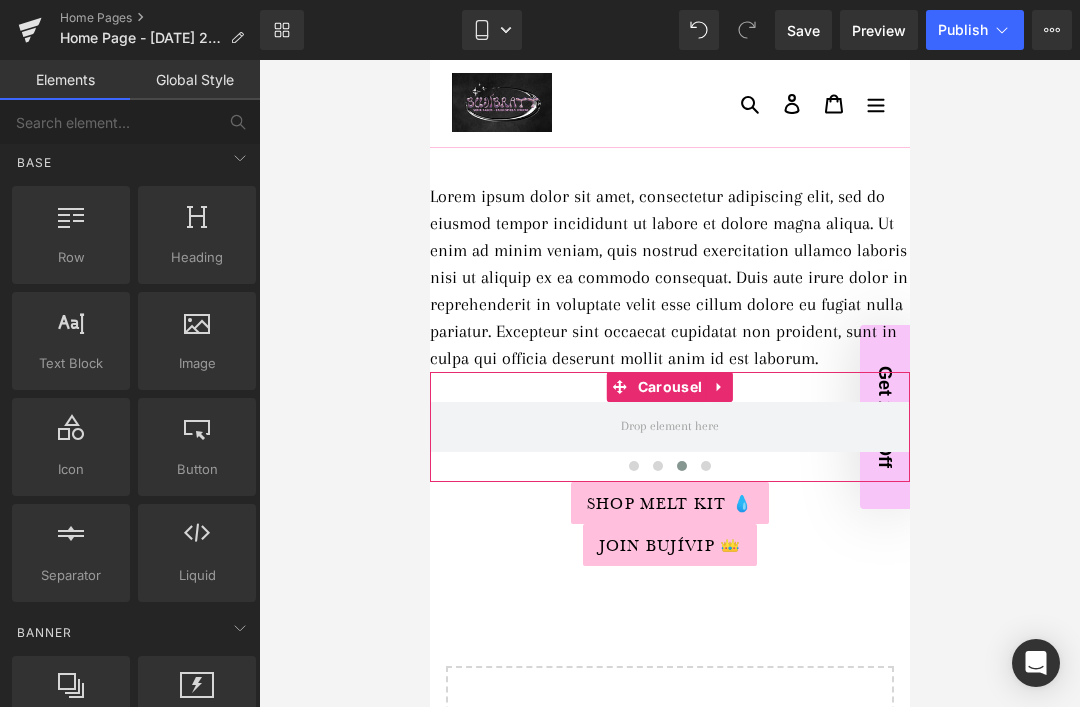 scroll, scrollTop: 76, scrollLeft: 0, axis: vertical 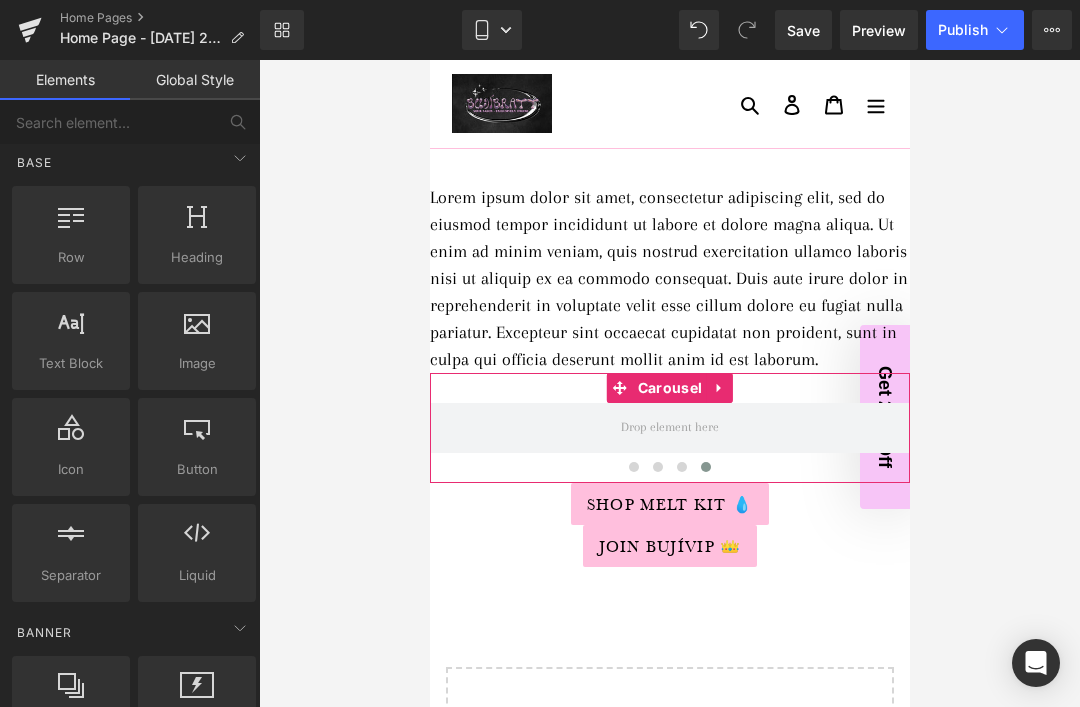 click at bounding box center (619, 388) 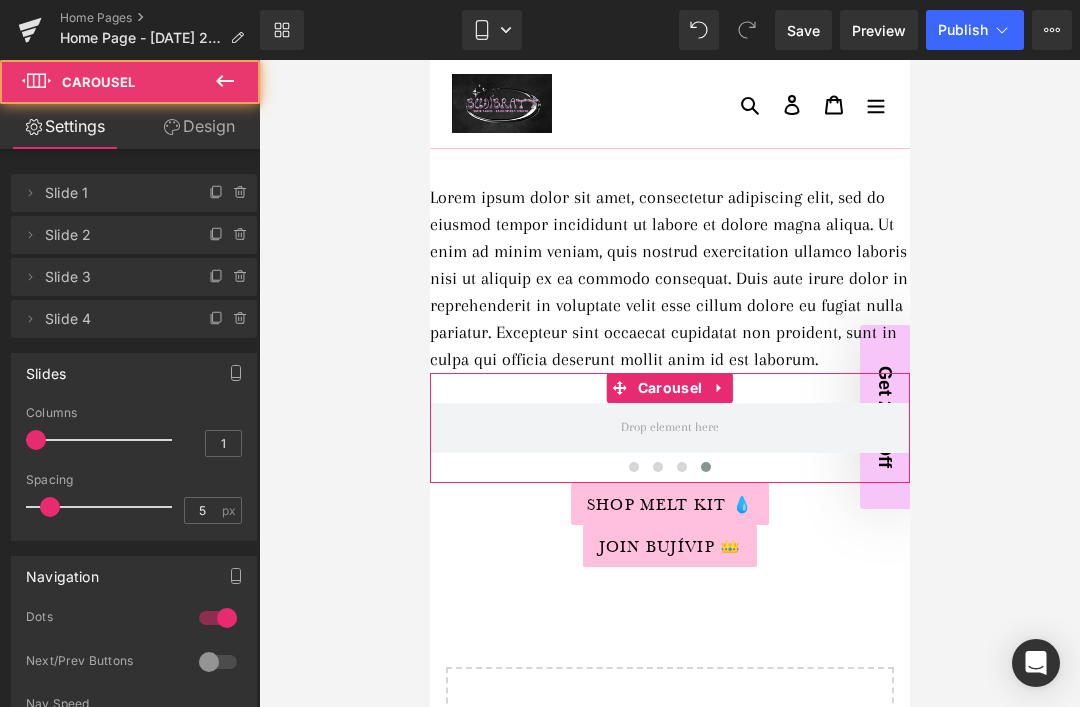 click 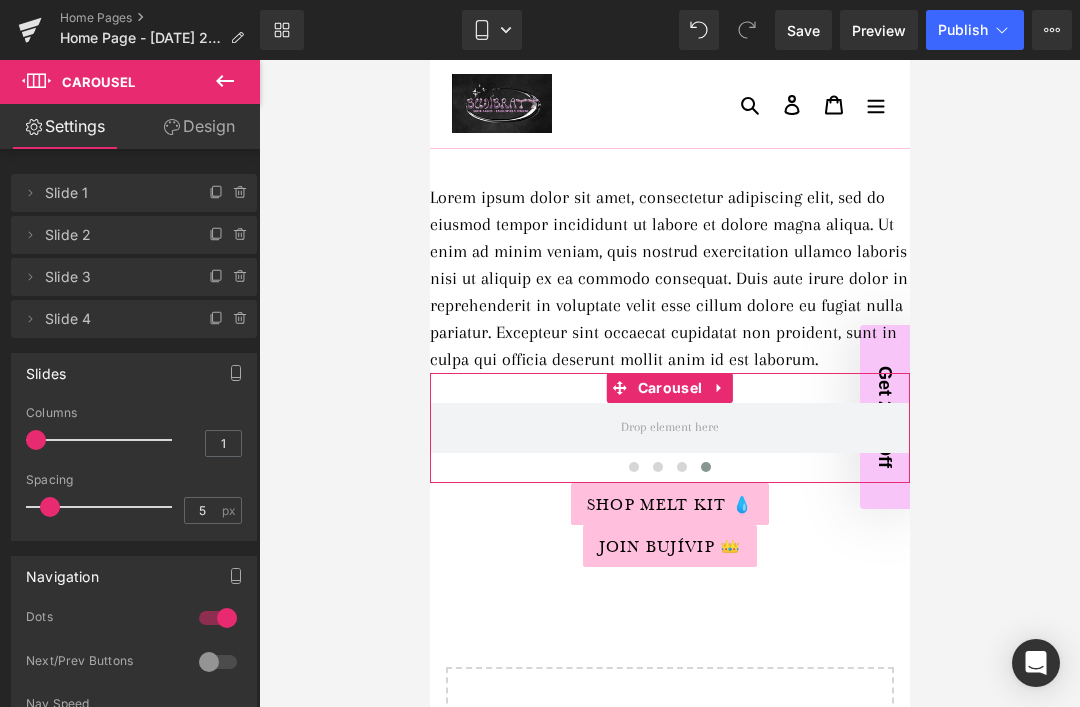 scroll, scrollTop: 0, scrollLeft: 0, axis: both 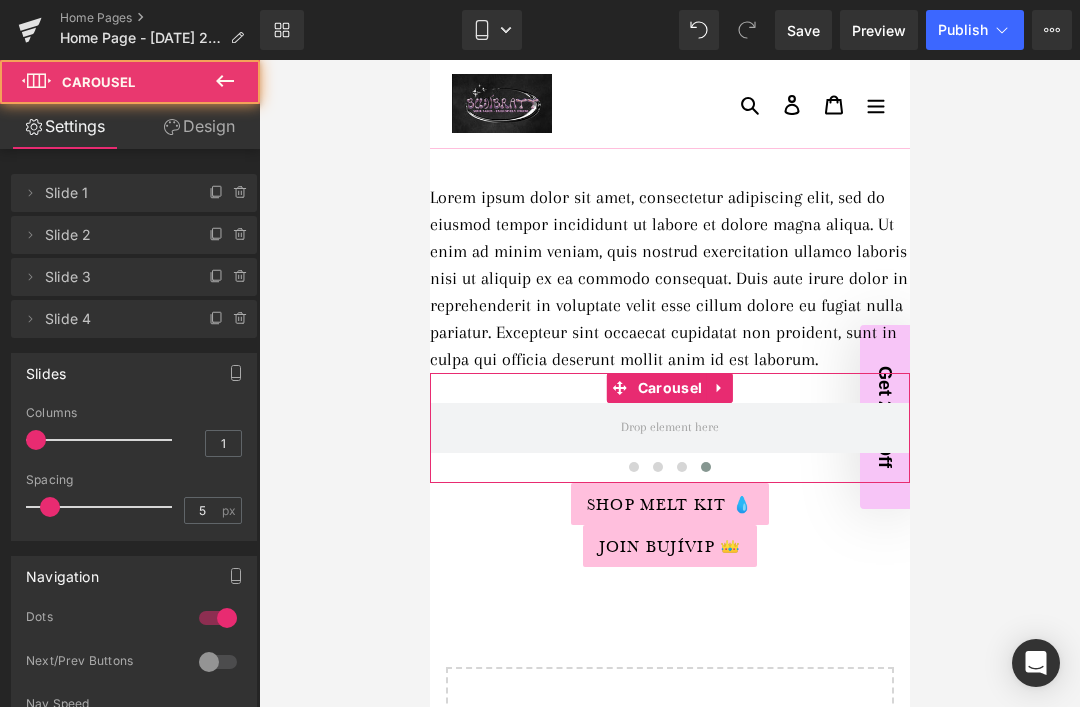 click 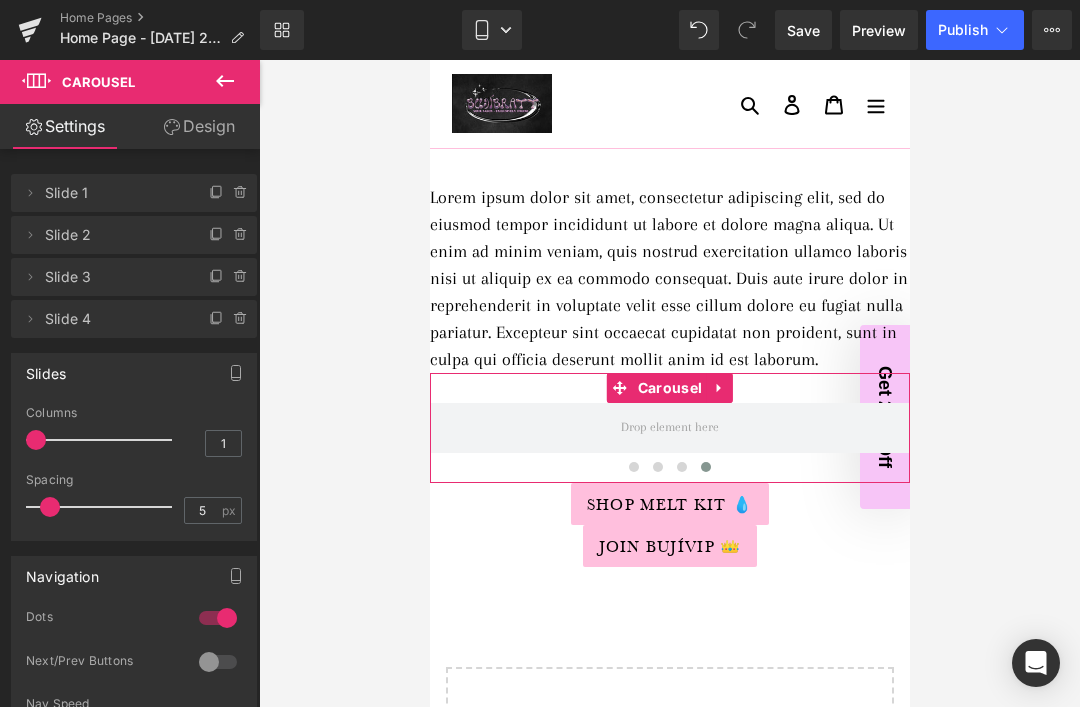 click 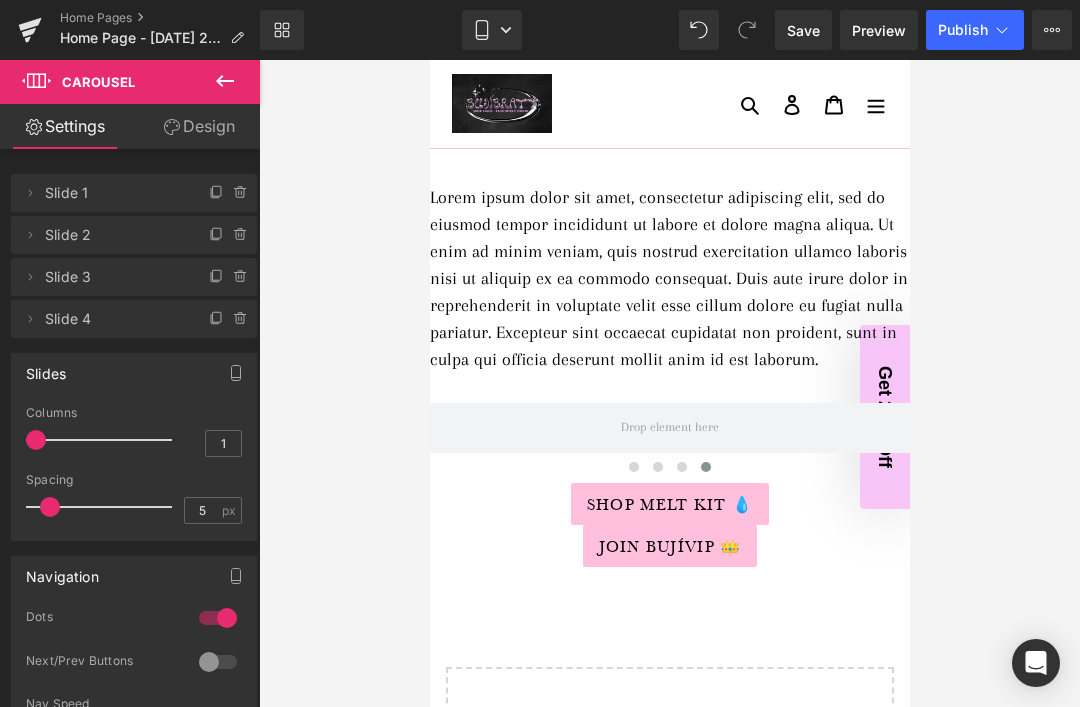 click on "Lorem ipsum dolor sit amet, consectetur adipiscing elit, sed do eiusmod tempor incididunt ut labore et dolore magna aliqua. Ut enim ad minim veniam, quis nostrud exercitation ullamco laboris nisi ut aliquip ex ea commodo consequat. Duis aute irure dolor in reprehenderit in voluptate velit esse cillum dolore eu fugiat nulla pariatur. Excepteur sint occaecat cupidatat non proident, sunt in culpa qui officia deserunt mollit anim id est laborum." at bounding box center [669, 278] 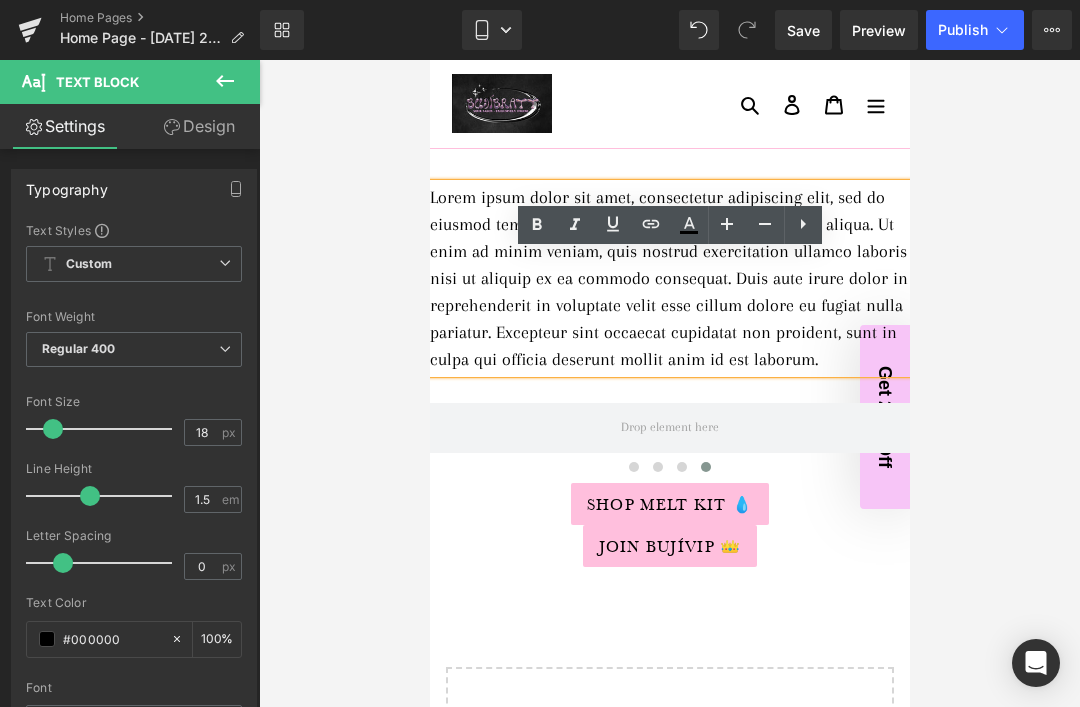 click on "Lorem ipsum dolor sit amet, consectetur adipiscing elit, sed do eiusmod tempor incididunt ut labore et dolore magna aliqua. Ut enim ad minim veniam, quis nostrud exercitation ullamco laboris nisi ut aliquip ex ea commodo consequat. Duis aute irure dolor in reprehenderit in voluptate velit esse cillum dolore eu fugiat nulla pariatur. Excepteur sint occaecat cupidatat non proident, sunt in culpa qui officia deserunt mollit anim id est laborum." at bounding box center [669, 278] 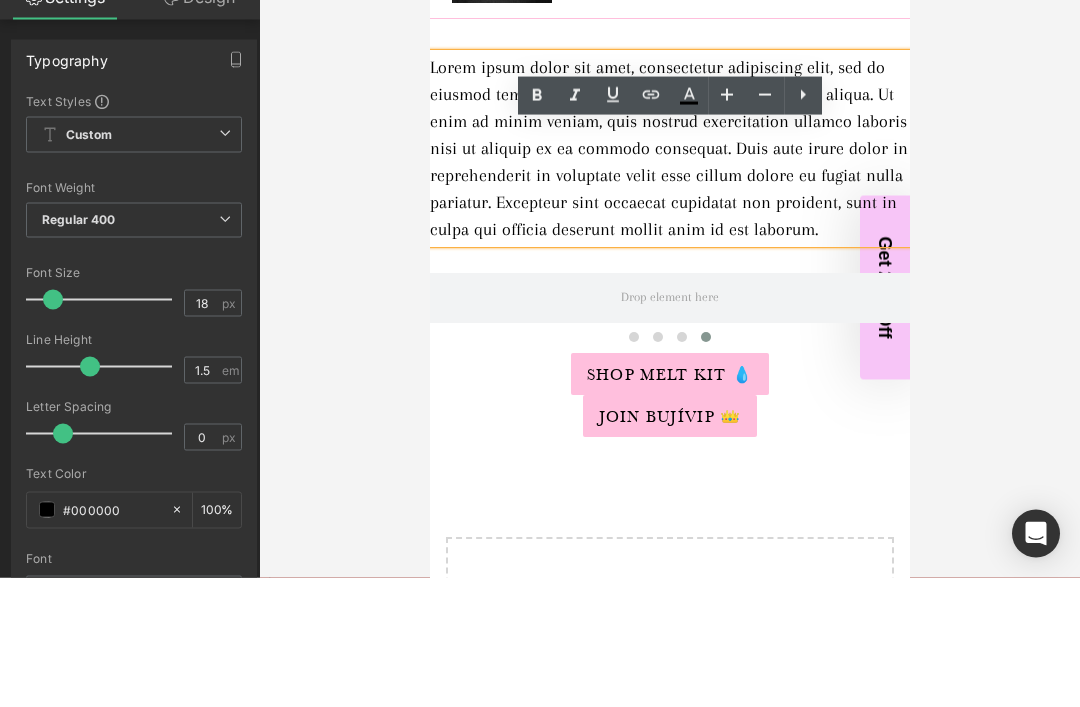 click on "Lorem ipsum dolor sit amet, consectetur adipiscing elit, sed do eiusmod tempor incididunt ut labore et dolore magna aliqua. Ut enim ad minim veniam, quis nostrud exercitation ullamco laboris nisi ut aliquip ex ea commodo consequat. Duis aute irure dolor in reprehenderit in voluptate velit esse cillum dolore eu fugiat nulla pariatur. Excepteur sint occaecat cupidatat non proident, sunt in culpa qui officia deserunt mollit anim id est laborum." at bounding box center [669, 149] 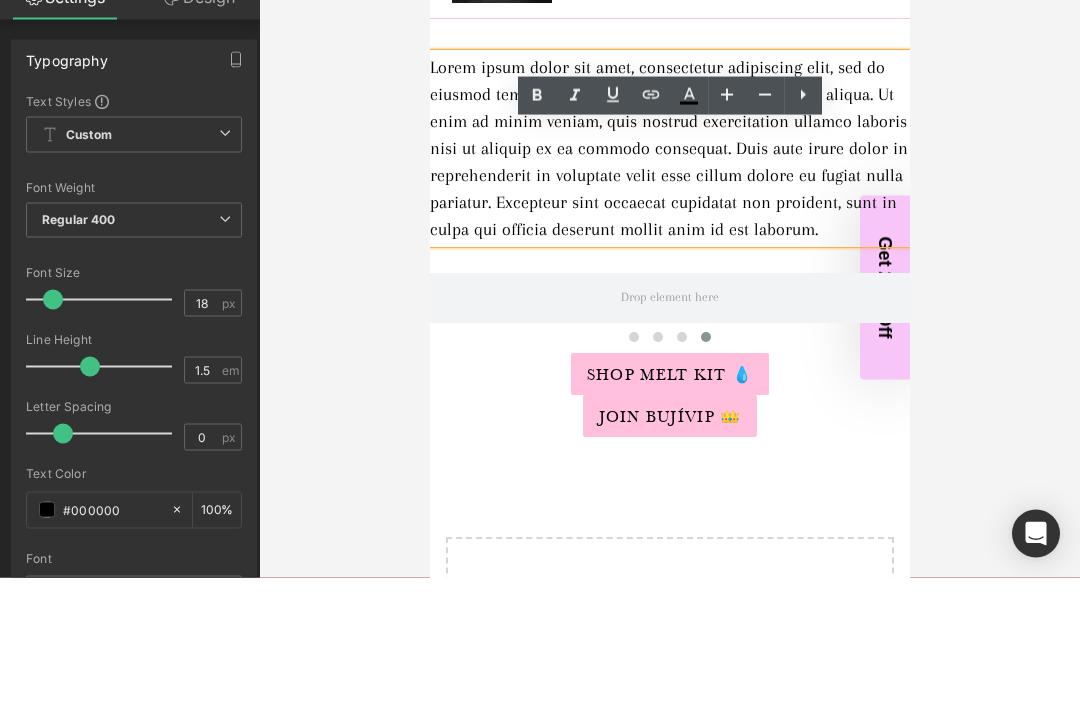 click on "Lorem ipsum dolor sit amet, consectetur adipiscing elit, sed do eiusmod tempor incididunt ut labore et dolore magna aliqua. Ut enim ad minim veniam, quis nostrud exercitation ullamco laboris nisi ut aliquip ex ea commodo consequat. Duis aute irure dolor in reprehenderit in voluptate velit esse cillum dolore eu fugiat nulla pariatur. Excepteur sint occaecat cupidatat non proident, sunt in culpa qui officia deserunt mollit anim id est laborum." at bounding box center [669, 149] 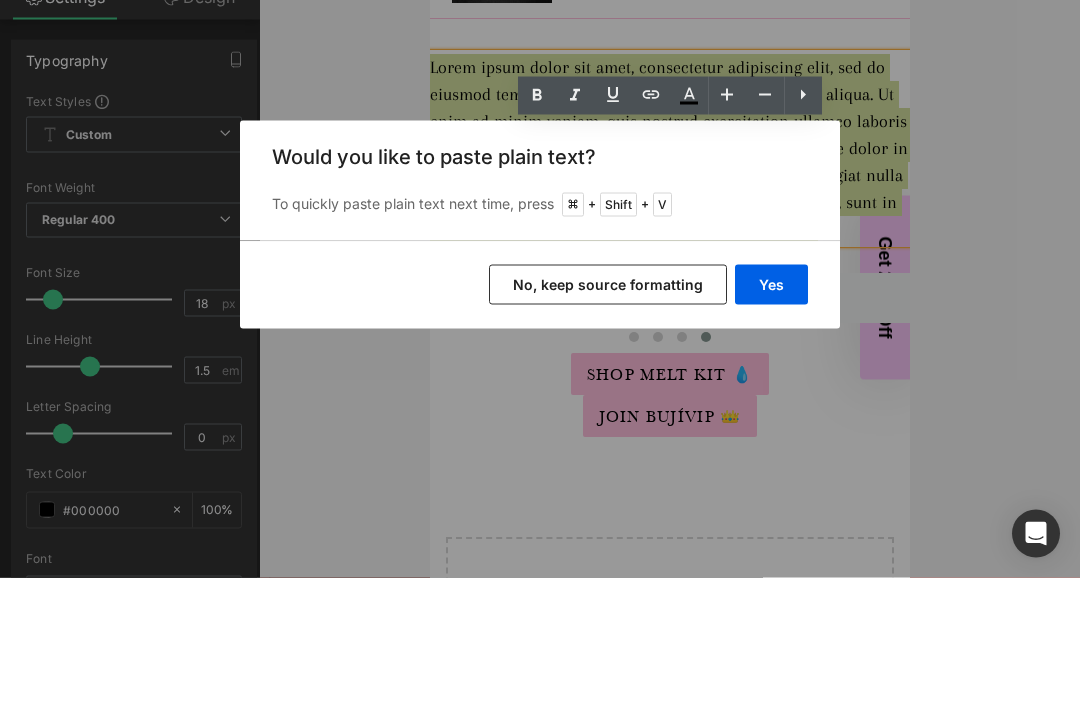 click on "Yes" at bounding box center [771, 414] 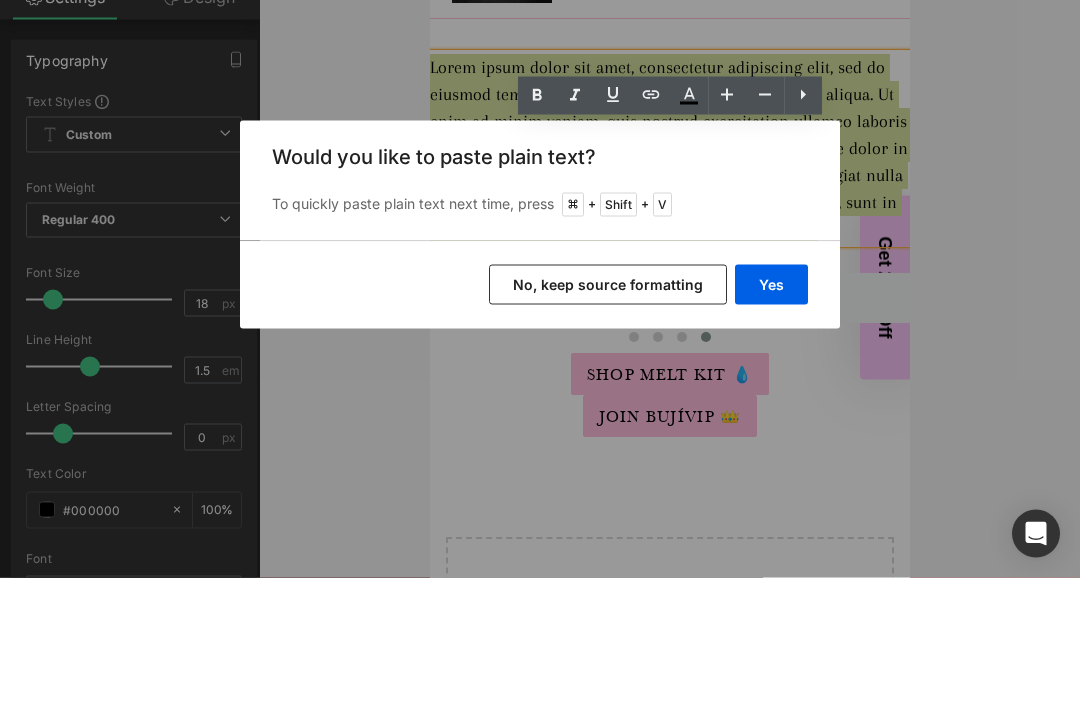 type 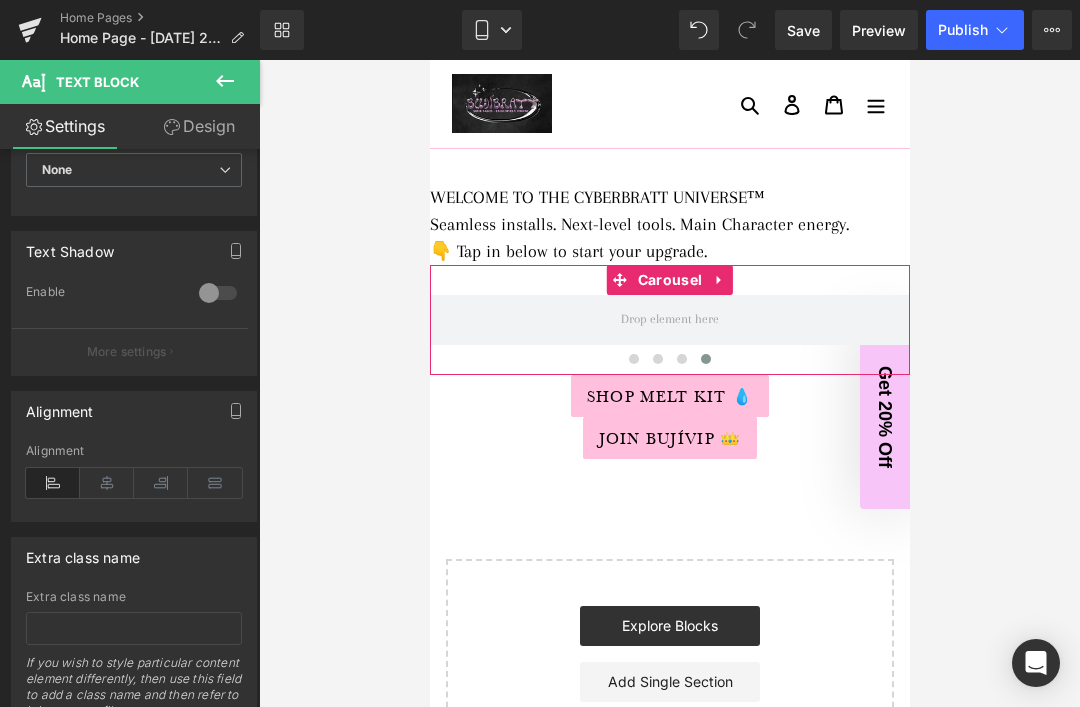 scroll, scrollTop: 623, scrollLeft: 0, axis: vertical 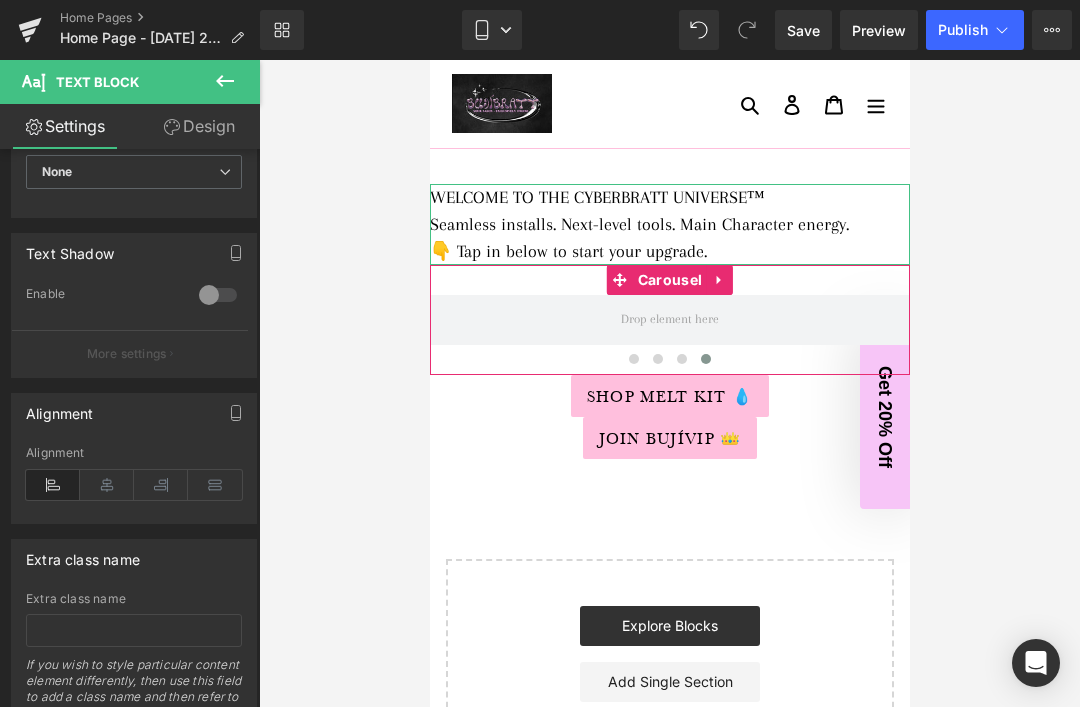 click at bounding box center [107, 485] 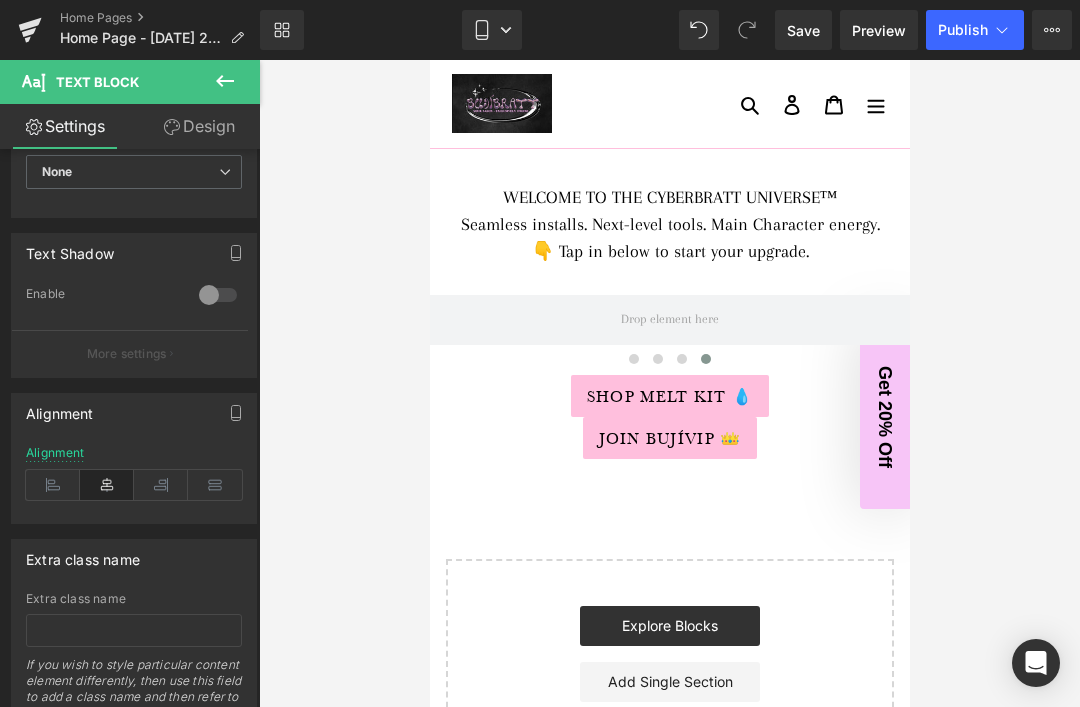 click on "Seamless installs. Next-level tools. Main Character energy." at bounding box center [669, 224] 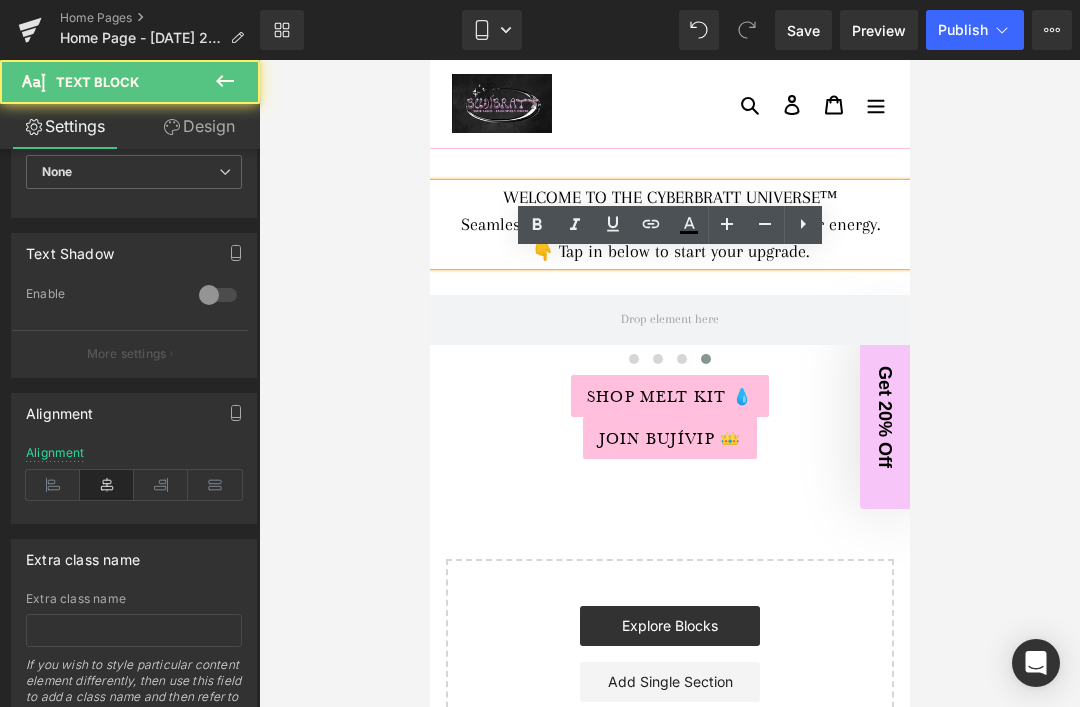 click on "Seamless installs. Next-level tools. Main Character energy." at bounding box center [669, 224] 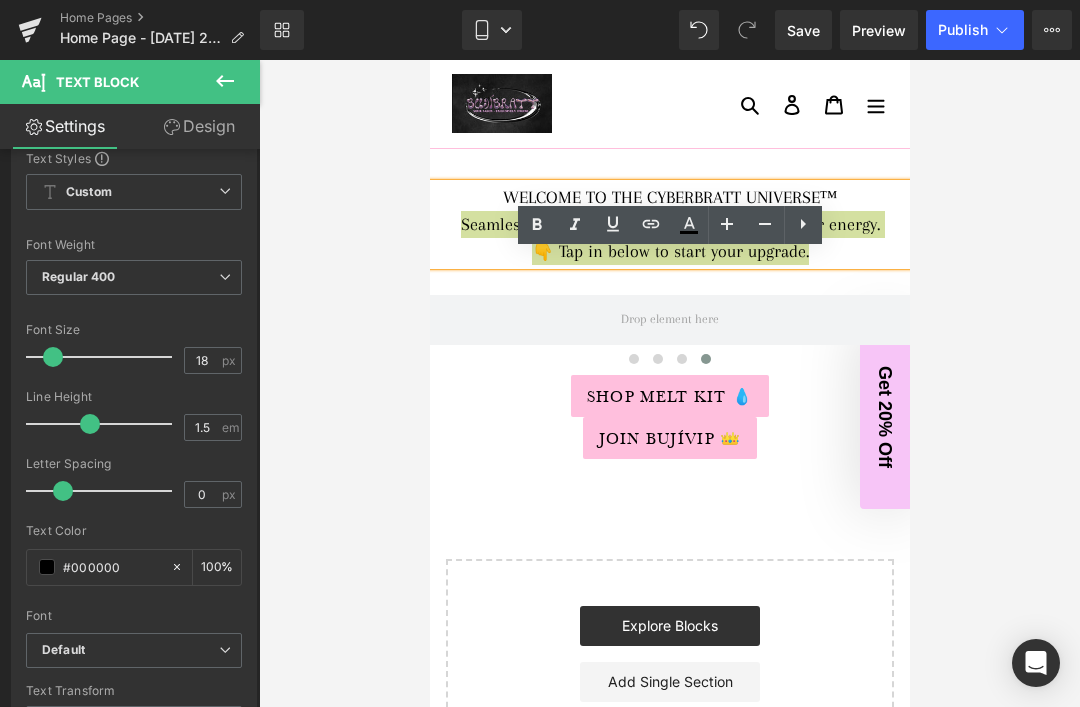 scroll, scrollTop: 71, scrollLeft: 0, axis: vertical 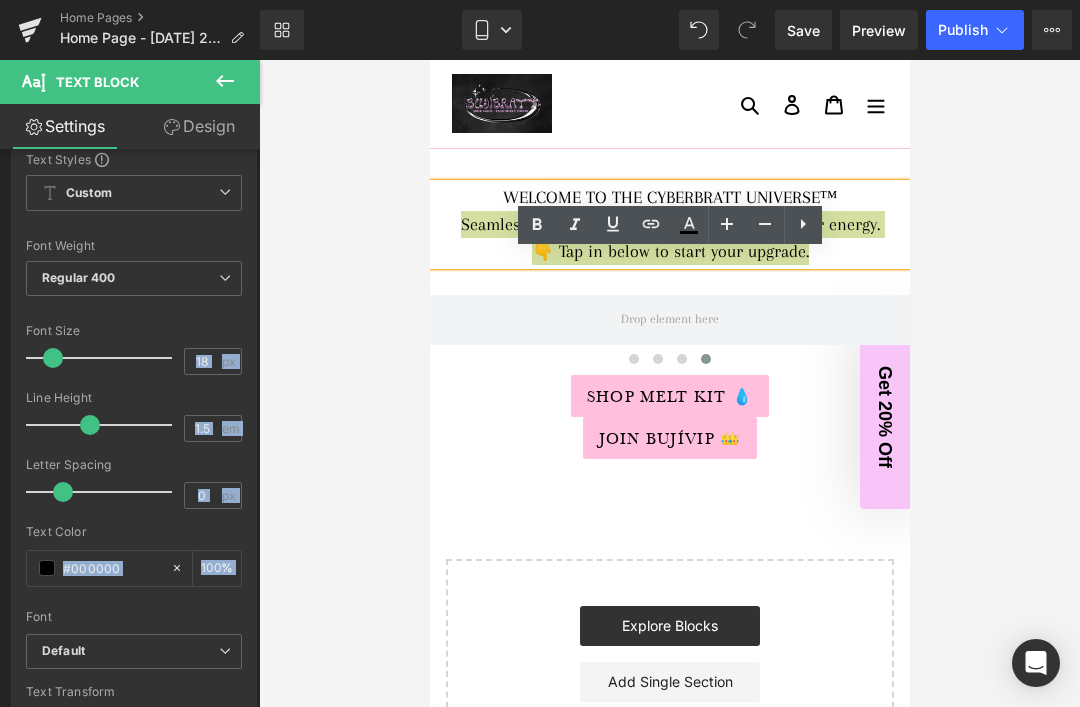 click on "Font Size" at bounding box center (134, 331) 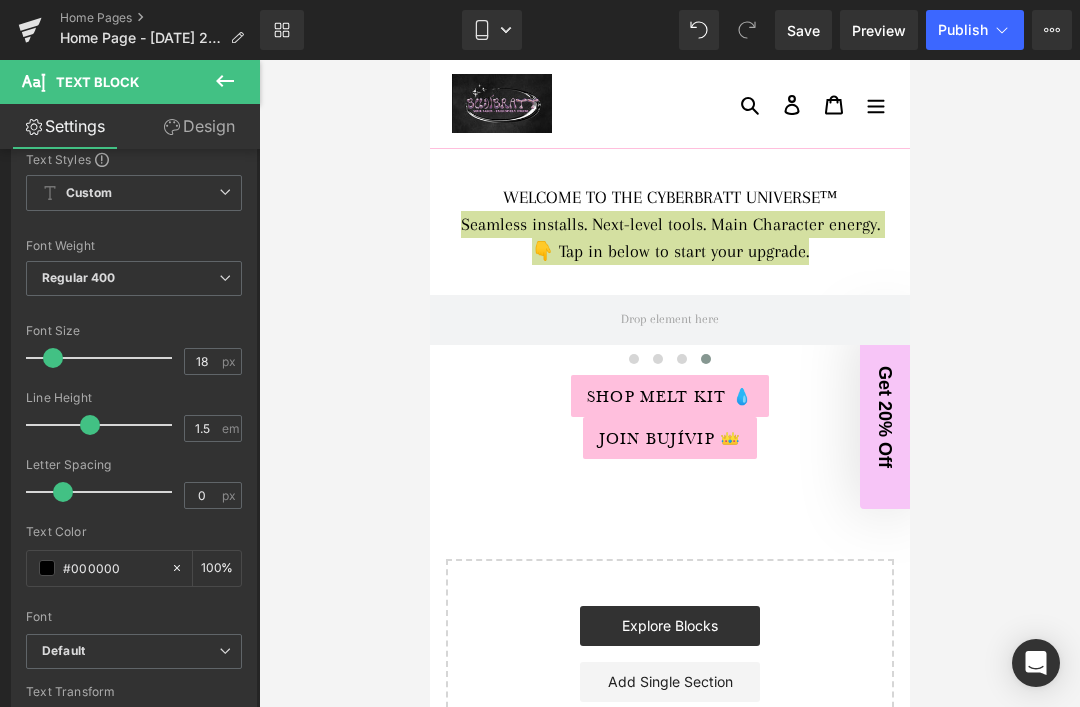 click at bounding box center [53, 358] 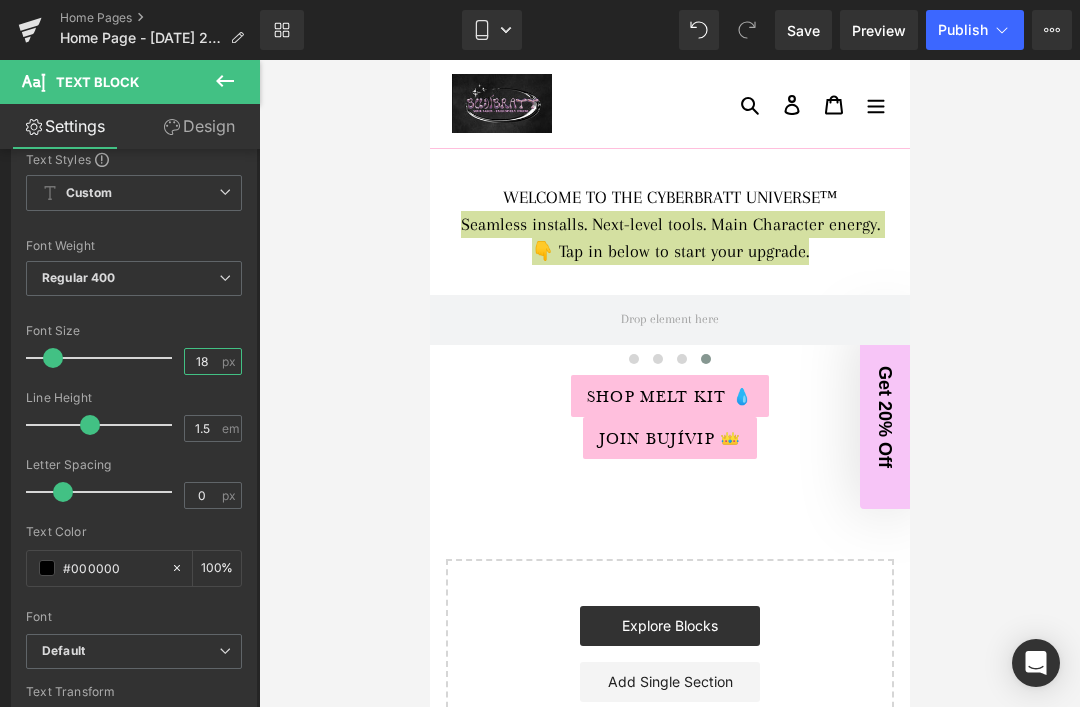 click on "18" at bounding box center [202, 361] 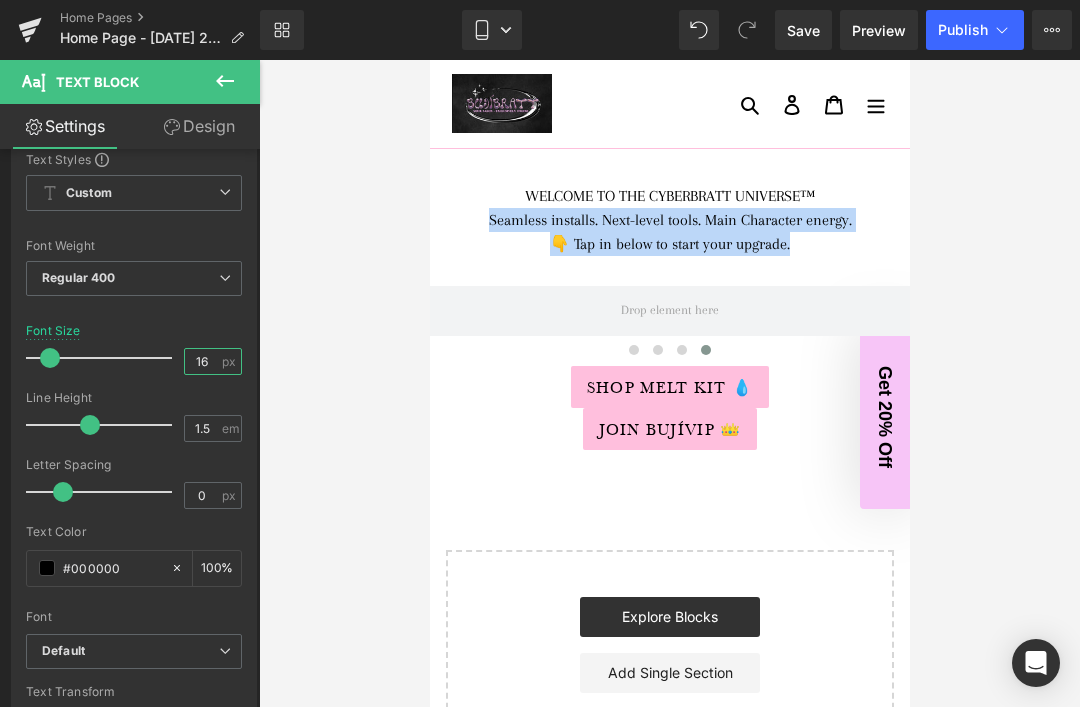click on "WELCOME TO THE CYBERBRATT UNIVERSE™" at bounding box center (669, 196) 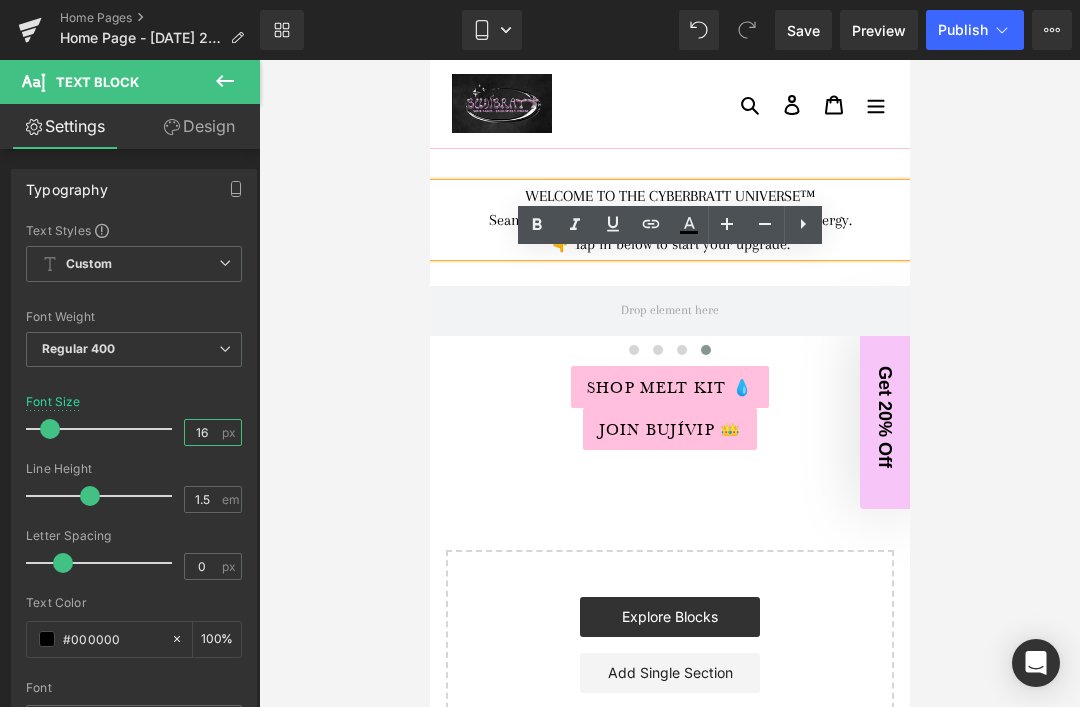 scroll, scrollTop: 0, scrollLeft: 0, axis: both 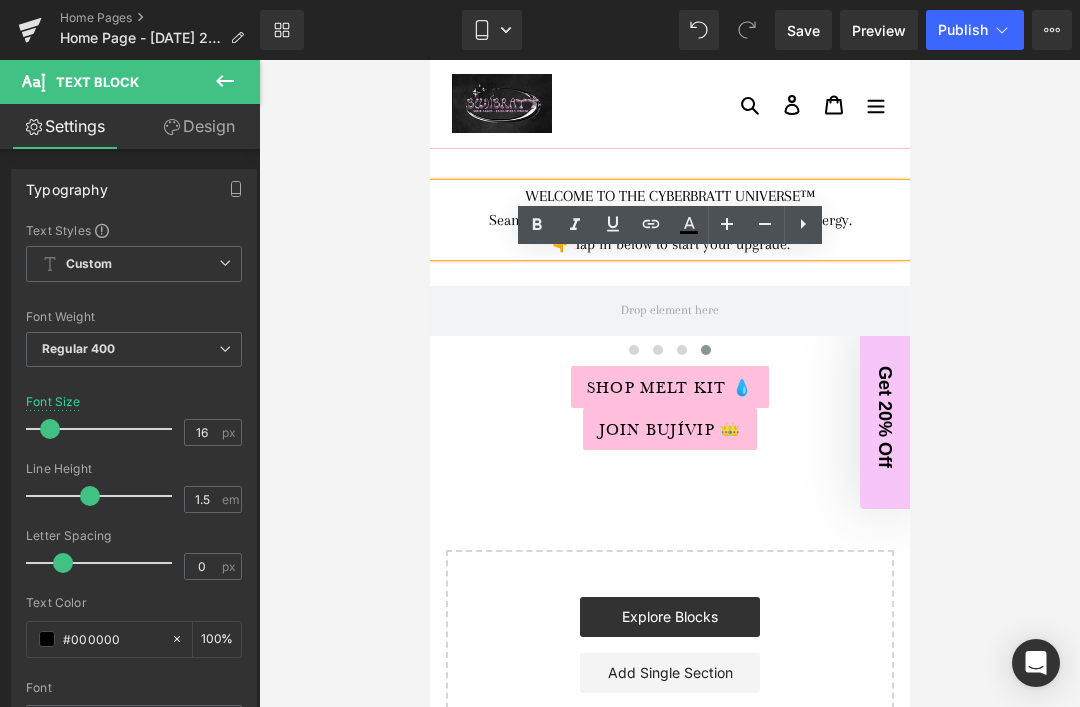 click on "Custom
Setup Global Style" at bounding box center [134, 264] 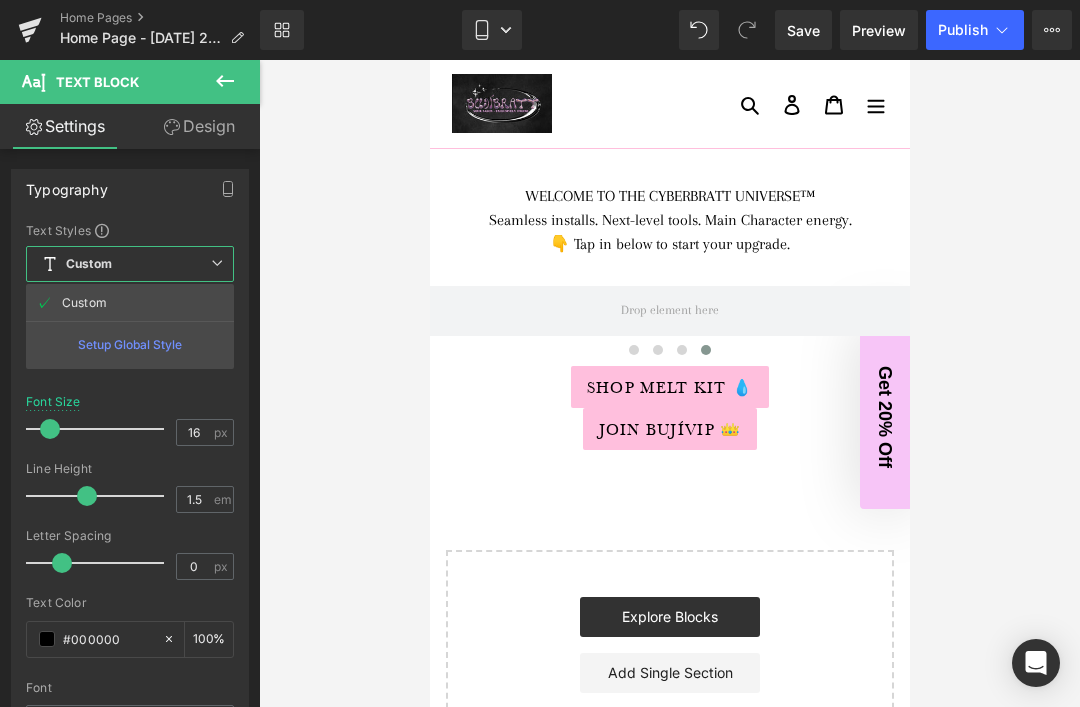 type on "16" 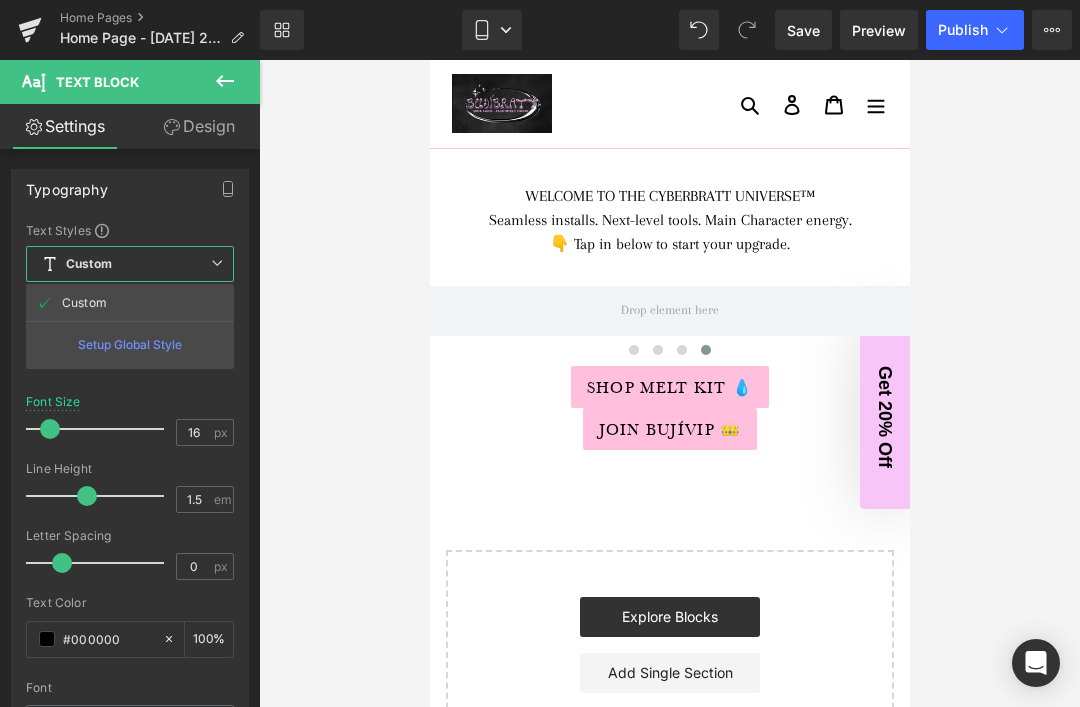 click on "Custom
Setup Global Style" at bounding box center (130, 264) 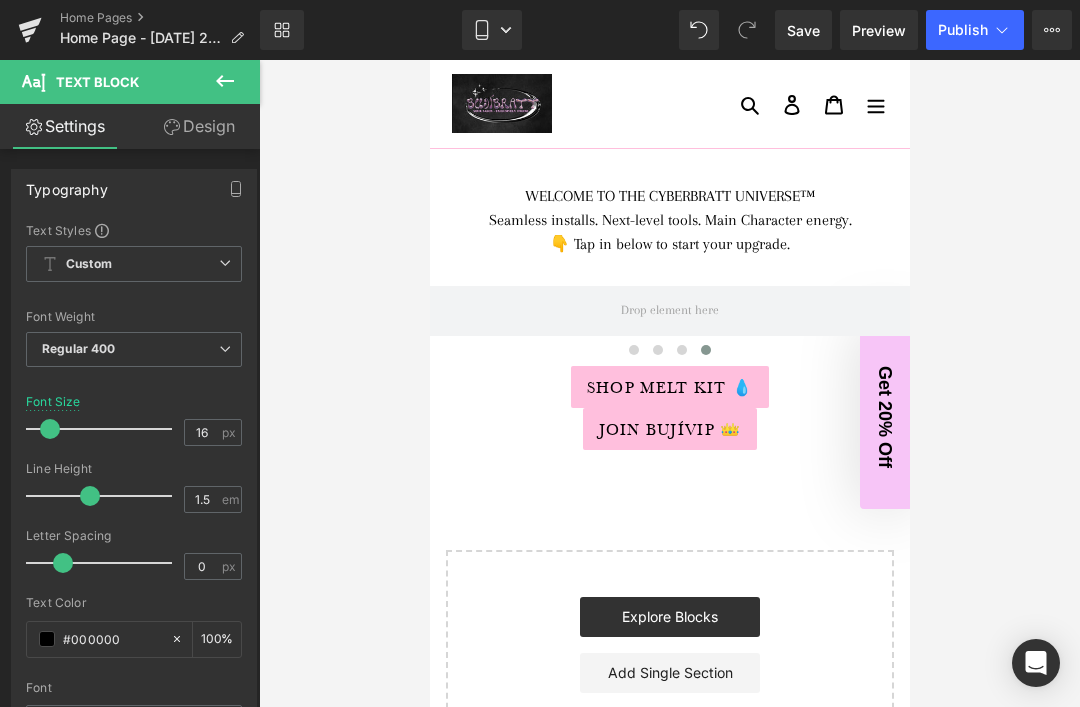 click on "Regular 400" at bounding box center [134, 349] 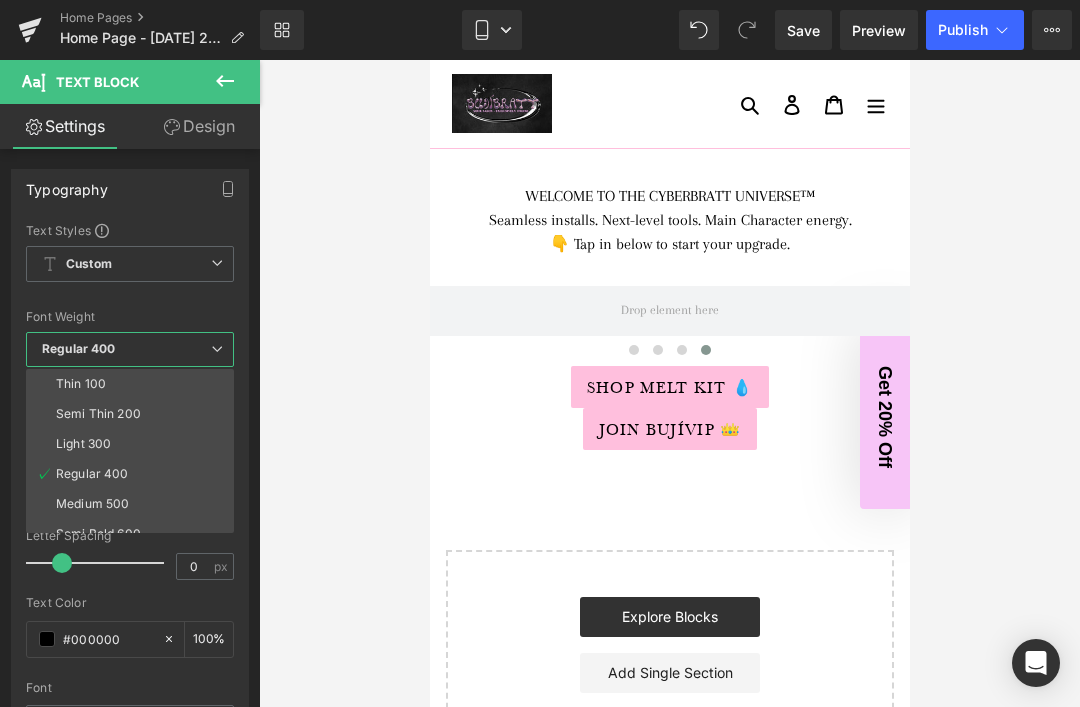 click on "Font Weight" at bounding box center [130, 317] 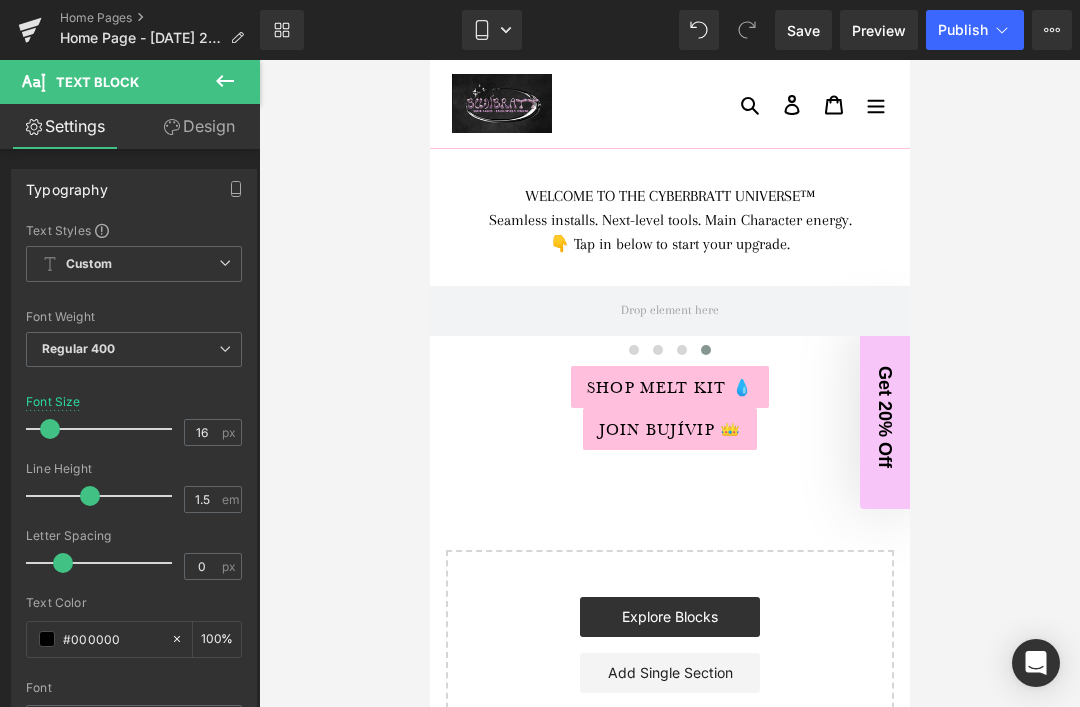scroll, scrollTop: 0, scrollLeft: 0, axis: both 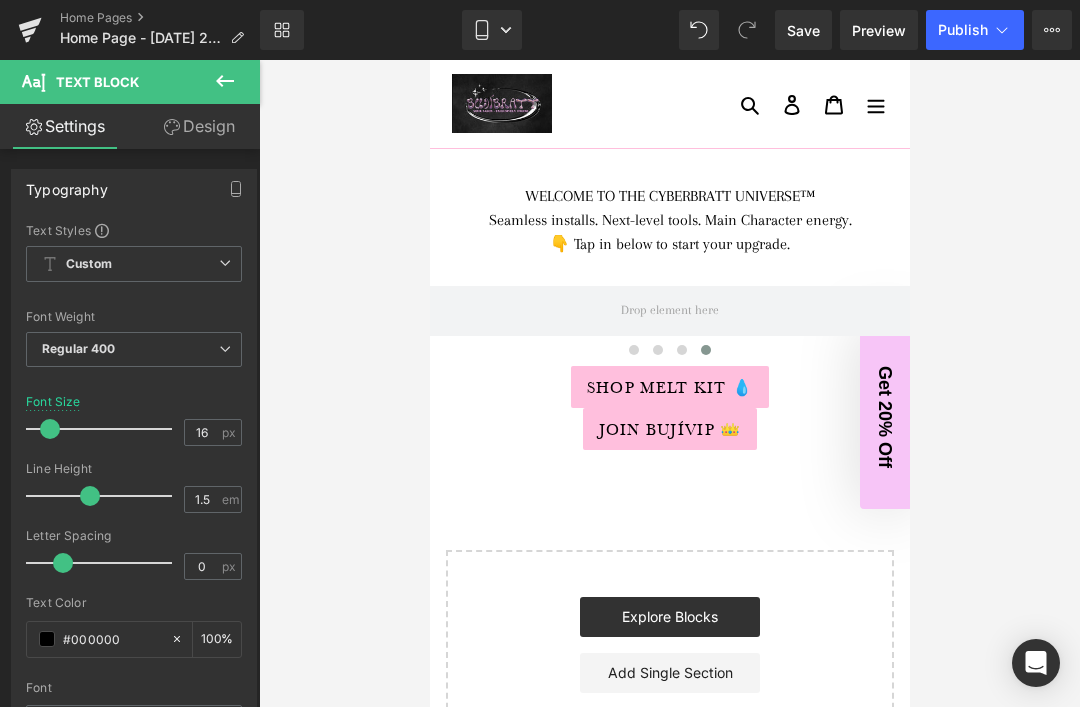 click 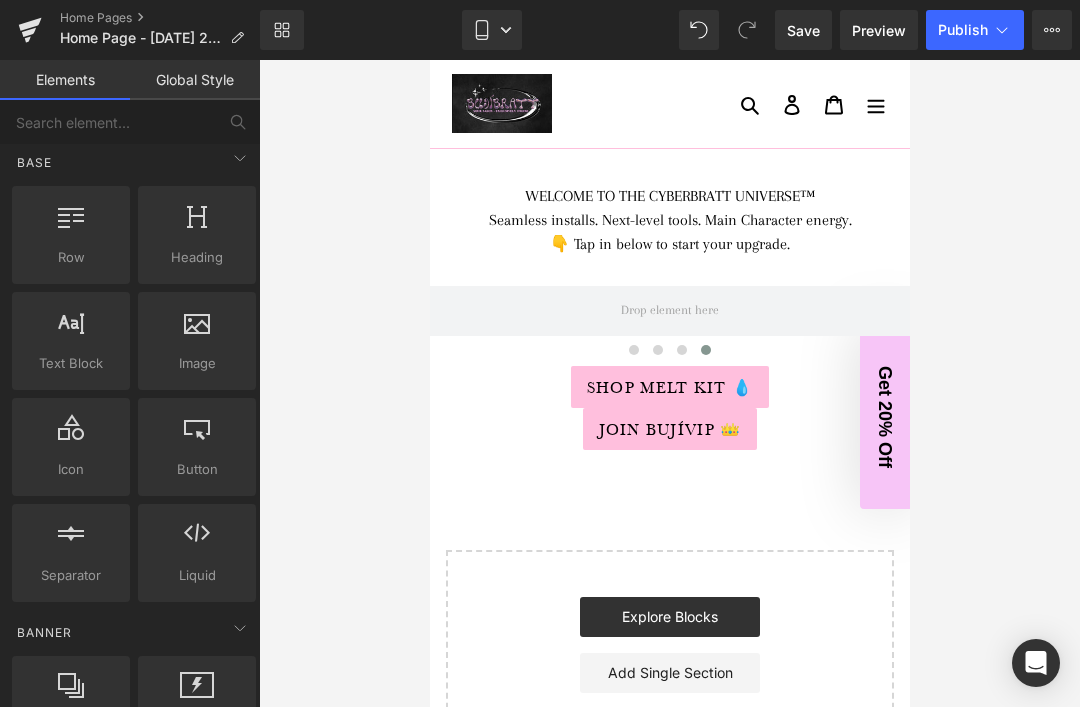 click on "Seamless installs. Next-level tools. Main Character energy." at bounding box center [669, 220] 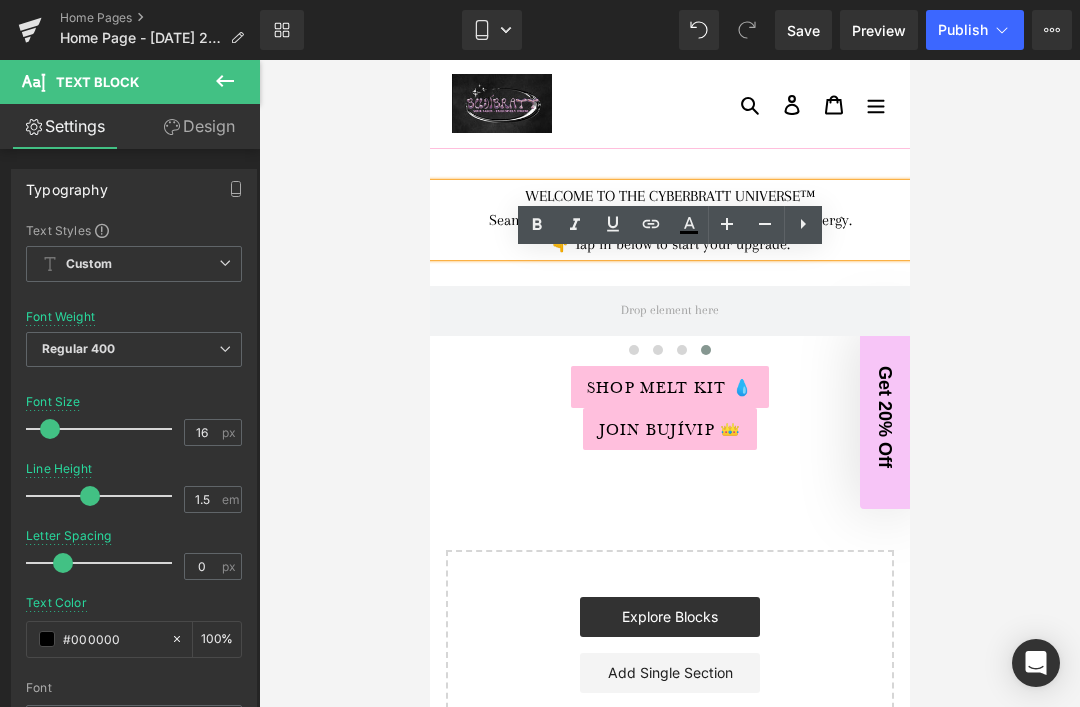 click on "Typography" at bounding box center [67, 184] 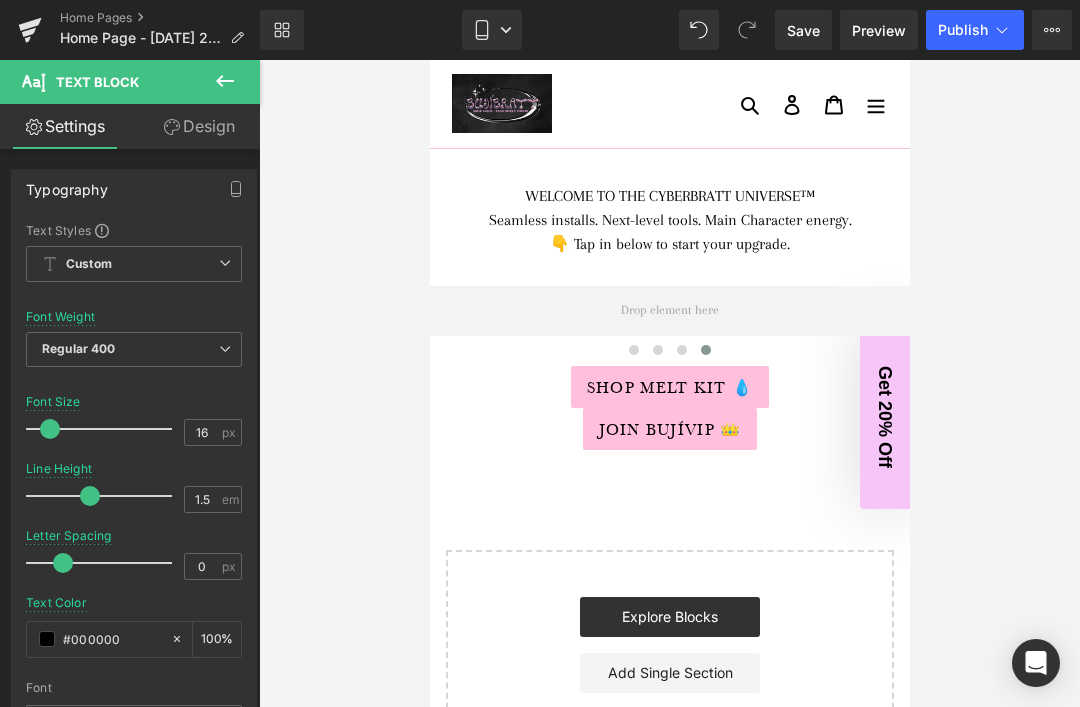 click at bounding box center (669, 311) 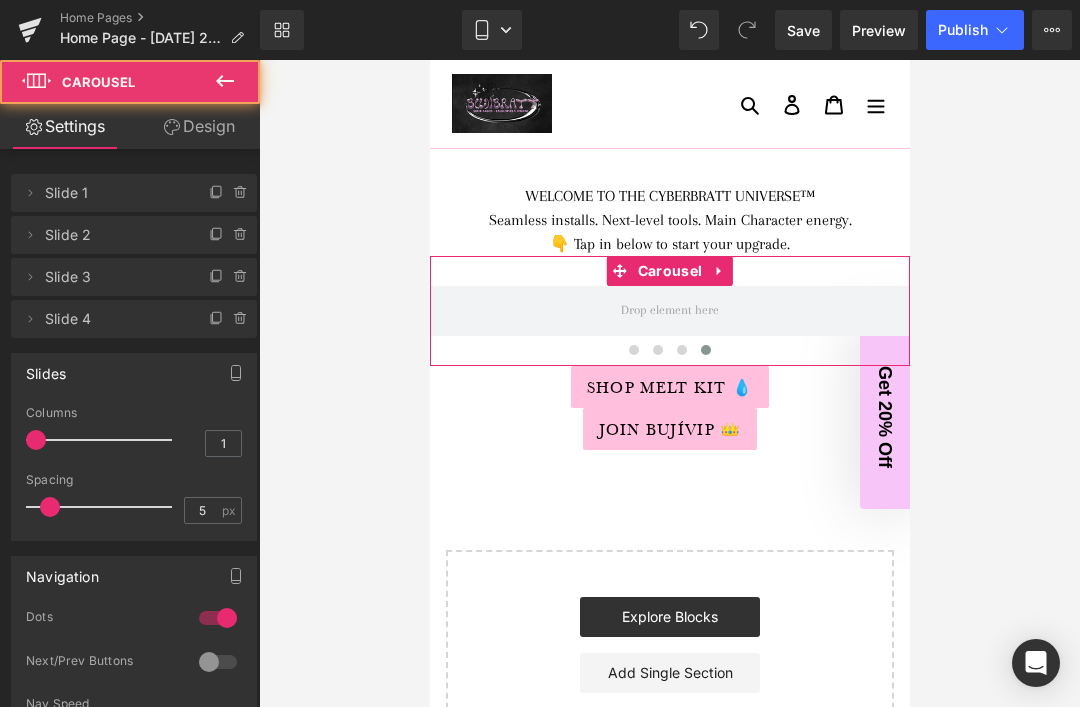 click 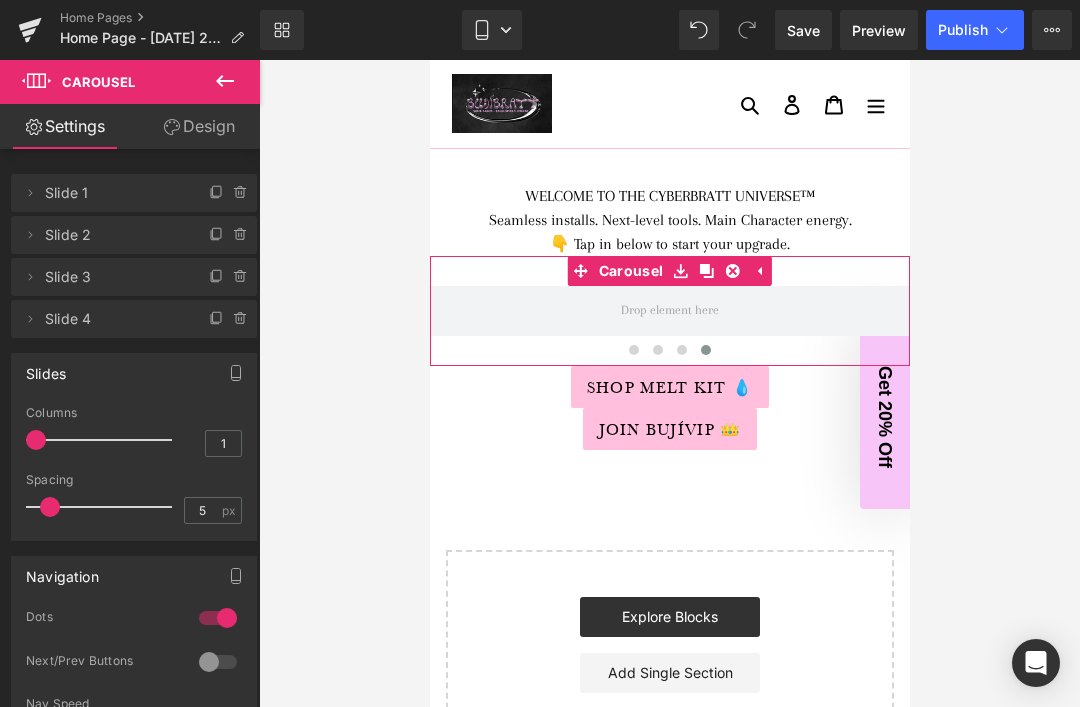 click on "‹ ›
[GEOGRAPHIC_DATA]" at bounding box center (669, 311) 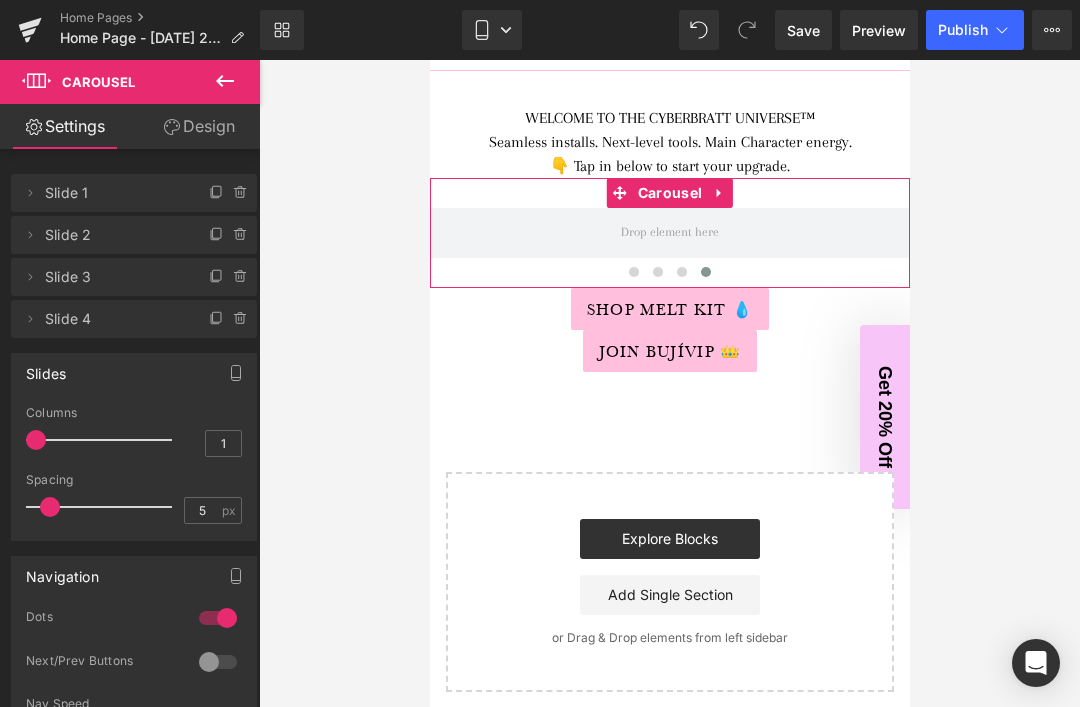 scroll, scrollTop: 153, scrollLeft: 0, axis: vertical 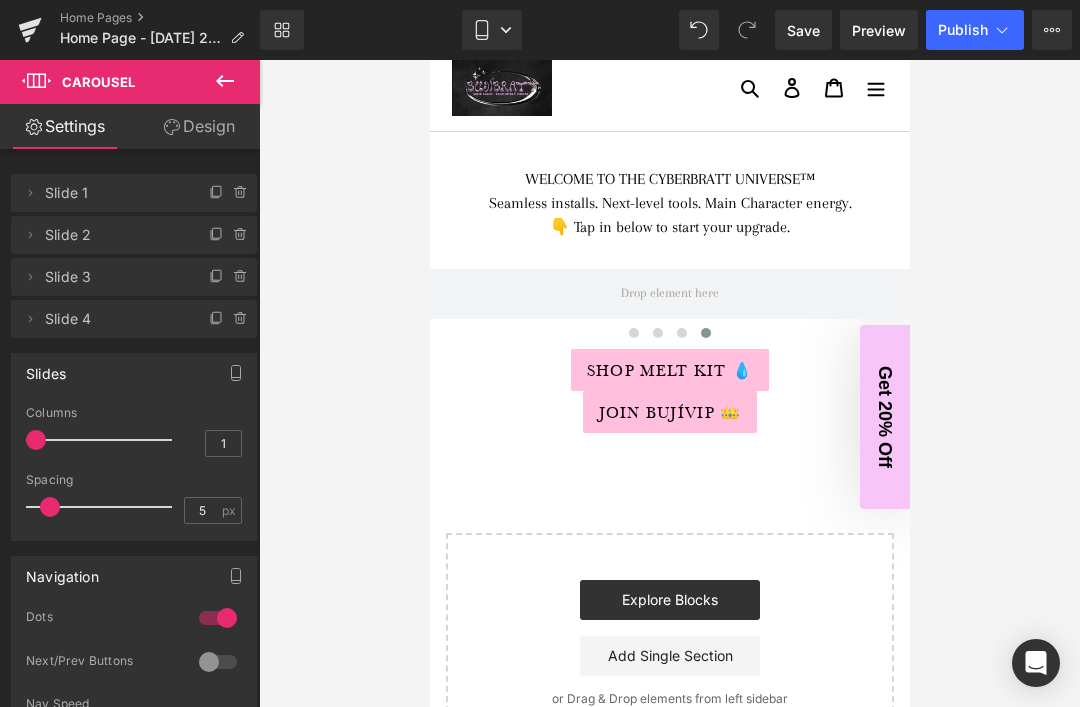 click at bounding box center (669, 383) 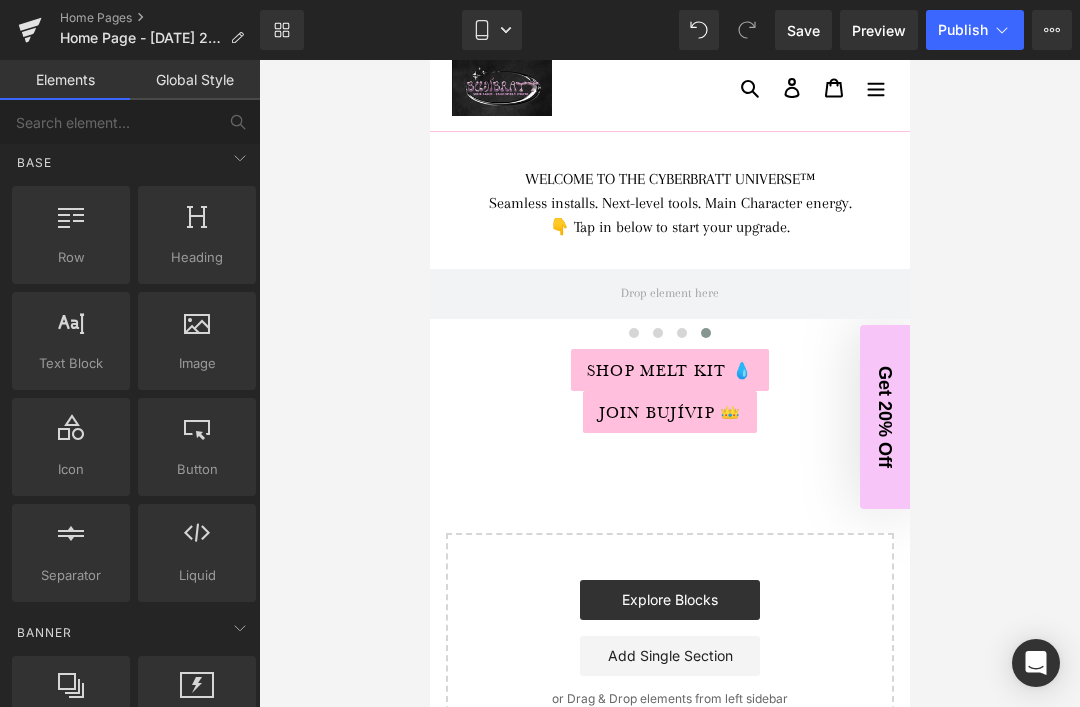 click at bounding box center [669, 294] 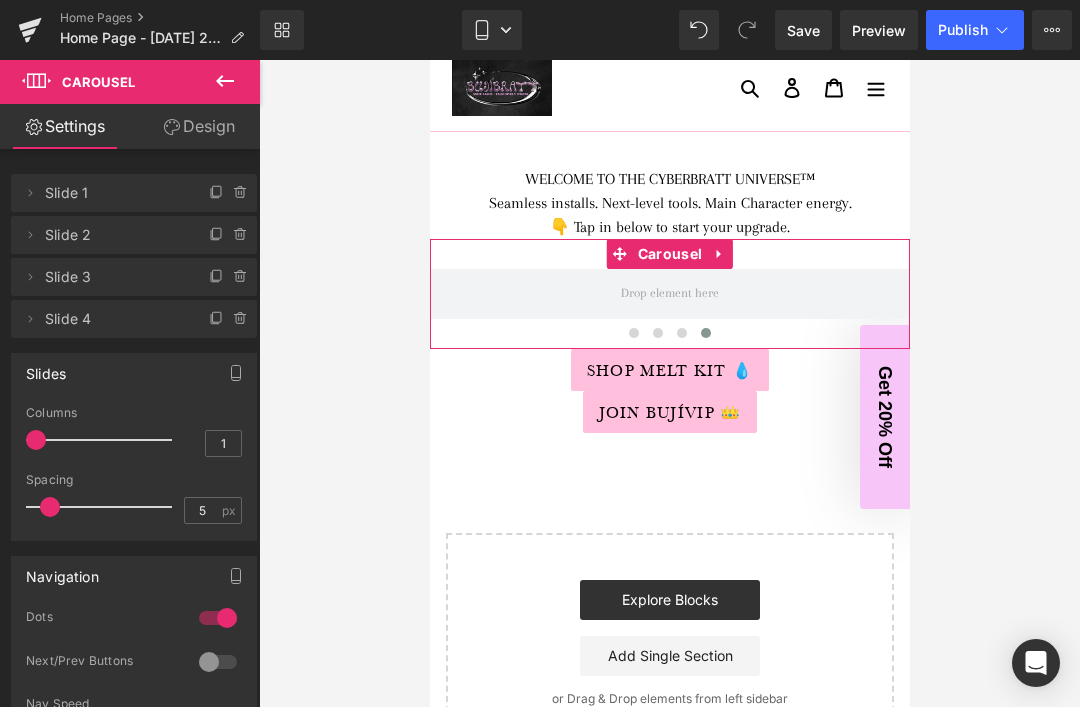 click at bounding box center (719, 254) 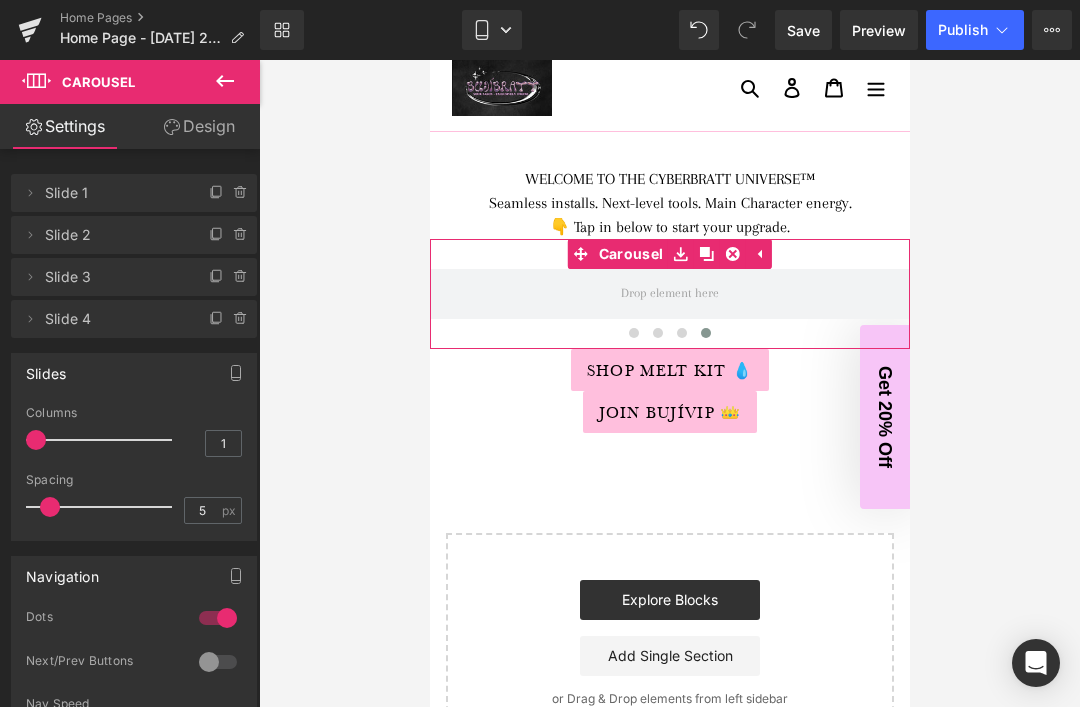 click 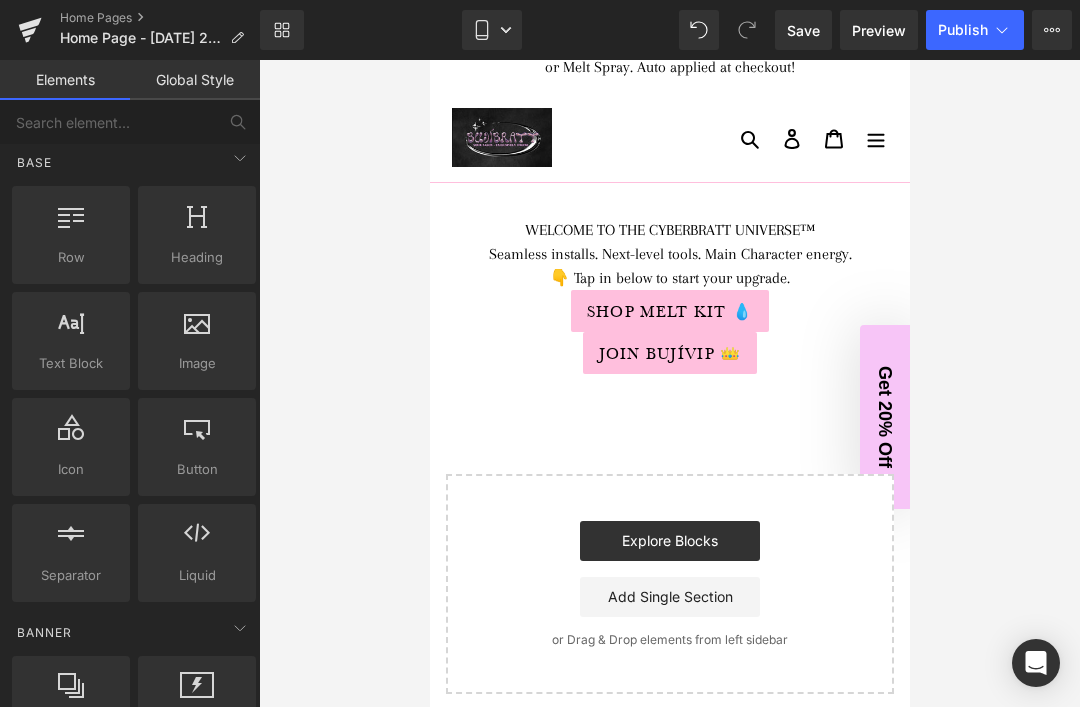 scroll, scrollTop: 36, scrollLeft: 0, axis: vertical 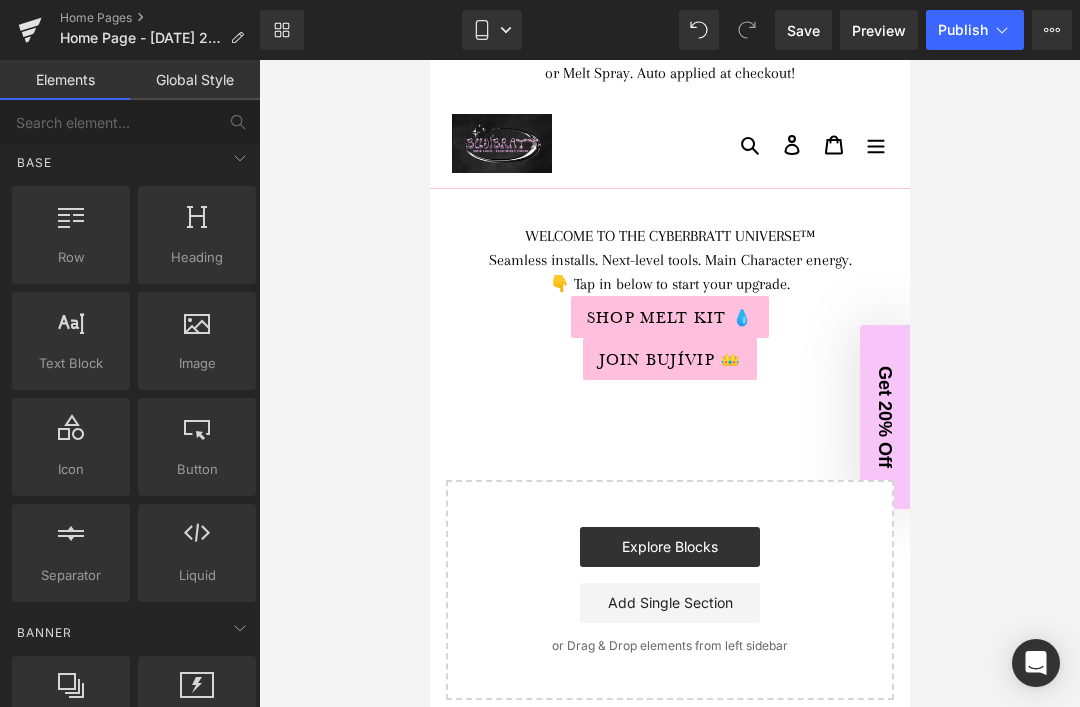 click at bounding box center (635, 317) 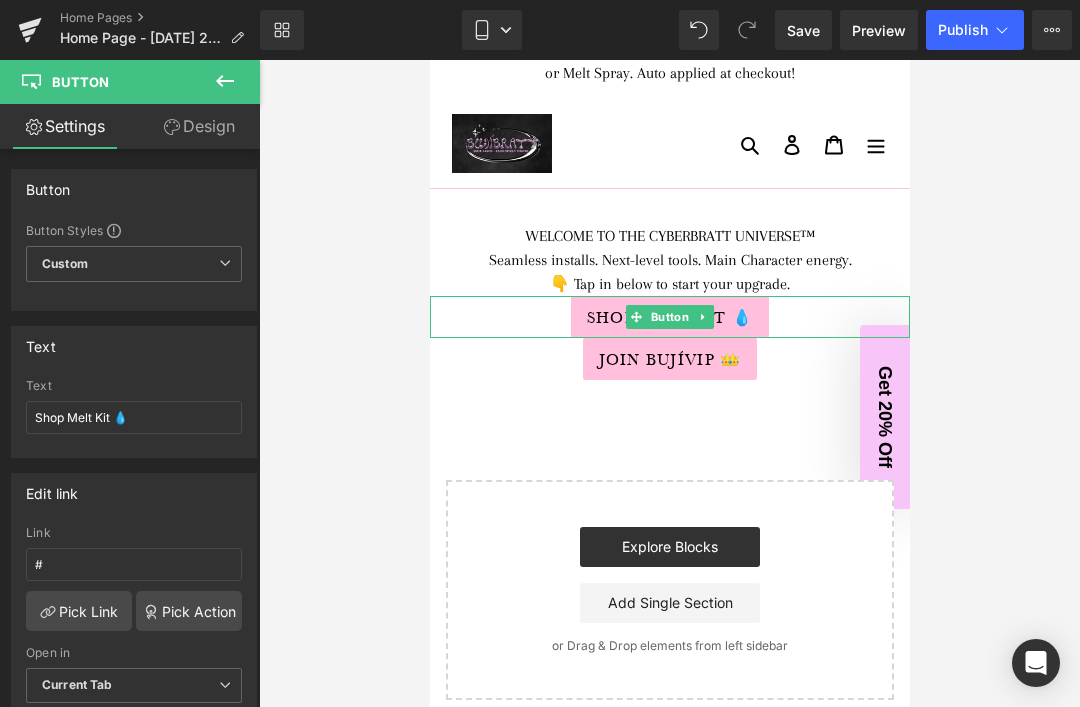 click at bounding box center [702, 317] 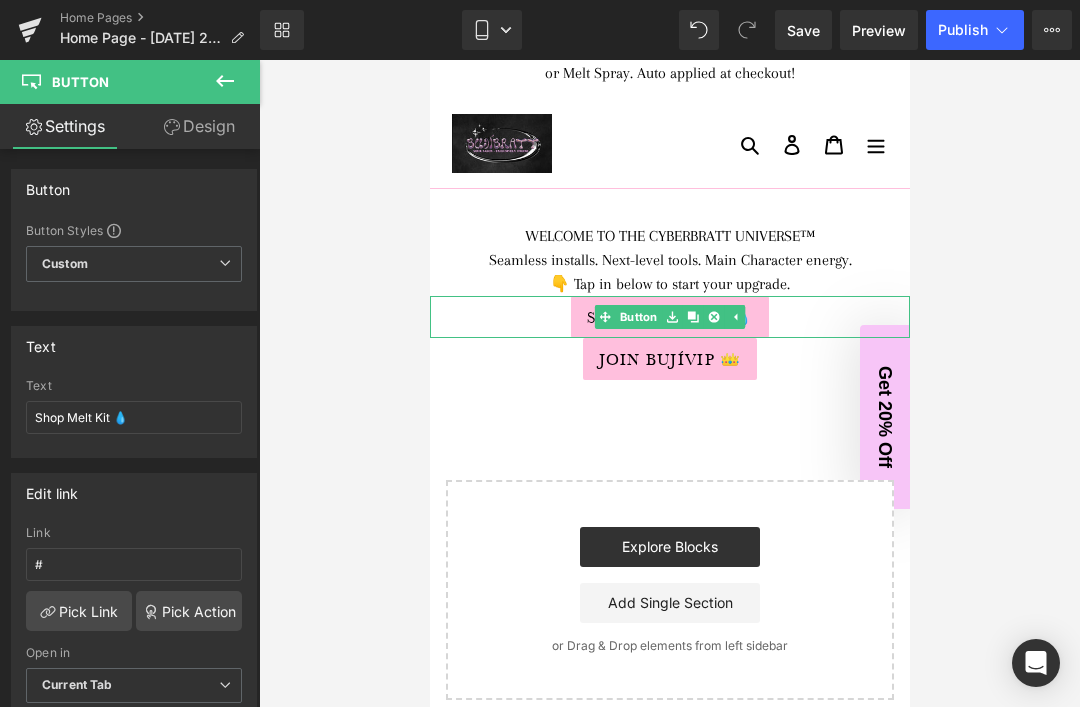 scroll, scrollTop: 0, scrollLeft: 0, axis: both 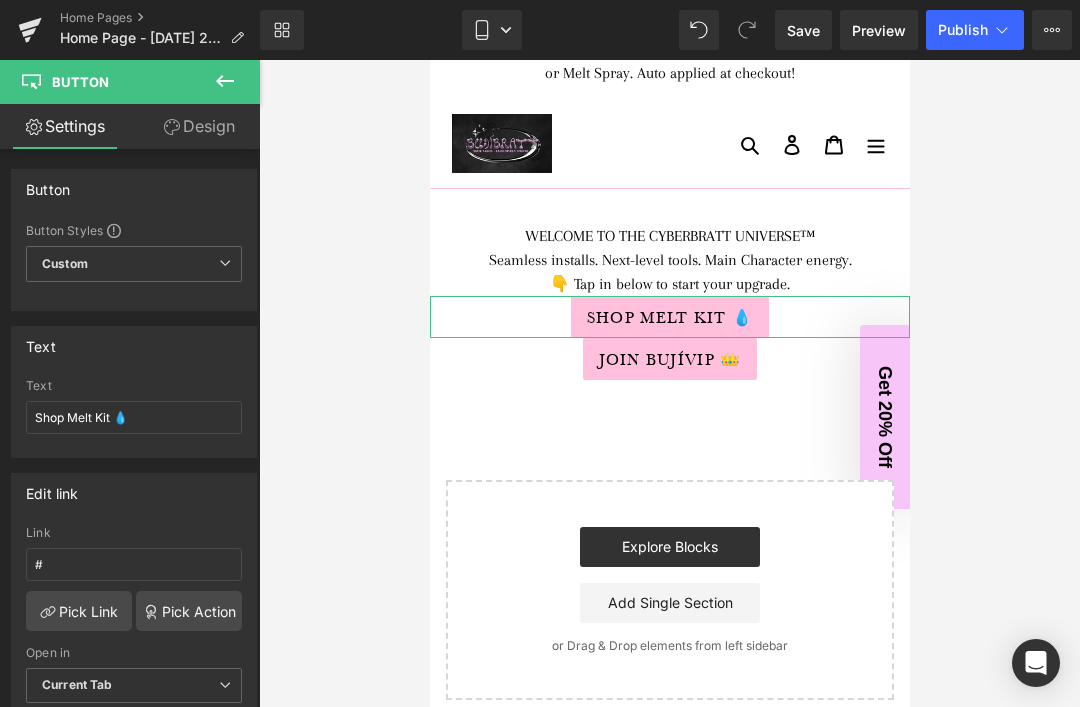 click on "Custom
Setup Global Style" at bounding box center (134, 264) 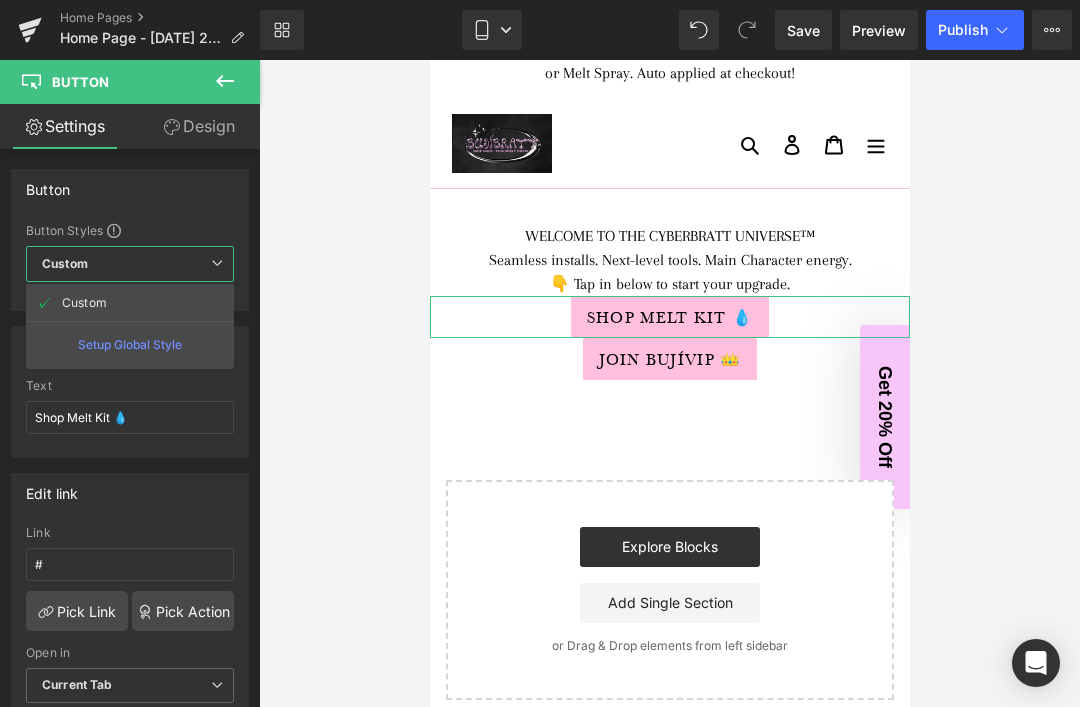 click on "Setup Global Style" at bounding box center [130, 344] 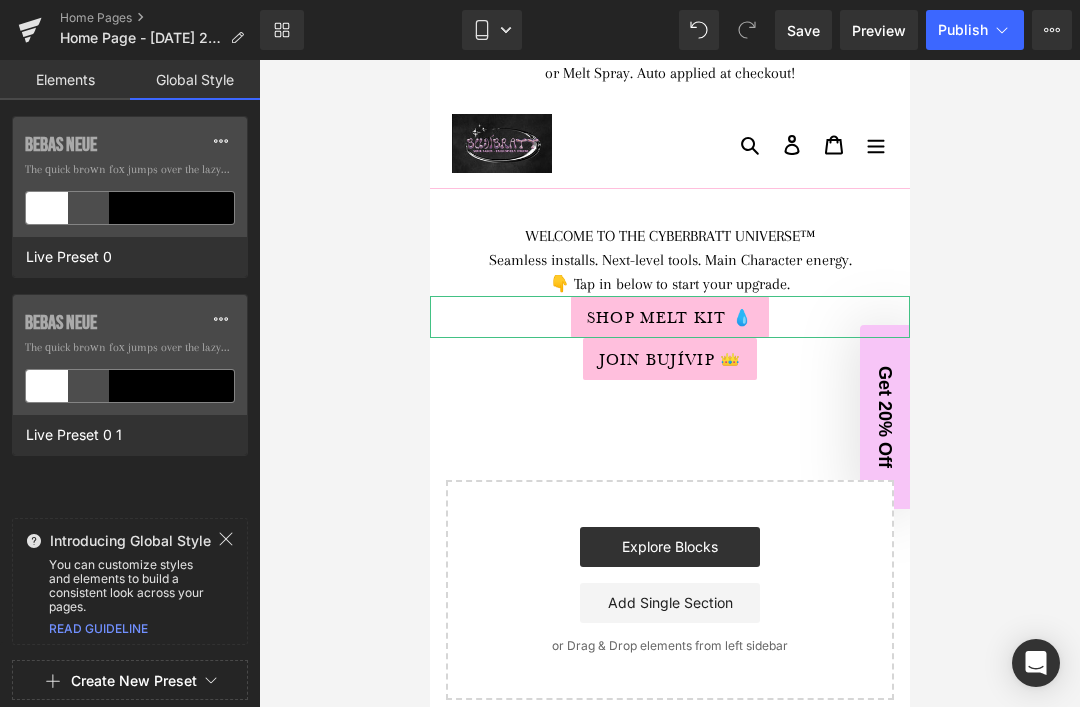click on "Elements" at bounding box center (65, 80) 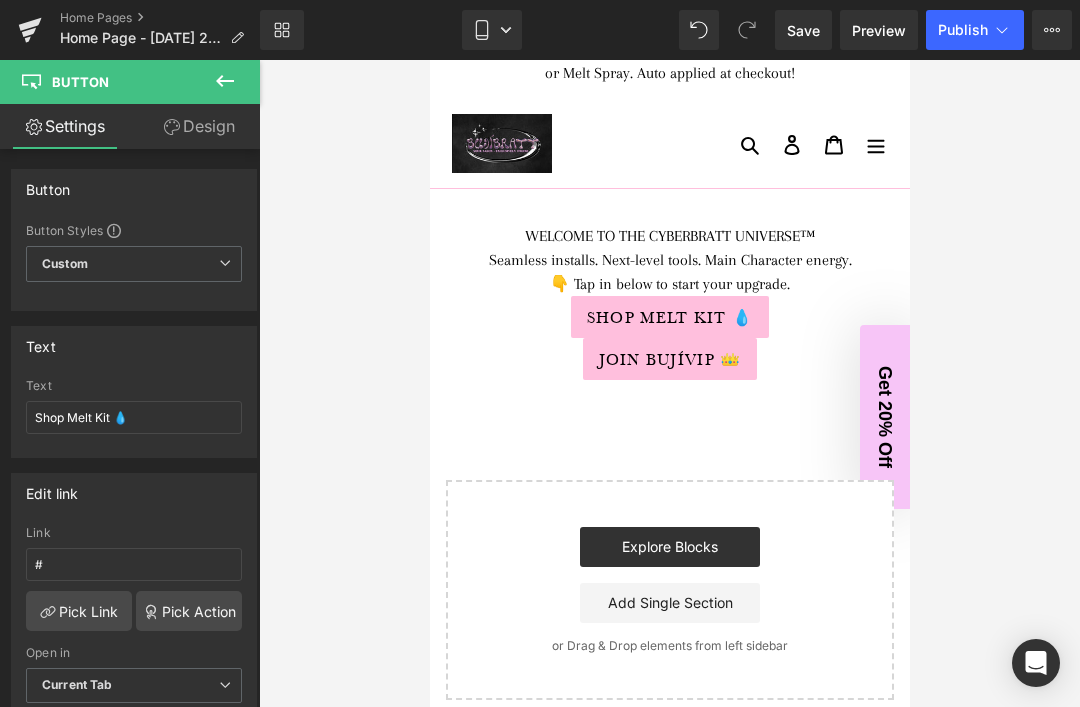 click on "Custom
Setup Global Style" at bounding box center [134, 264] 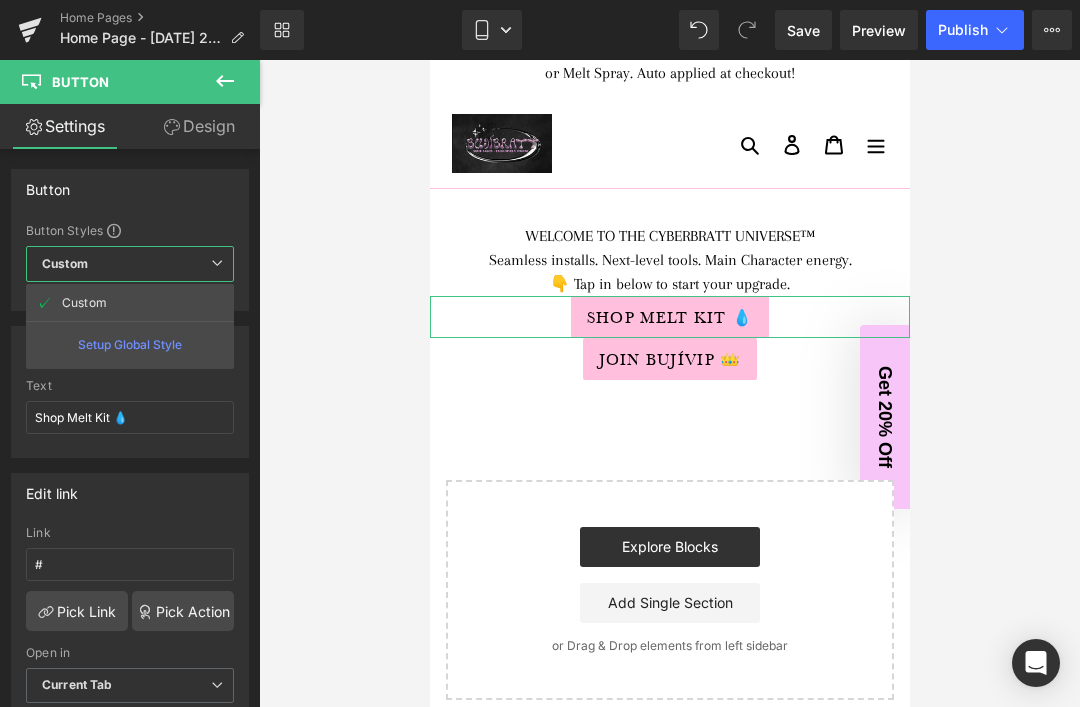 click on "Button" at bounding box center [130, 189] 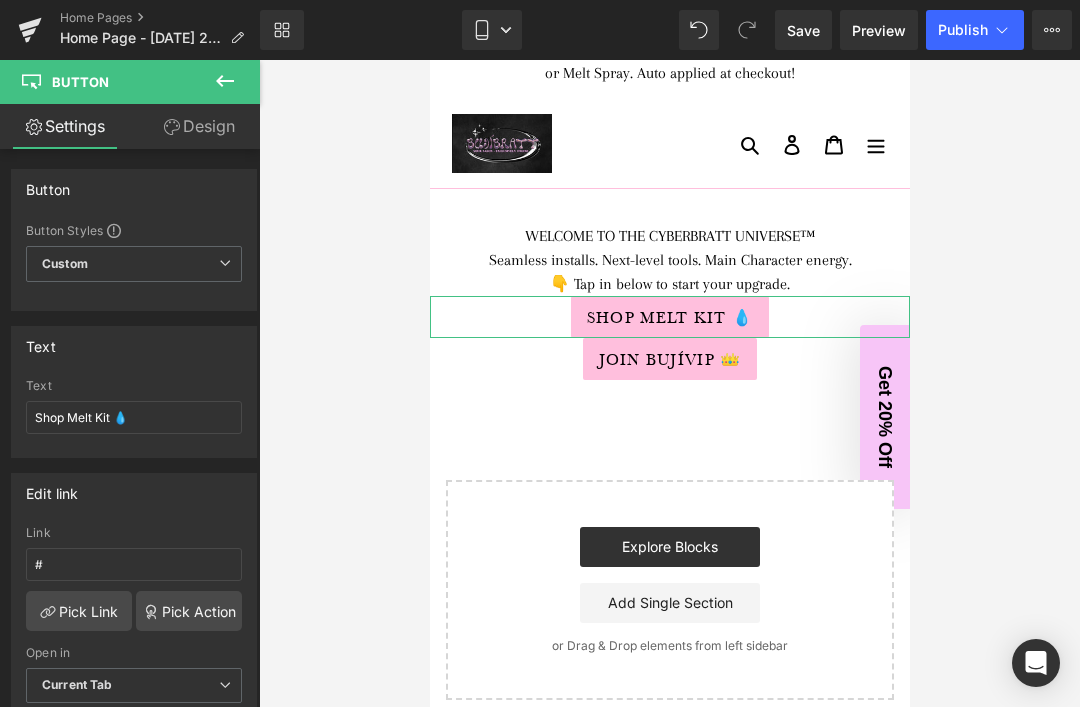 click on "Settings" at bounding box center (65, 126) 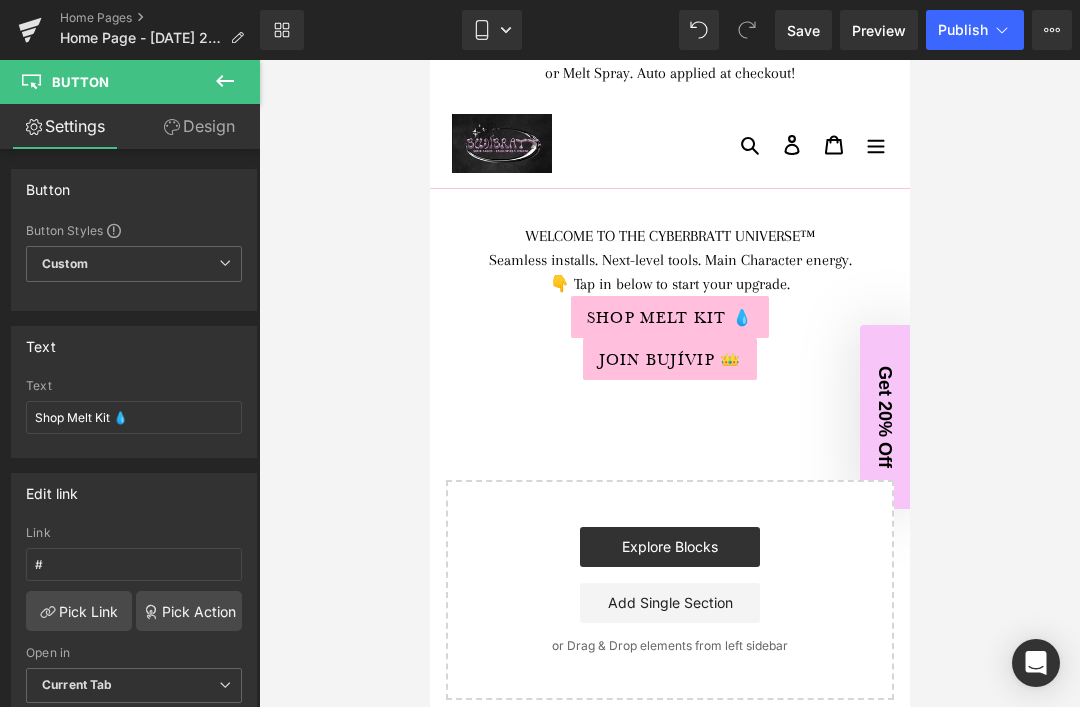 click on "👇 Tap in below to start your upgrade." at bounding box center (669, 284) 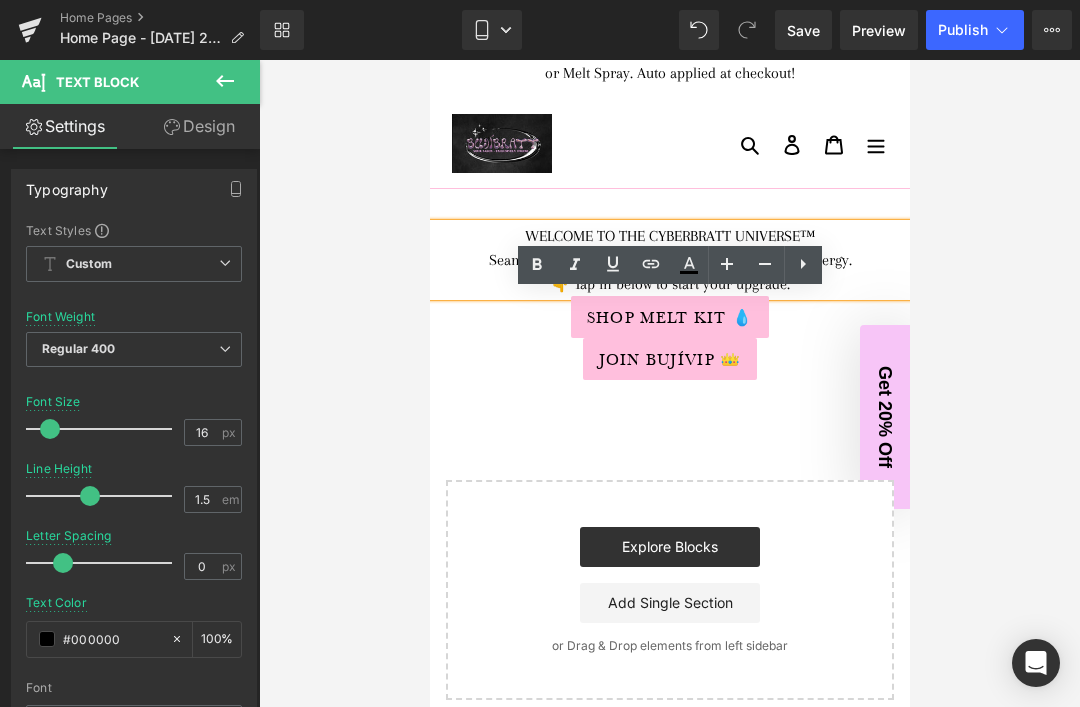 click 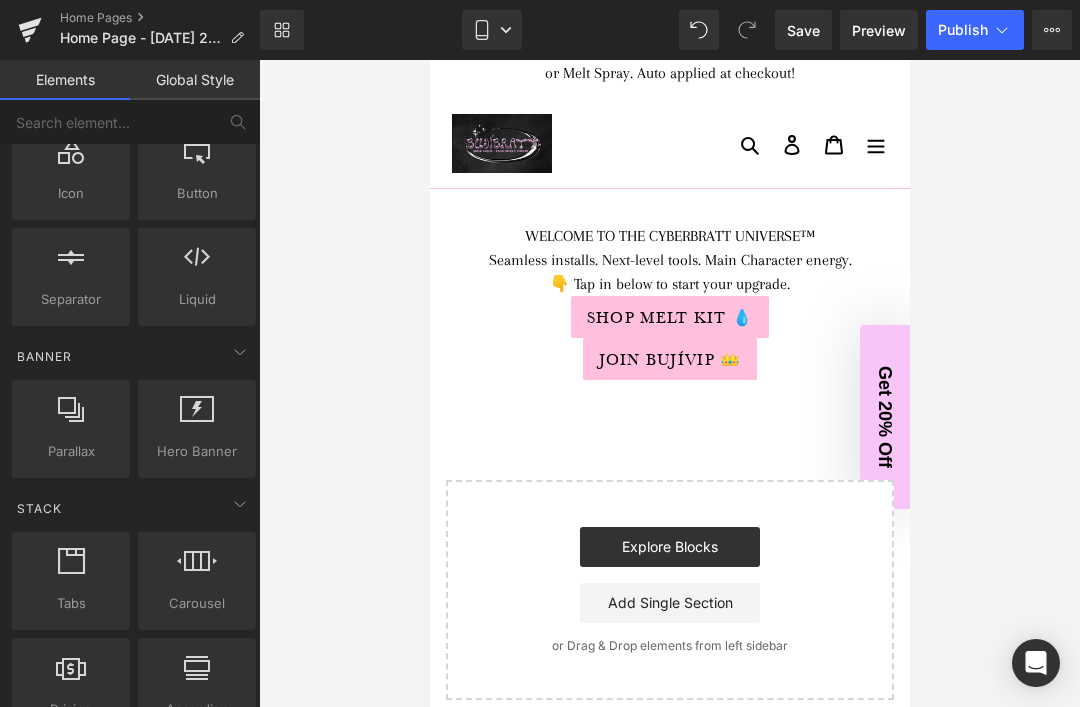 scroll, scrollTop: 289, scrollLeft: 0, axis: vertical 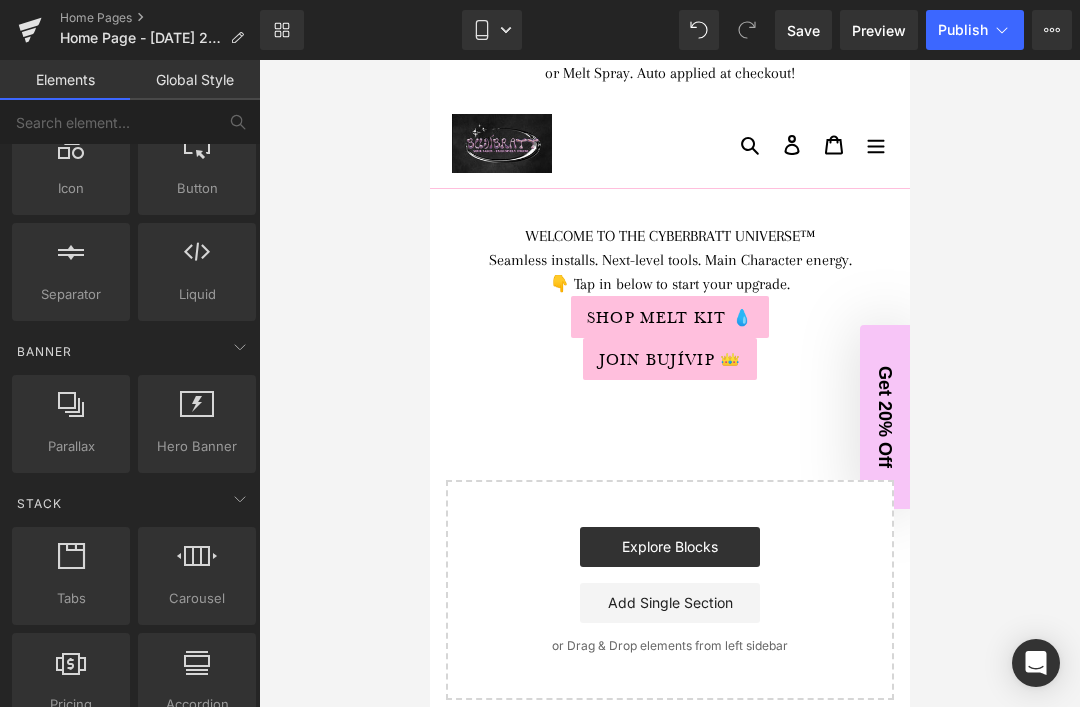 click at bounding box center (197, 556) 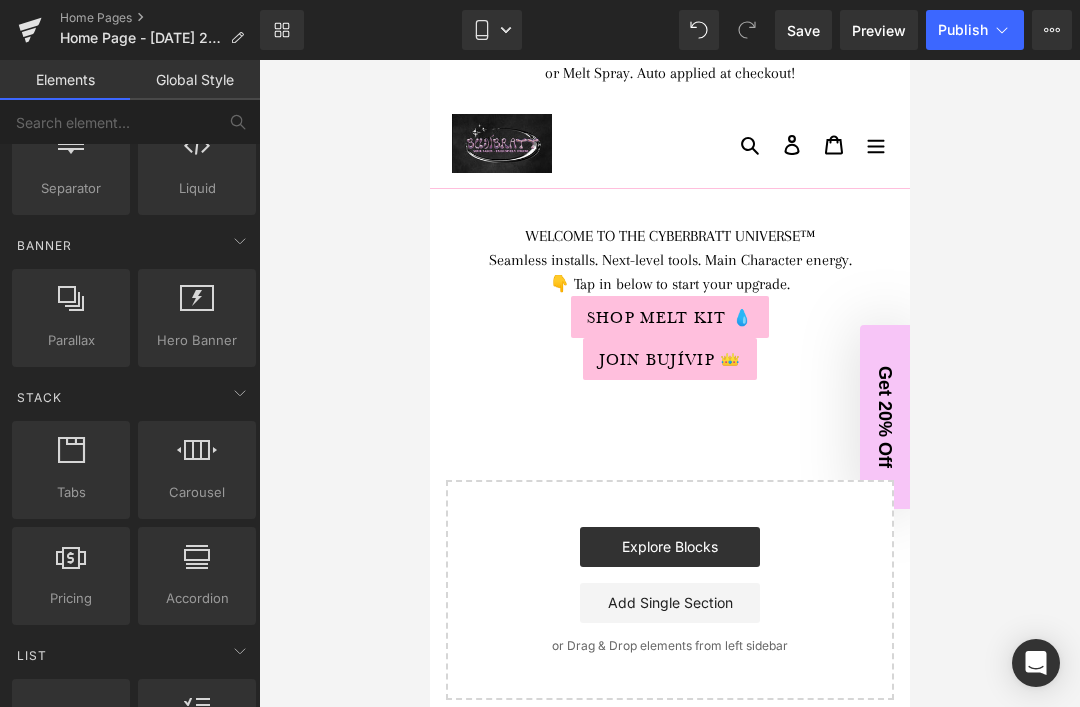 scroll, scrollTop: 396, scrollLeft: 0, axis: vertical 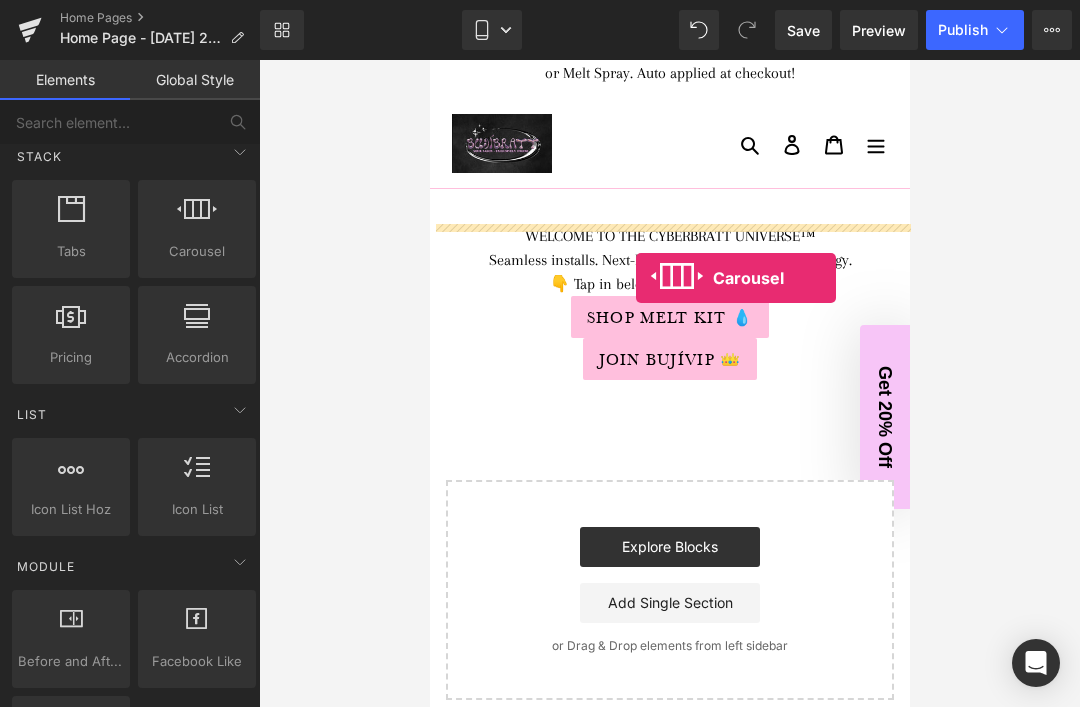 click on "WELCOME TO THE CYBERBRATT UNIVERSE™ Seamless installs. Next-level tools. Main Character energy. 👇 Tap in below to start your upgrade.
Text Block
Shop Melt Kit 💧
Button
Join BUJÍVIP 👑
Button
Select your layout" at bounding box center (669, 444) 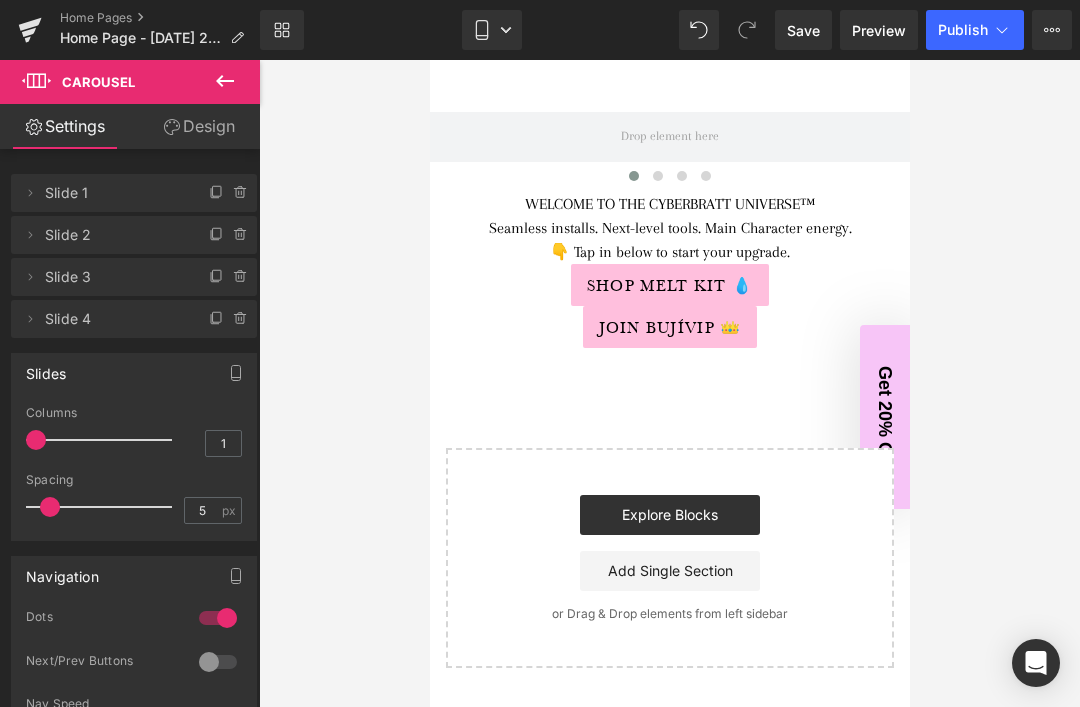 scroll, scrollTop: 185, scrollLeft: 0, axis: vertical 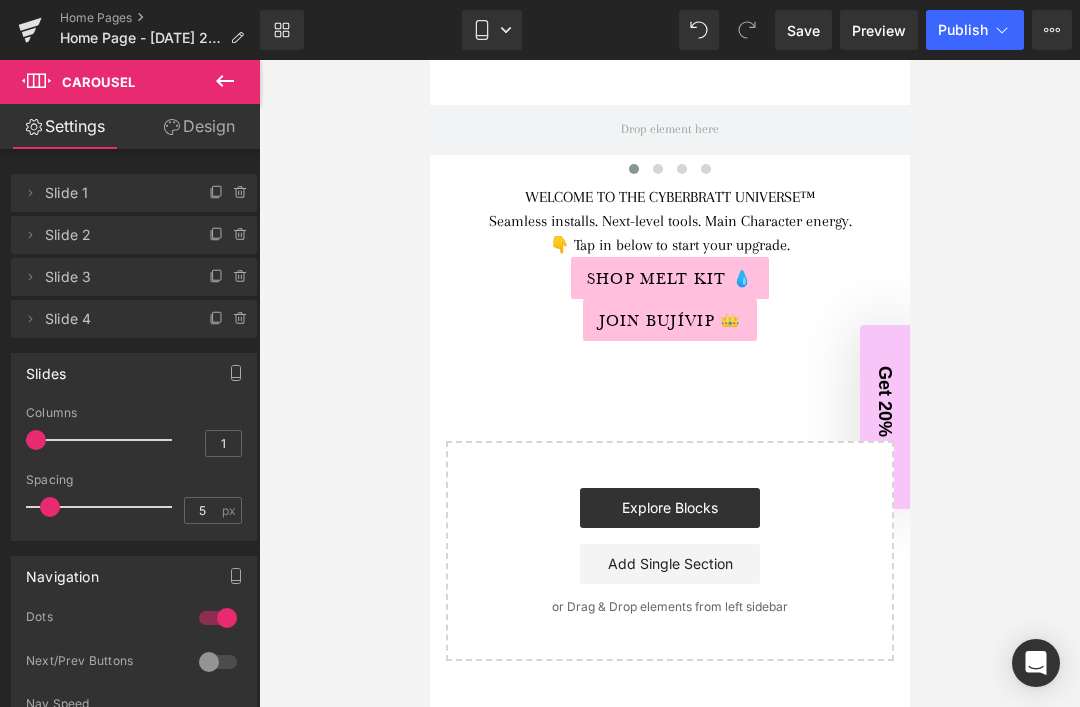 click at bounding box center (225, 82) 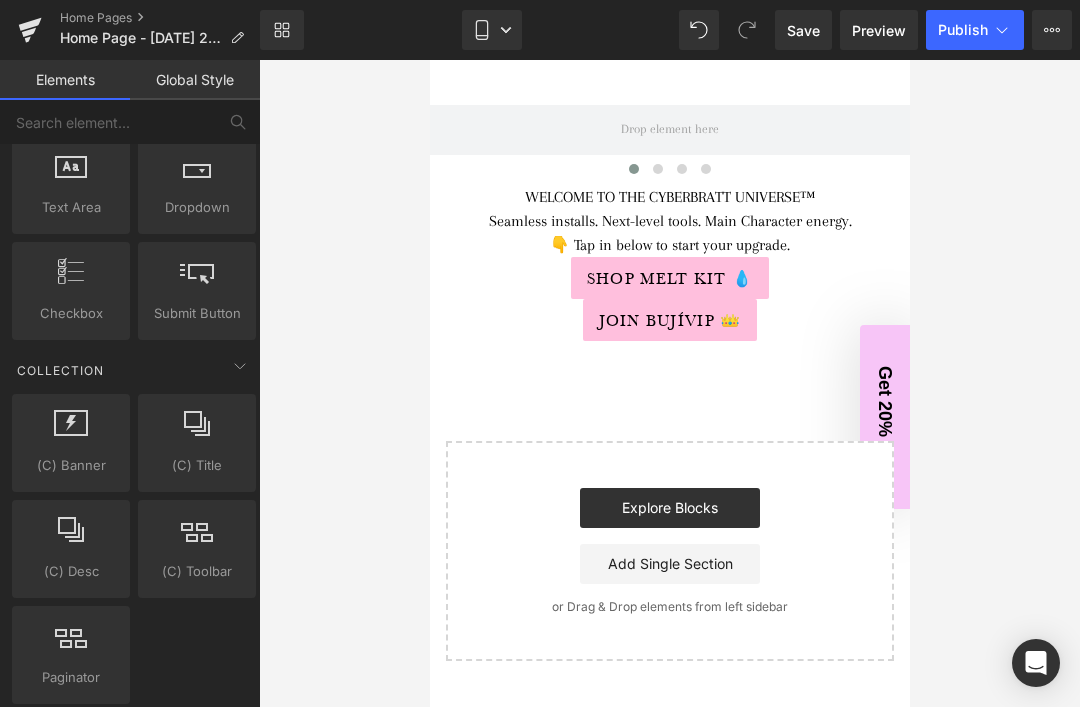 scroll, scrollTop: 3230, scrollLeft: 0, axis: vertical 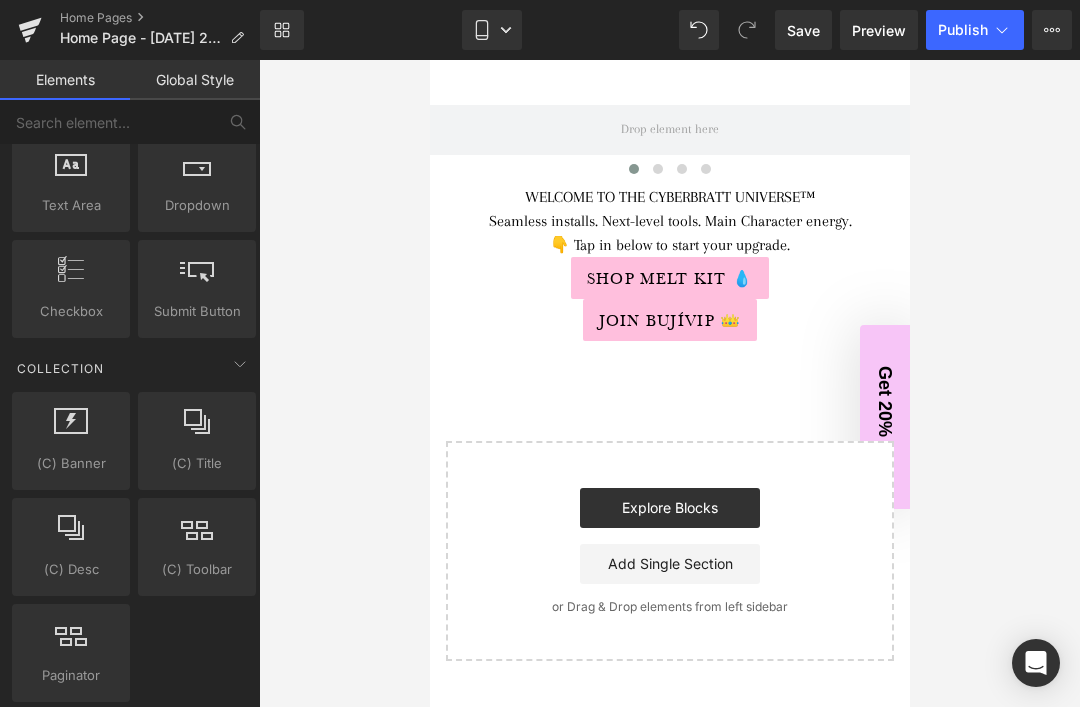 click at bounding box center (71, 430) 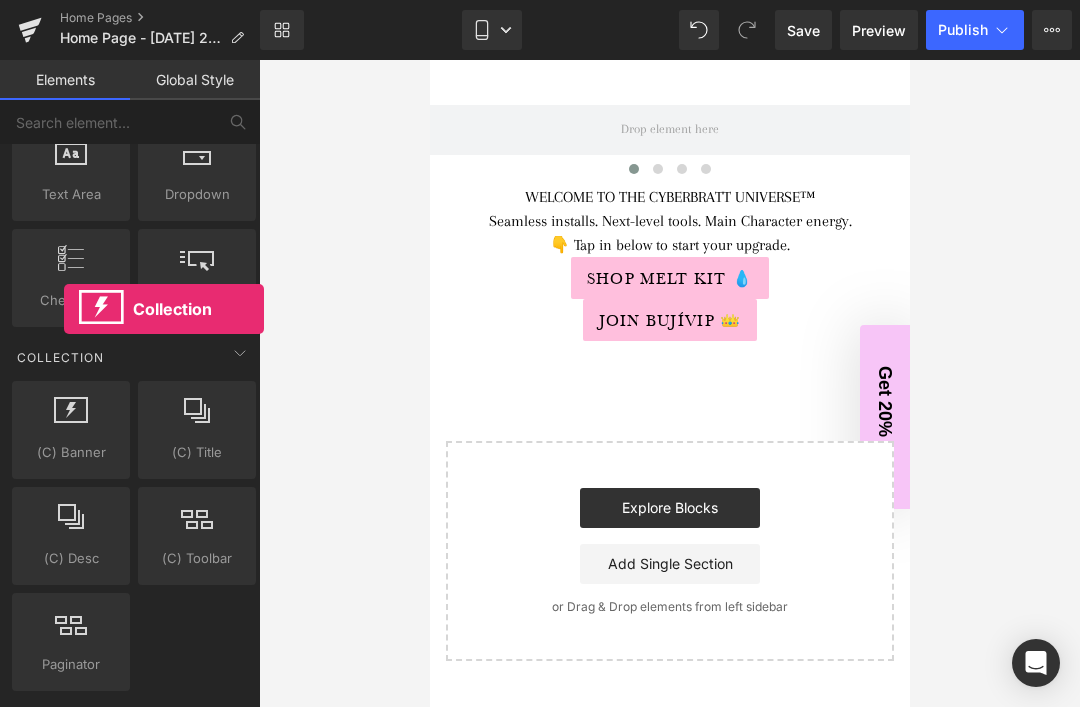 scroll, scrollTop: 3248, scrollLeft: 0, axis: vertical 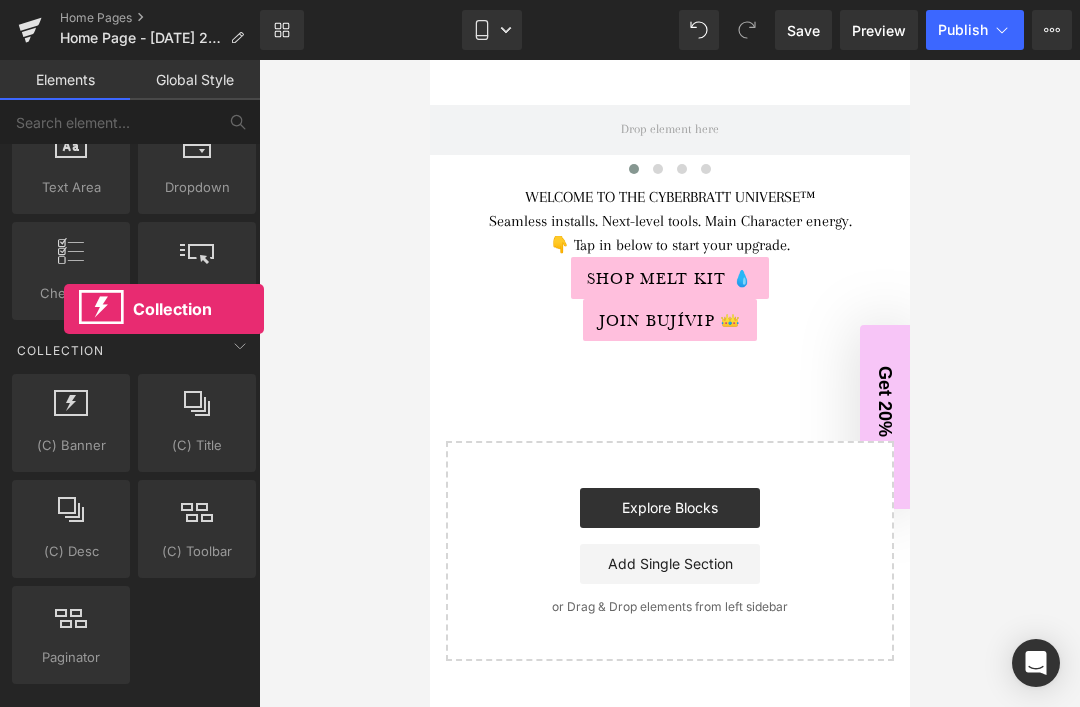 click on "‹ ›
[GEOGRAPHIC_DATA]
WELCOME TO THE CYBERBRATT UNIVERSE™ Seamless installs. Next-level tools. Main Character energy. 👇 Tap in below to start your upgrade.
Text Block
Shop Melt Kit 💧
Button
Join BUJÍVIP 👑
Button
Select your layout" at bounding box center [669, 368] 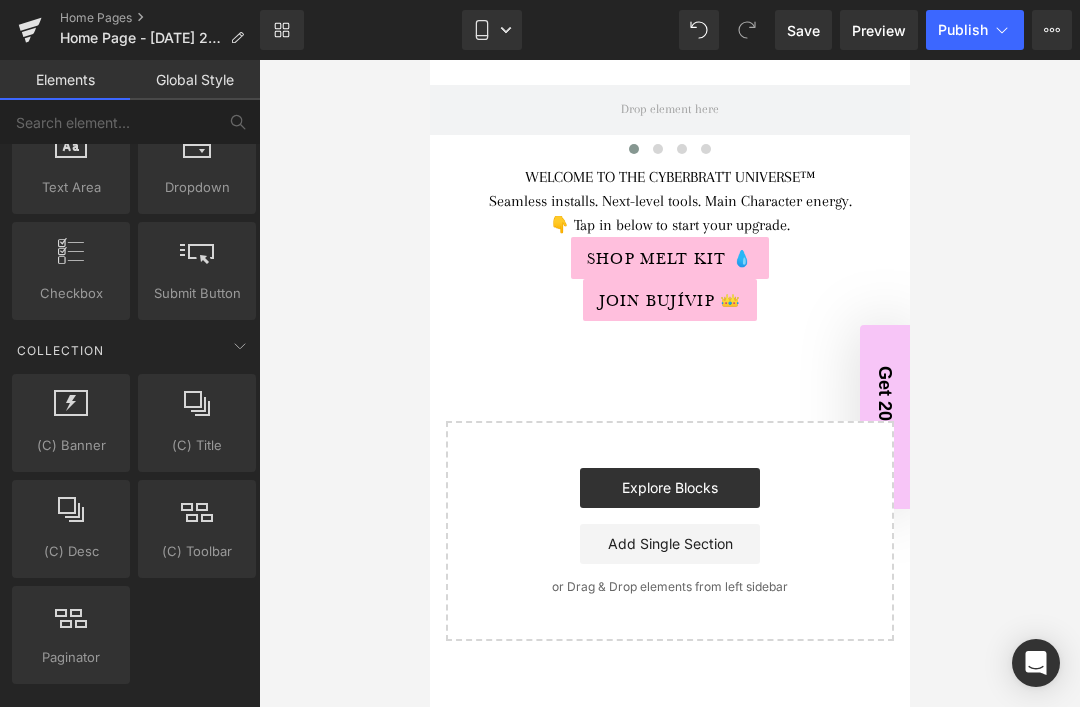 scroll, scrollTop: 186, scrollLeft: 0, axis: vertical 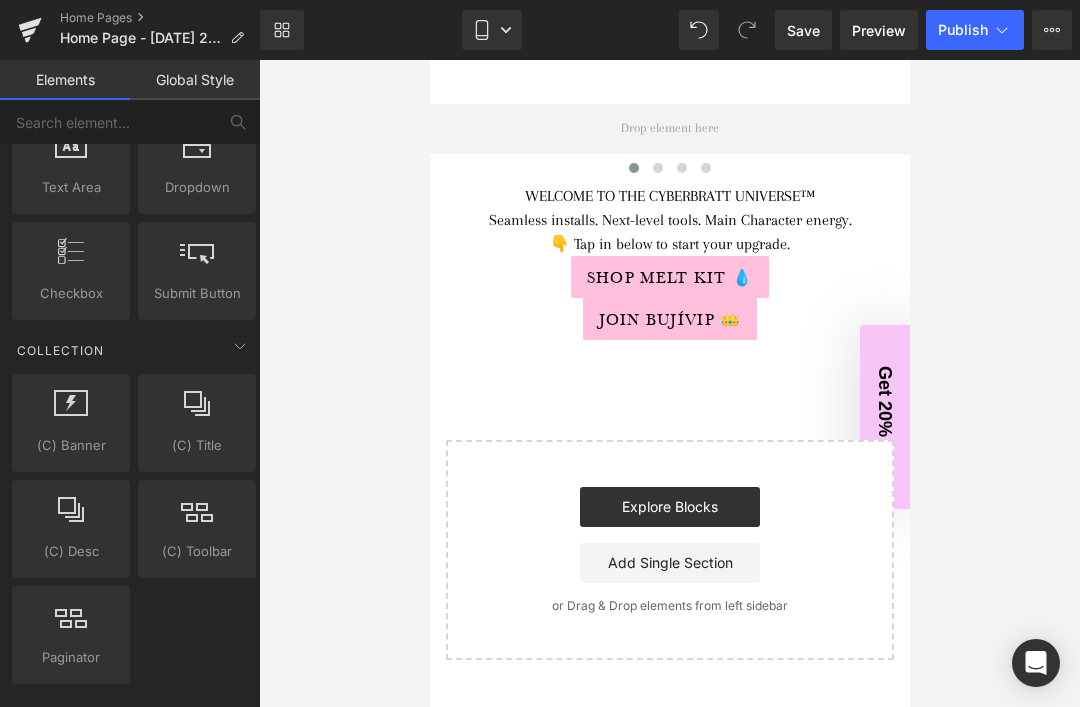 click on "‹ ›
[GEOGRAPHIC_DATA]
WELCOME TO THE CYBERBRATT UNIVERSE™ Seamless installs. Next-level tools. Main Character energy. 👇 Tap in below to start your upgrade.
Text Block
Shop Melt Kit 💧
Button
Join BUJÍVIP 👑
Button
Select your layout" at bounding box center [669, 367] 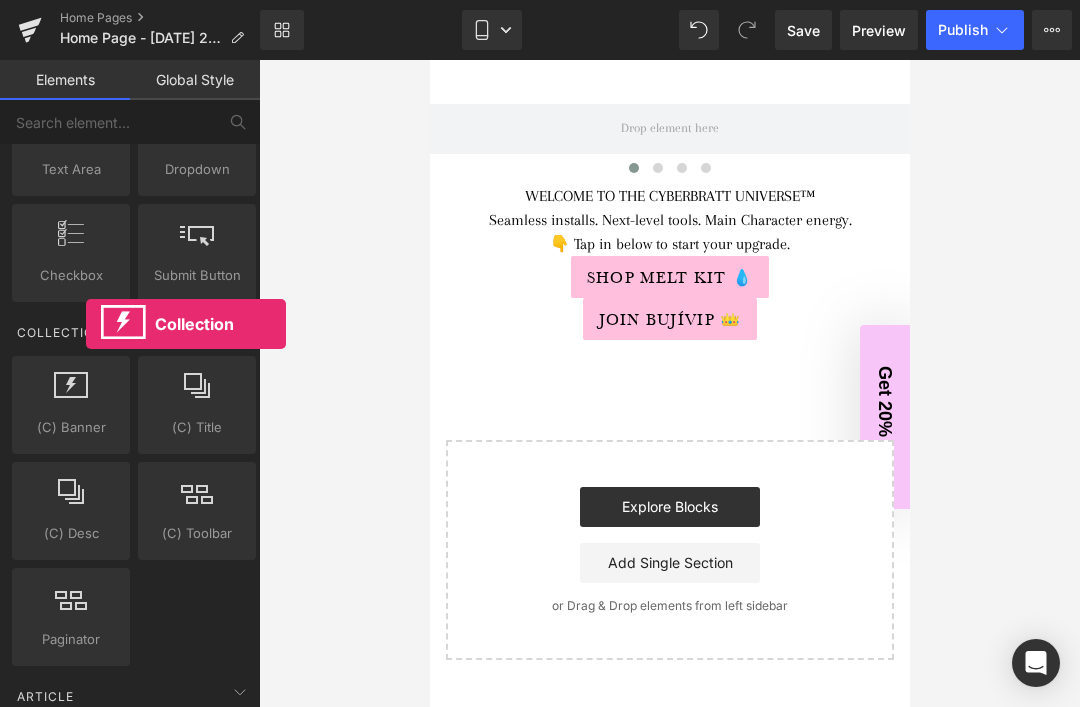 scroll, scrollTop: 3265, scrollLeft: 0, axis: vertical 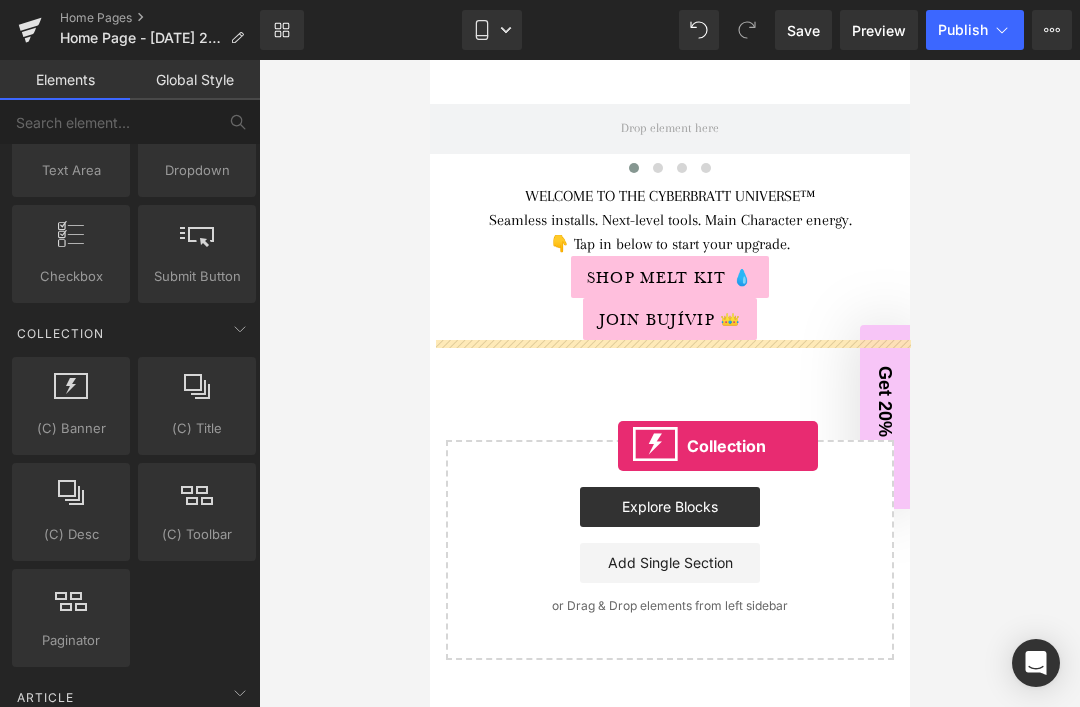 click on "‹ ›
[GEOGRAPHIC_DATA]
WELCOME TO THE CYBERBRATT UNIVERSE™ Seamless installs. Next-level tools. Main Character energy. 👇 Tap in below to start your upgrade.
Text Block
Shop Melt Kit 💧
Button
Join BUJÍVIP 👑
Button
Select your layout" at bounding box center (669, 367) 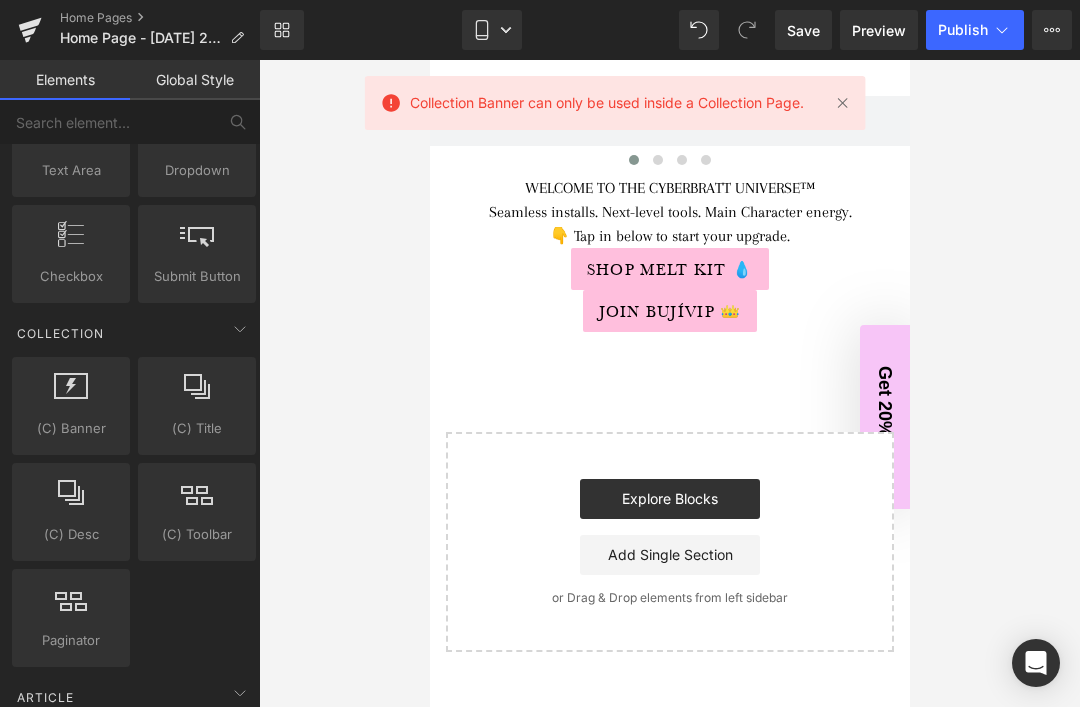 scroll, scrollTop: 220, scrollLeft: 0, axis: vertical 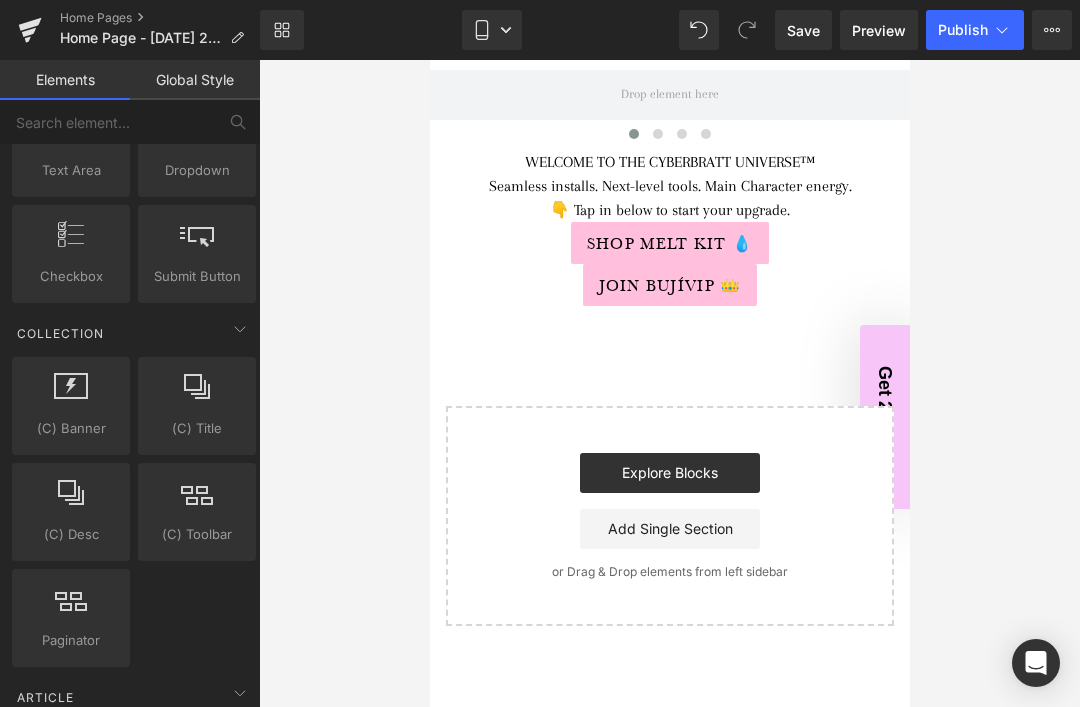 click 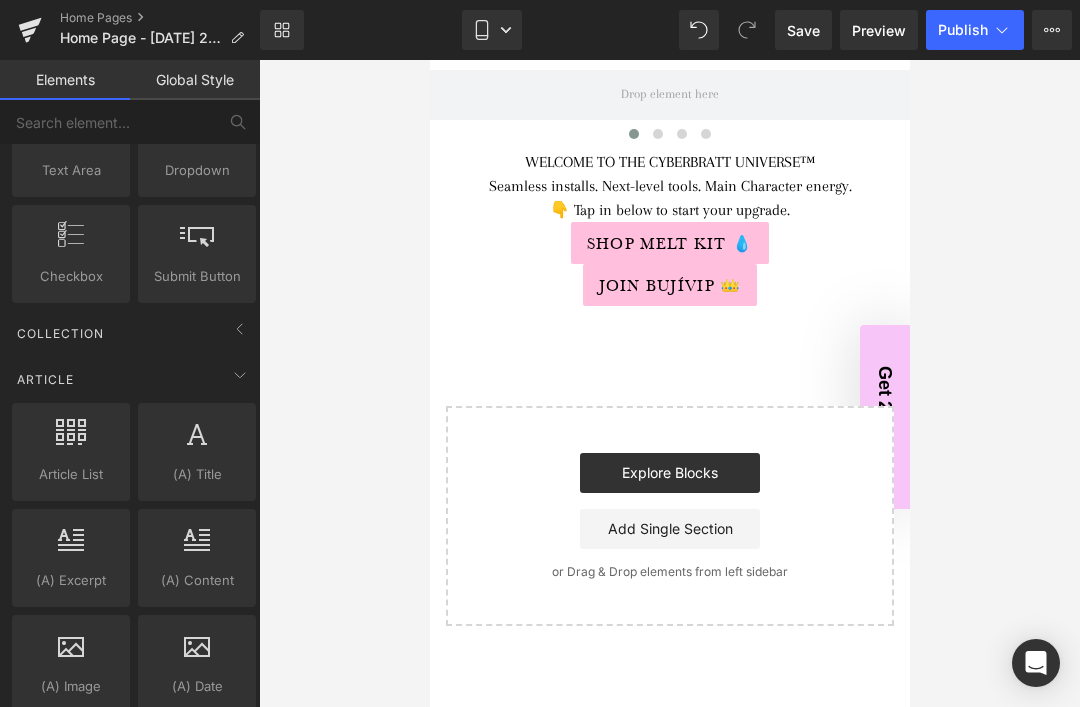 click 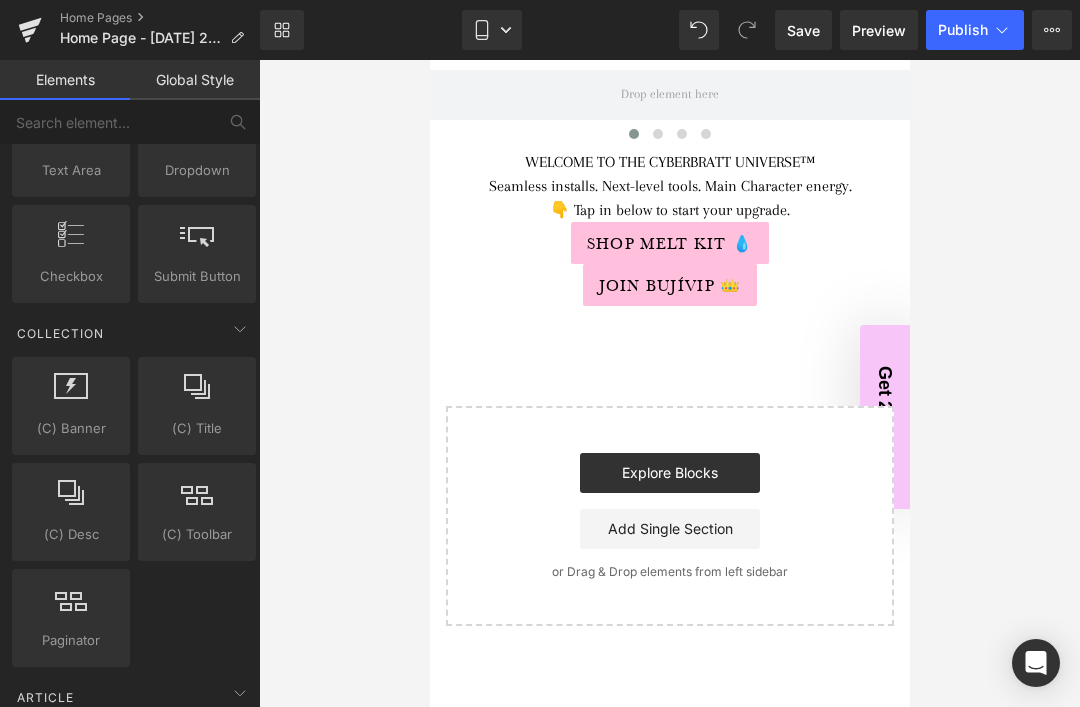 click at bounding box center (71, 607) 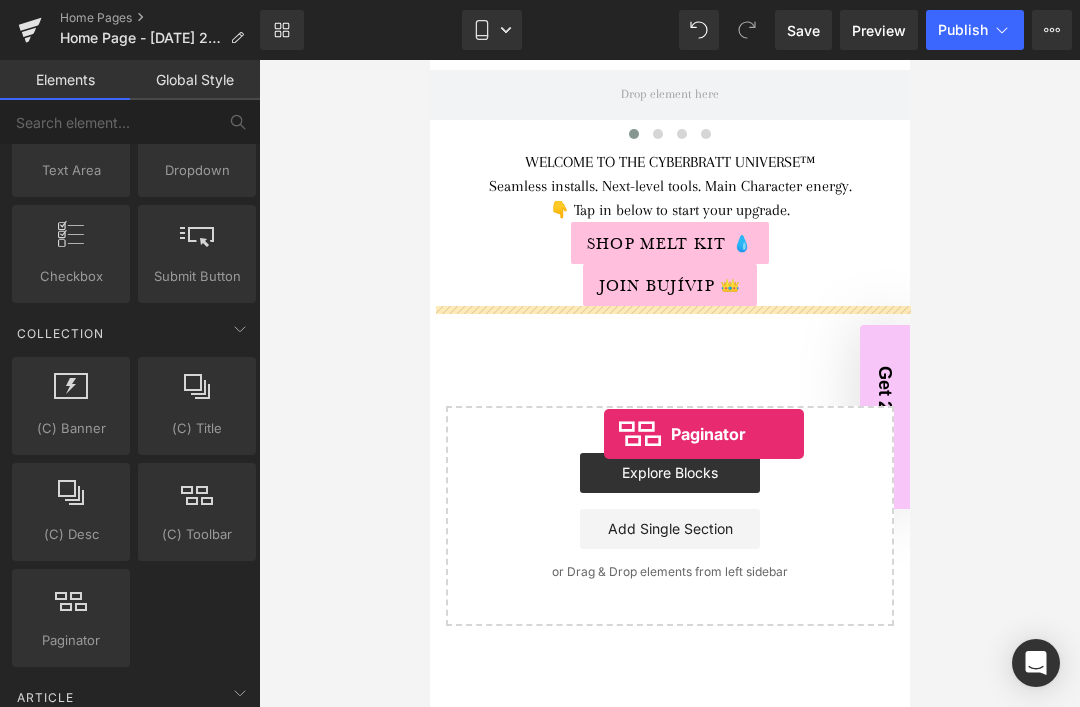 click on "‹ ›
[GEOGRAPHIC_DATA]
WELCOME TO THE CYBERBRATT UNIVERSE™ Seamless installs. Next-level tools. Main Character energy. 👇 Tap in below to start your upgrade.
Text Block
Shop Melt Kit 💧
Button
Join BUJÍVIP 👑
Button
Select your layout" at bounding box center [669, 333] 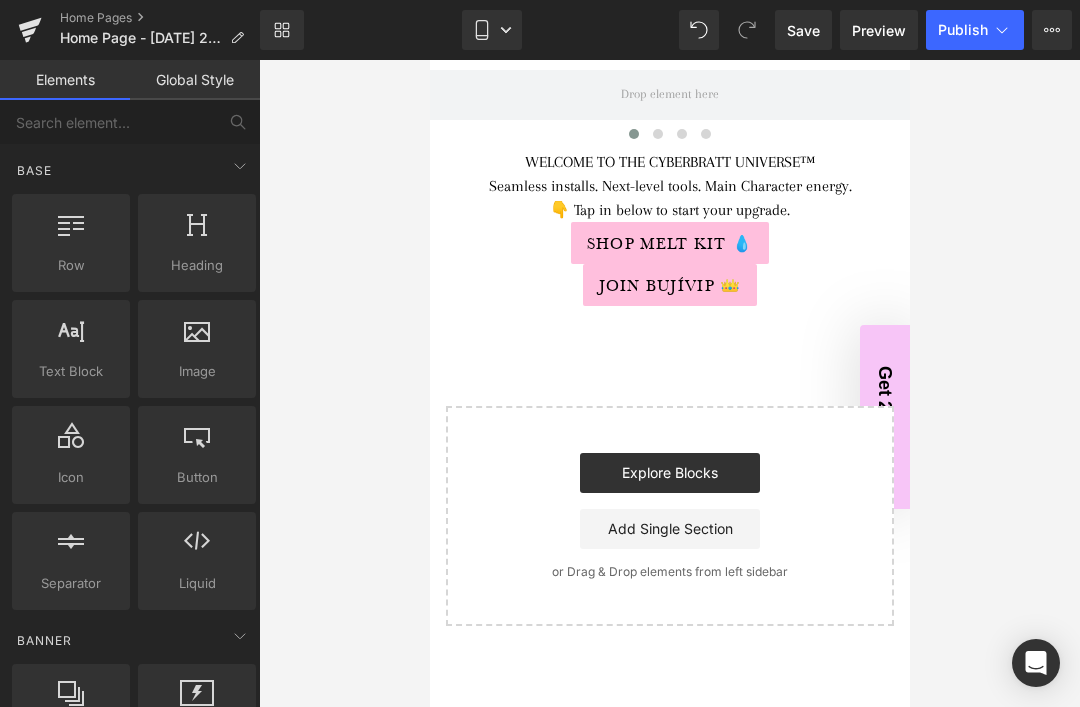 scroll, scrollTop: 0, scrollLeft: 0, axis: both 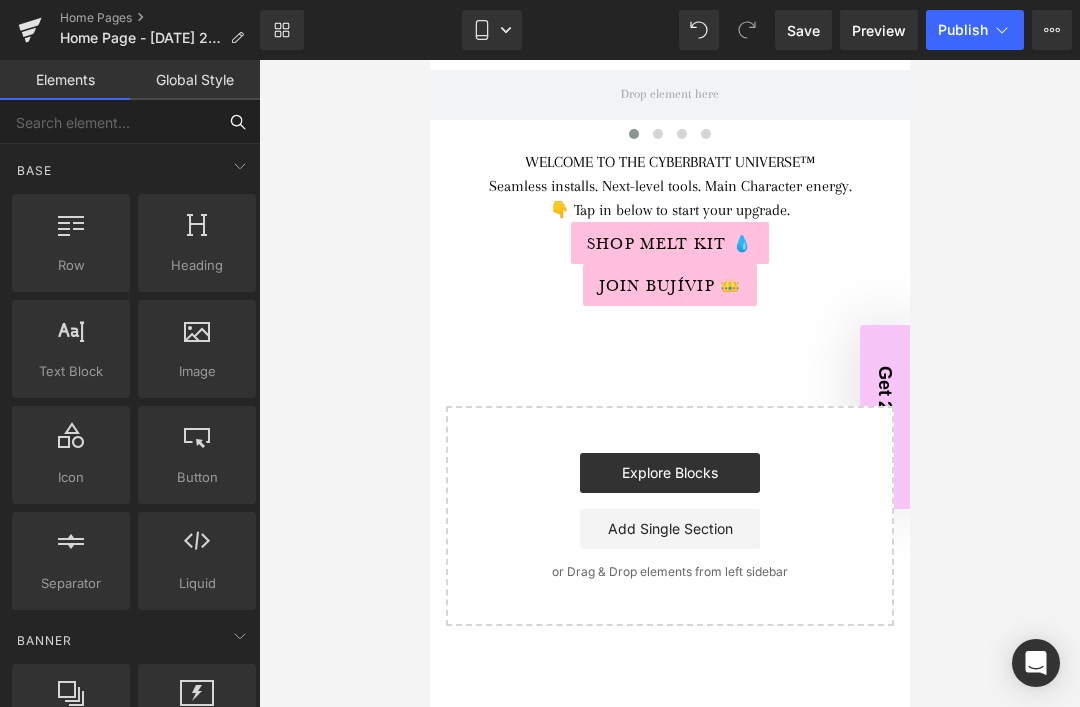 click at bounding box center (108, 122) 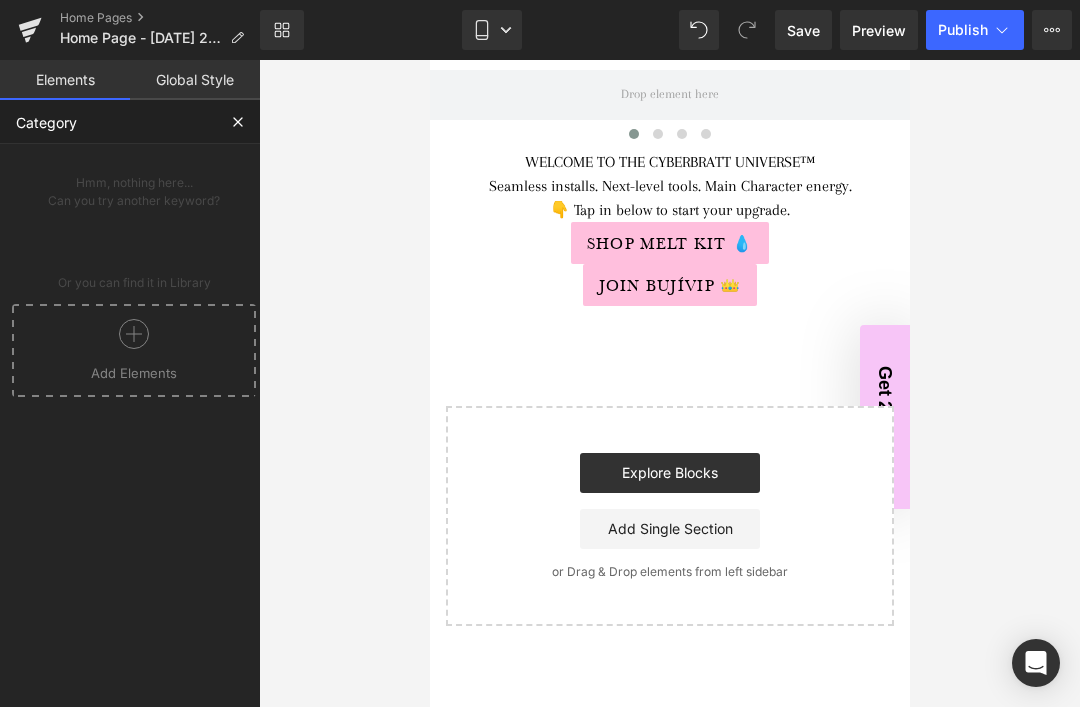 type on "Category" 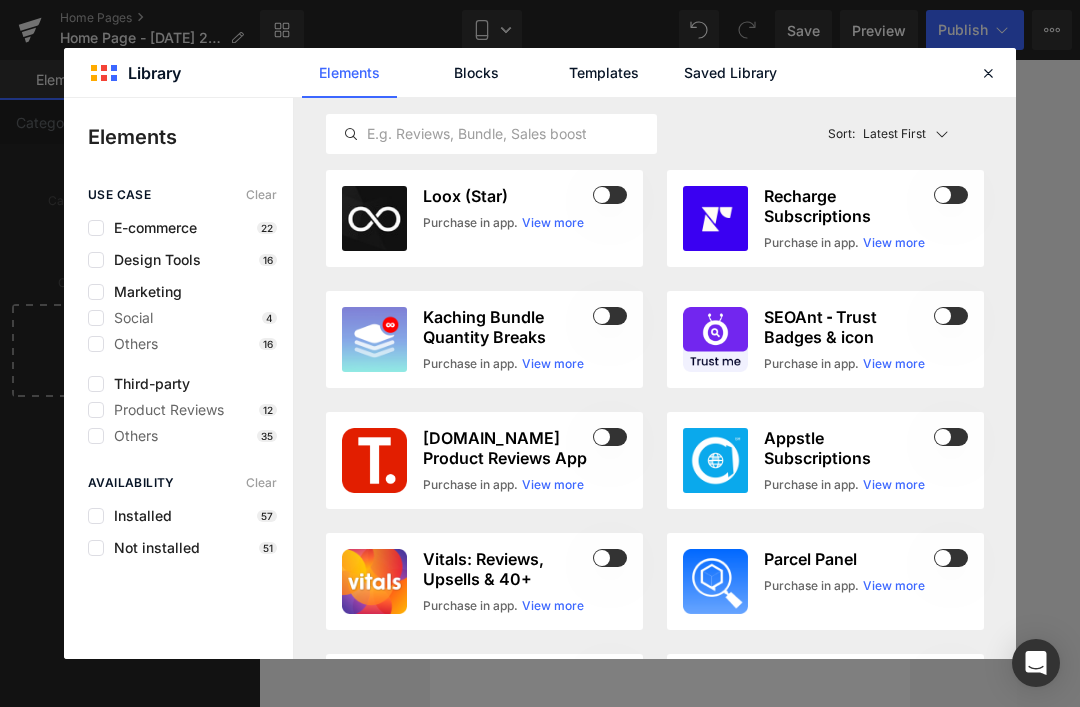 click on "Blocks" 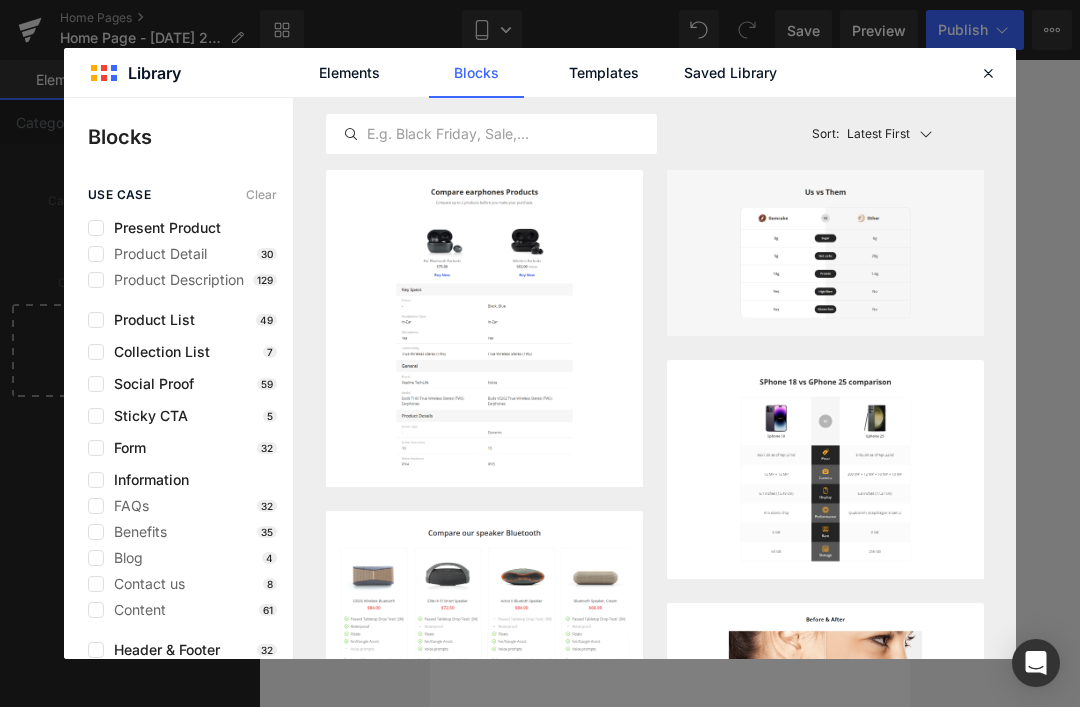 click at bounding box center [96, 352] 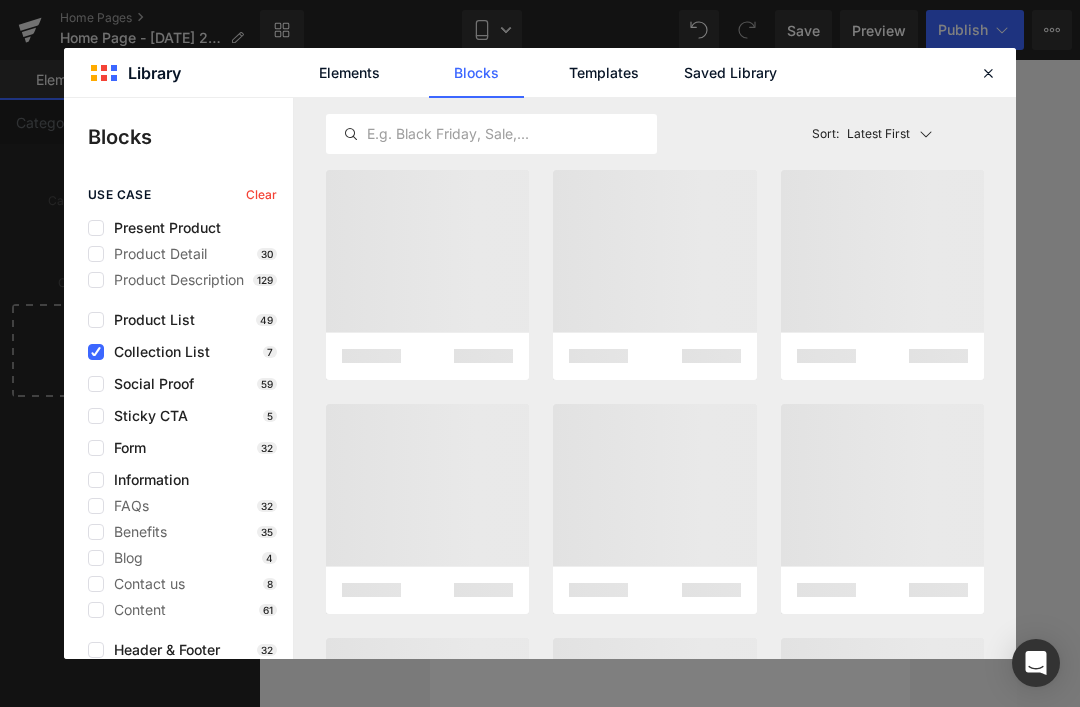 checkbox on "true" 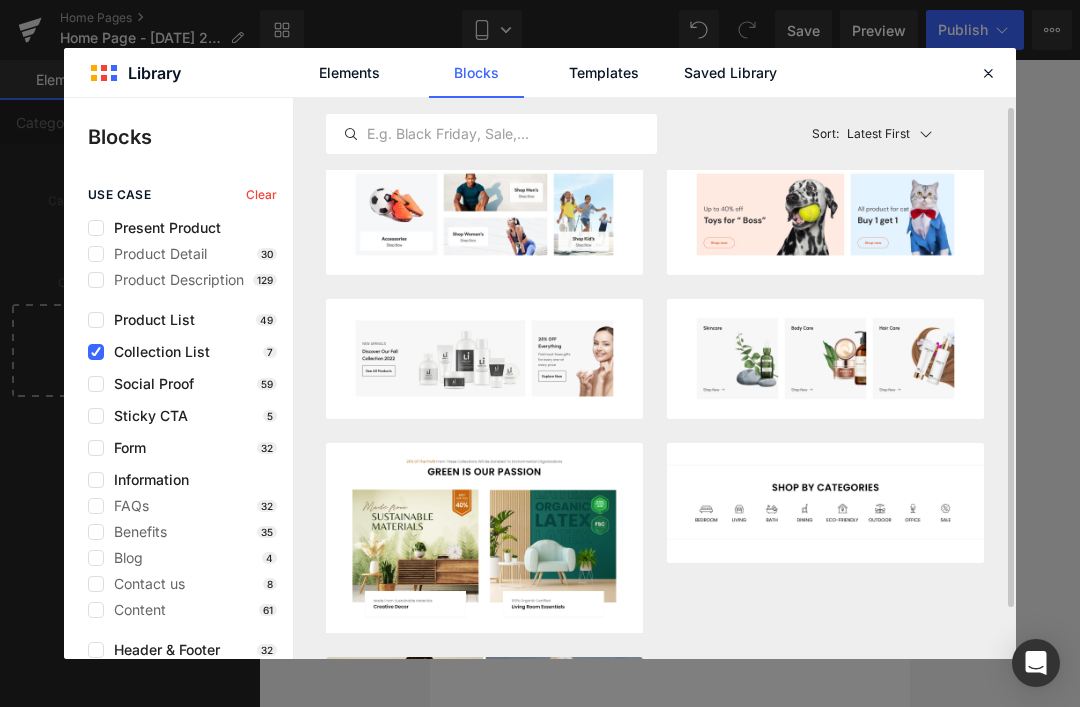 scroll, scrollTop: 14, scrollLeft: 0, axis: vertical 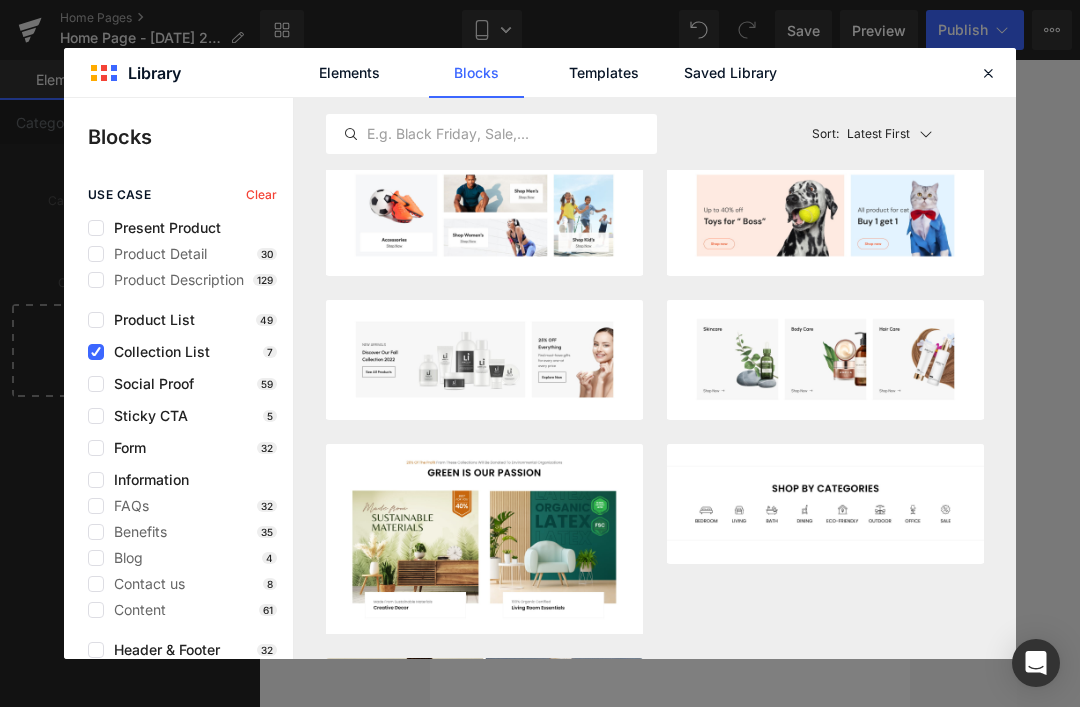 click on "Add to page" at bounding box center (908, 396) 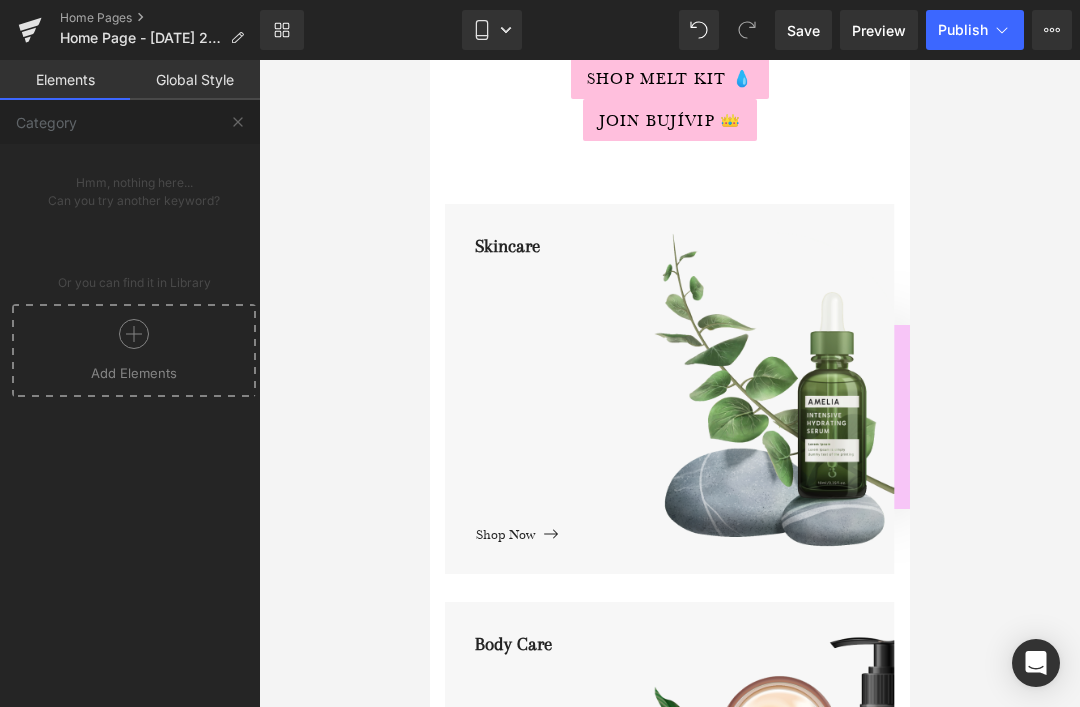 scroll, scrollTop: 414, scrollLeft: 0, axis: vertical 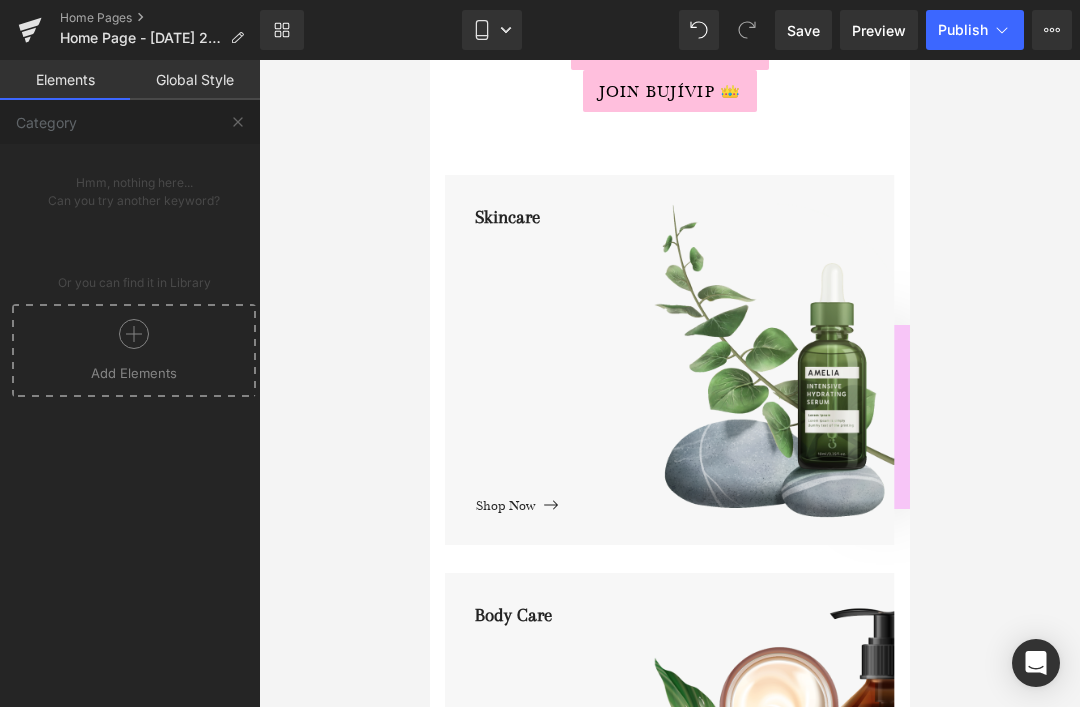click on "Skincare" at bounding box center (684, 346) 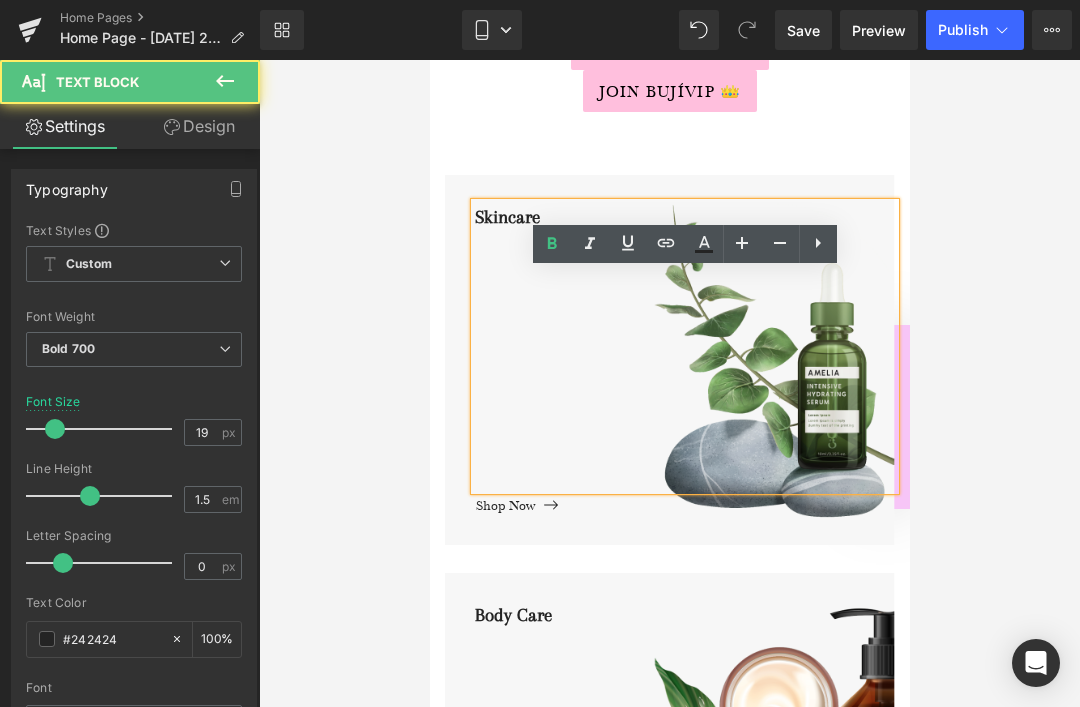 click on "Skincare" at bounding box center (684, 346) 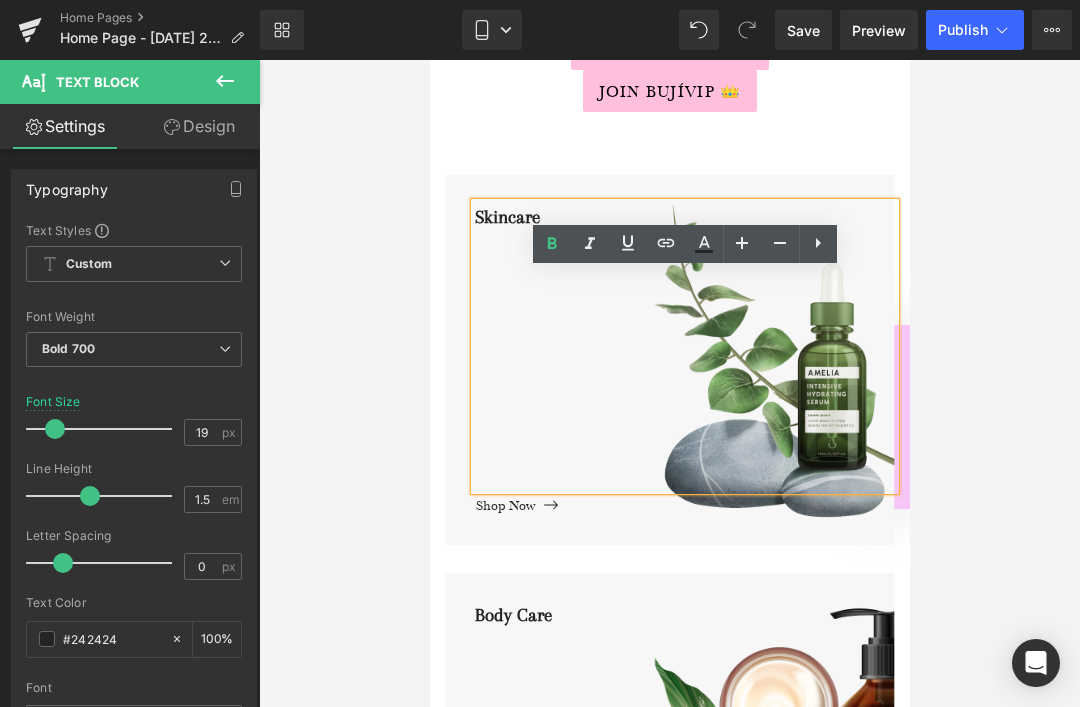click on "Skincare" at bounding box center (684, 346) 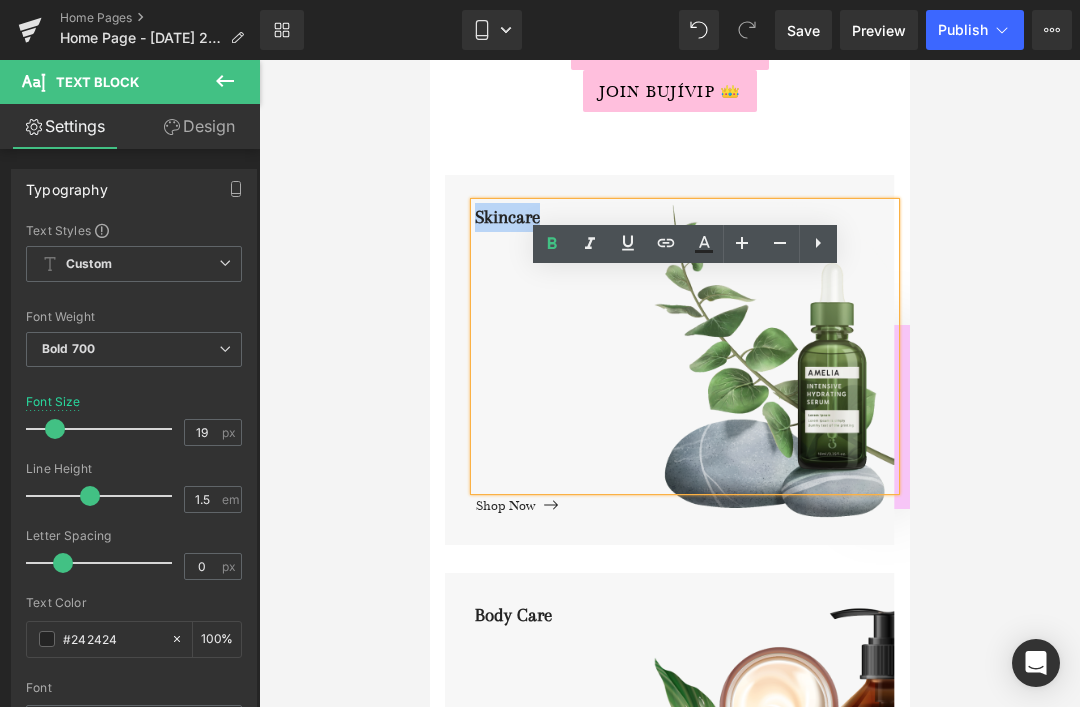 type 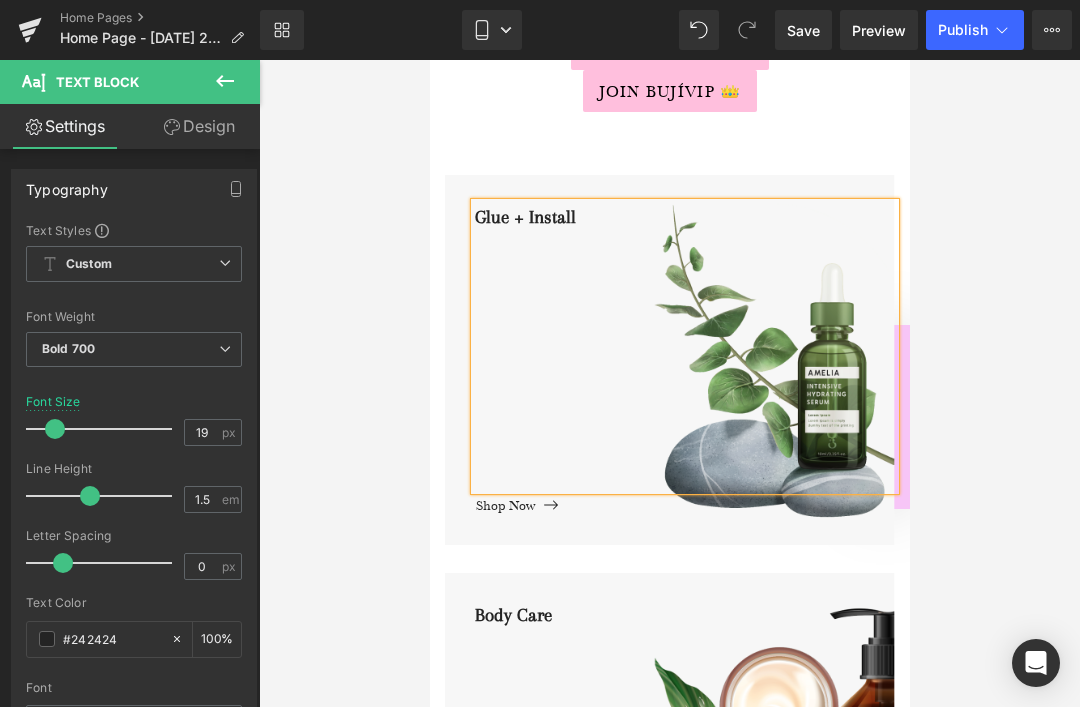 click on "Shop Now Button" at bounding box center (684, 503) 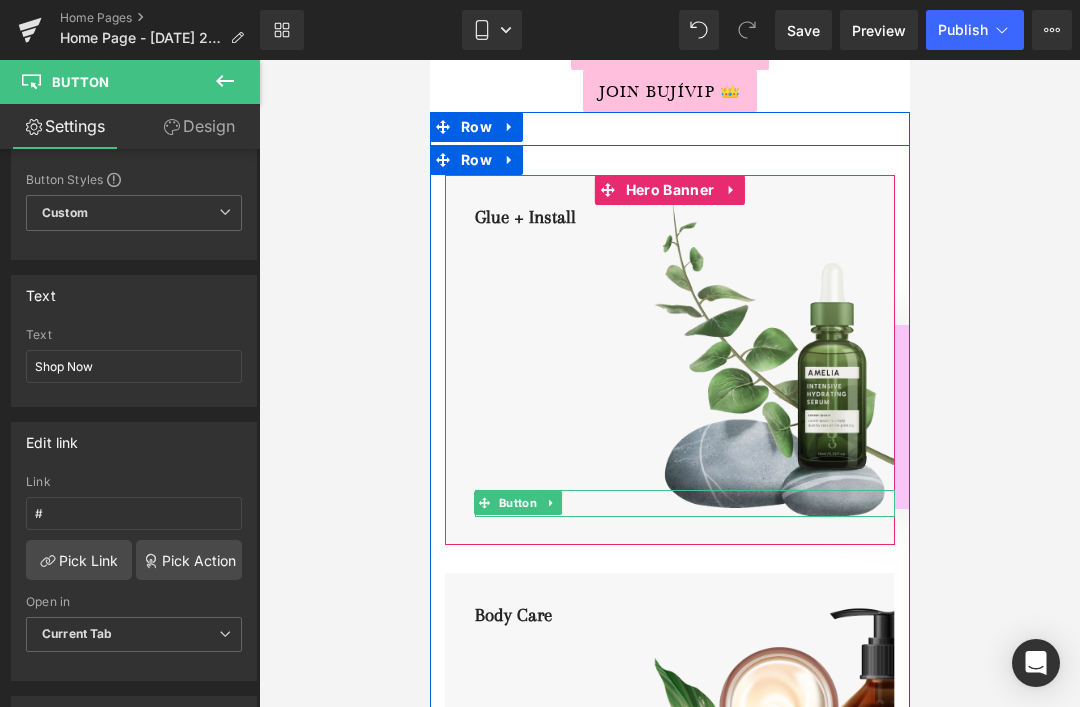 scroll, scrollTop: 58, scrollLeft: 0, axis: vertical 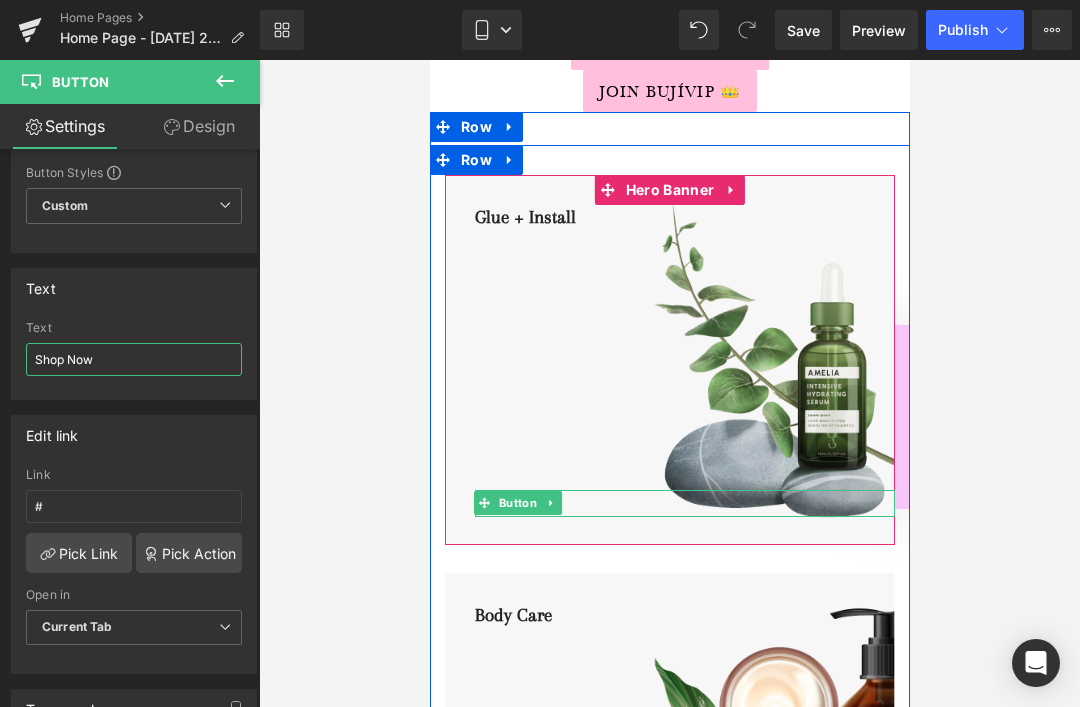 click on "Shop Now" at bounding box center [134, 359] 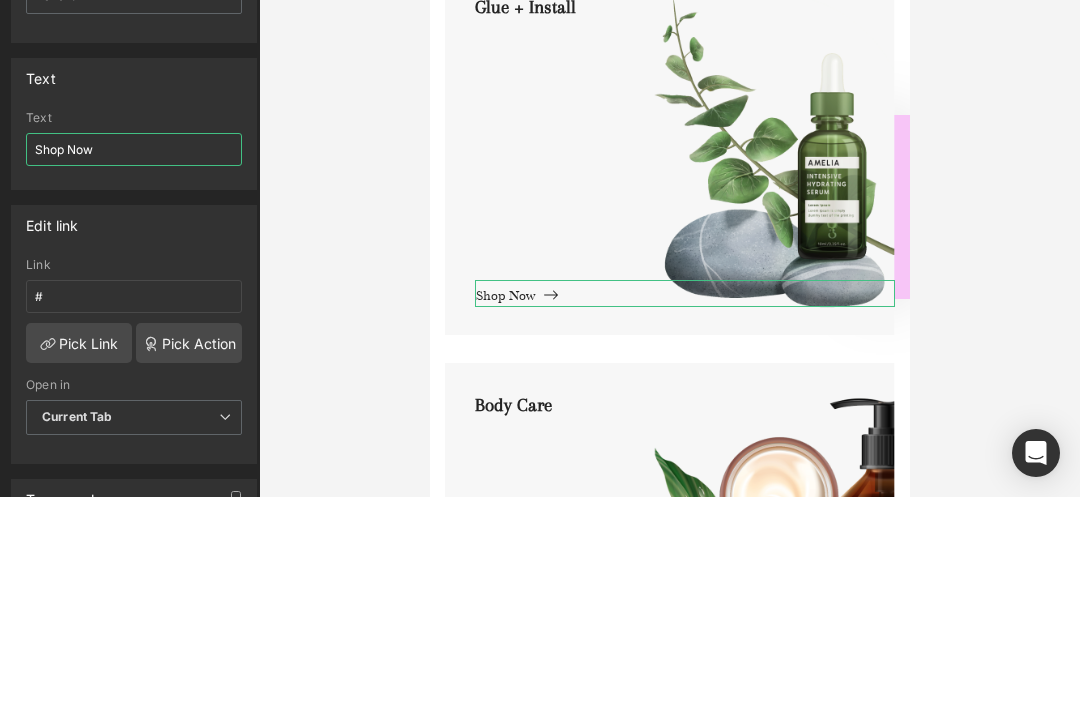 click on "Shop Now" at bounding box center [134, 359] 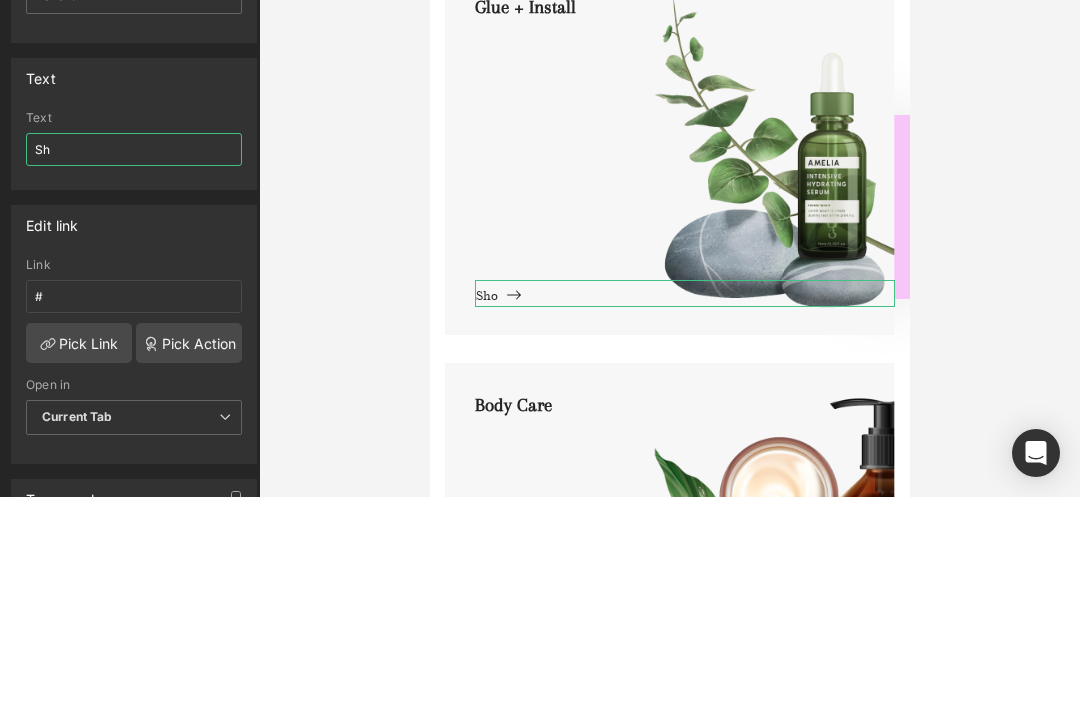 type on "S" 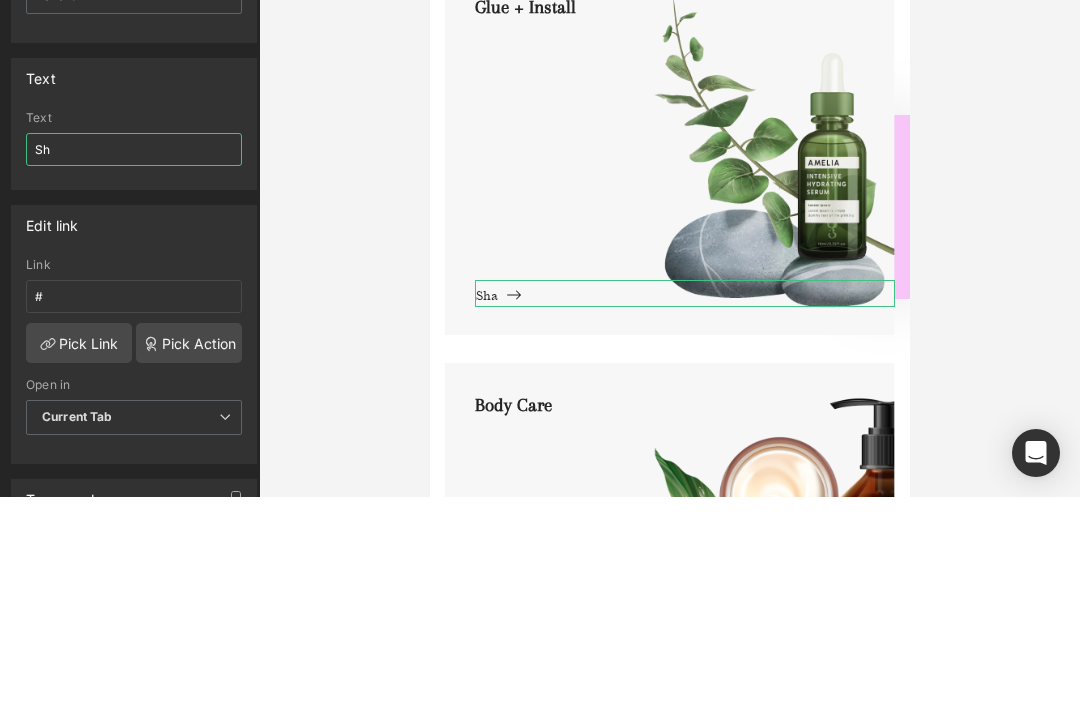 type on "S" 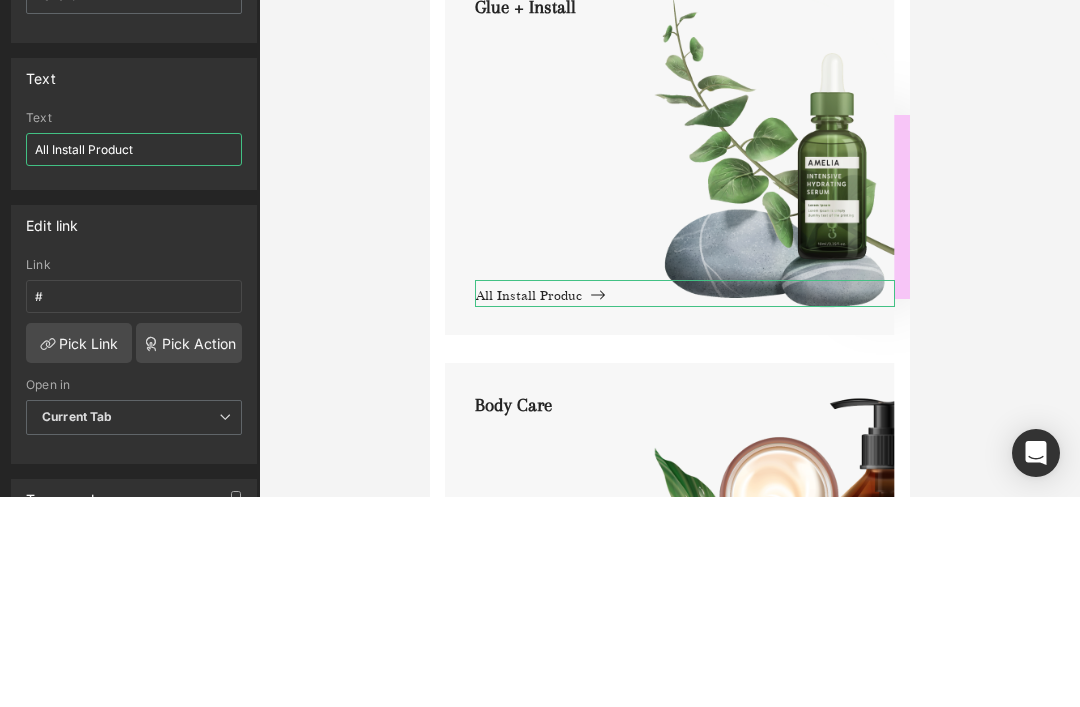 type on "All Install Products" 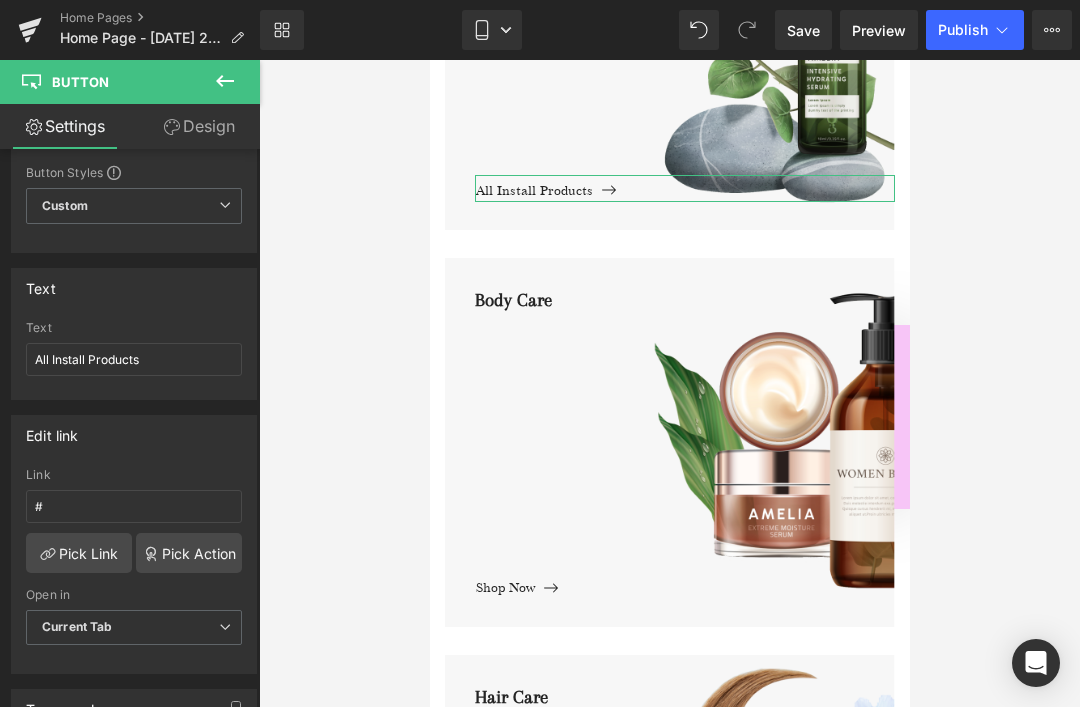 scroll, scrollTop: 731, scrollLeft: 0, axis: vertical 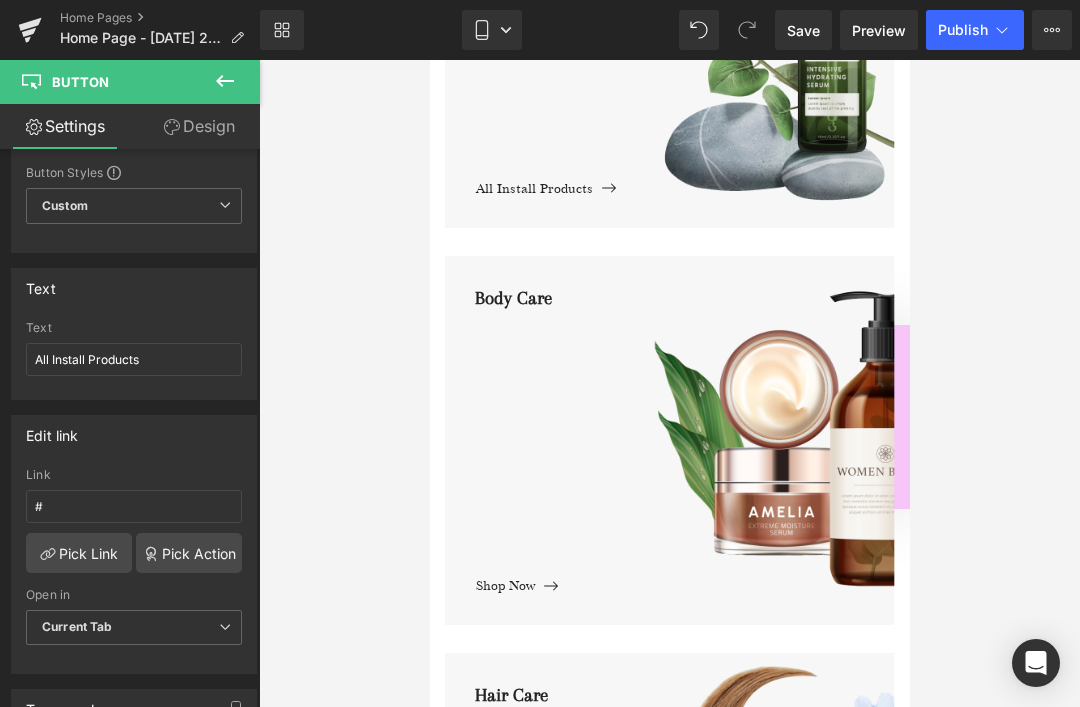 click on "Body Care" at bounding box center [684, 427] 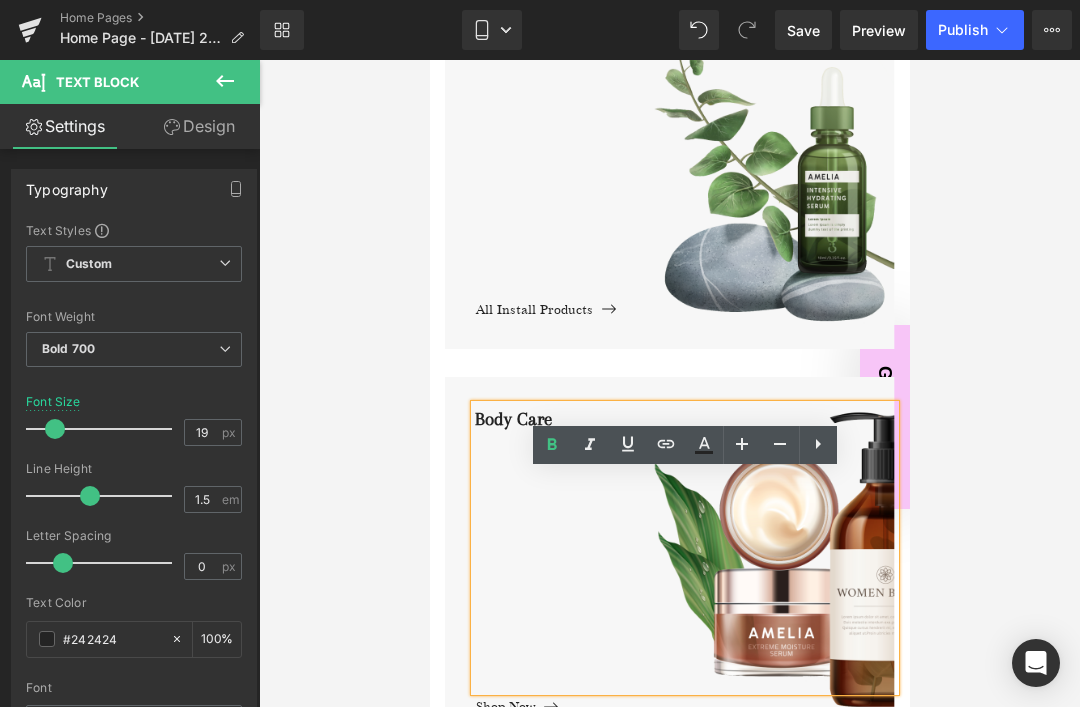scroll, scrollTop: 686, scrollLeft: 0, axis: vertical 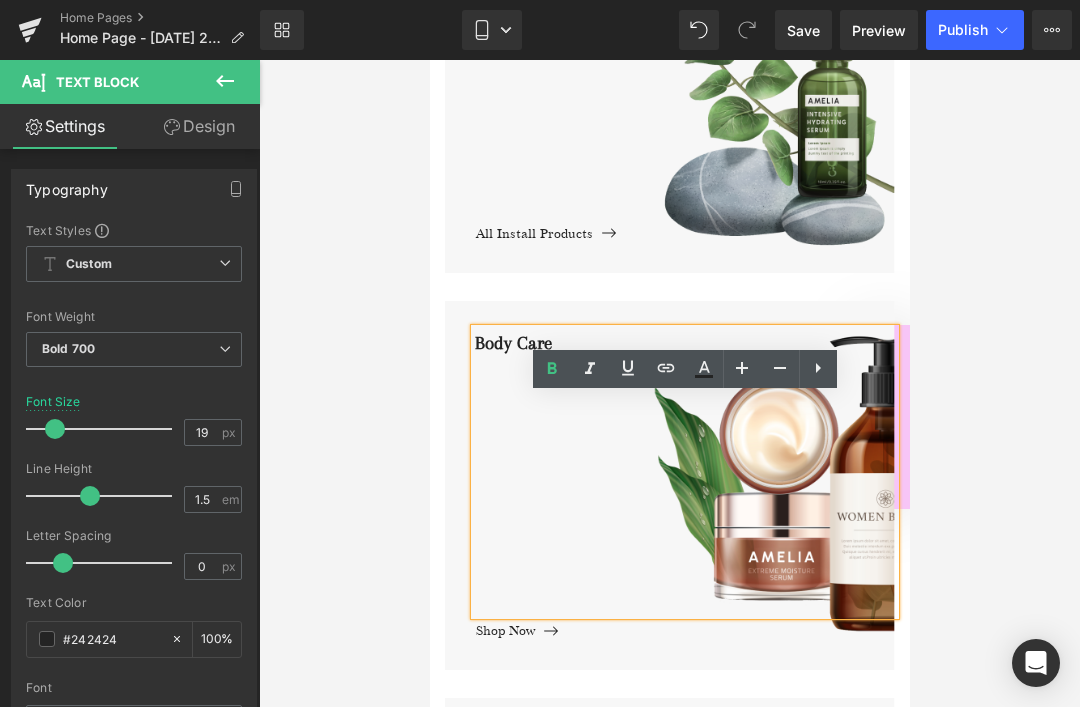 click on "Body Care" at bounding box center (684, 472) 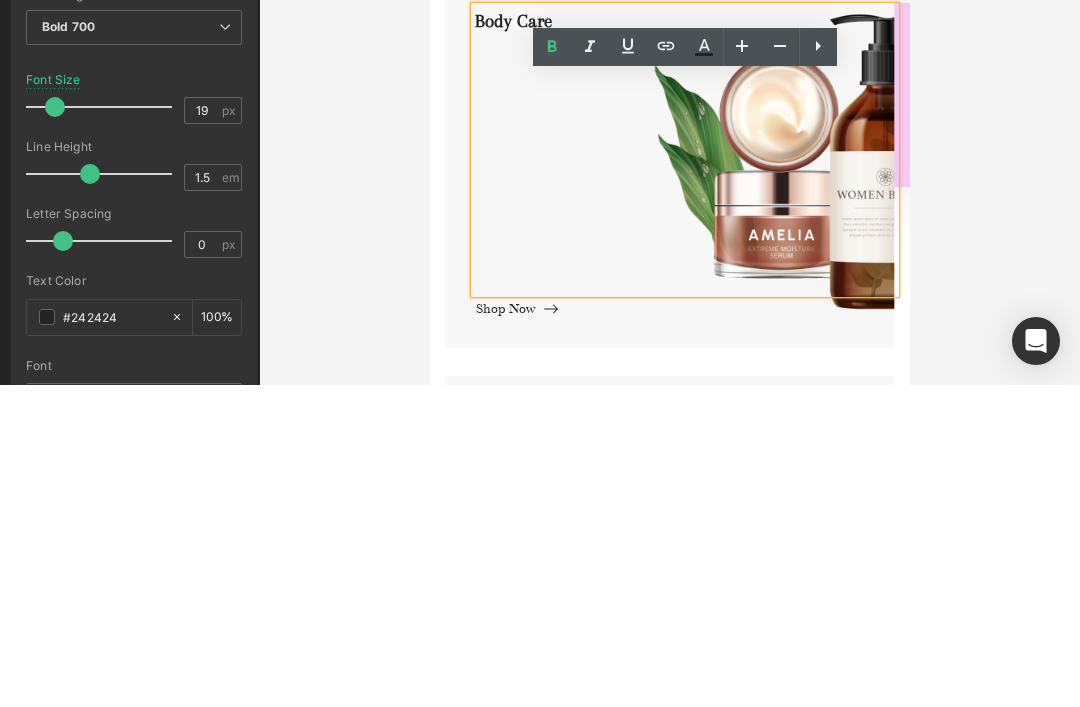 click on "Body Care" at bounding box center [684, 150] 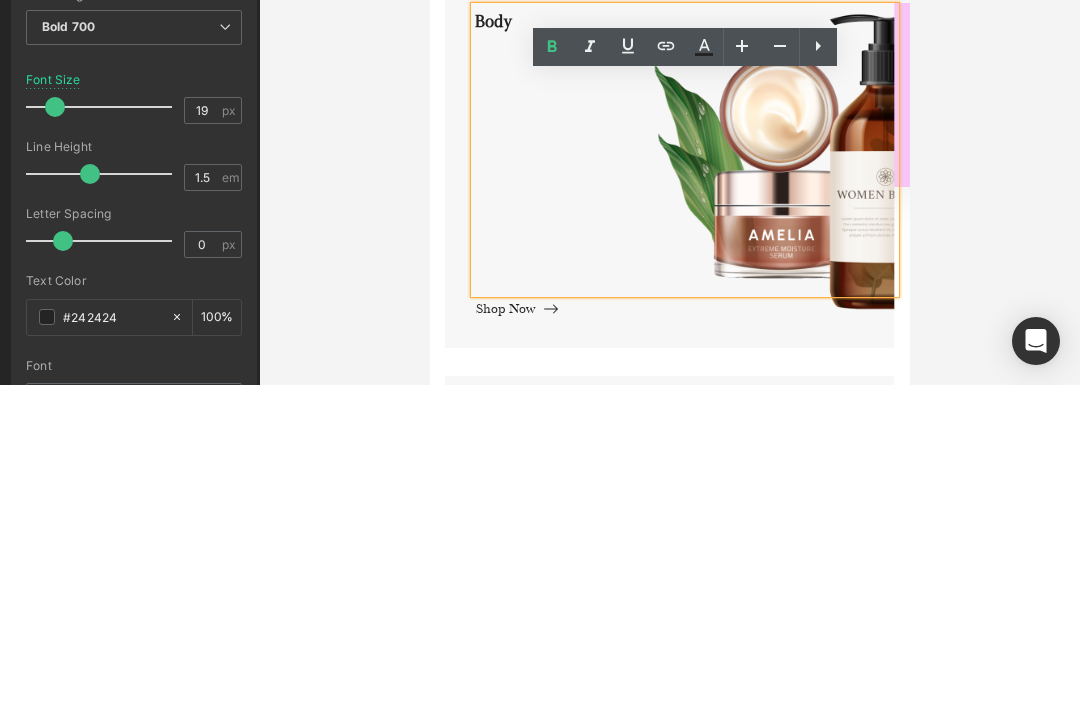 type 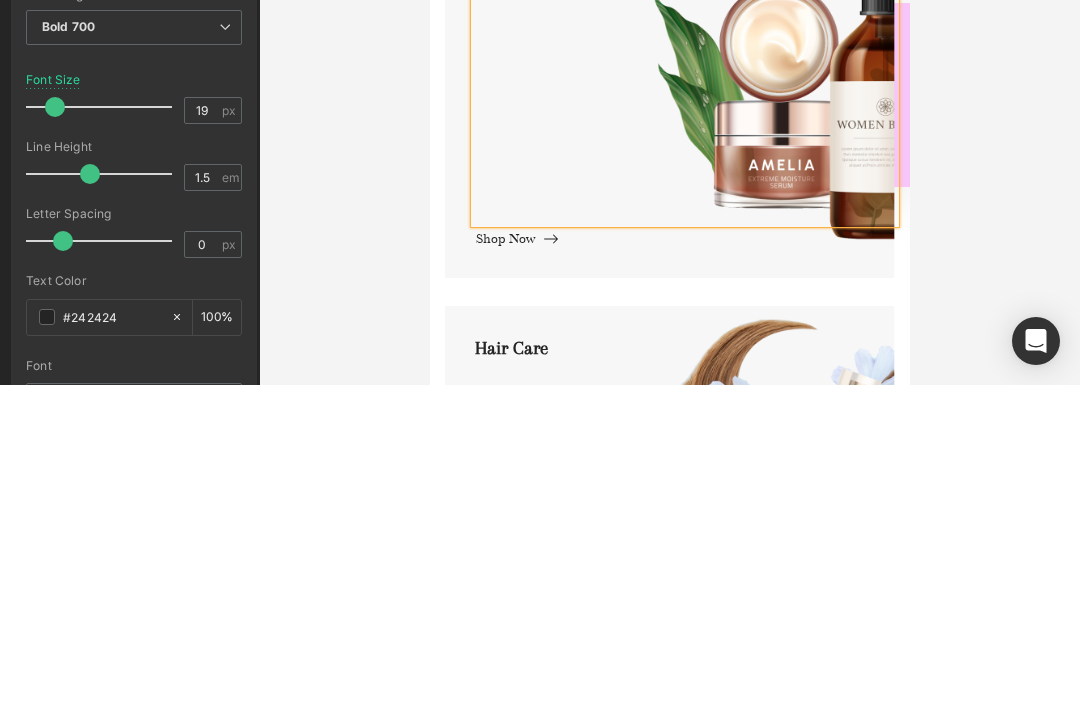 scroll, scrollTop: 856, scrollLeft: 0, axis: vertical 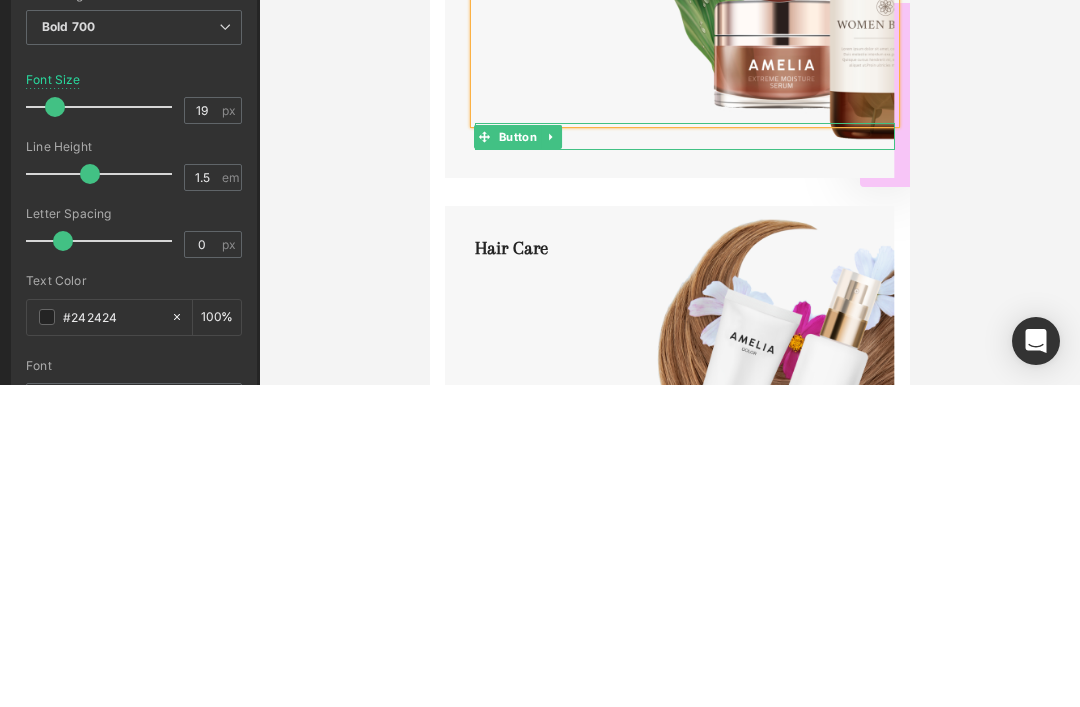 click on "Shop Now Button" at bounding box center [684, 136] 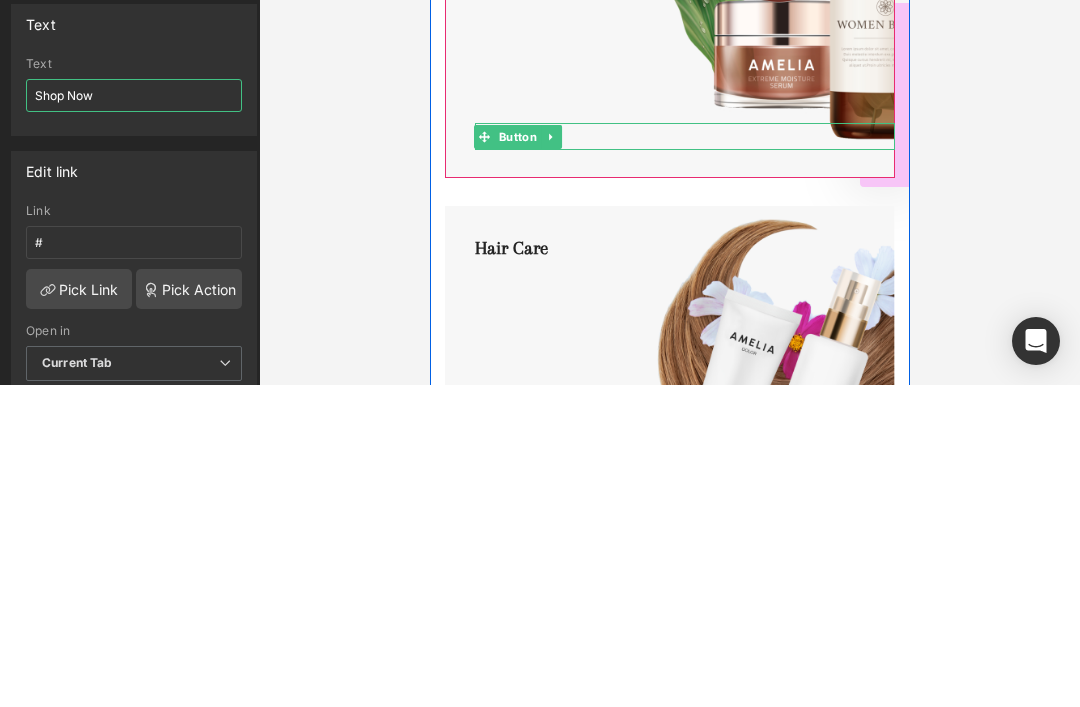 click on "Shop Now" at bounding box center (134, 417) 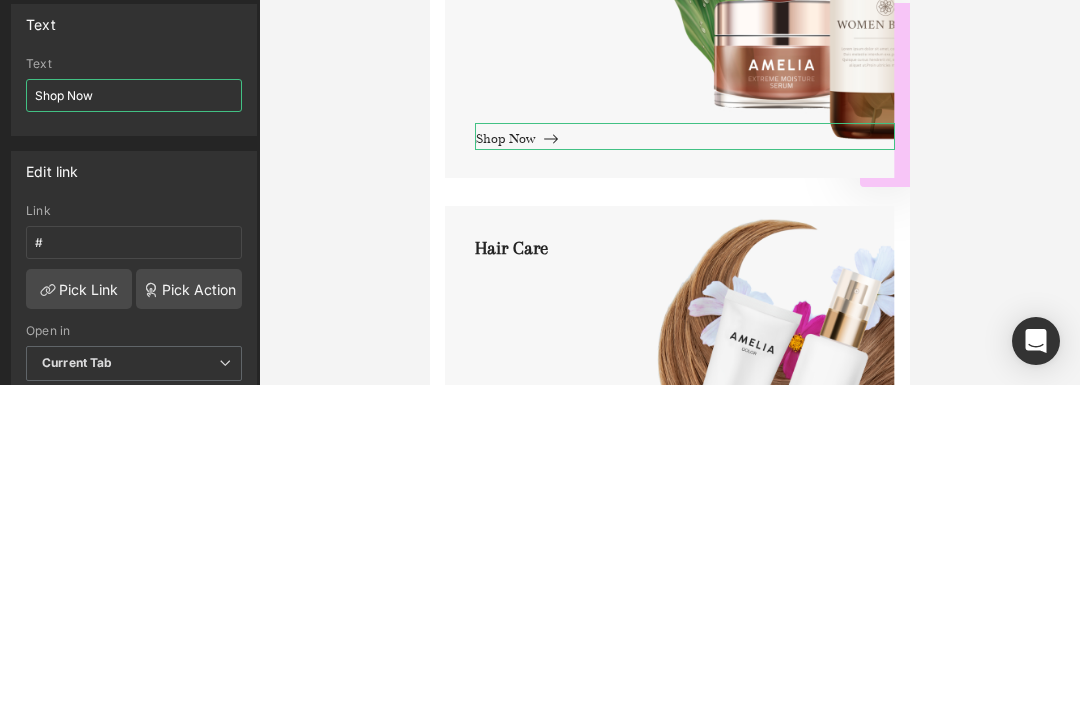 click on "Shop Now" at bounding box center (134, 417) 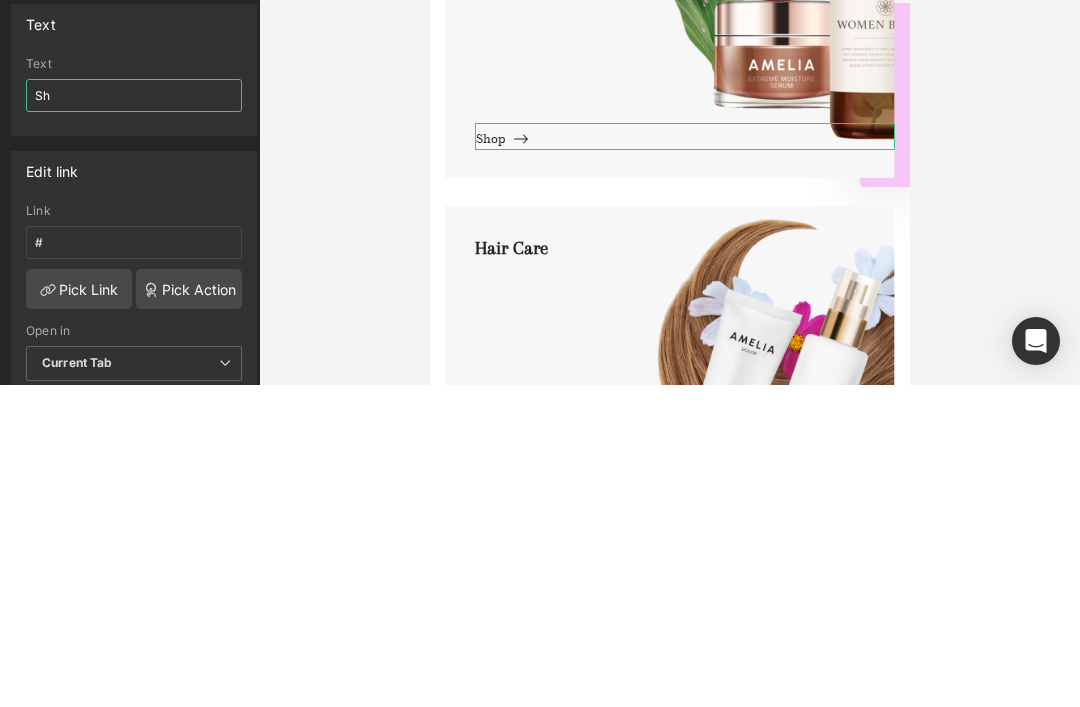 type on "S" 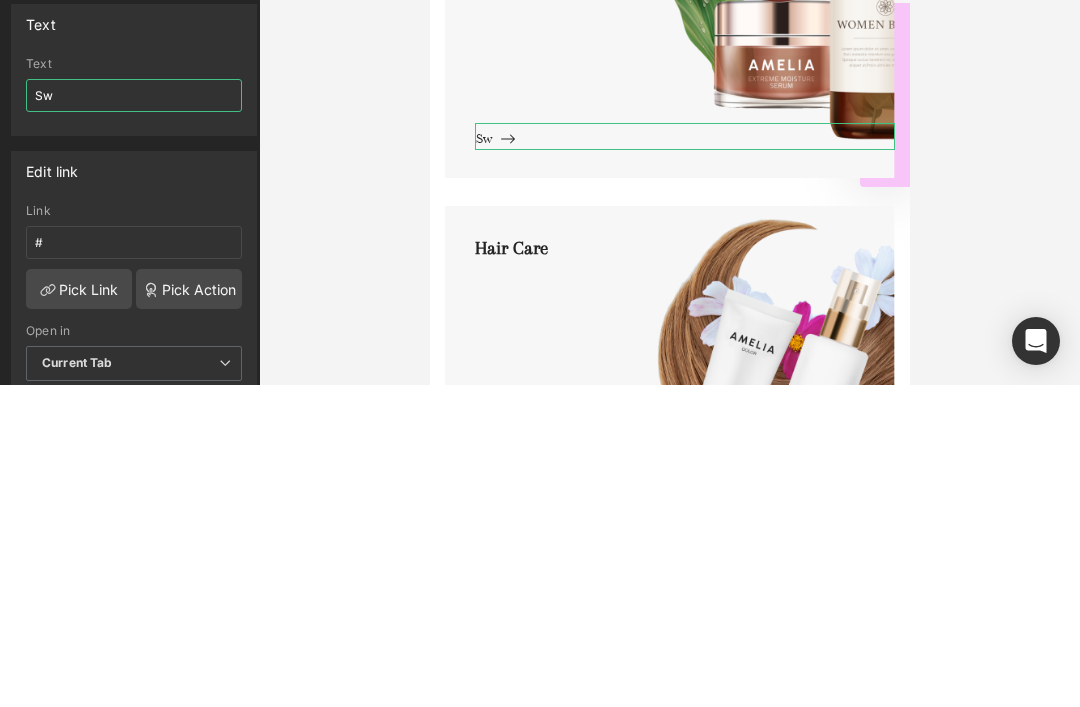 type on "S" 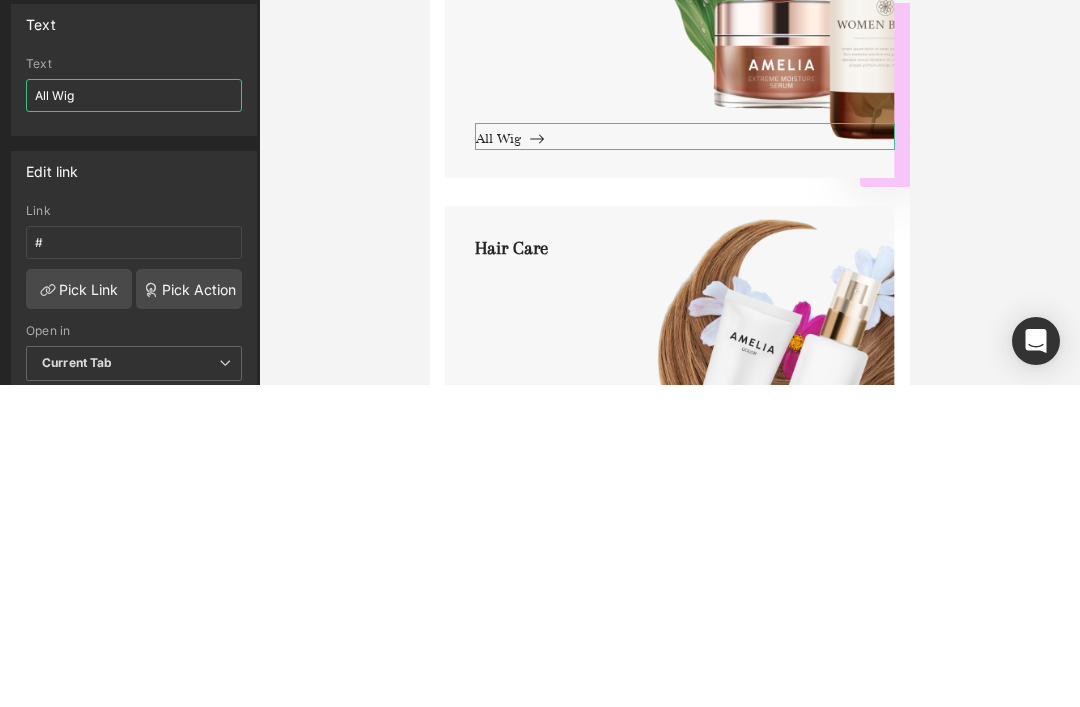 type on "All Wigs" 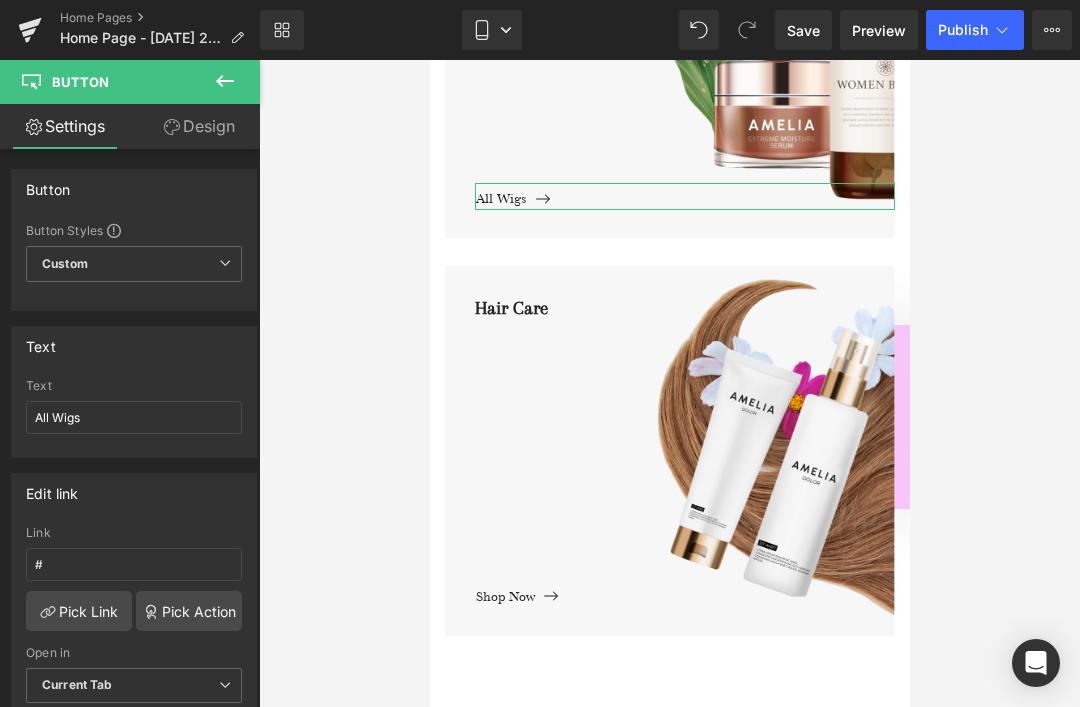 scroll, scrollTop: 1124, scrollLeft: 0, axis: vertical 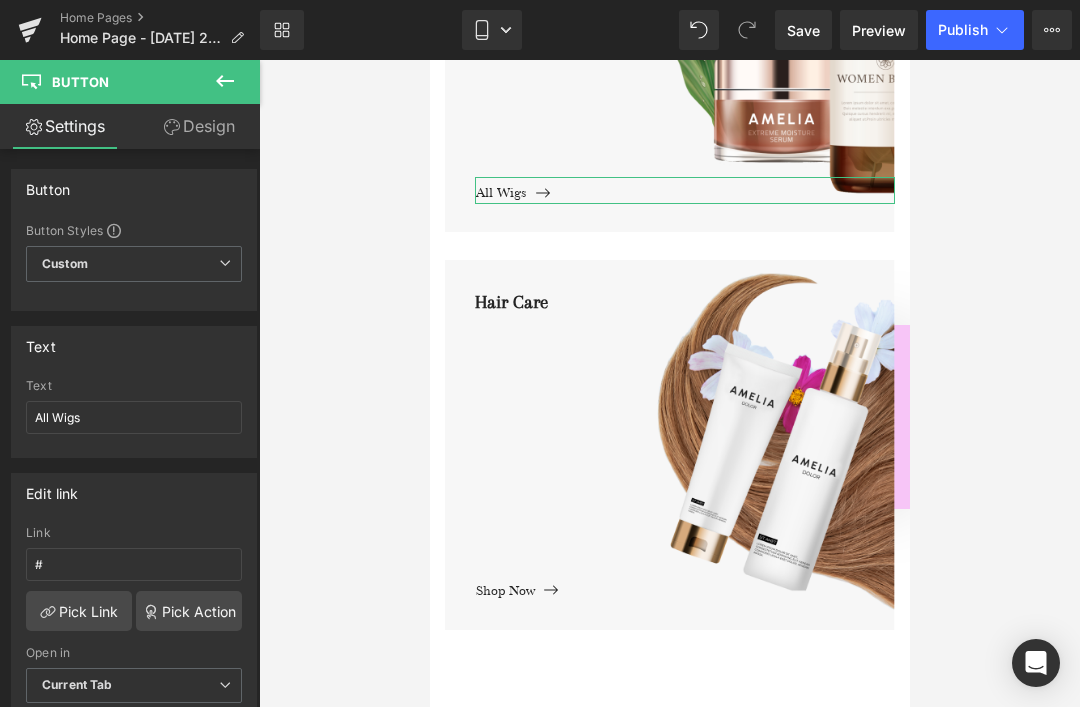 click on "Hair Care" at bounding box center [684, 431] 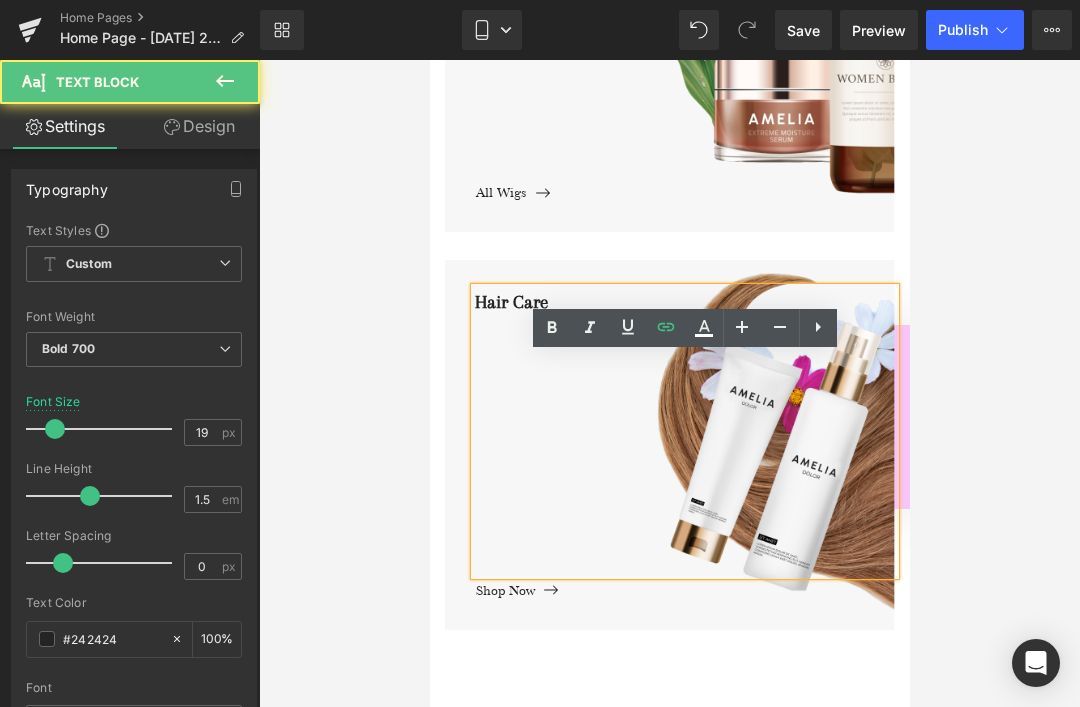 click on "Hair Care" at bounding box center [684, 431] 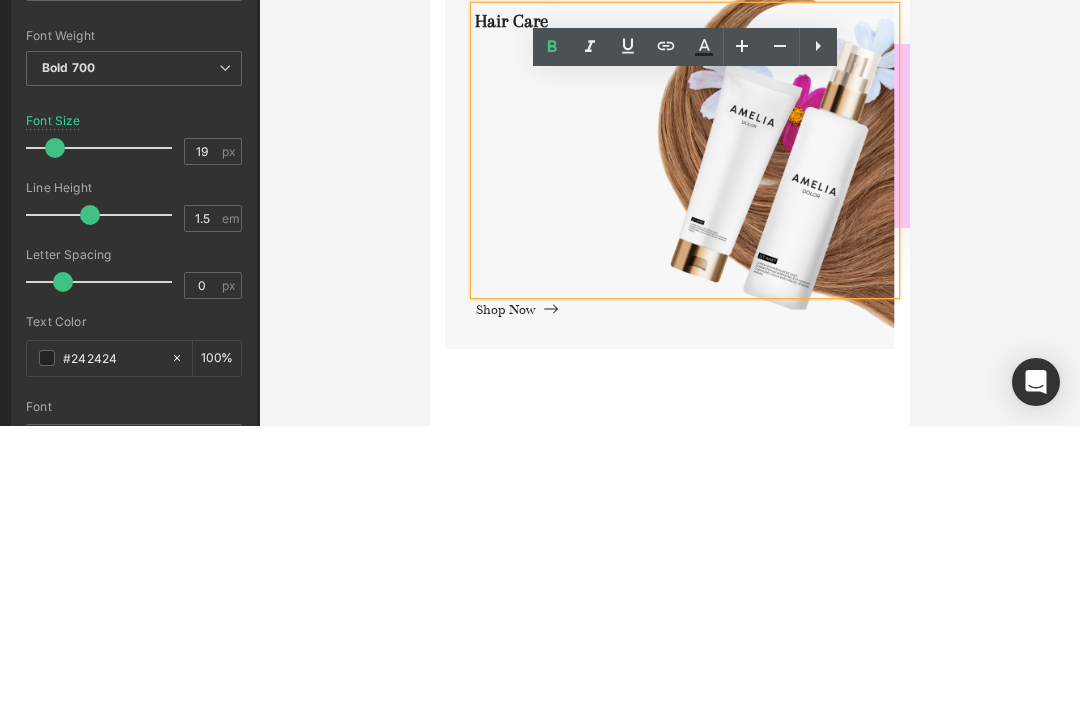 click on "Hair Care" at bounding box center (684, 150) 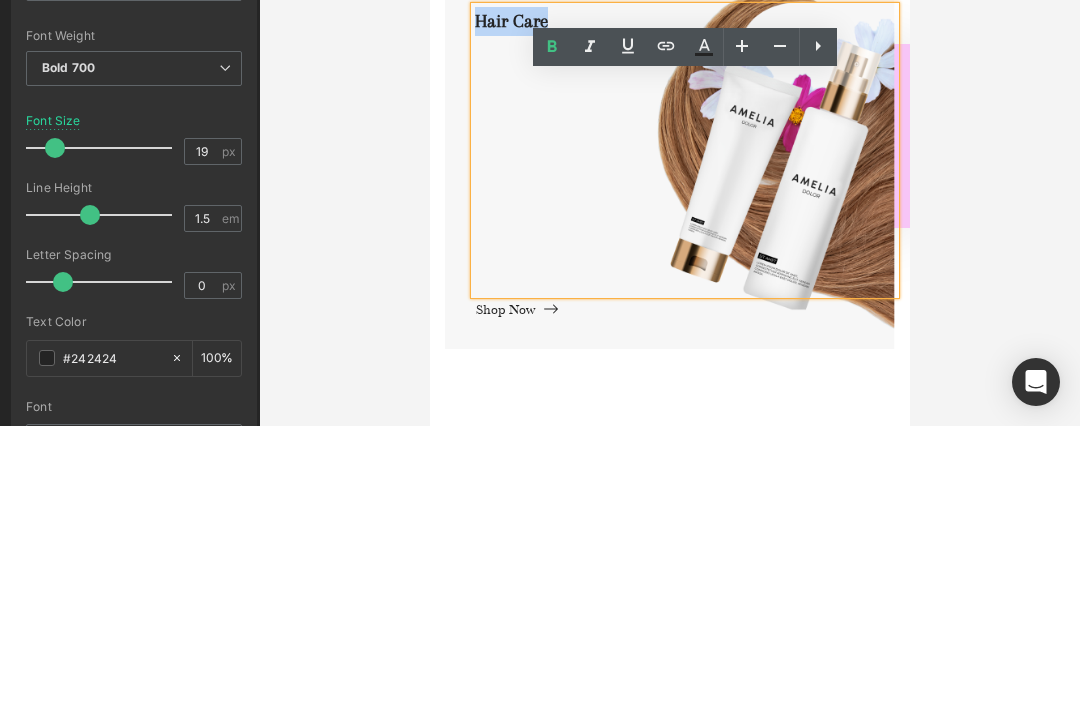 type 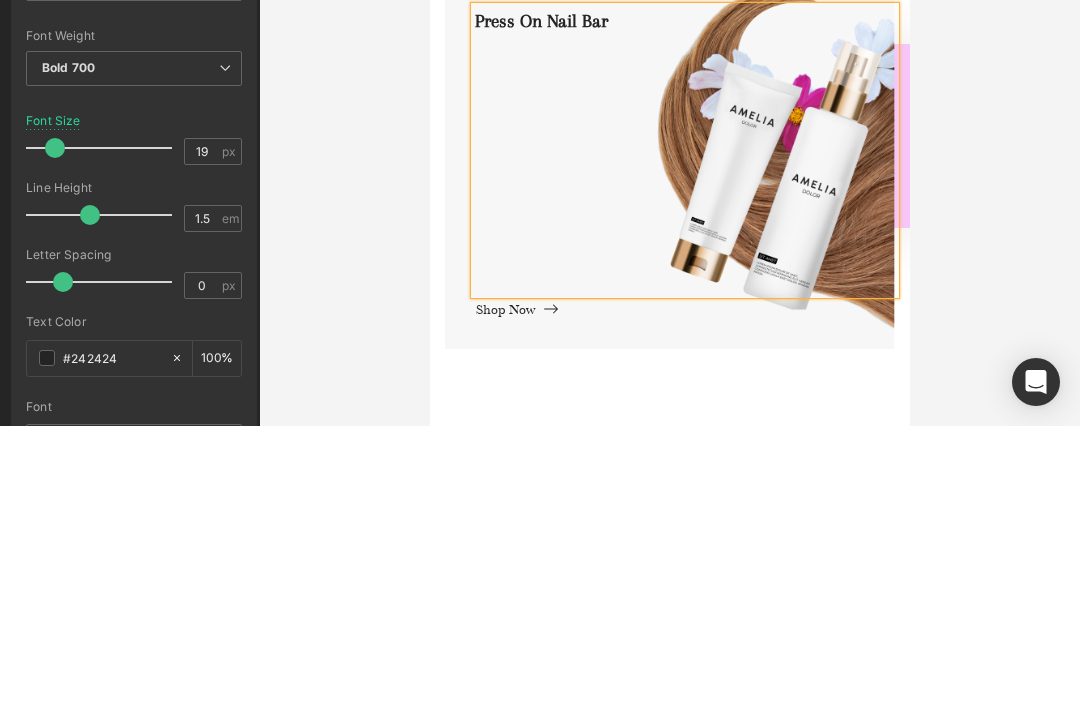 click on "Press On Nail Bar" at bounding box center [684, 150] 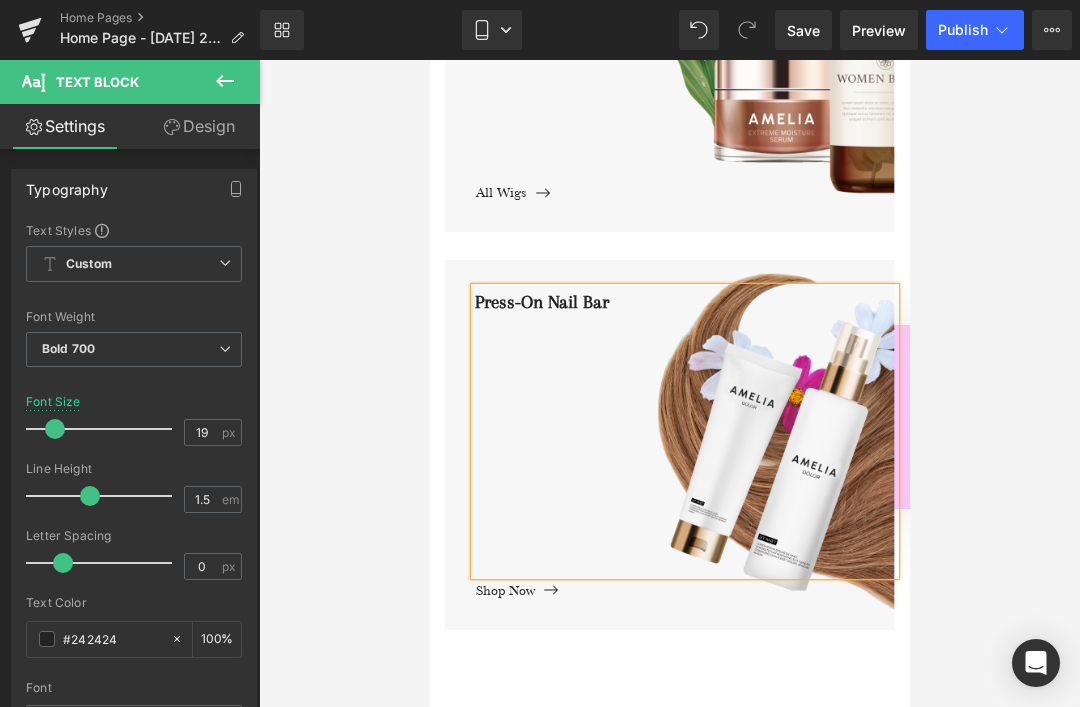 click on "Shop Now Button" at bounding box center [684, 588] 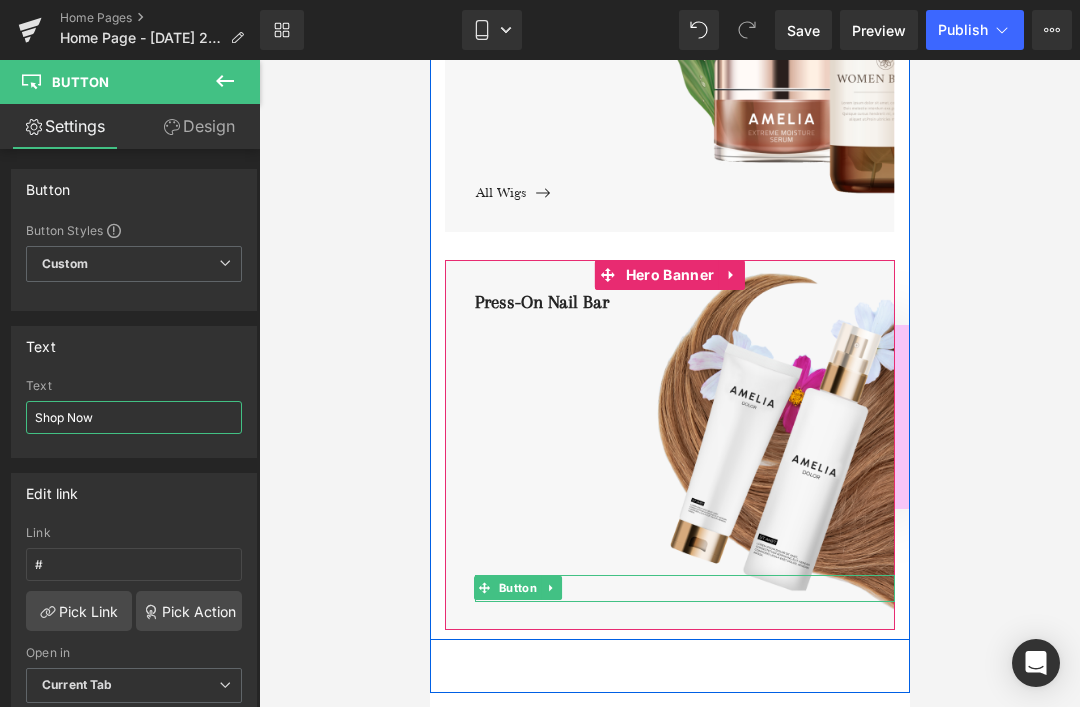 click on "Shop Now" at bounding box center [134, 417] 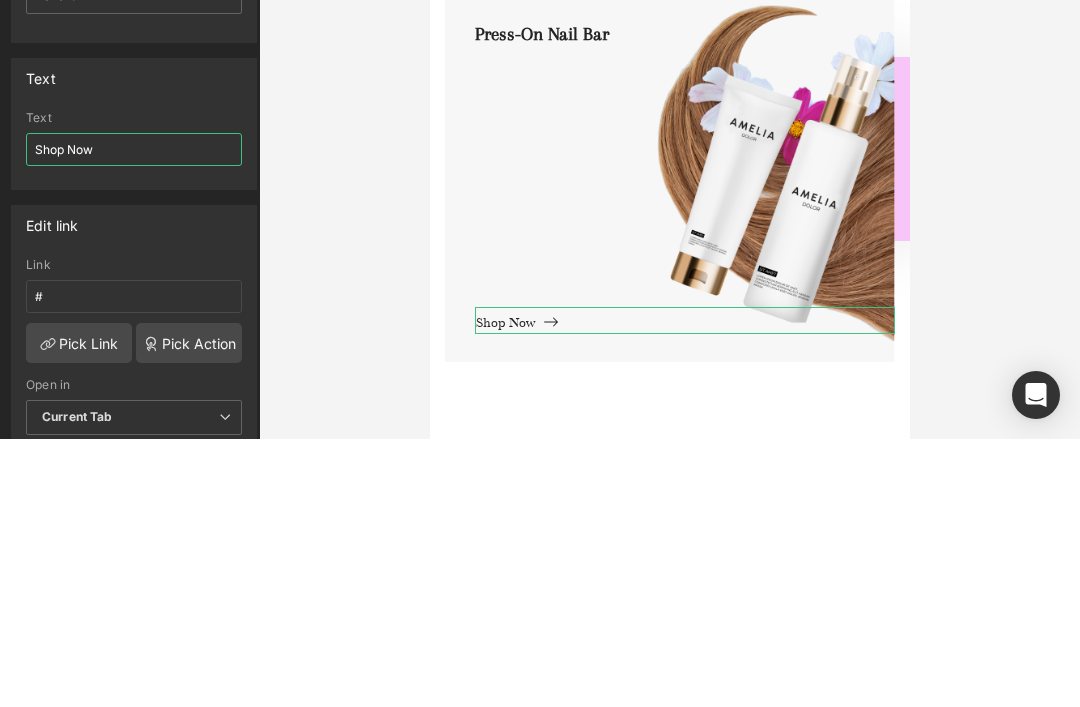 click on "Shop Now" at bounding box center (134, 417) 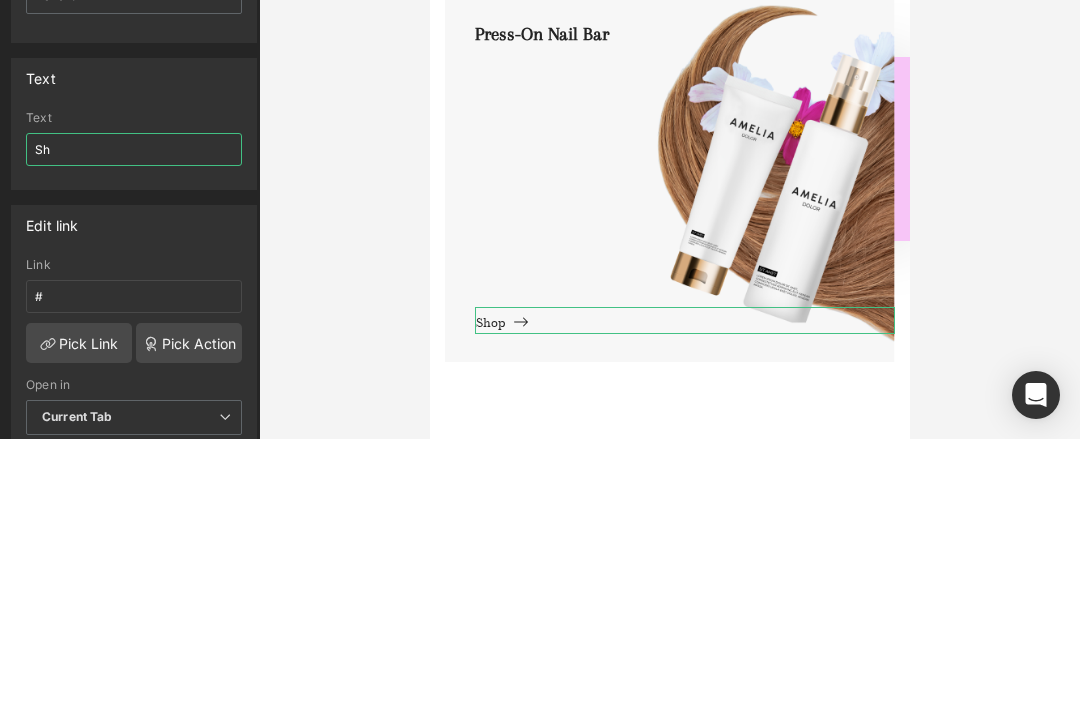 type on "S" 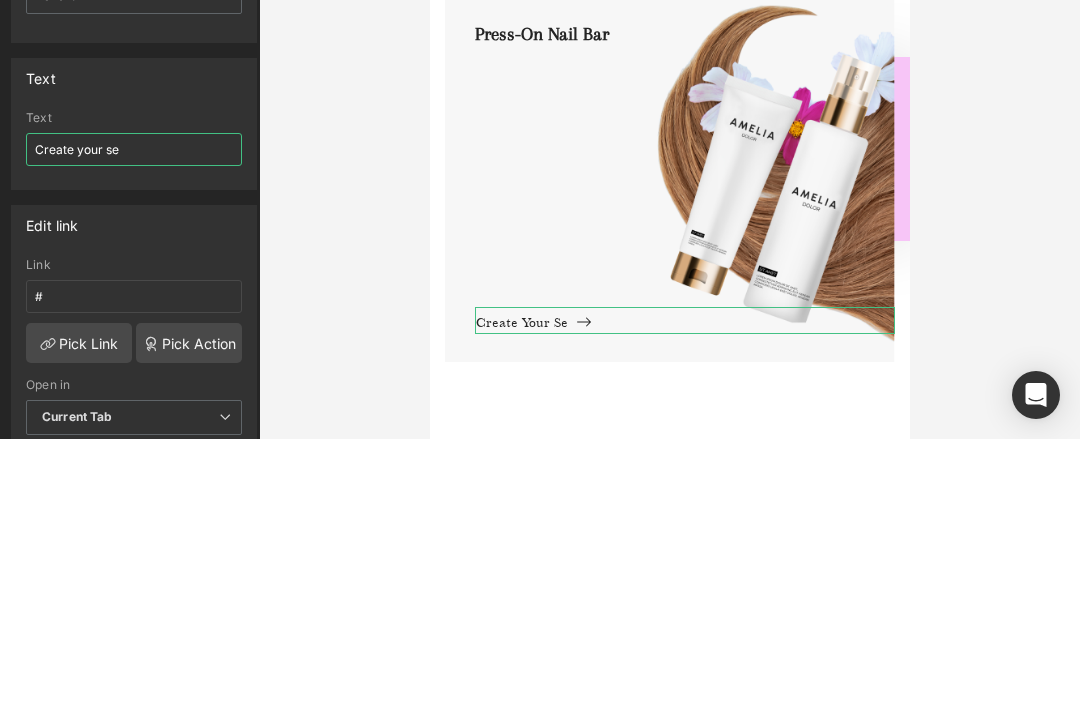 type on "Create your set" 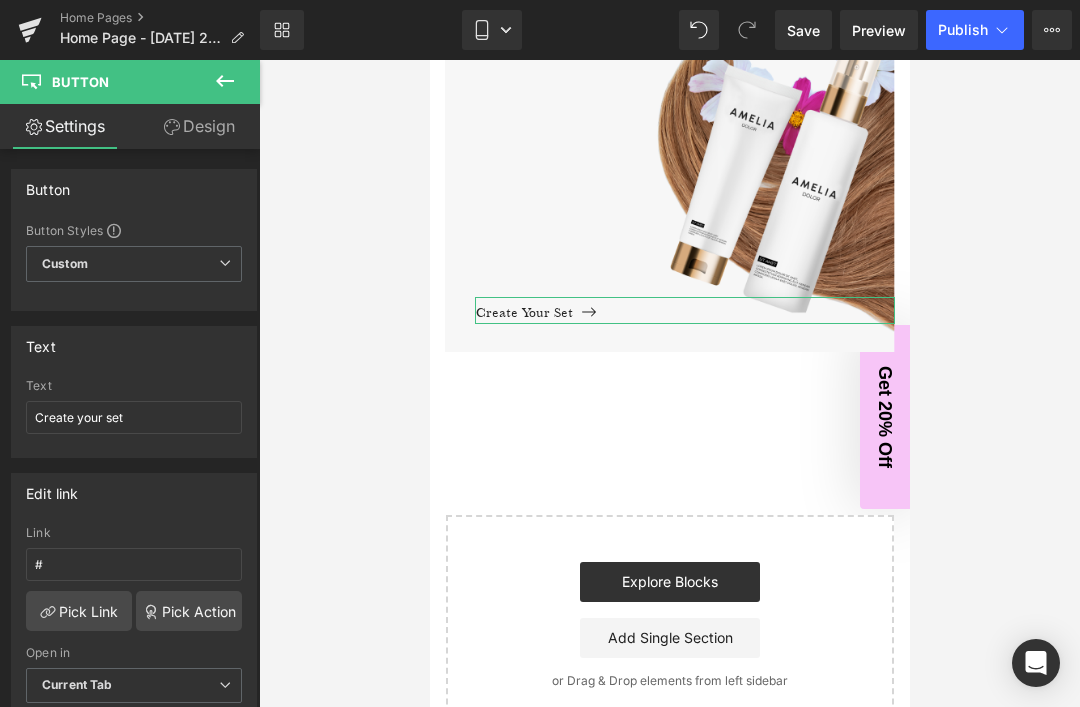 scroll, scrollTop: 1404, scrollLeft: 0, axis: vertical 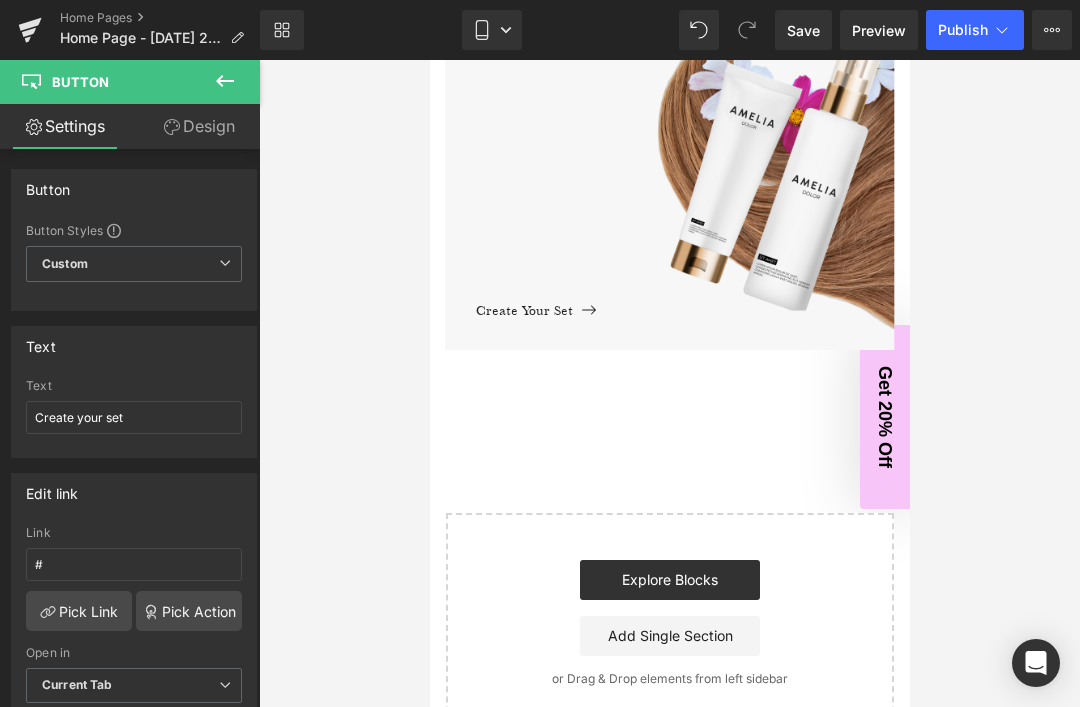 click on "Glue + Install
Text Block         All Install Products Button
Hero Banner
Refurbished Wigs
Text Block         All Wigs Button
Hero Banner
Press-On Nail Bar
Text Block         Create your set Button
Hero Banner         Row         Row" at bounding box center [669, -233] 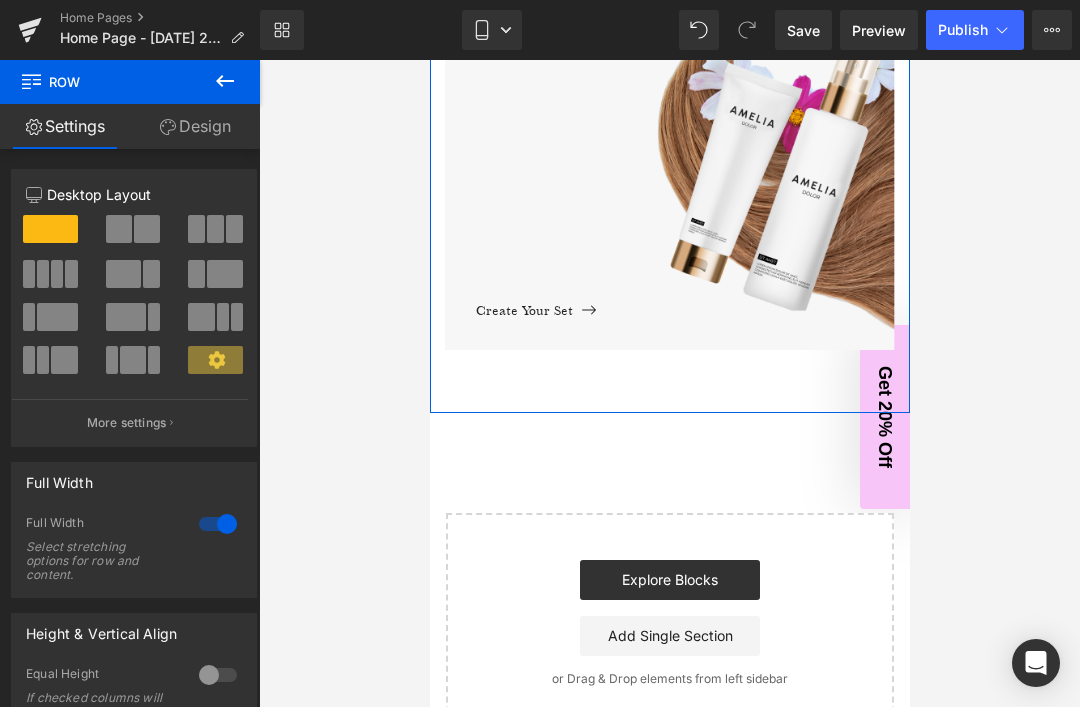 click on "Settings" at bounding box center [65, 126] 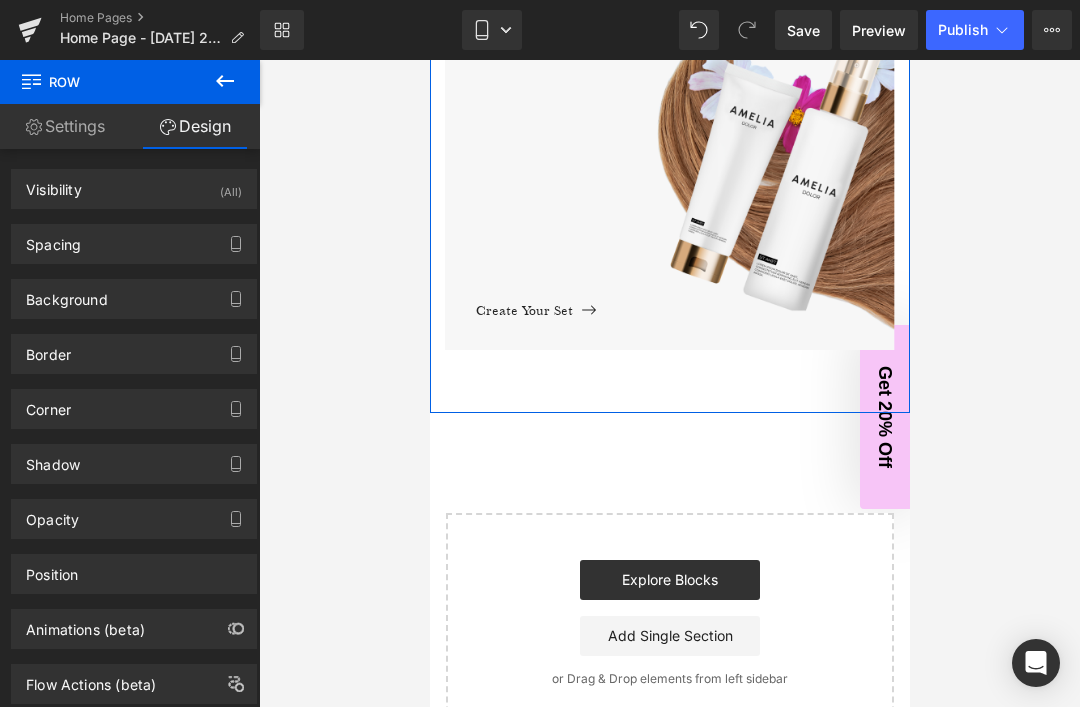 click on "Settings" at bounding box center (65, 126) 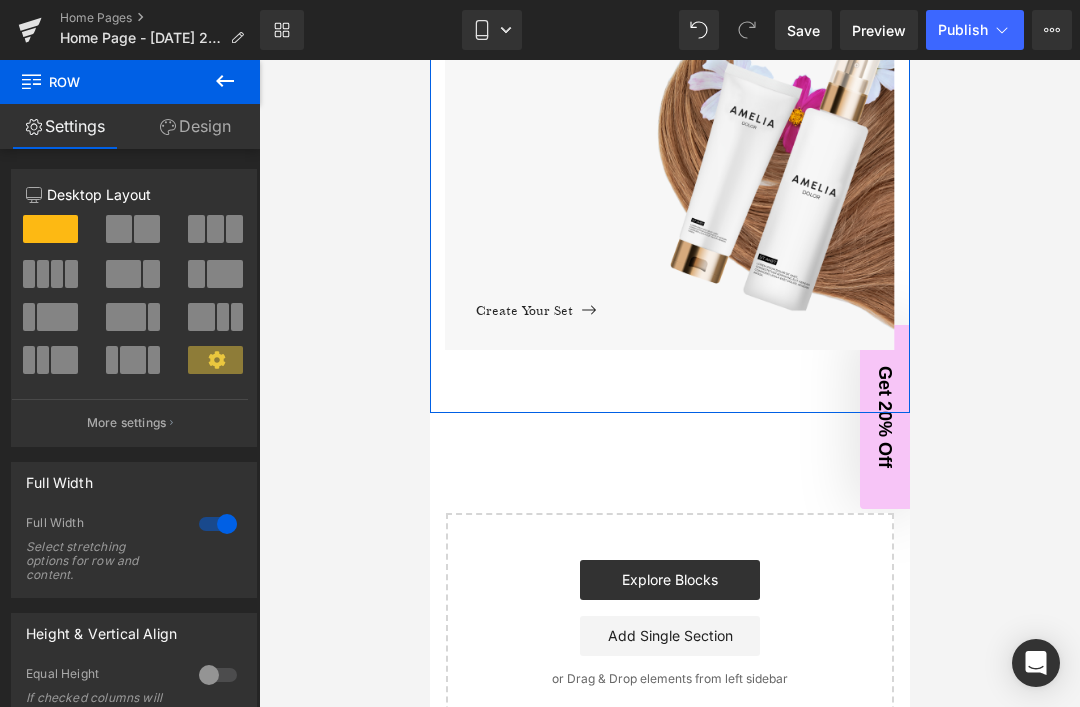 click 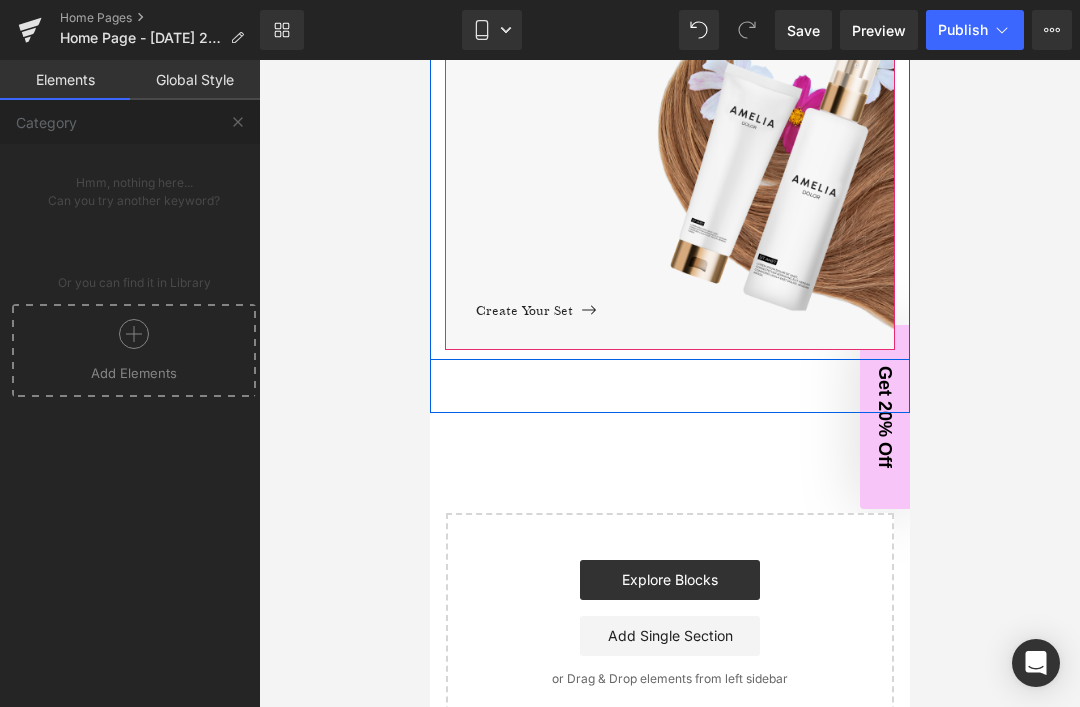 click on "Press-On Nail Bar
Text Block         Create your set Button" at bounding box center (669, 165) 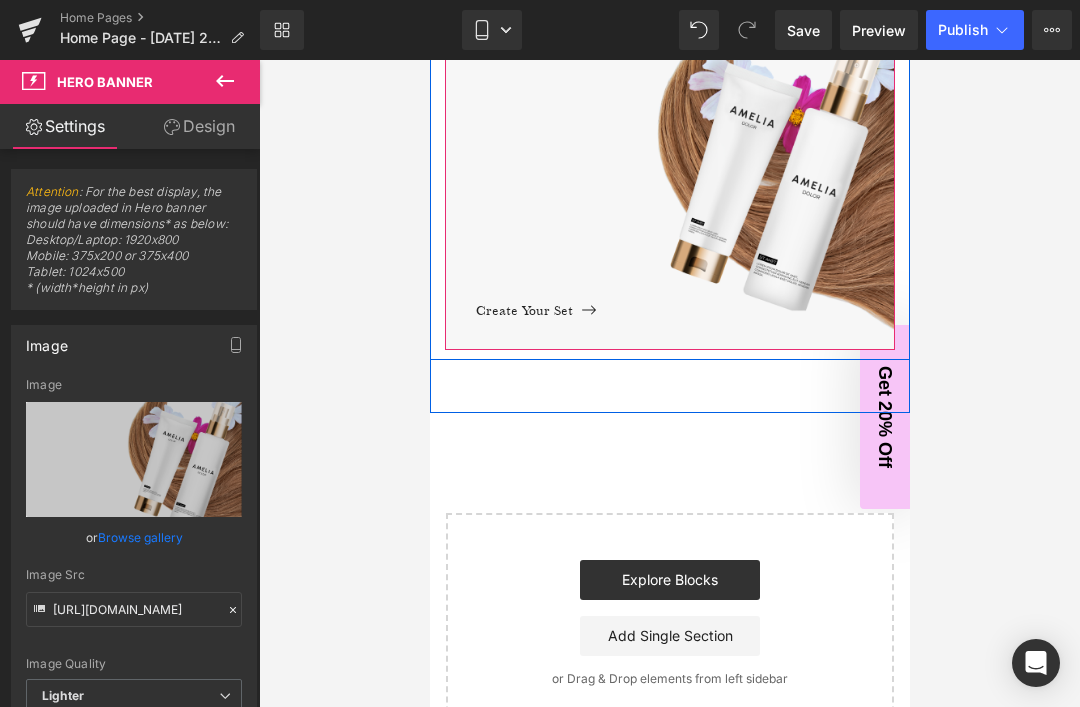 scroll, scrollTop: 0, scrollLeft: 0, axis: both 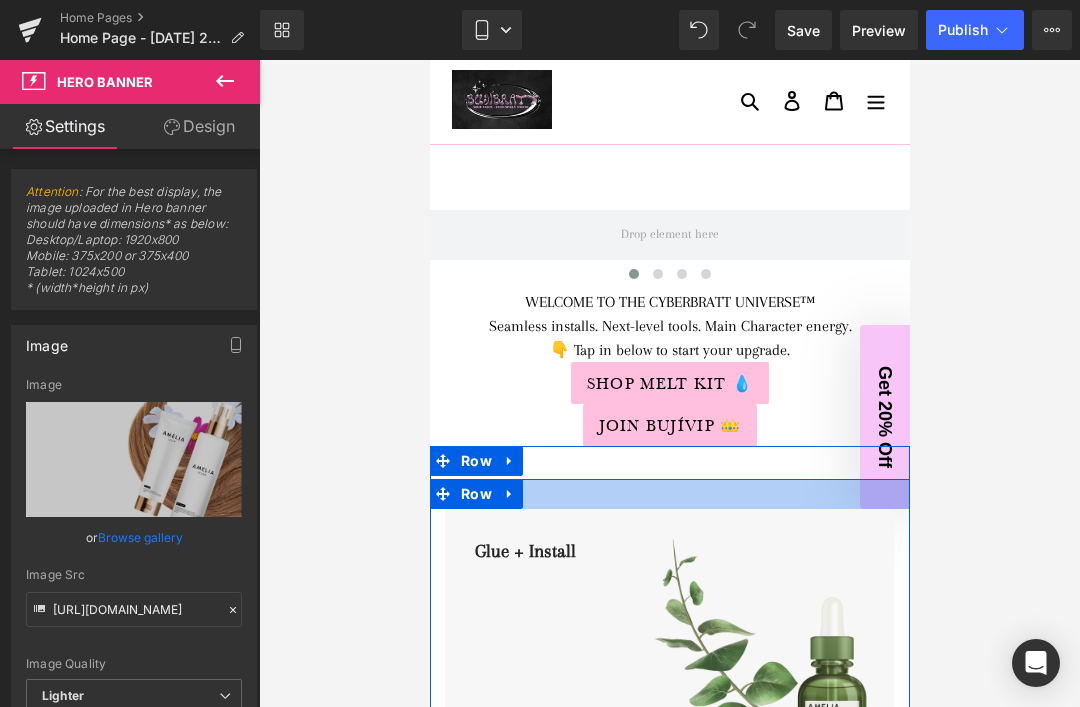click at bounding box center [669, 494] 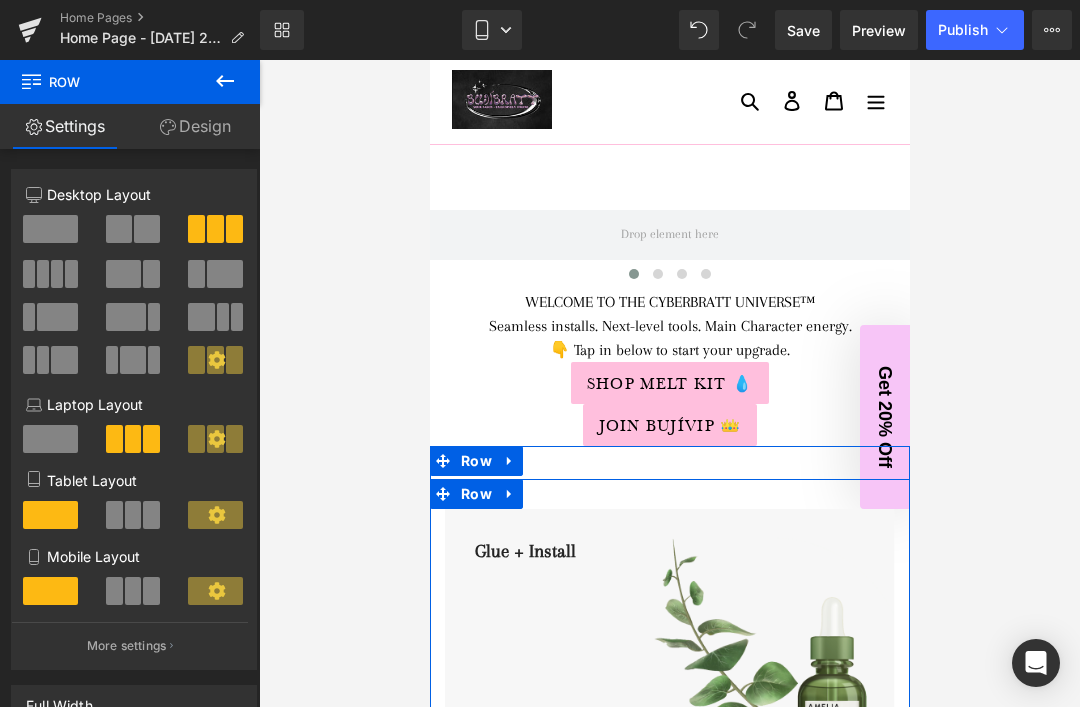 scroll, scrollTop: 0, scrollLeft: 0, axis: both 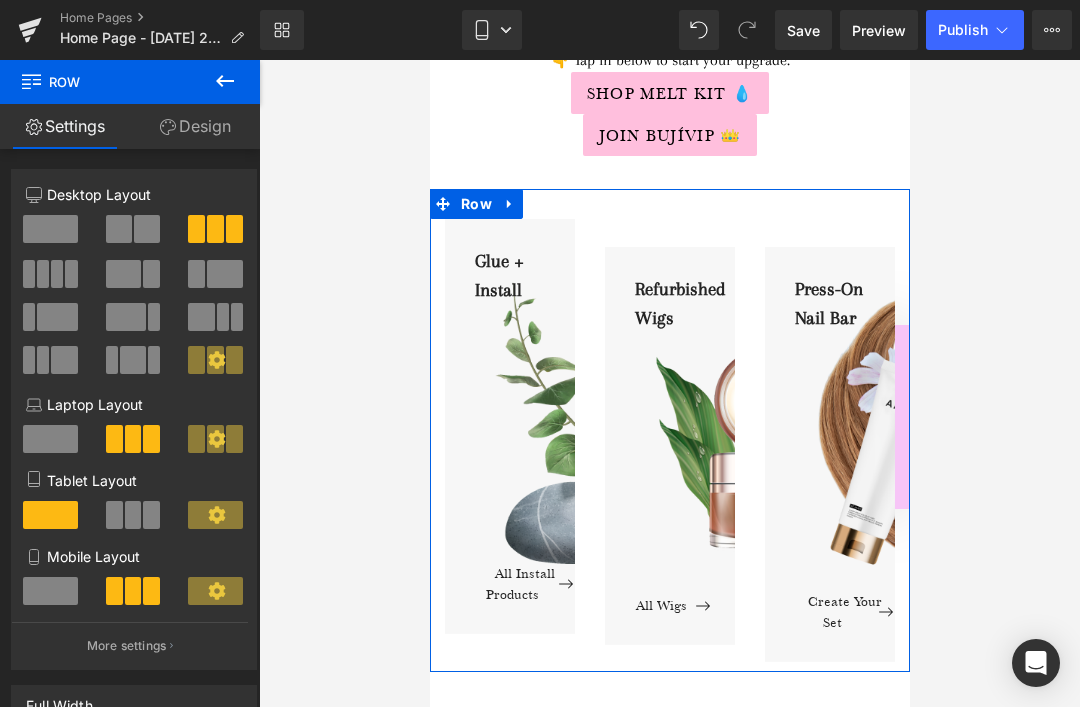 click at bounding box center [50, 591] 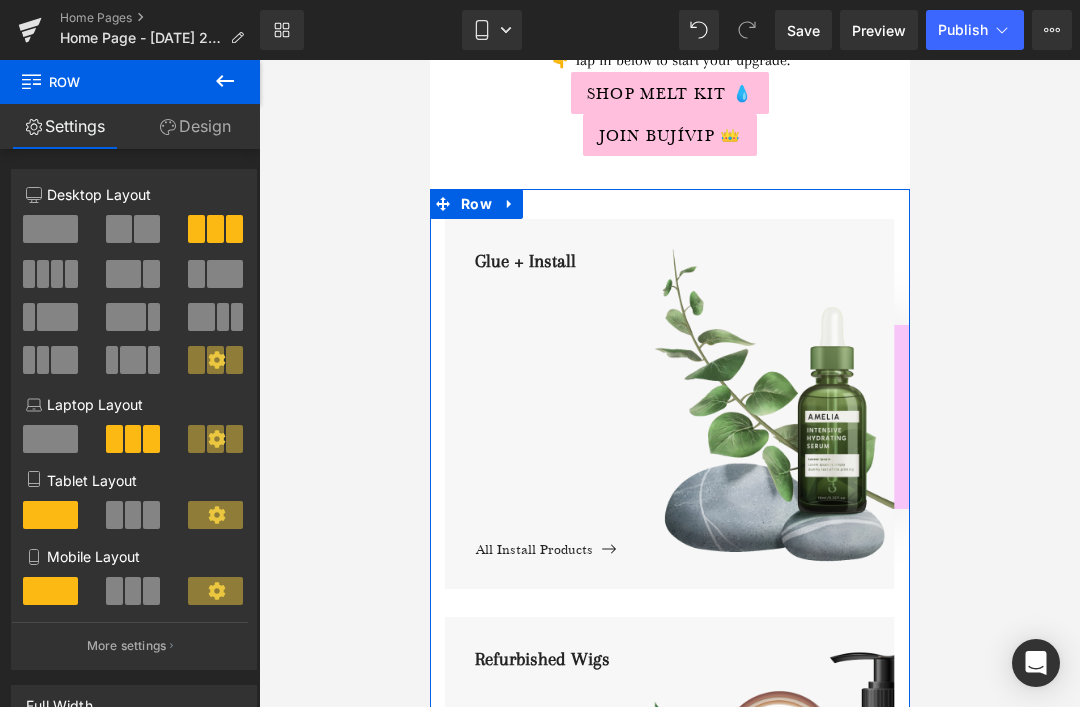 click 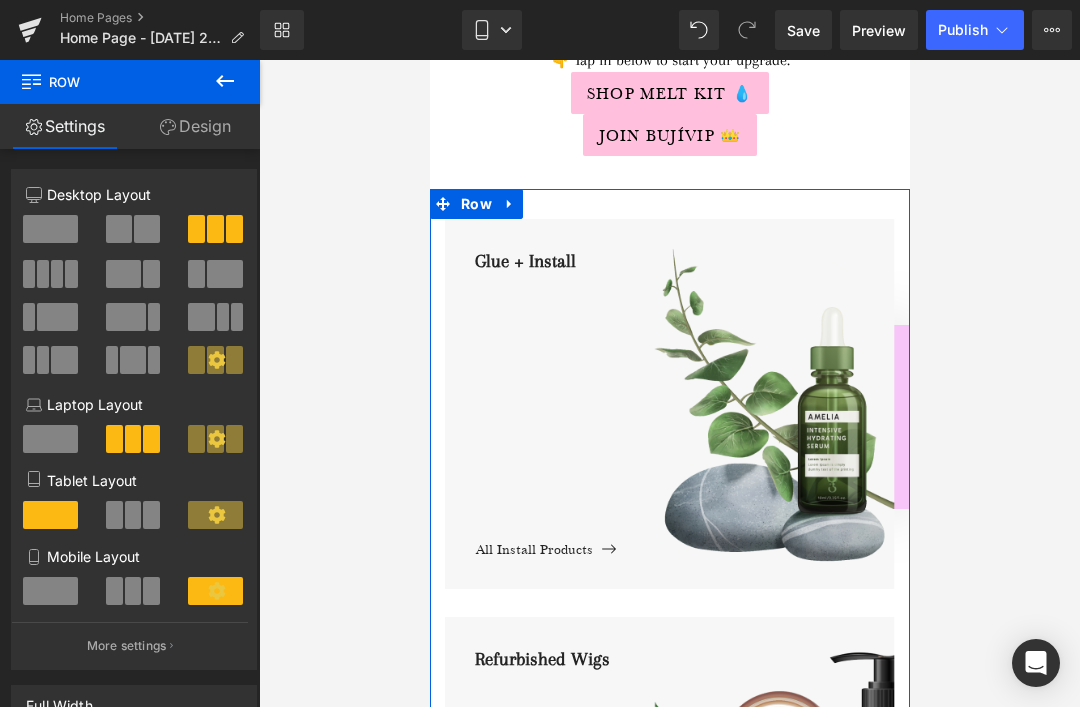 click 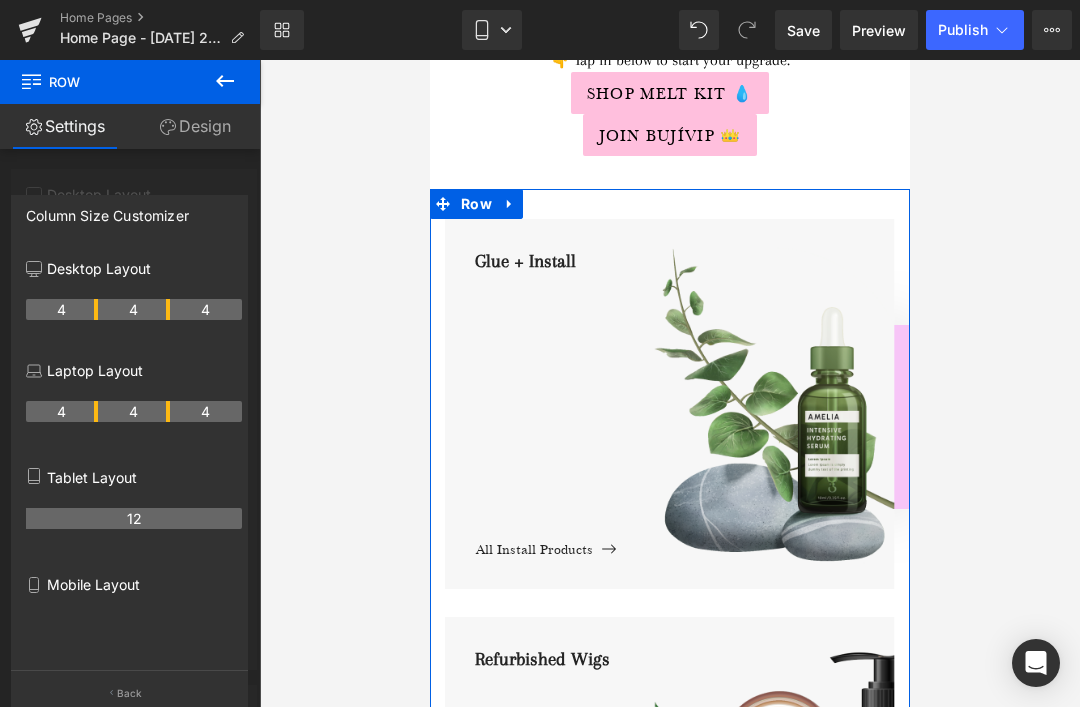 scroll, scrollTop: 0, scrollLeft: 0, axis: both 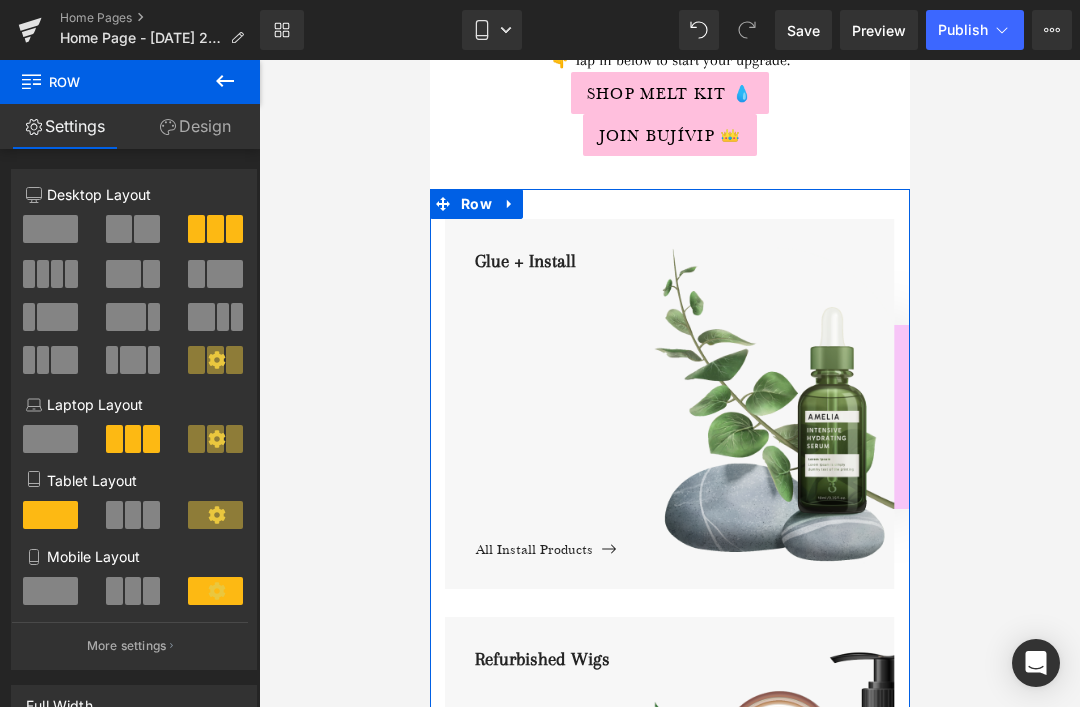 click 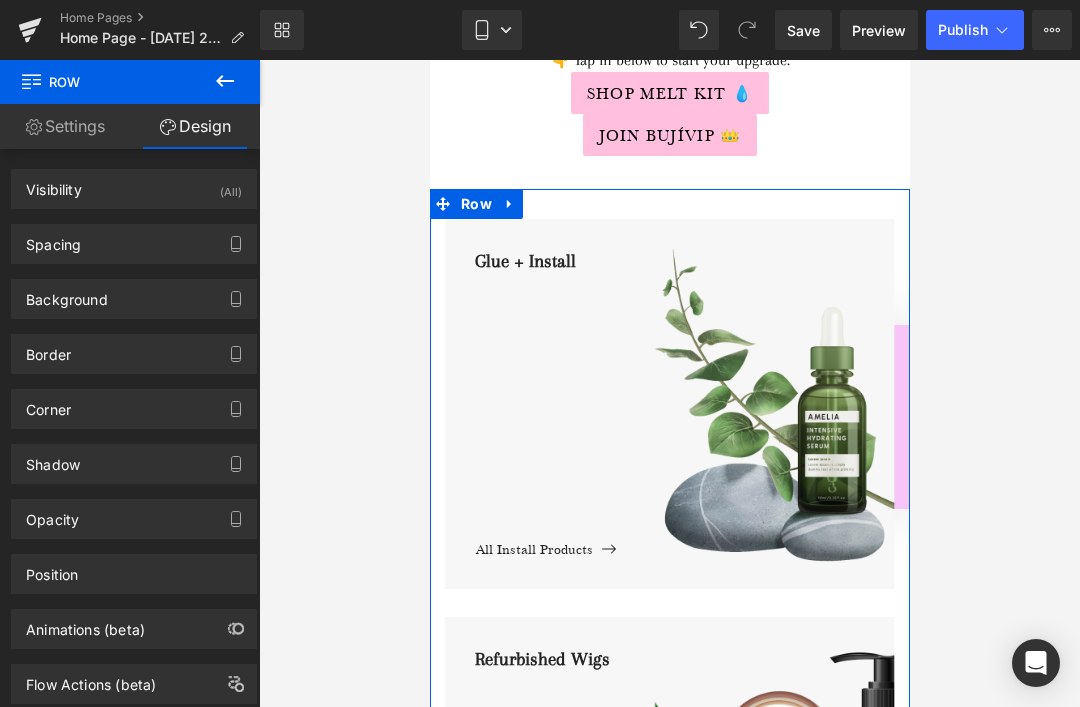 click on "Settings" at bounding box center [65, 126] 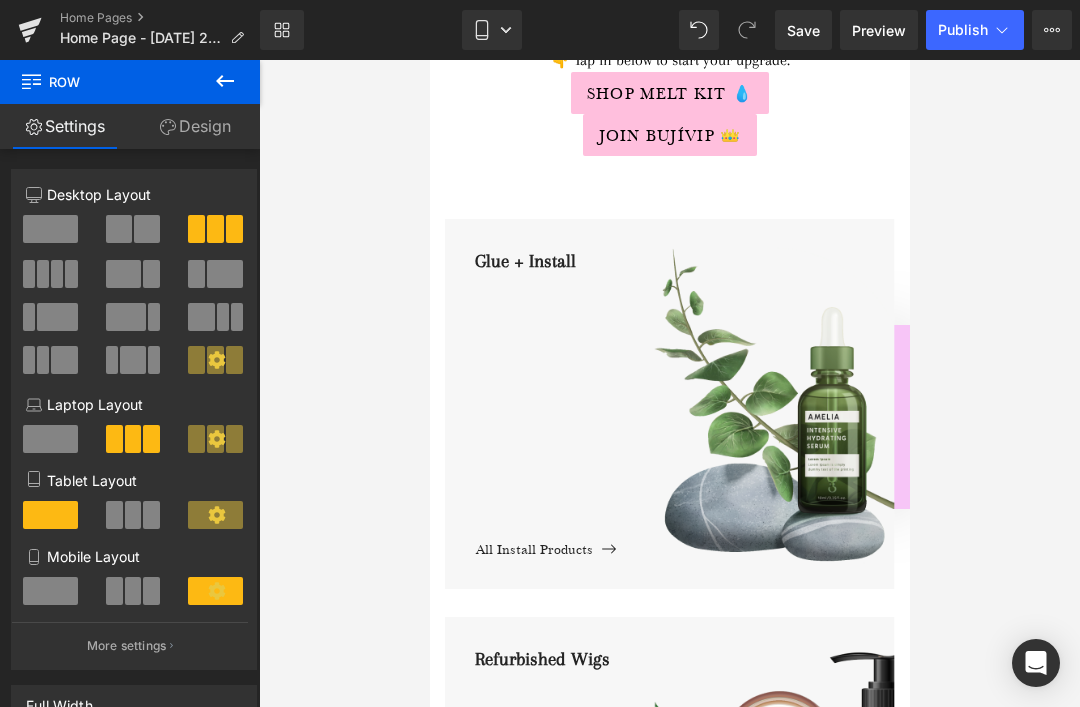 click 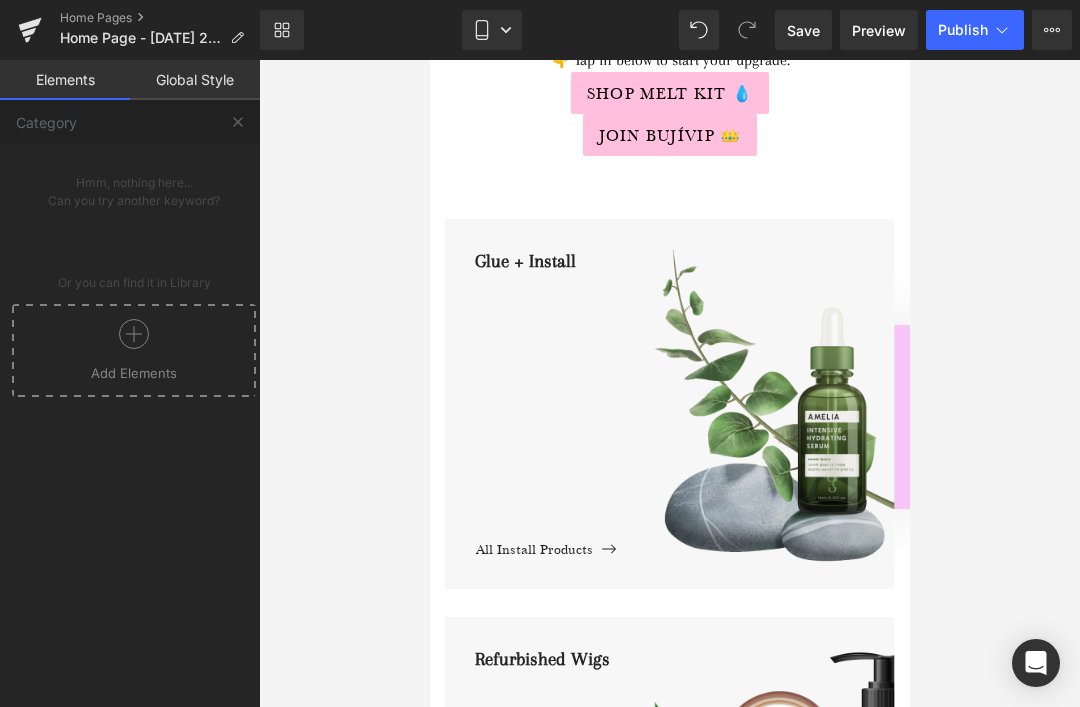 click at bounding box center [238, 122] 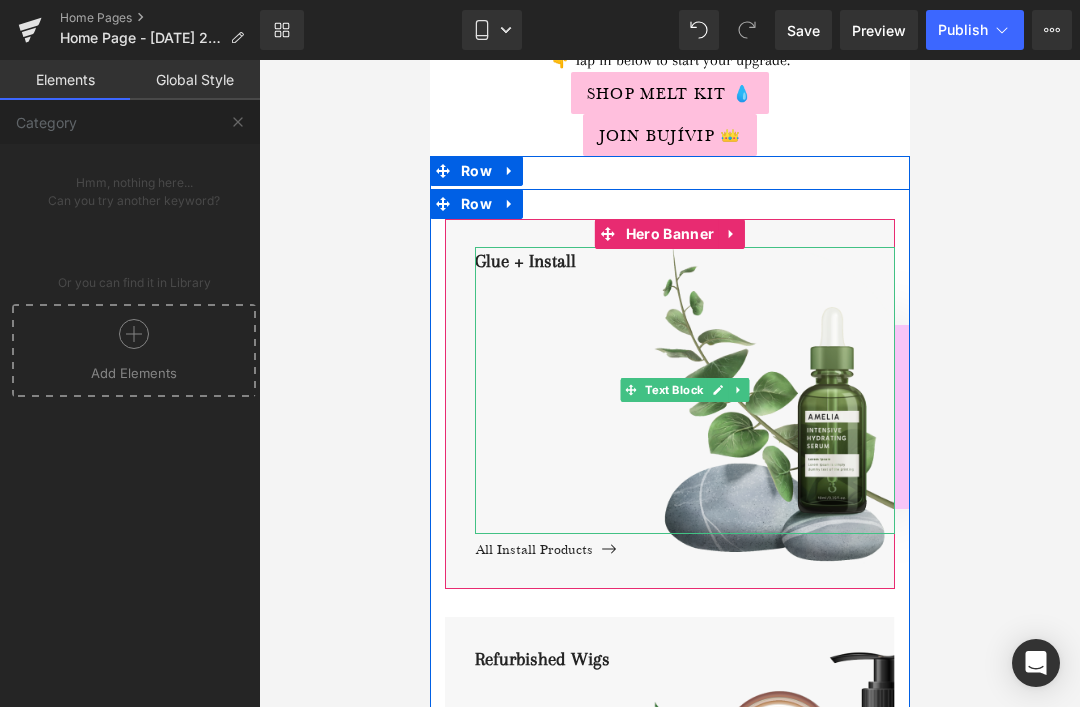 click on "Glue + Install" at bounding box center [684, 390] 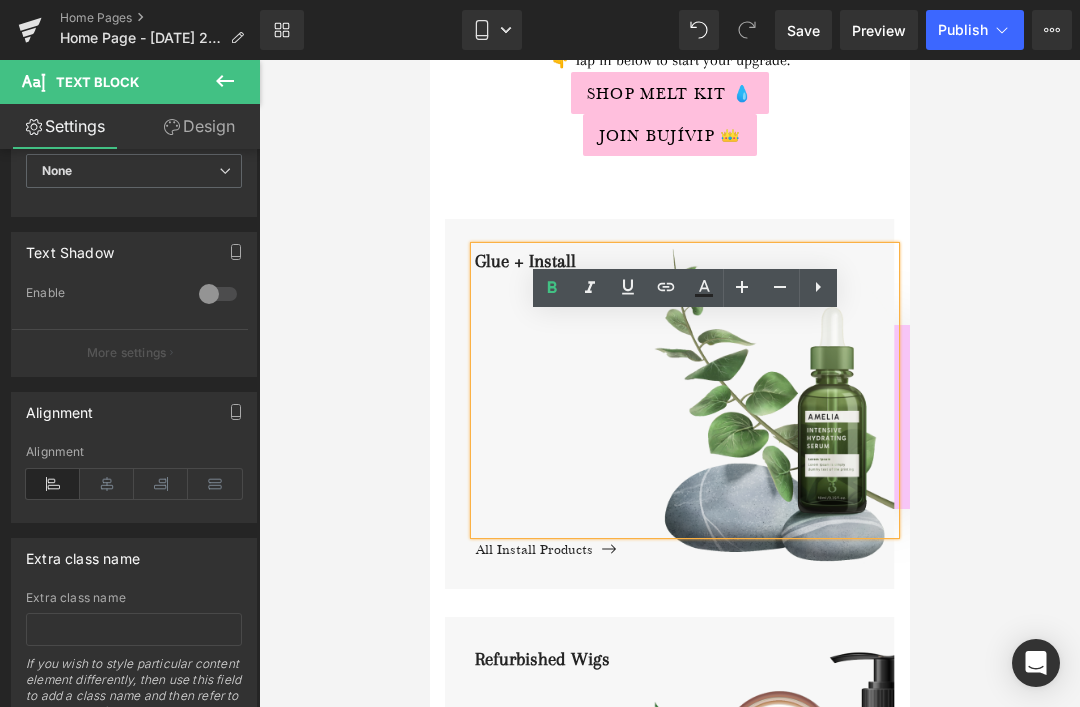 scroll, scrollTop: 623, scrollLeft: 0, axis: vertical 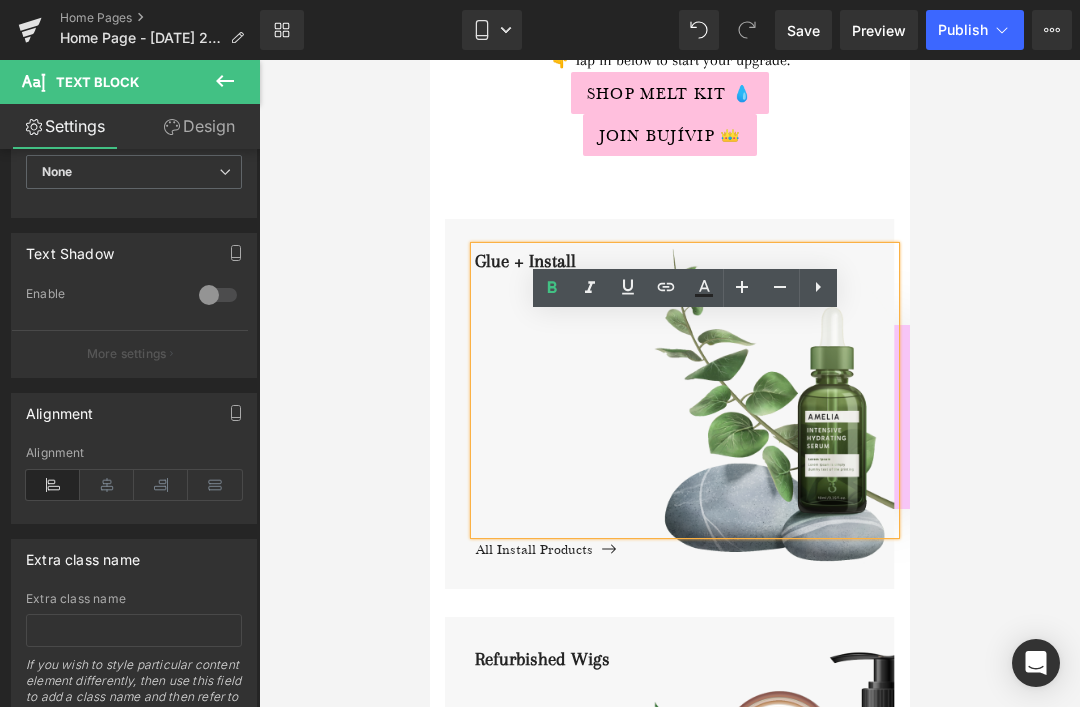 click at bounding box center [107, 485] 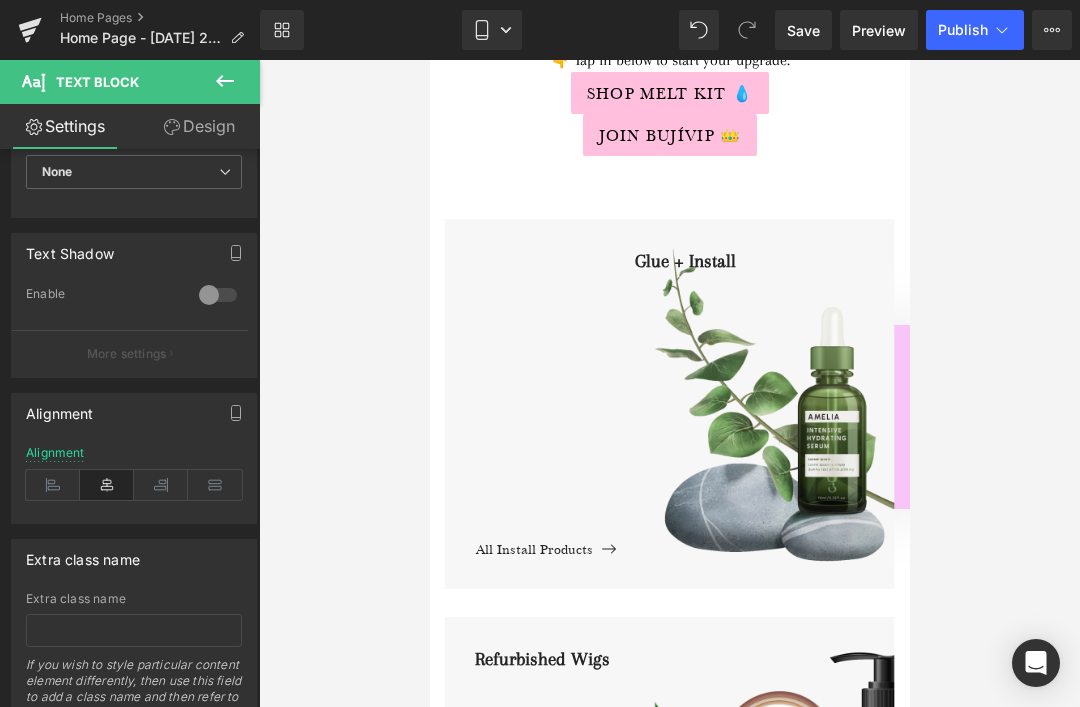 click at bounding box center (53, 485) 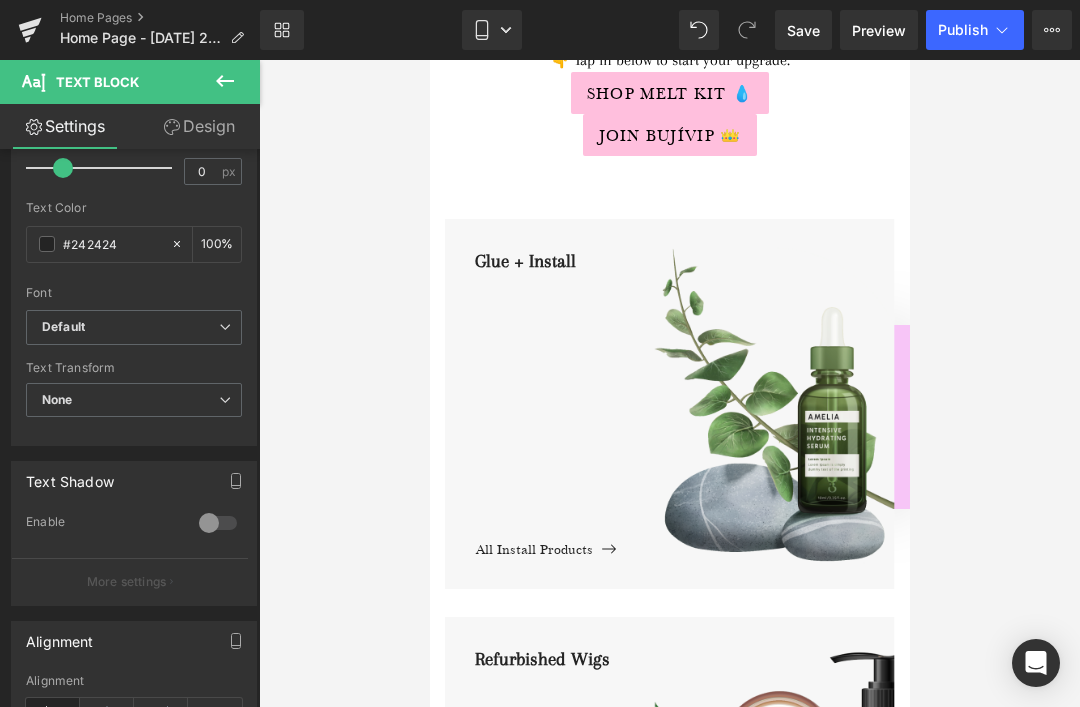 scroll, scrollTop: 375, scrollLeft: 0, axis: vertical 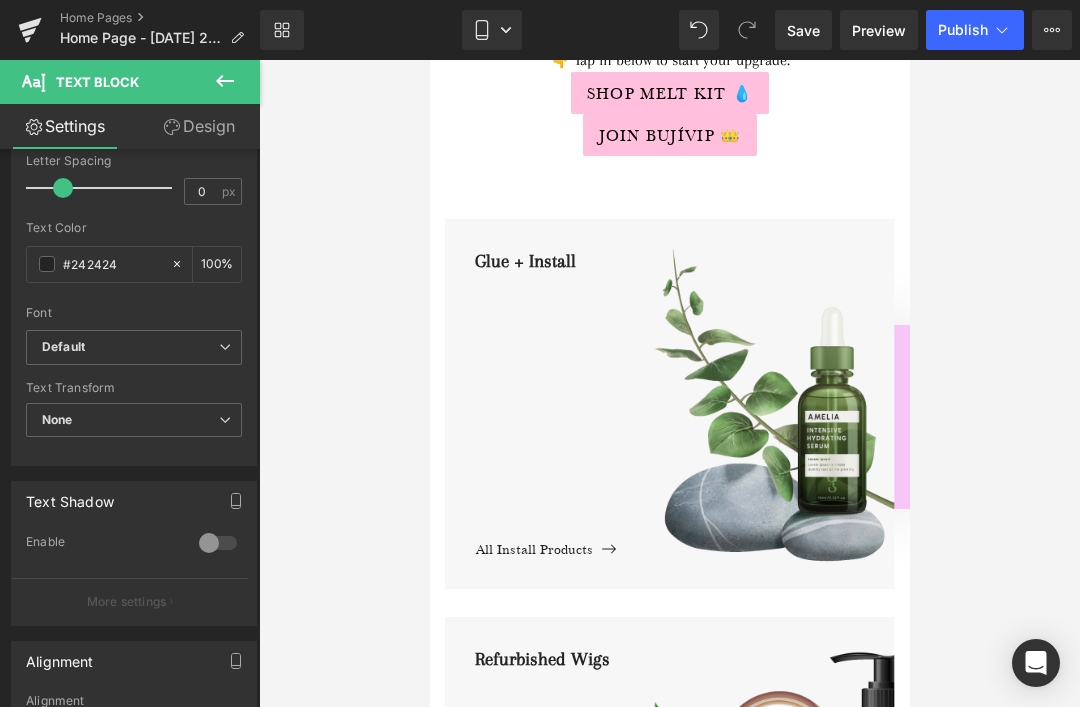 click on "Glue + Install" at bounding box center (684, 390) 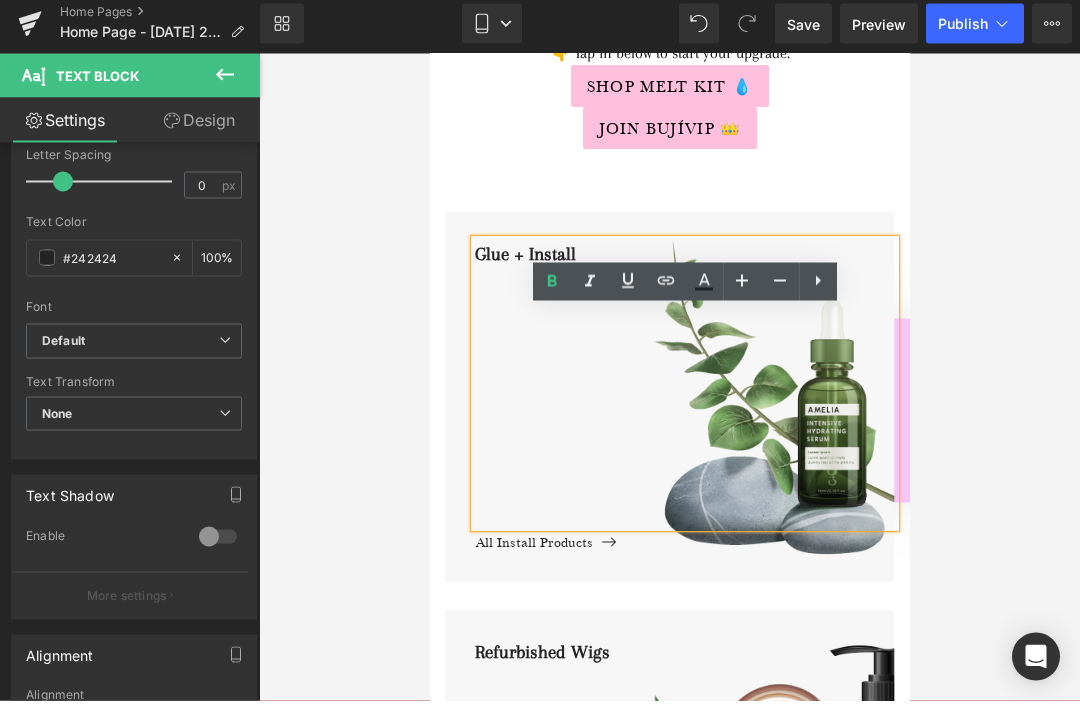 scroll, scrollTop: 7, scrollLeft: 0, axis: vertical 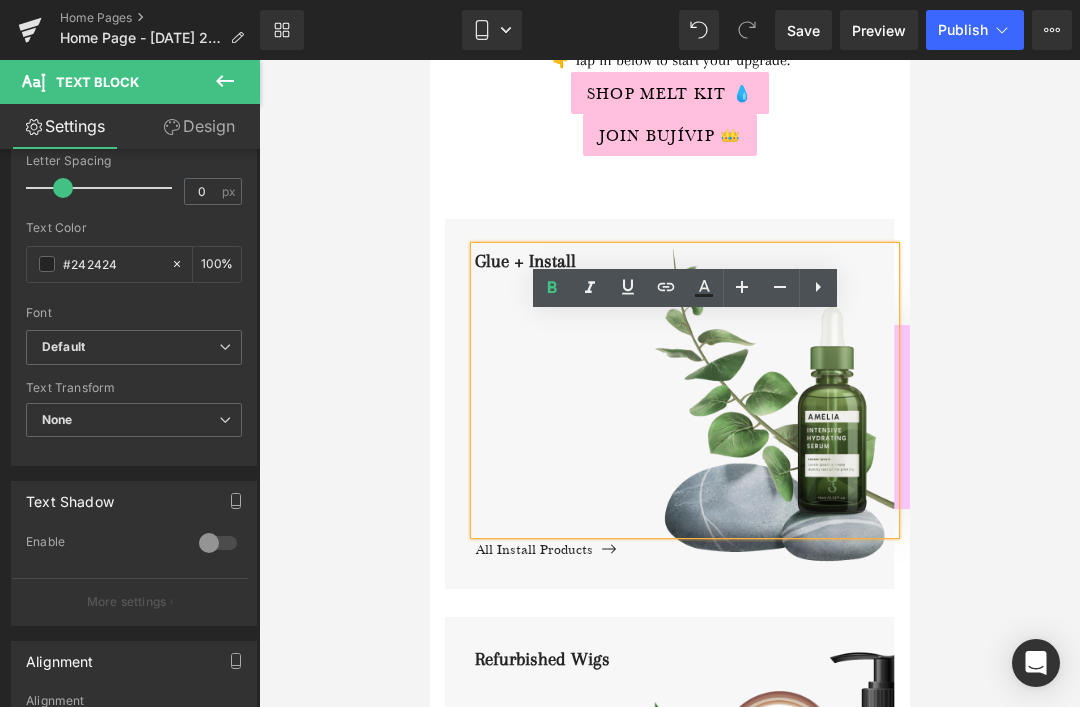 click on "Glue + Install
Text Block         All Install Products Button
Hero Banner
Refurbished Wigs
Text Block         All Wigs Button
Hero Banner
Press-On Nail Bar
Text Block         Create your set Button
Hero Banner         Row" at bounding box center [669, 791] 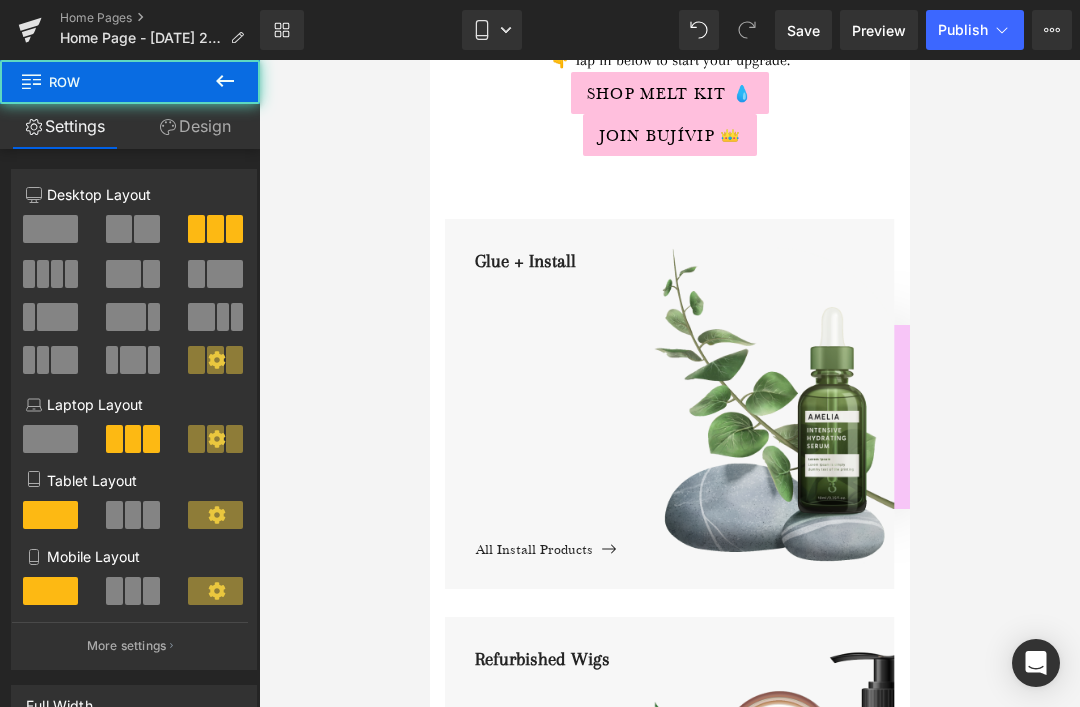 click on "Glue + Install
Text Block         All Install Products Button
Hero Banner" at bounding box center (669, 404) 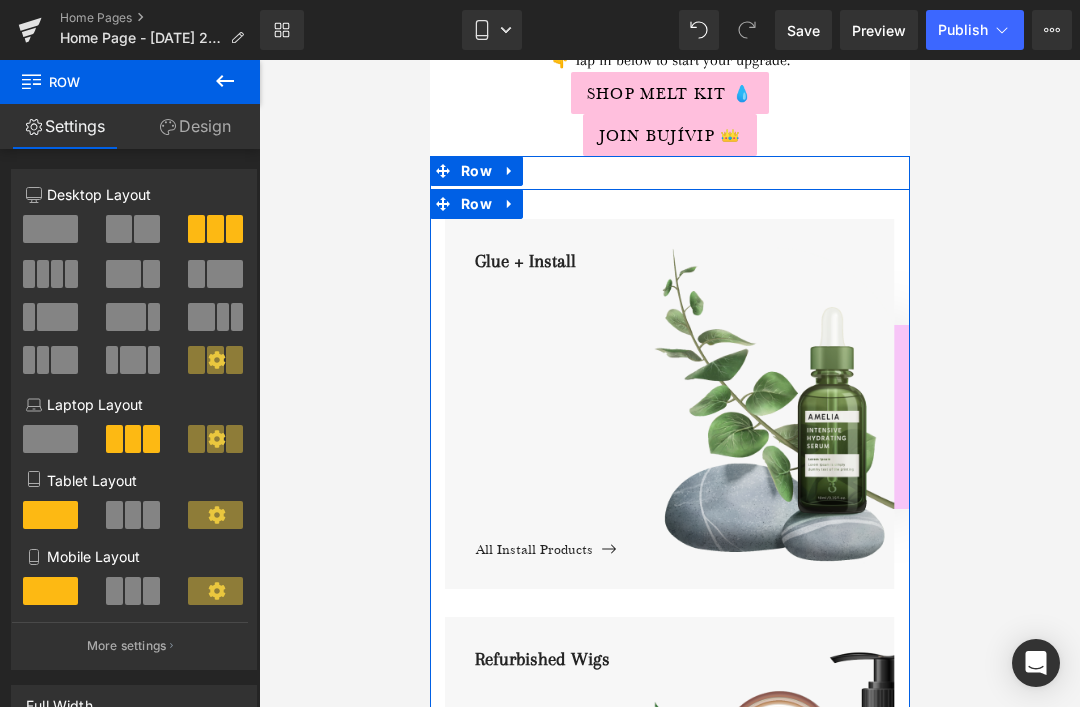 click on "Row" at bounding box center [475, 204] 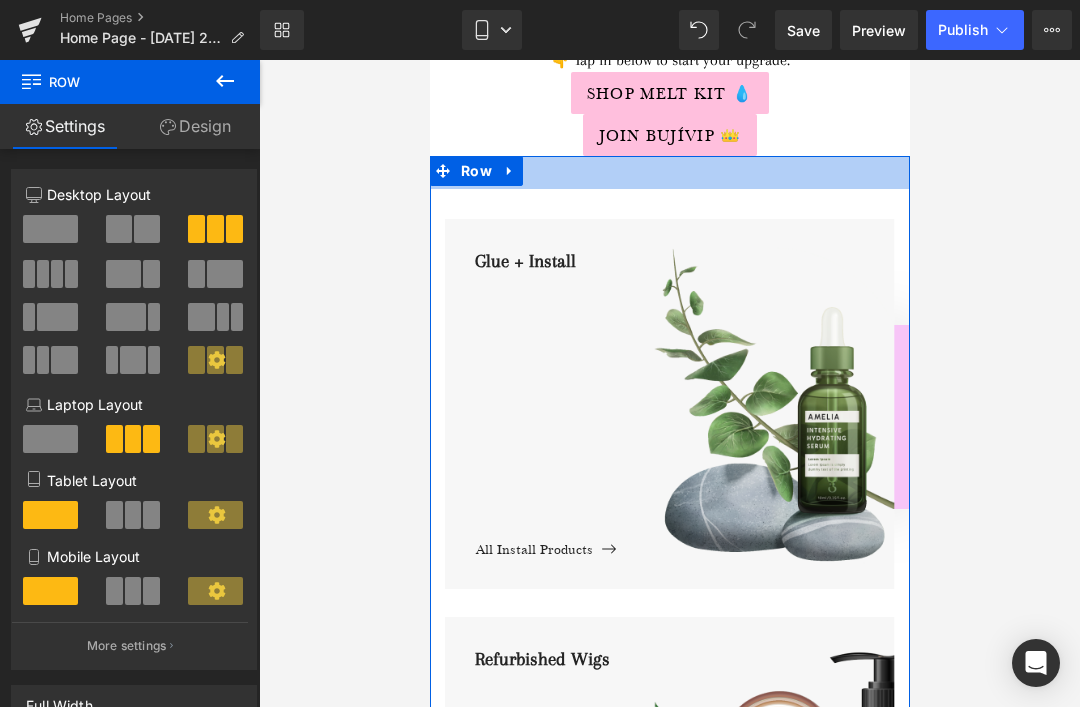 click on "33px" at bounding box center (669, 172) 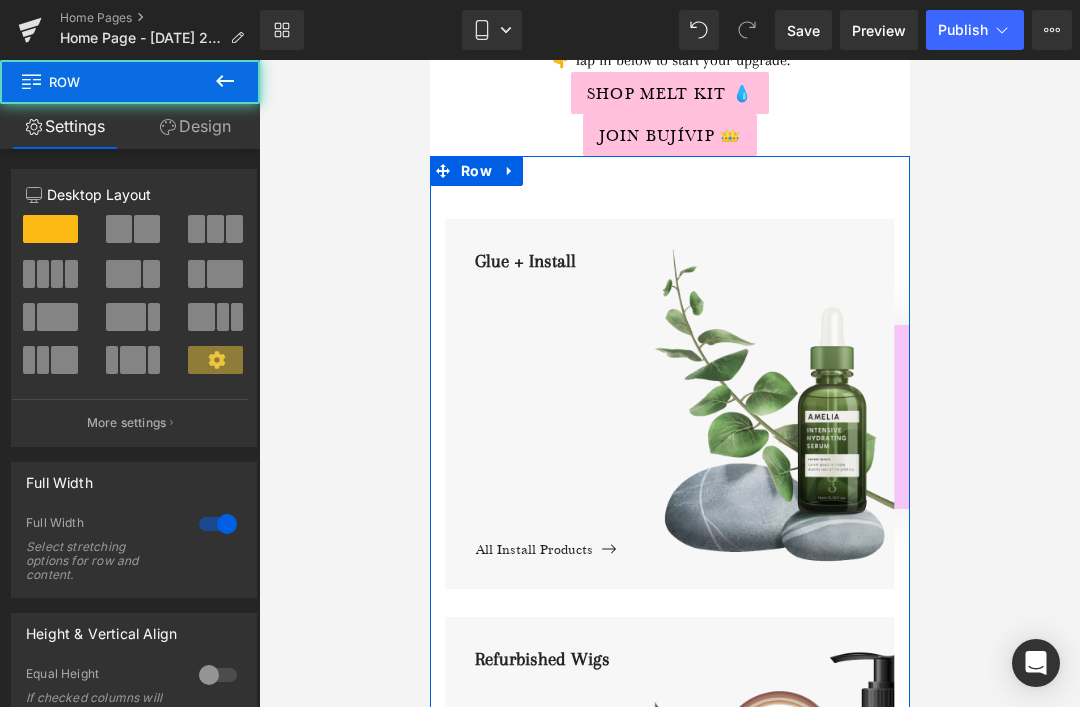 click on "33px" at bounding box center [669, 172] 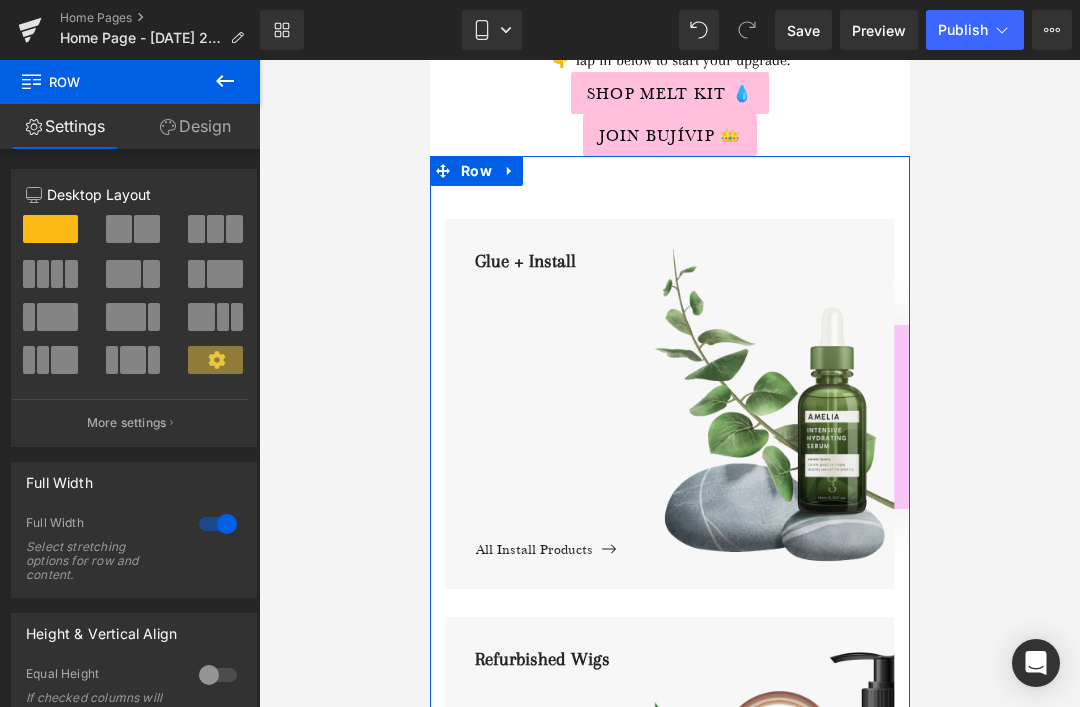click at bounding box center [509, 171] 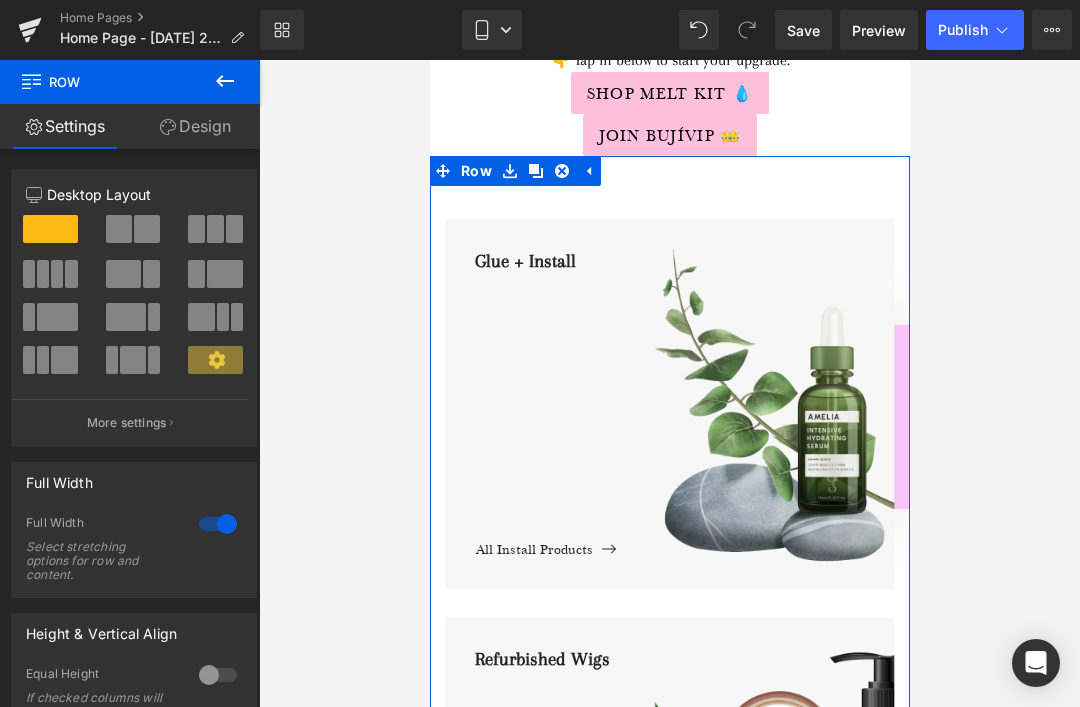 click on "Design" at bounding box center (195, 126) 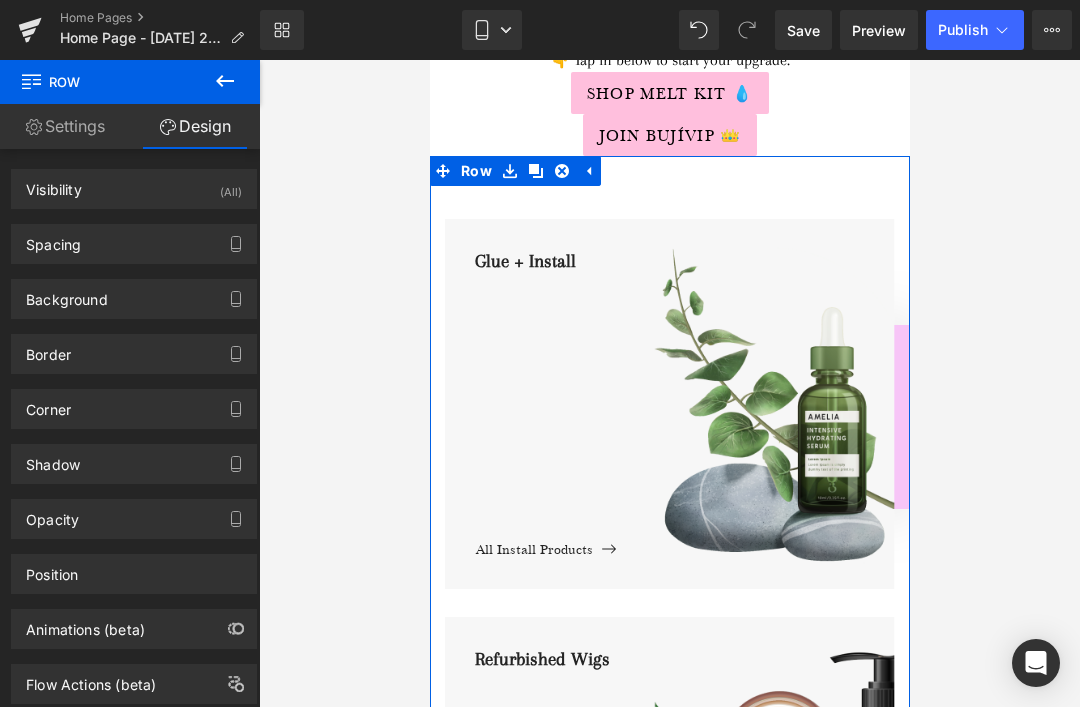 click 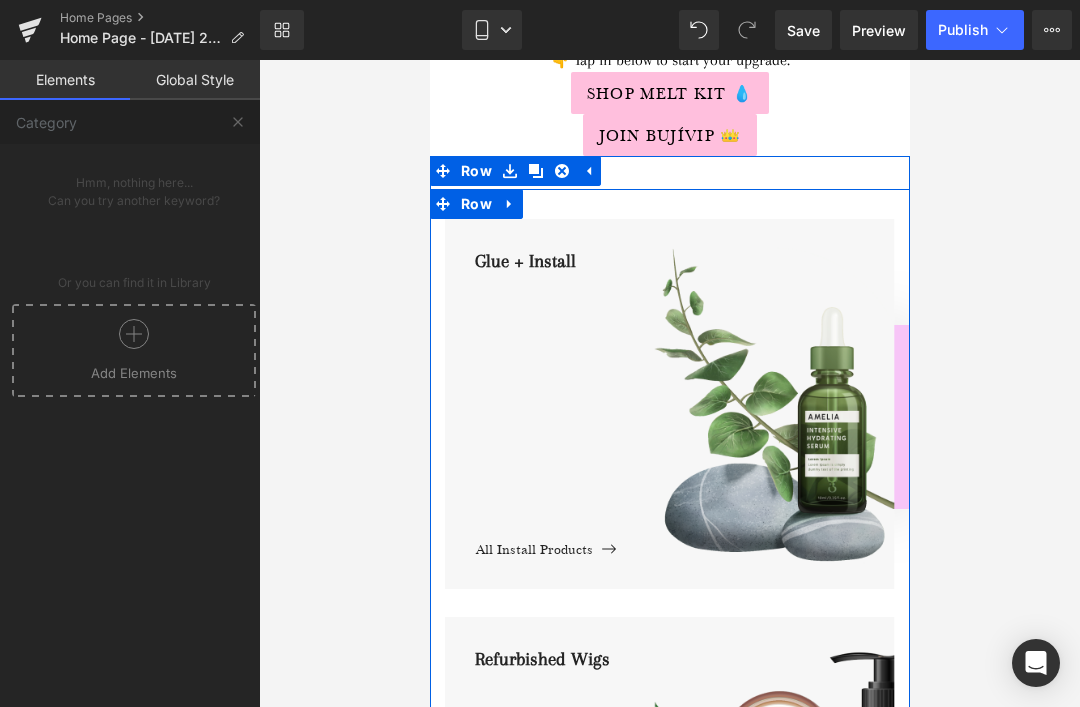 click on "Row" at bounding box center [475, 204] 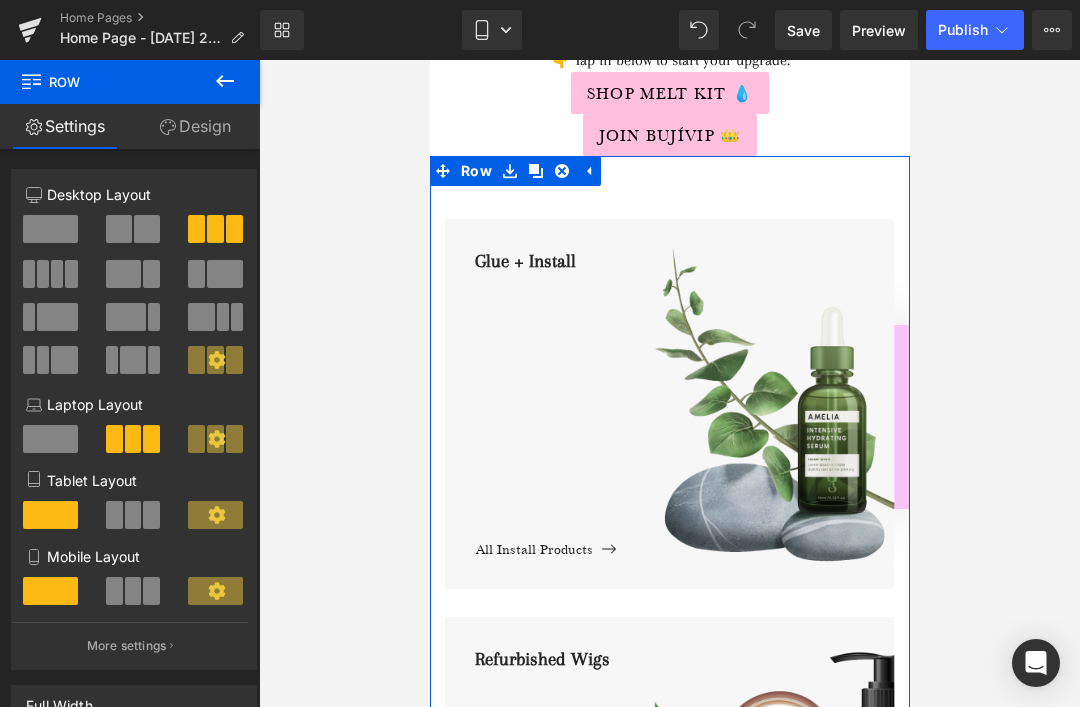 click 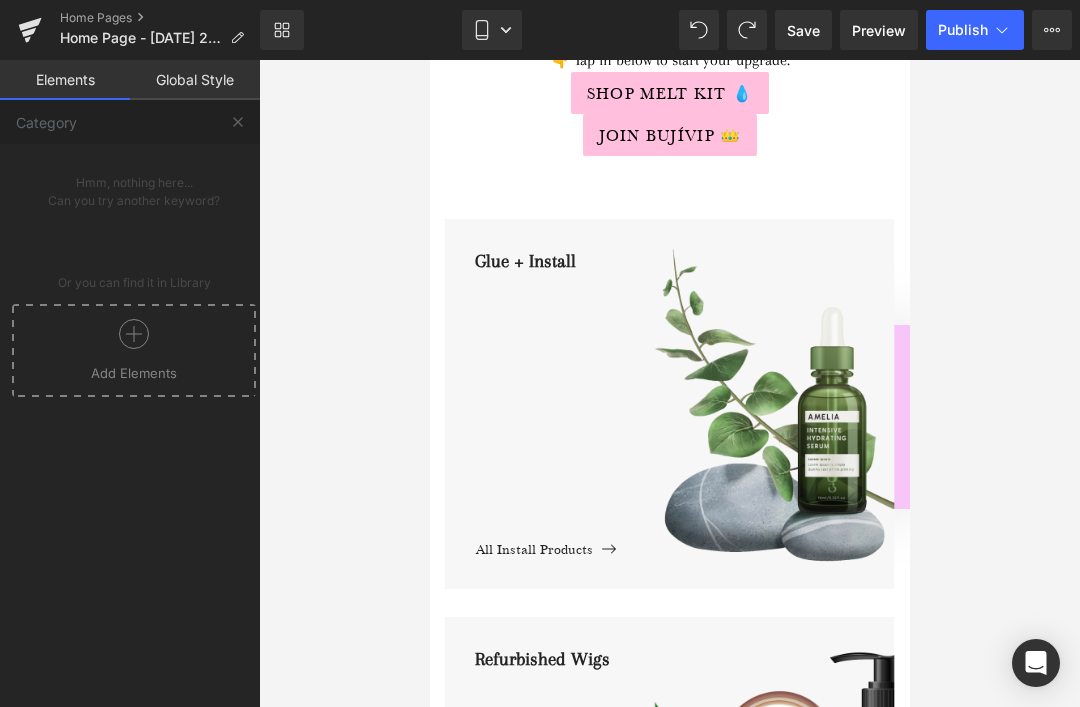 click on "Glue + Install" at bounding box center (684, 390) 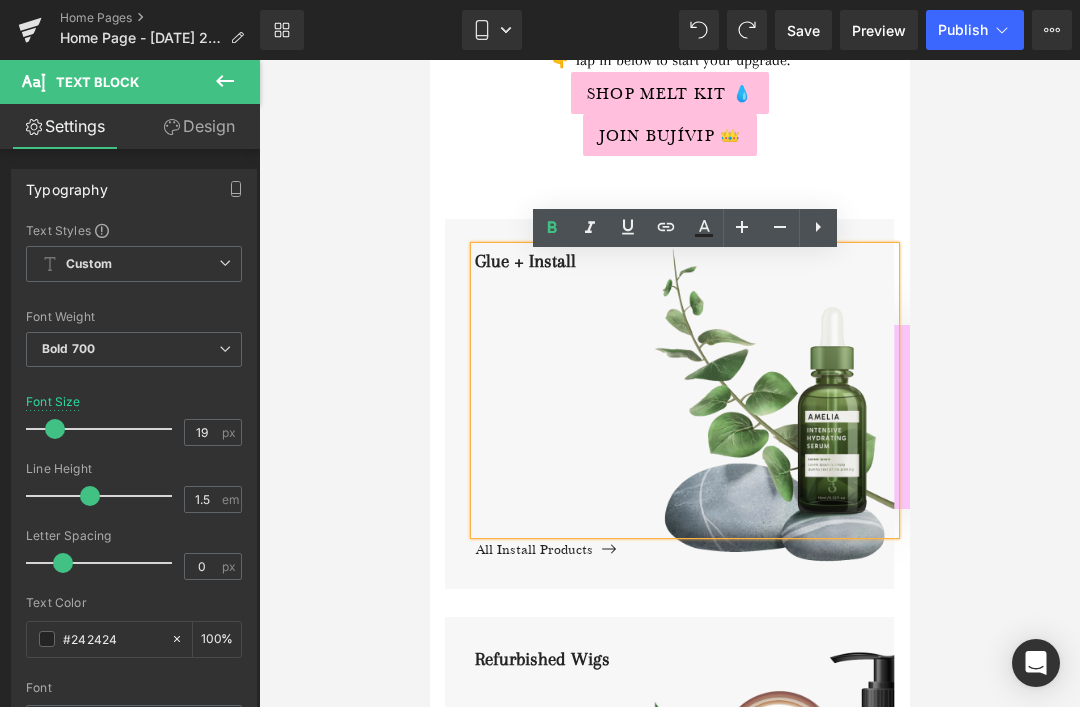 click on "Glue + Install
Text Block         All Install Products Button
Hero Banner
Refurbished Wigs
Text Block         All Wigs Button
Hero Banner
Press-On Nail Bar
Text Block         Create your set Button
Hero Banner         Row" at bounding box center (669, 791) 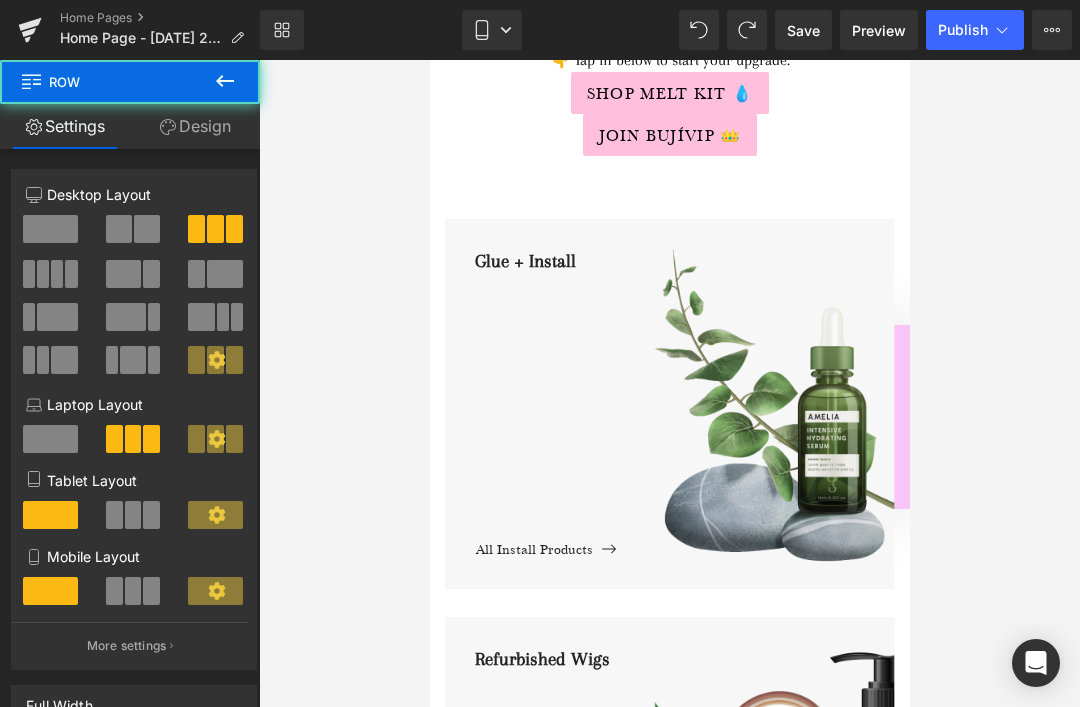 click on "Glue + Install
Text Block         All Install Products Button
Hero Banner
Refurbished Wigs
Text Block         All Wigs Button
Hero Banner
Press-On Nail Bar
Text Block         Create your set Button
Hero Banner         Row" at bounding box center [669, 791] 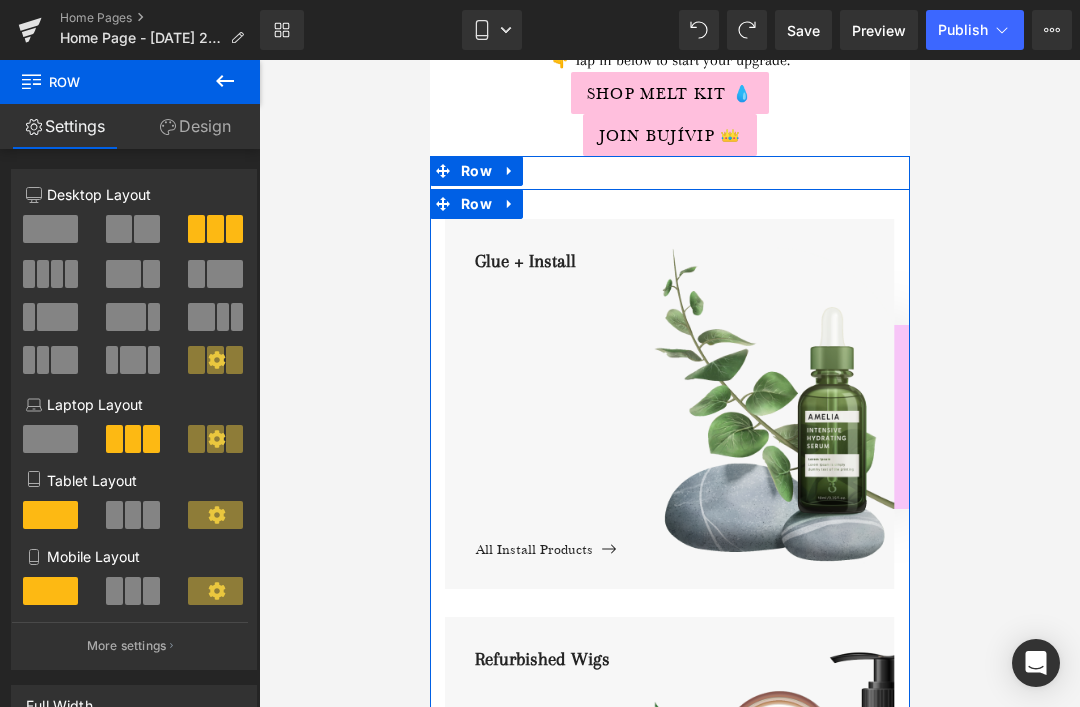 click at bounding box center [509, 204] 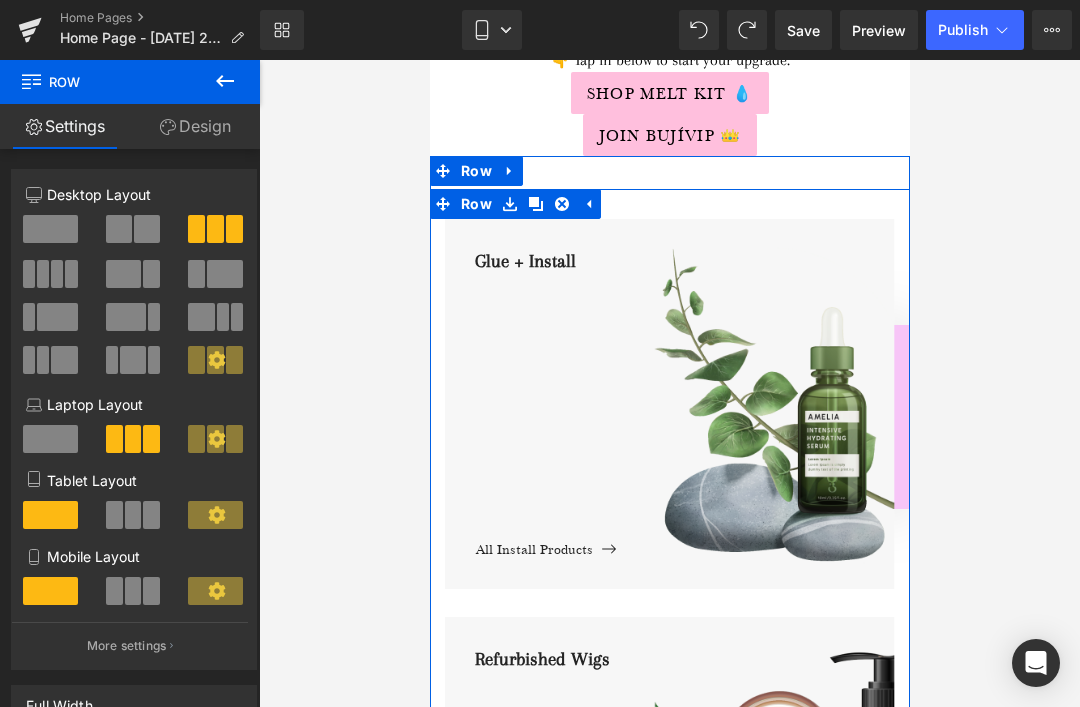 click 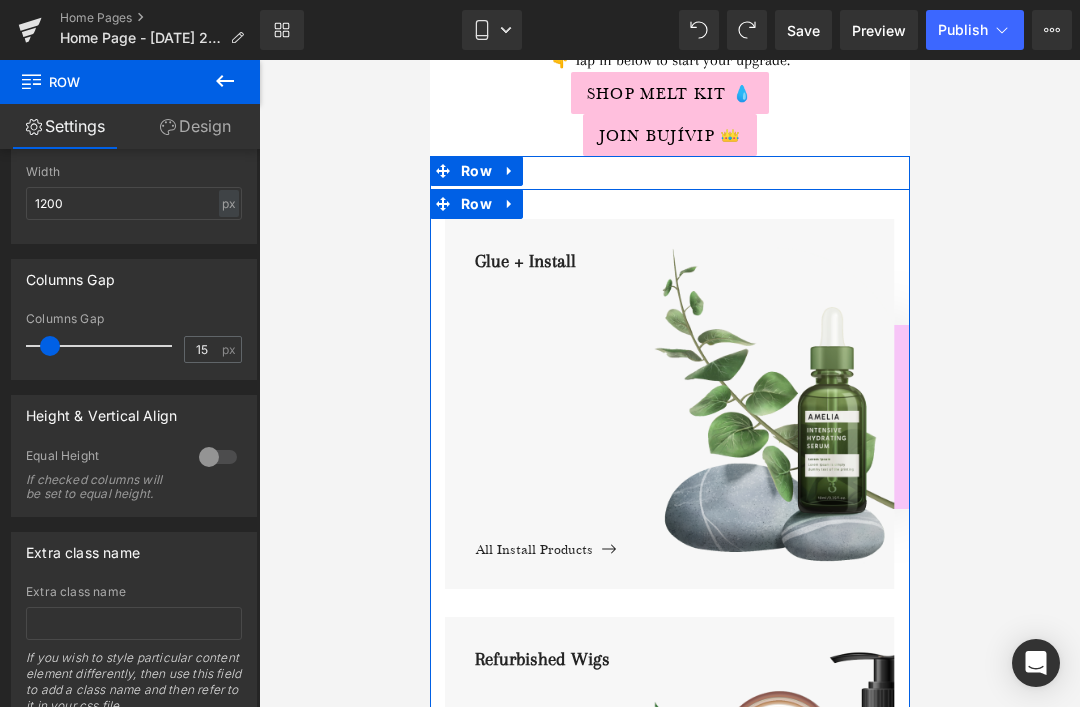 scroll, scrollTop: 723, scrollLeft: 0, axis: vertical 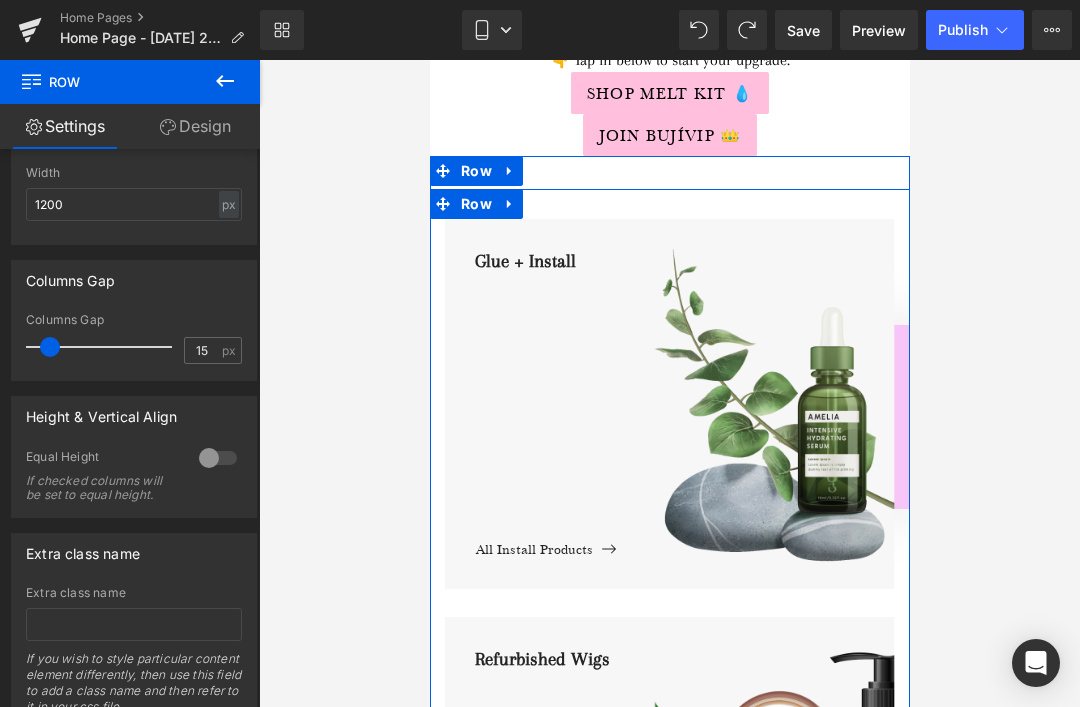 click on "Glue + Install" at bounding box center [684, 390] 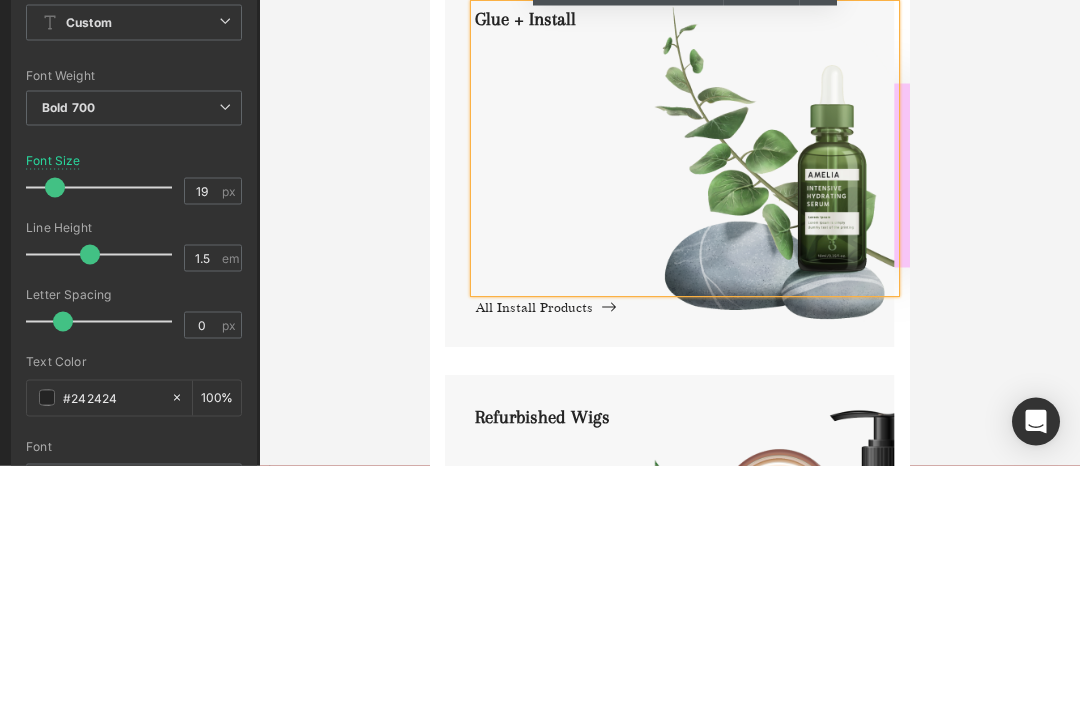 scroll, scrollTop: 67, scrollLeft: 0, axis: vertical 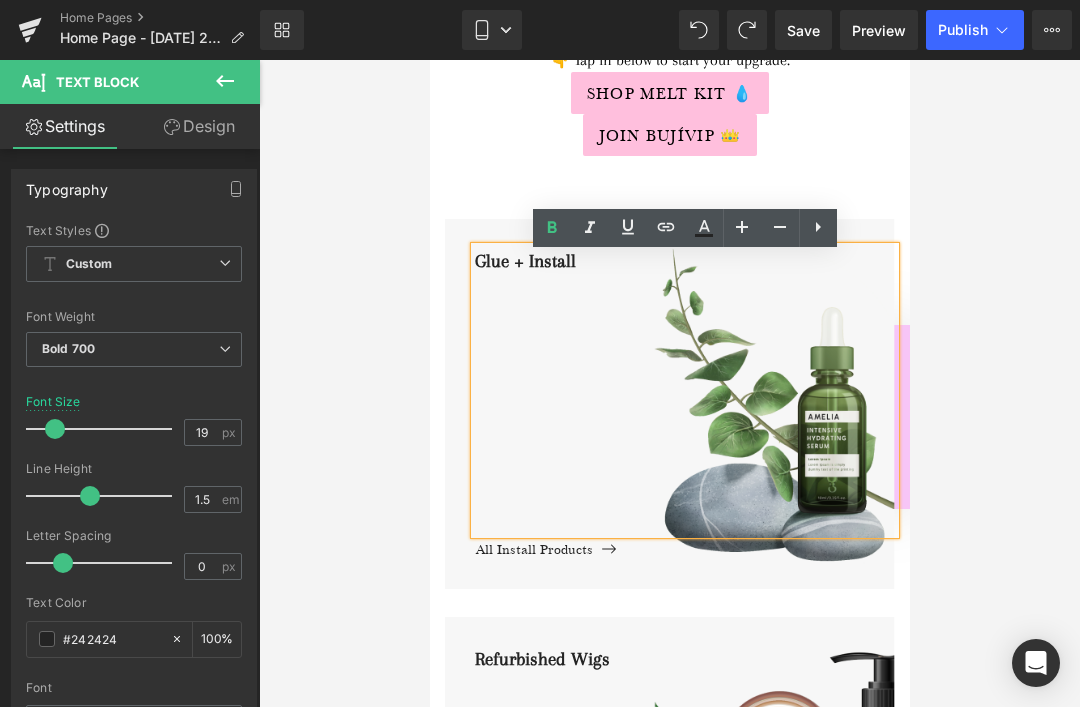 click at bounding box center (669, 404) 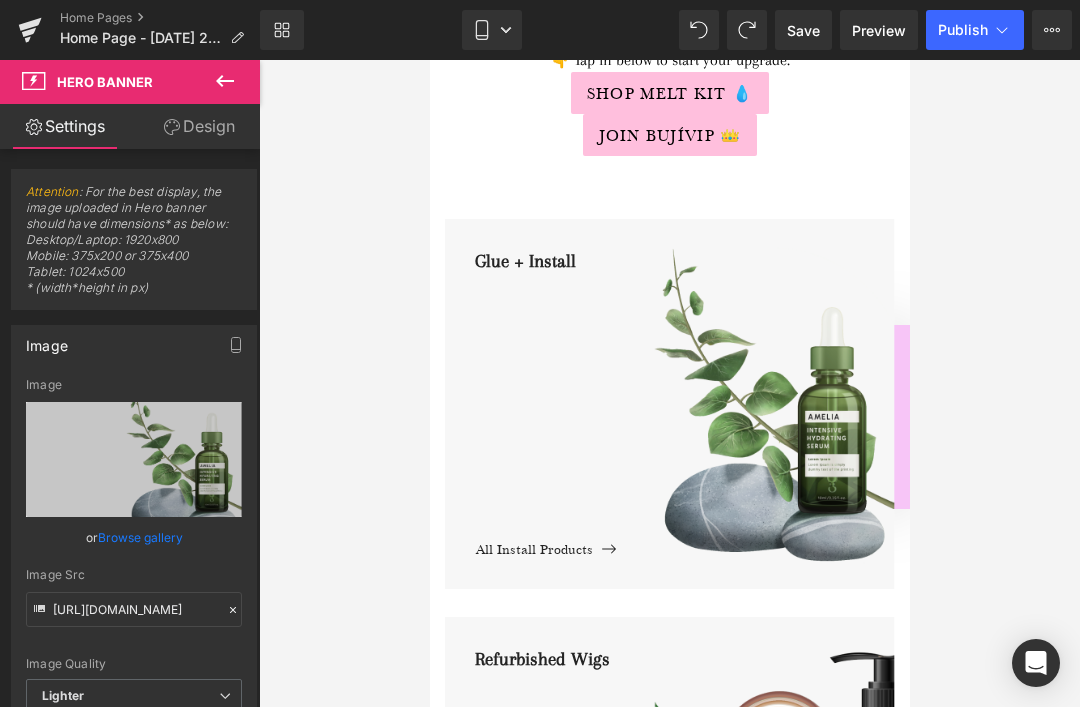 click on "Hero Banner" at bounding box center (105, 82) 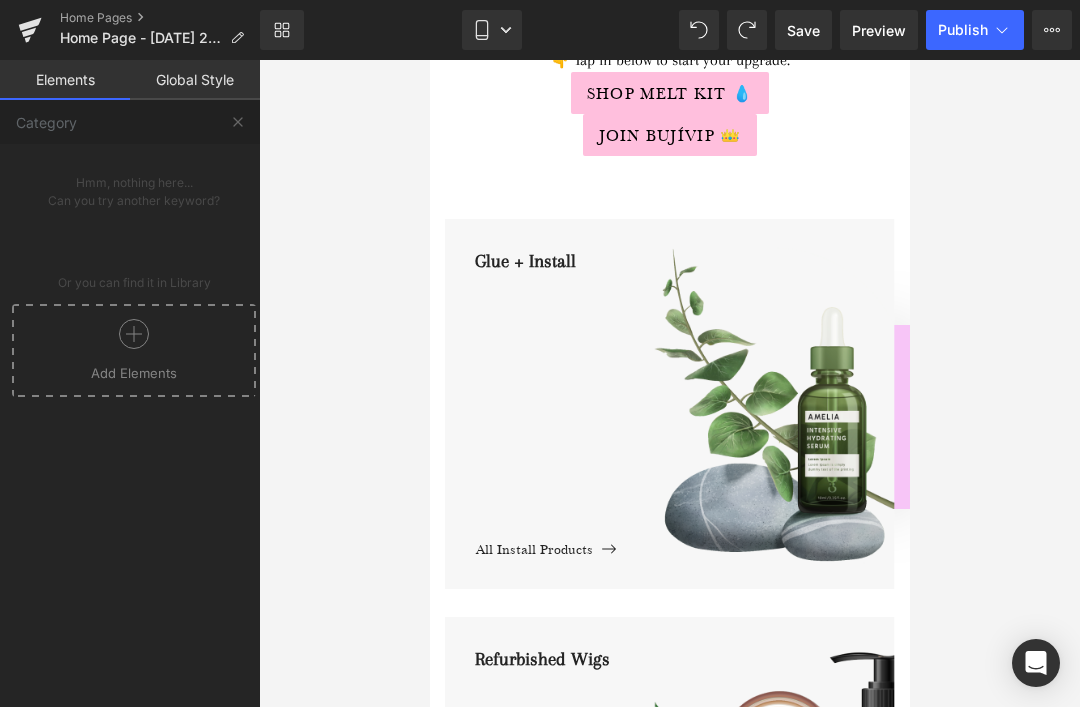 type 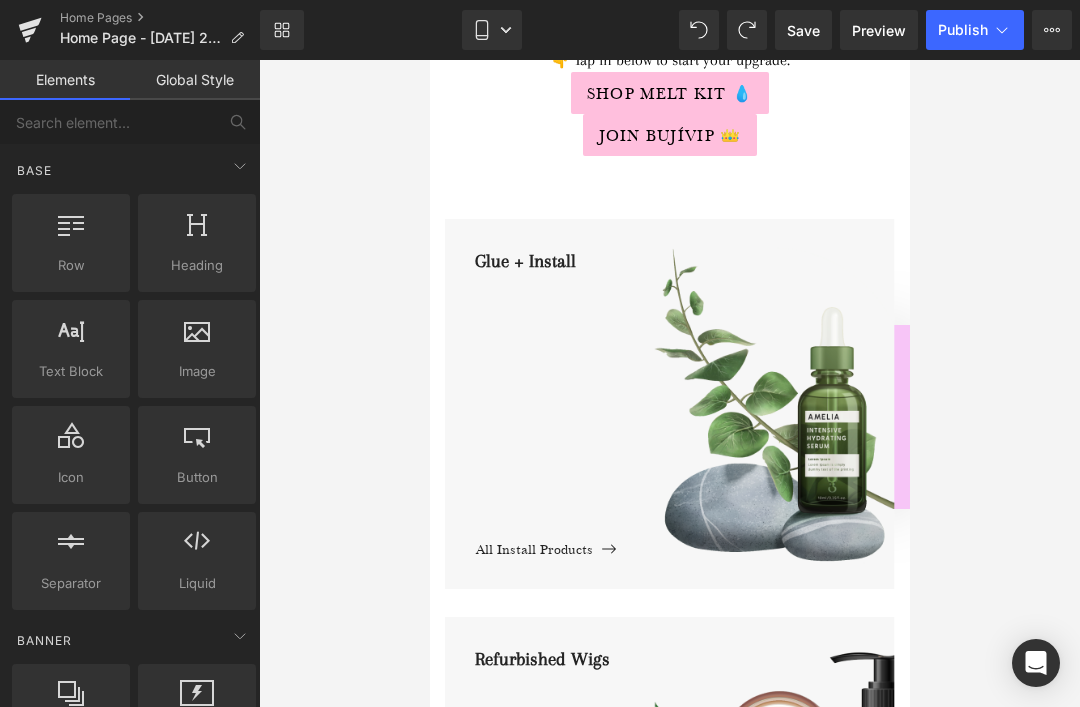 click on "Glue + Install" at bounding box center (684, 390) 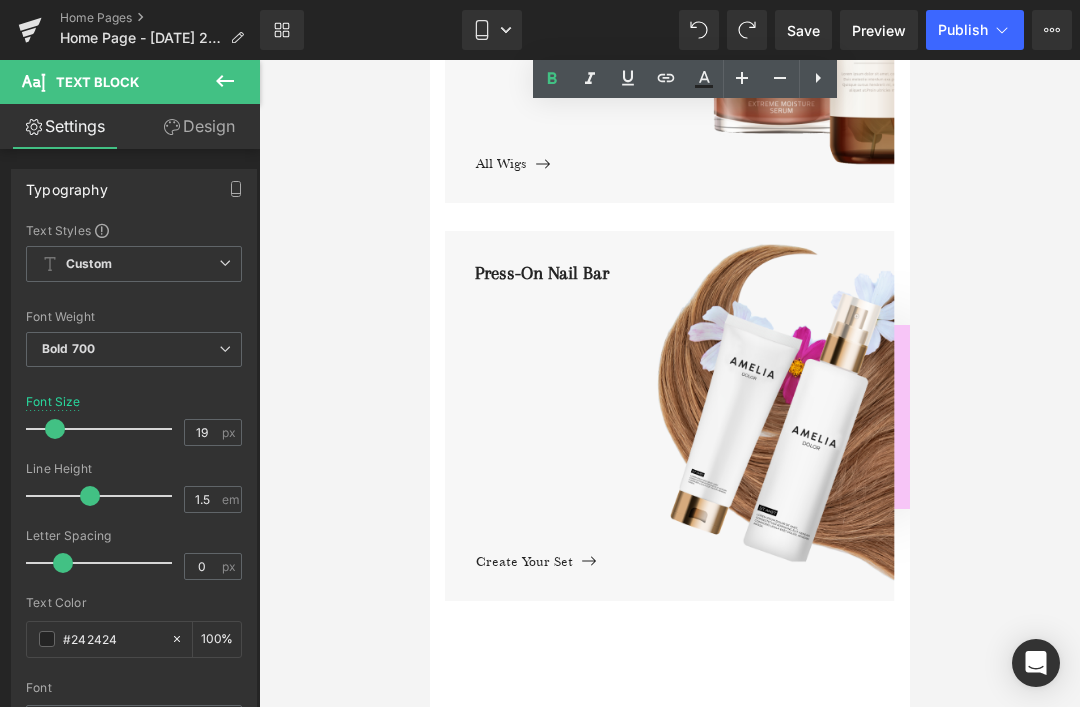 scroll, scrollTop: 1131, scrollLeft: 0, axis: vertical 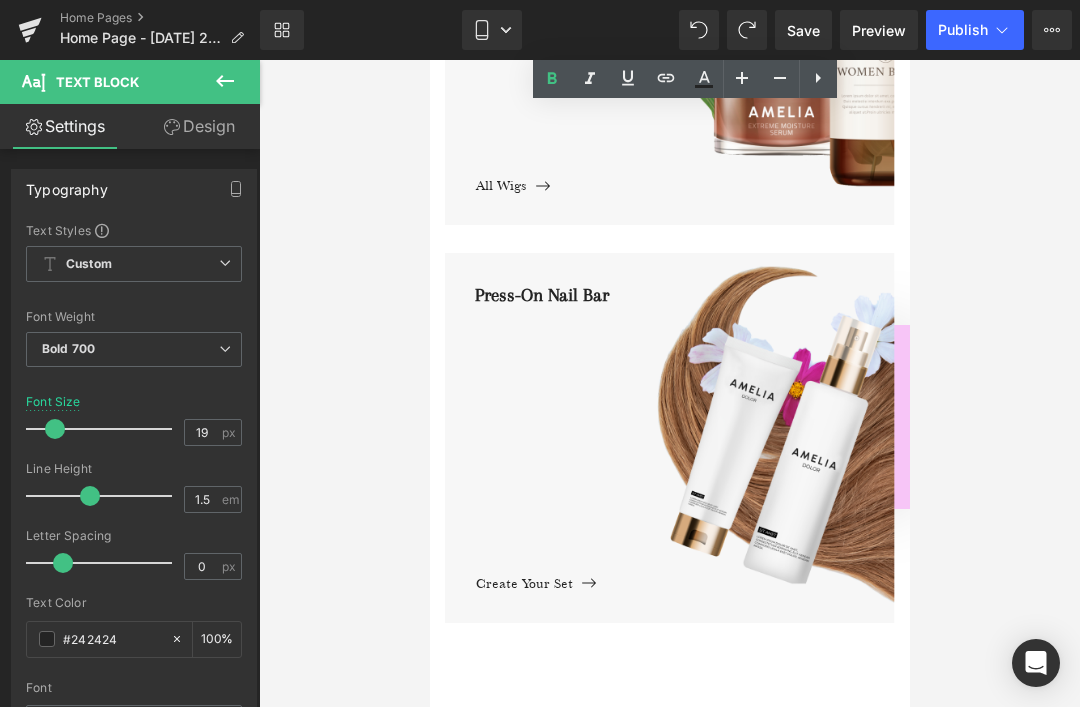 click on "Press-On Nail Bar
Text Block         Create your set Button" at bounding box center (669, 438) 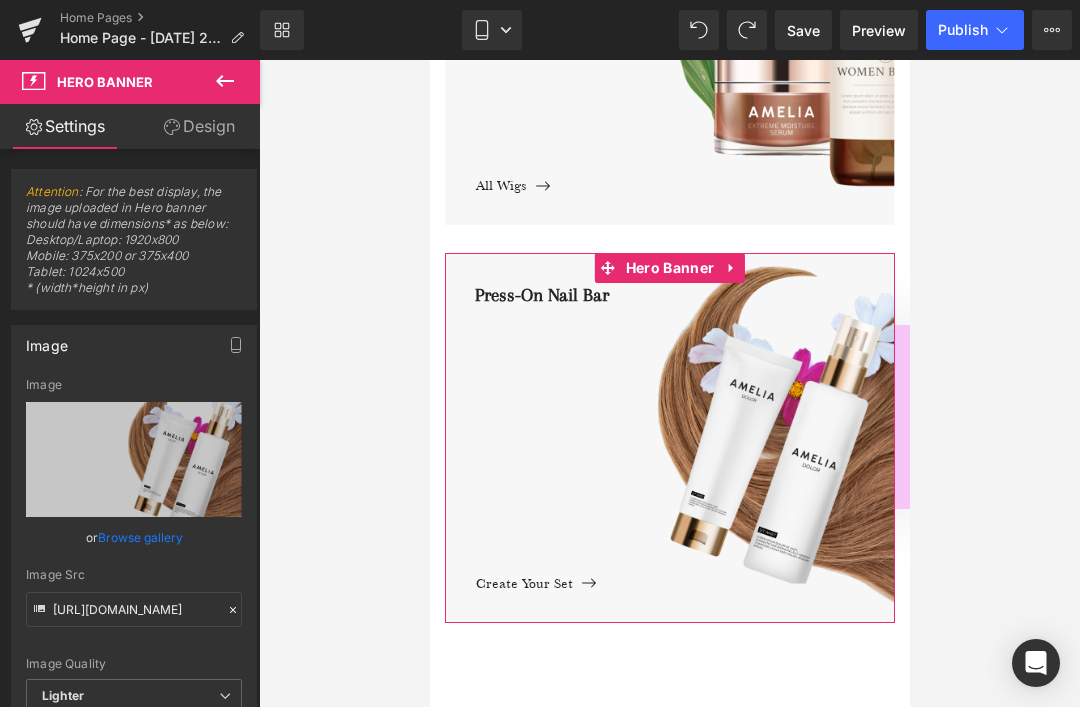 scroll, scrollTop: 0, scrollLeft: 0, axis: both 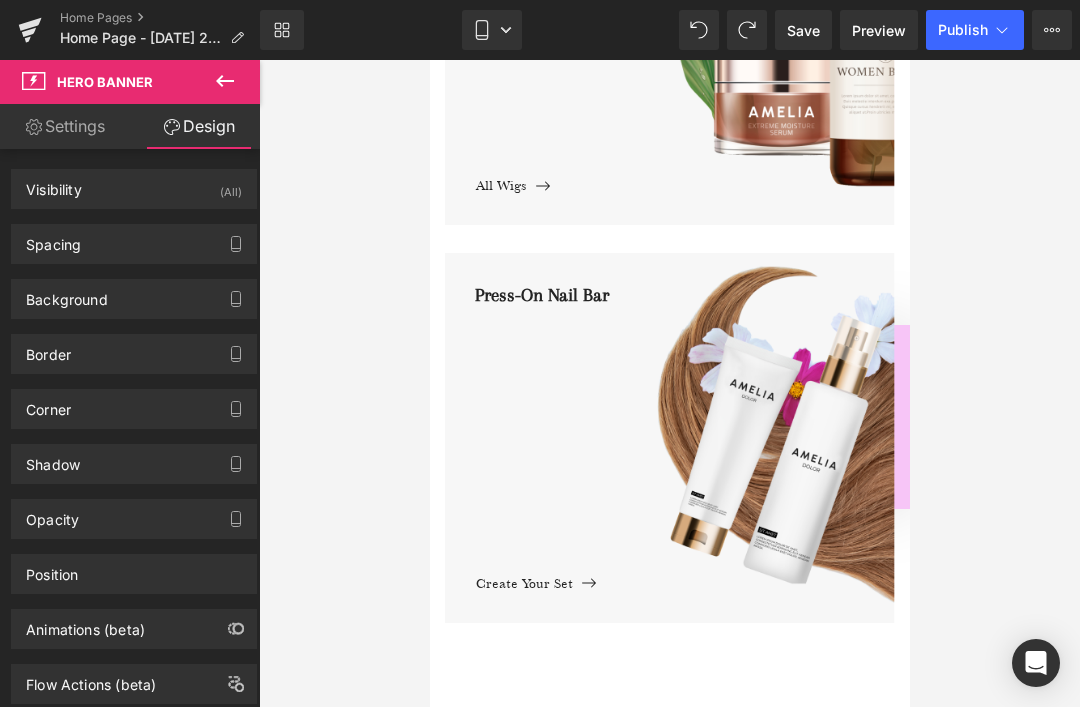 click on "Press-On Nail Bar
Text Block         Create your set Button" at bounding box center (669, 438) 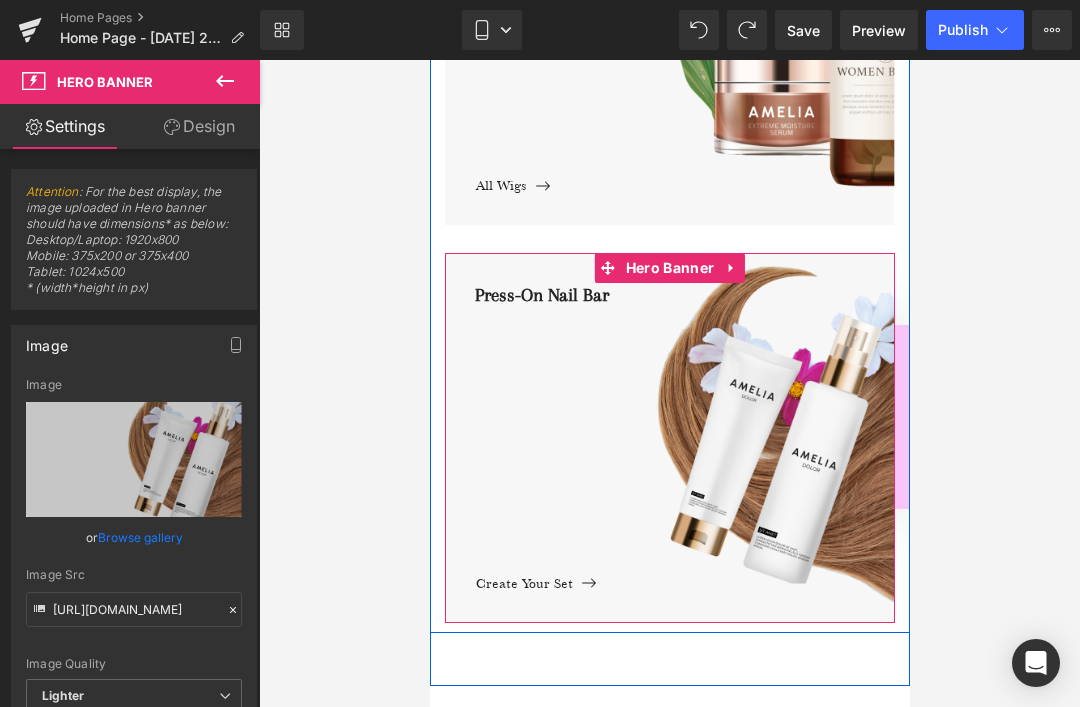 click at bounding box center [669, 383] 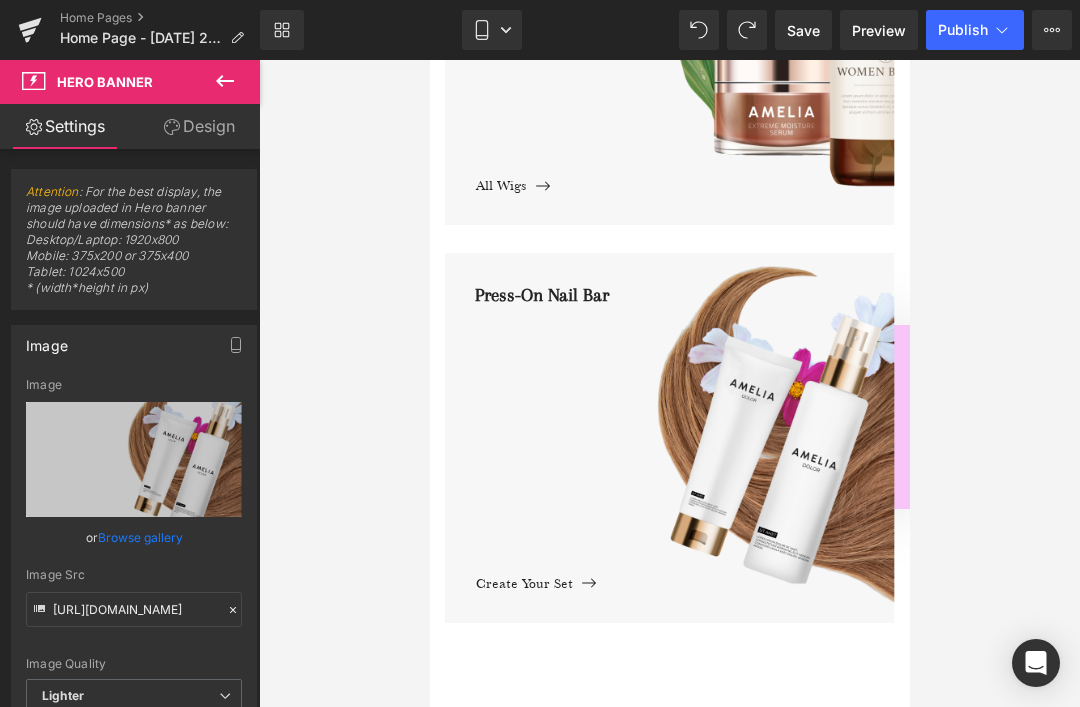 click on "Press-On Nail Bar
Text Block         Create your set Button" at bounding box center (669, 438) 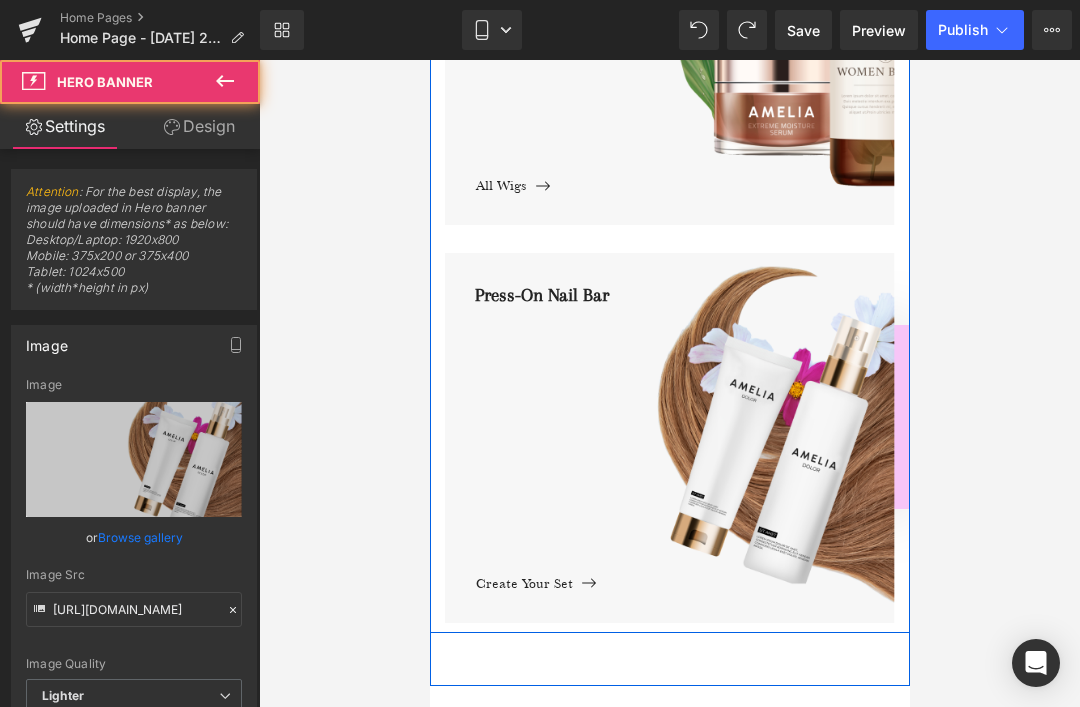 click on "Press-On Nail Bar
Text Block         Create your set Button
Hero Banner" at bounding box center [669, 424] 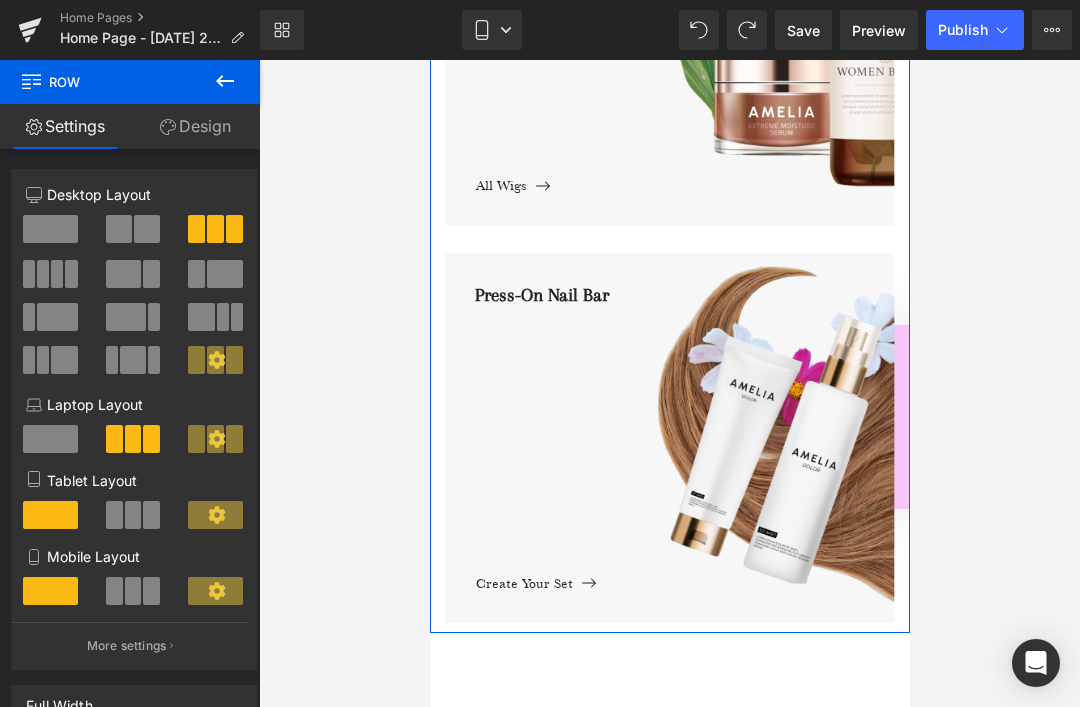 click on "Design" at bounding box center (195, 126) 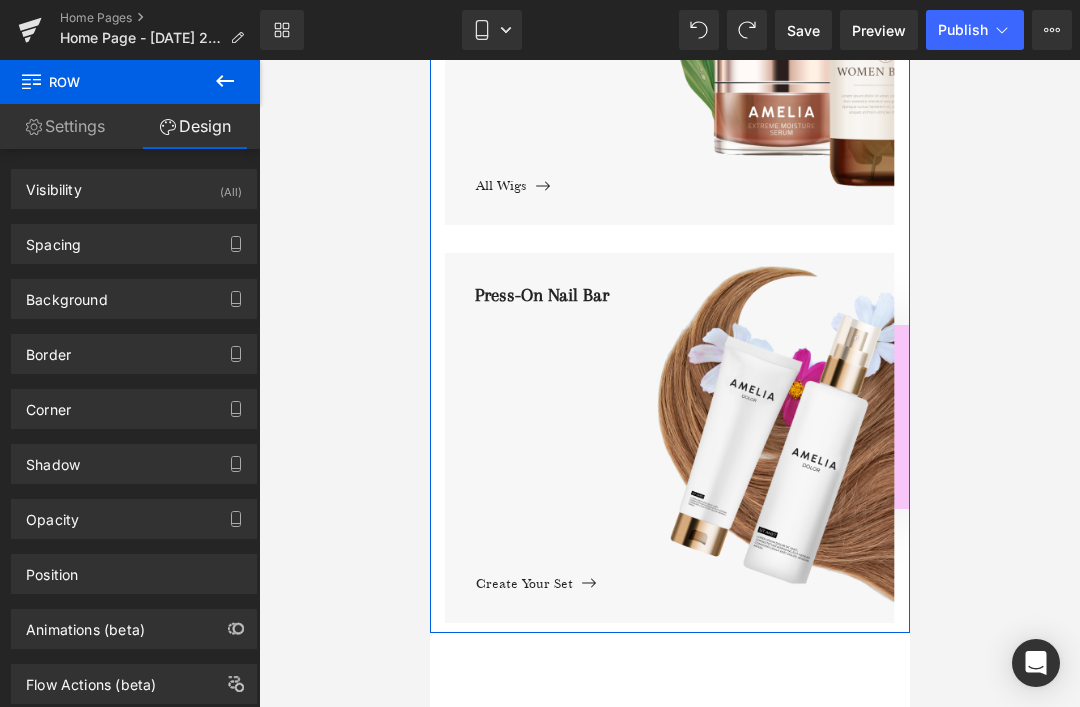 click on "Design" at bounding box center [195, 126] 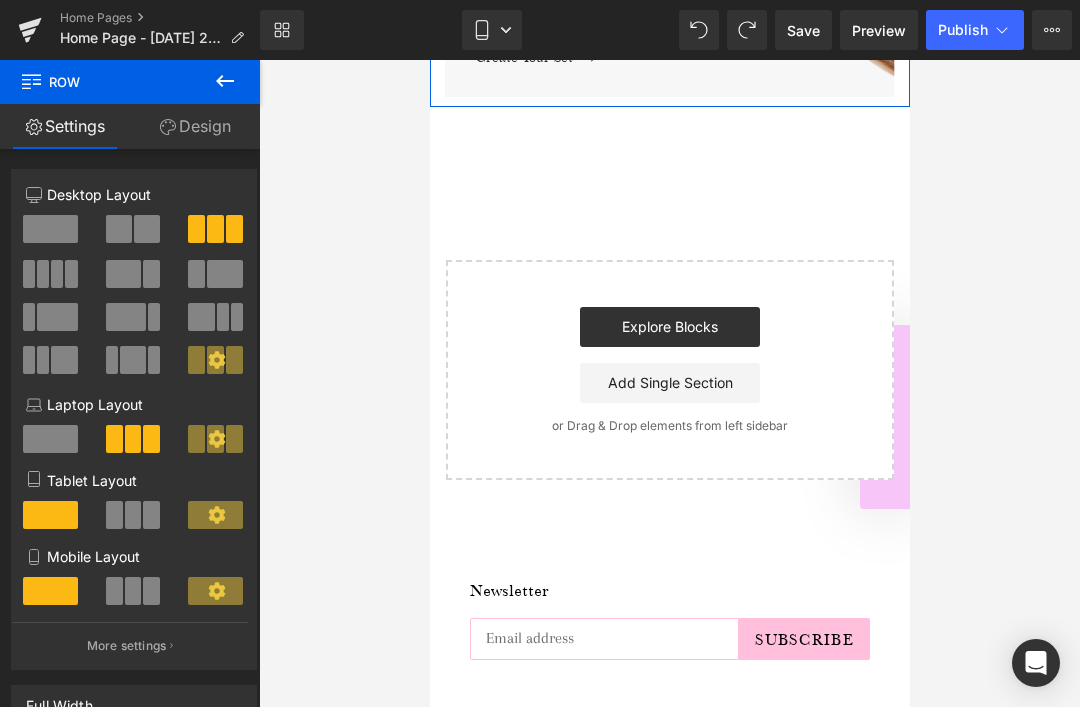scroll, scrollTop: 1729, scrollLeft: 0, axis: vertical 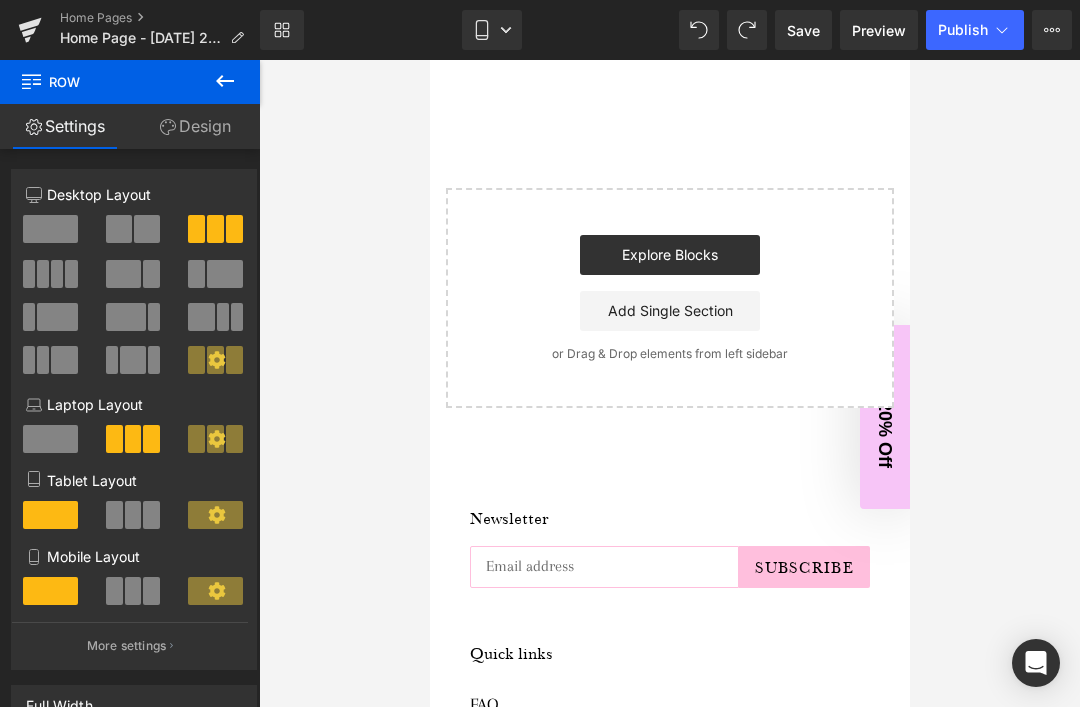 click 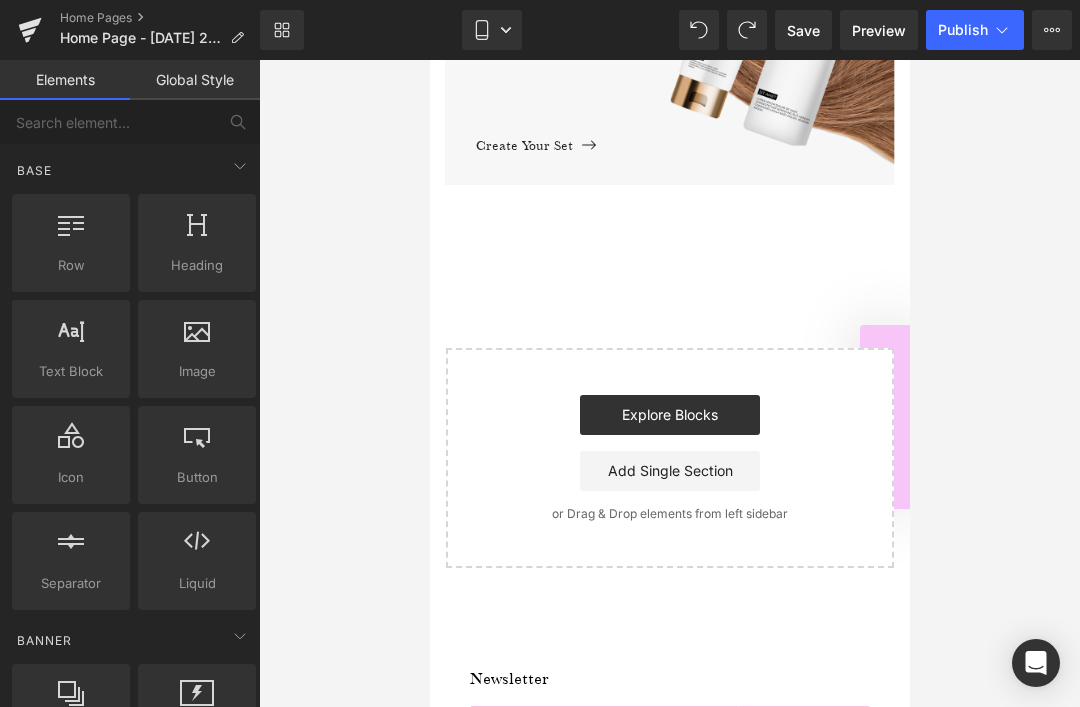 scroll, scrollTop: 1460, scrollLeft: 0, axis: vertical 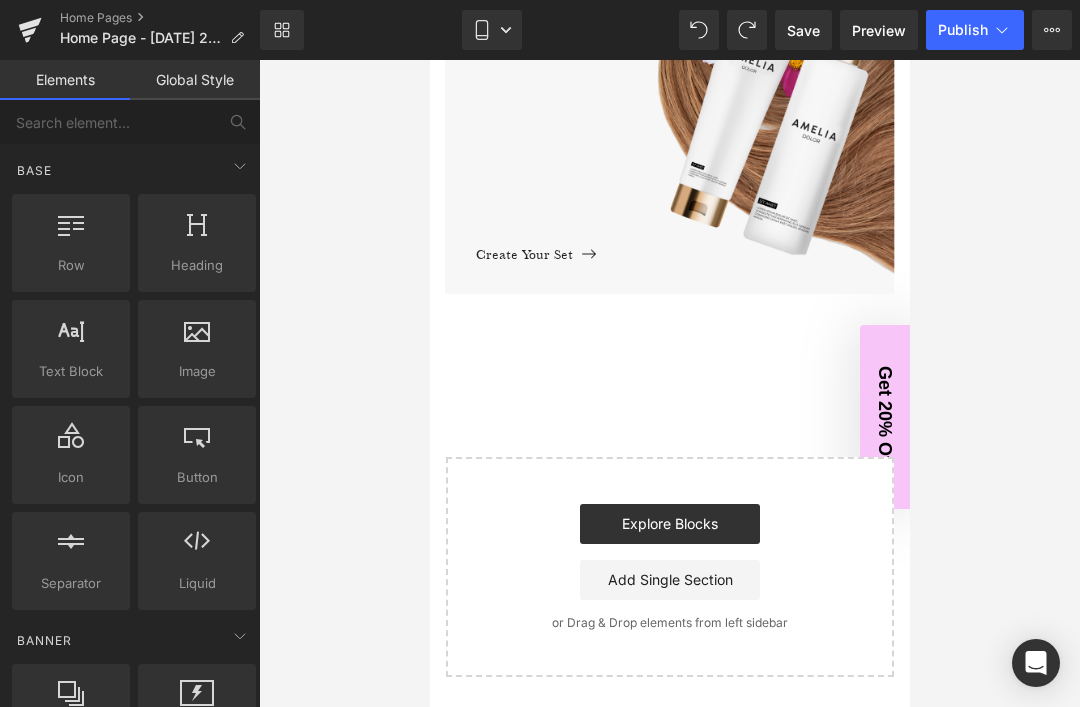 click on "‹ ›
[GEOGRAPHIC_DATA]
WELCOME TO THE CYBERBRATT UNIVERSE™ Seamless installs. Next-level tools. Main Character energy. 👇 Tap in below to start your upgrade.
Text Block
Shop Melt Kit 💧
Button
Join BUJÍVIP 👑
Button
Glue + Install
Text Block         All Install Products Button
Hero Banner
Refurbished Wigs
Text Block         All Wigs Button" at bounding box center (669, -262) 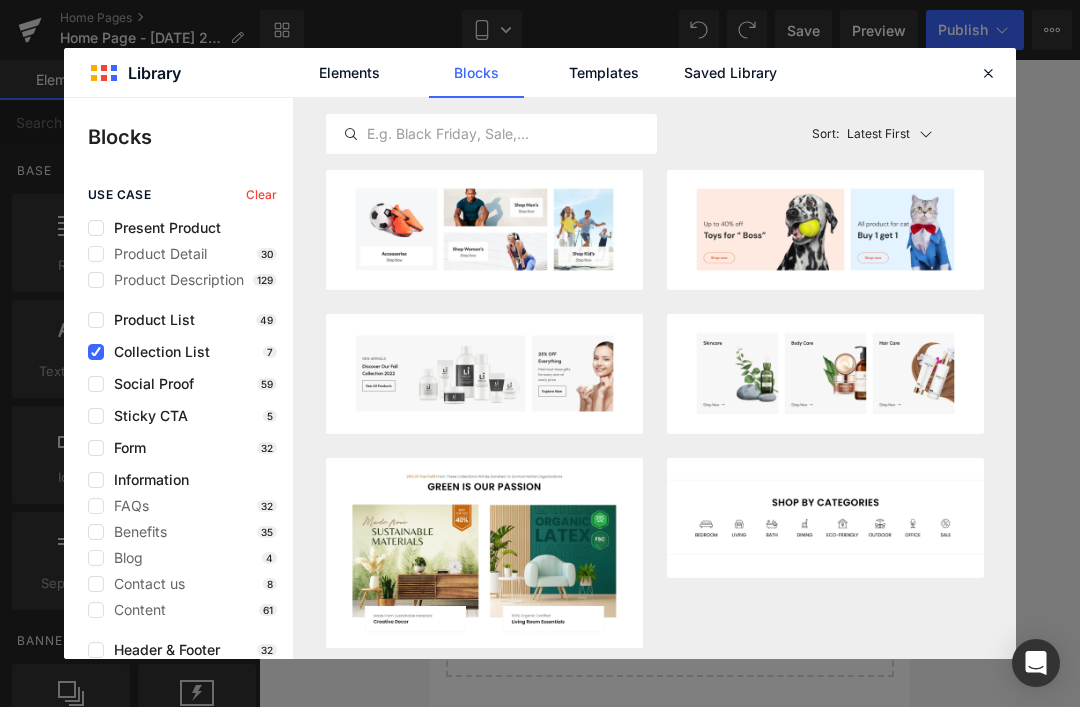 click on "Add to page" at bounding box center [908, 410] 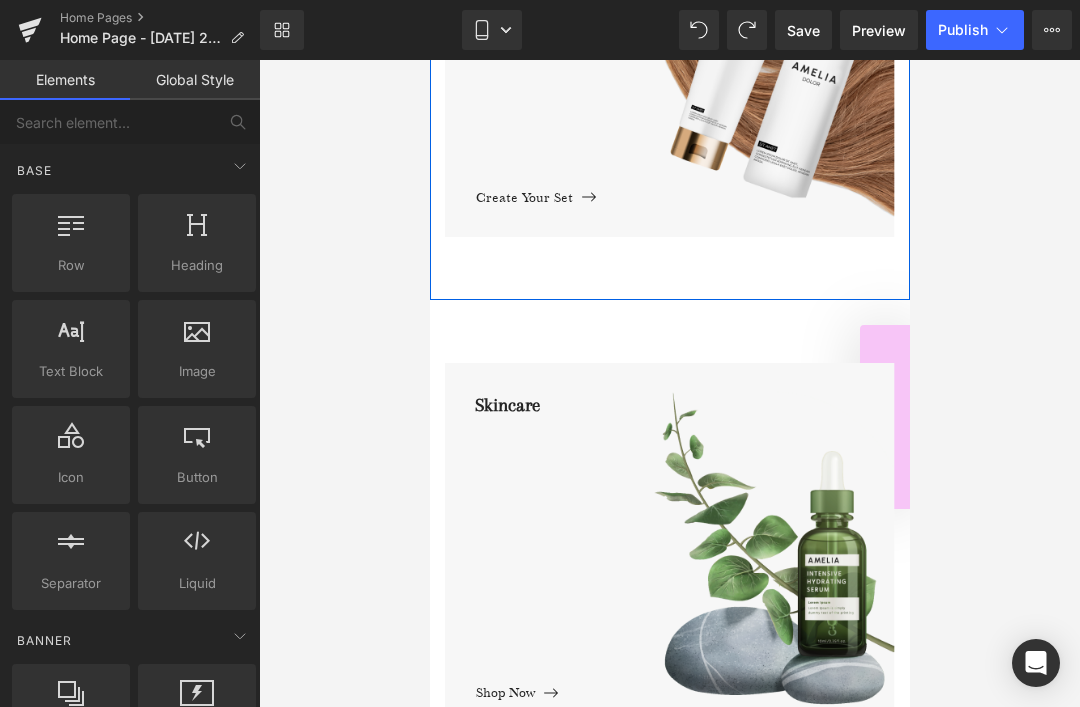 scroll, scrollTop: 1412, scrollLeft: 0, axis: vertical 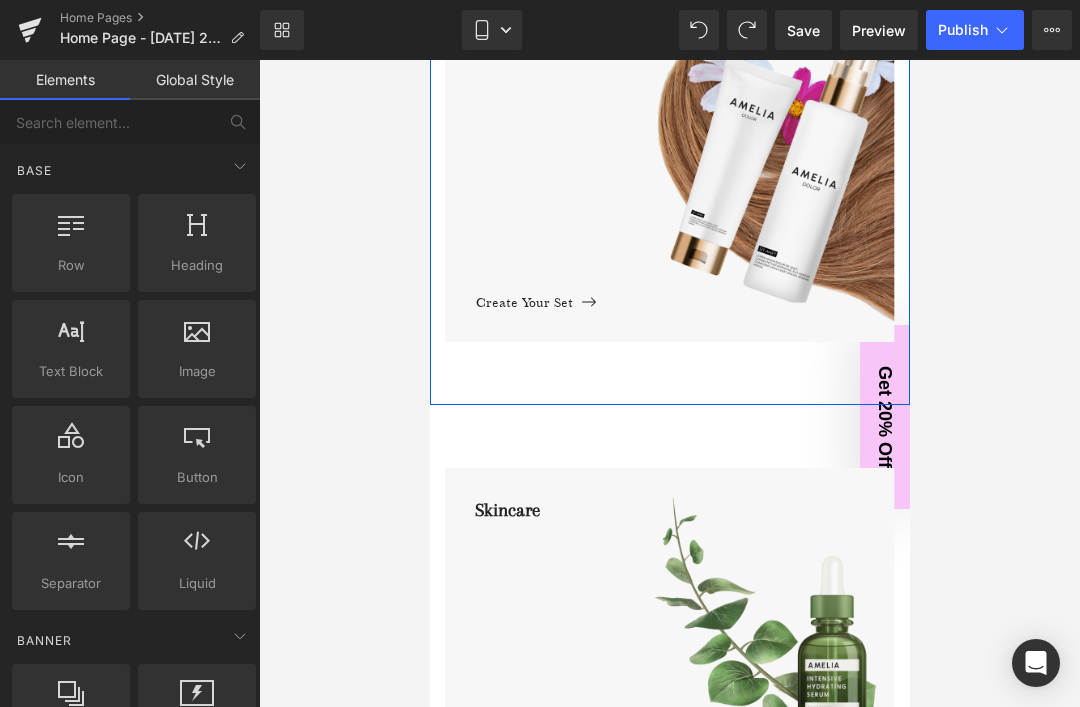 click on "Skincare
Text Block         Shop Now Button
Hero Banner
Body Care
Text Block         Shop Now Button
Hero Banner
Hair Care
Text Block         Shop Now Button
Hero Banner         Row         Row" at bounding box center (669, 1050) 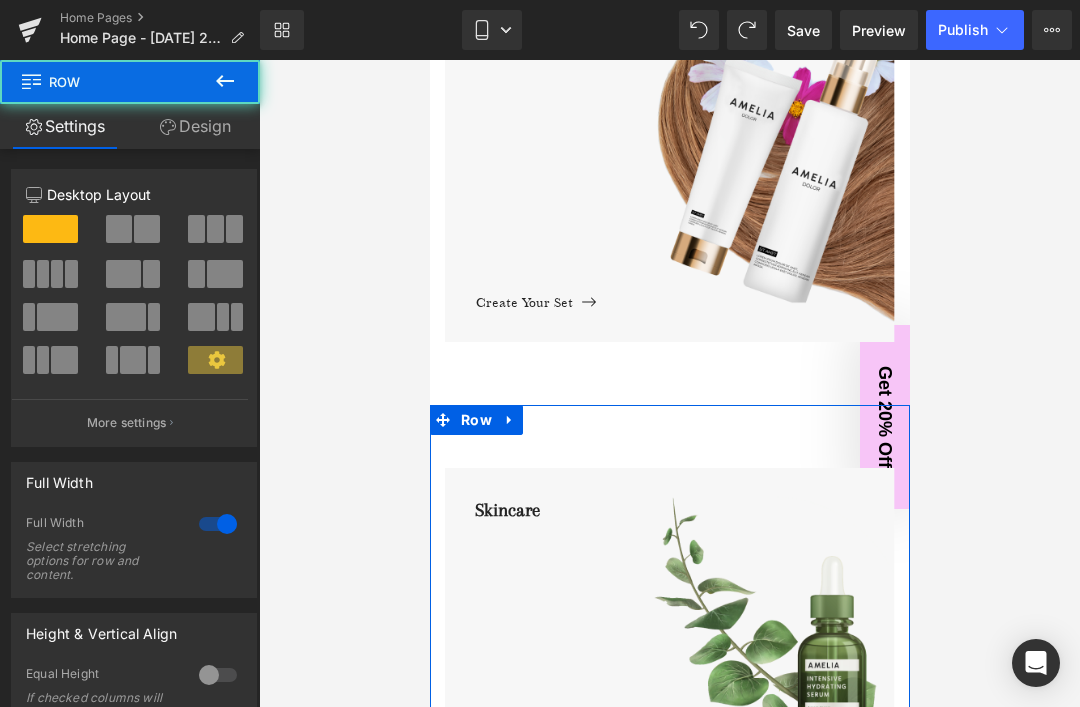 click on "Glue + Install
Text Block         All Install Products Button
Hero Banner
Refurbished Wigs
Text Block         All Wigs Button
Hero Banner
Press-On Nail Bar
Text Block         Create your set Button
Hero Banner         Row         Row" at bounding box center (669, -241) 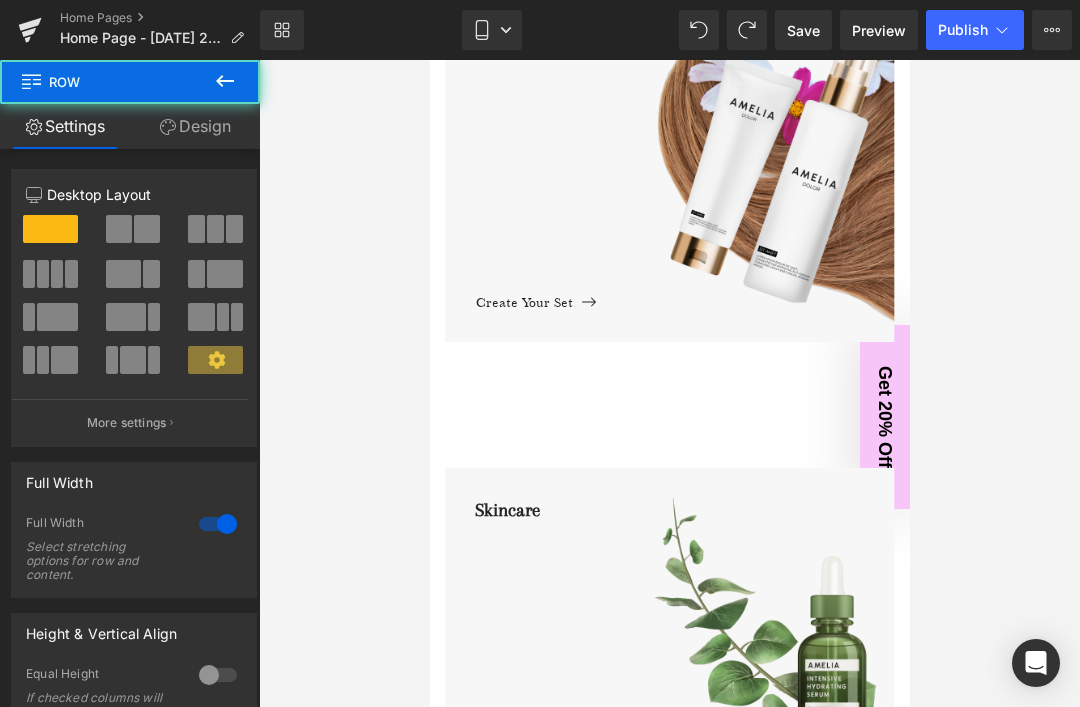 click on "Skincare
Text Block         Shop Now Button
Hero Banner
Body Care
Text Block         Shop Now Button
Hero Banner
Hair Care
Text Block         Shop Now Button
Hero Banner         Row         Row" at bounding box center [669, 1050] 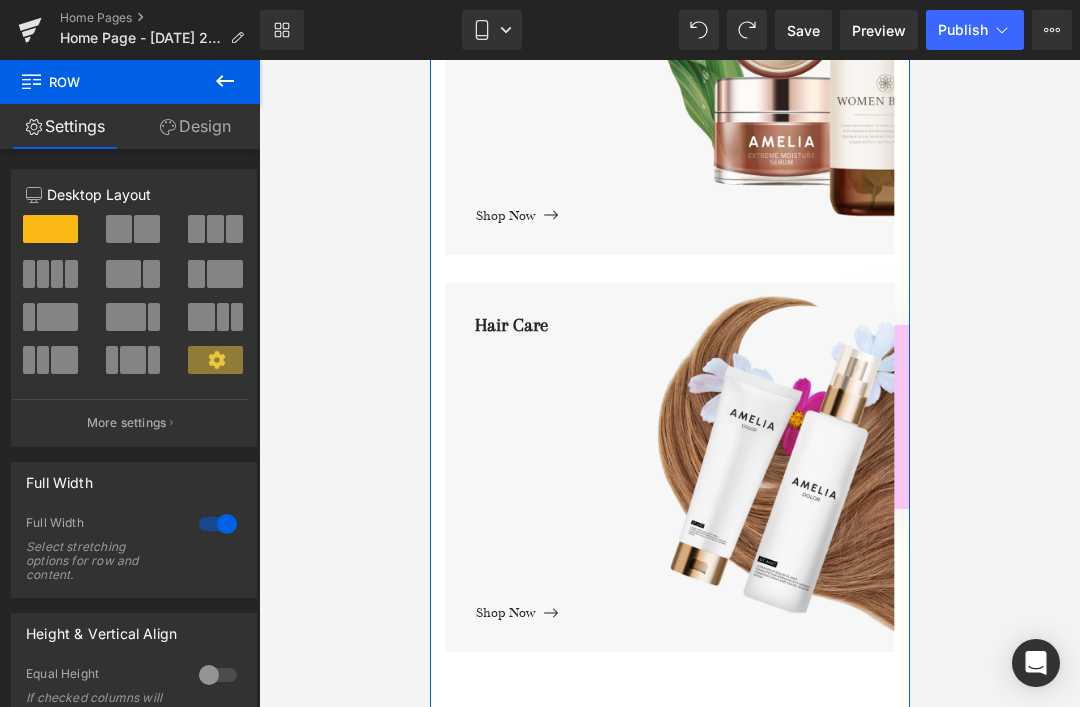scroll, scrollTop: 2407, scrollLeft: 0, axis: vertical 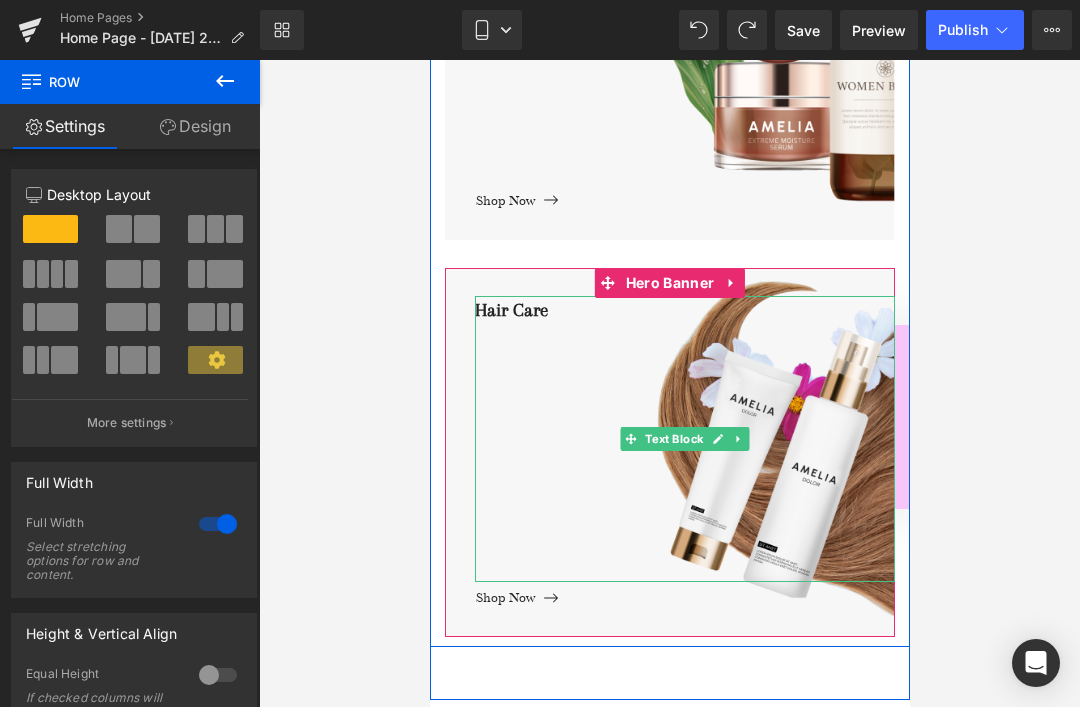 click on "Hair Care" at bounding box center (684, 439) 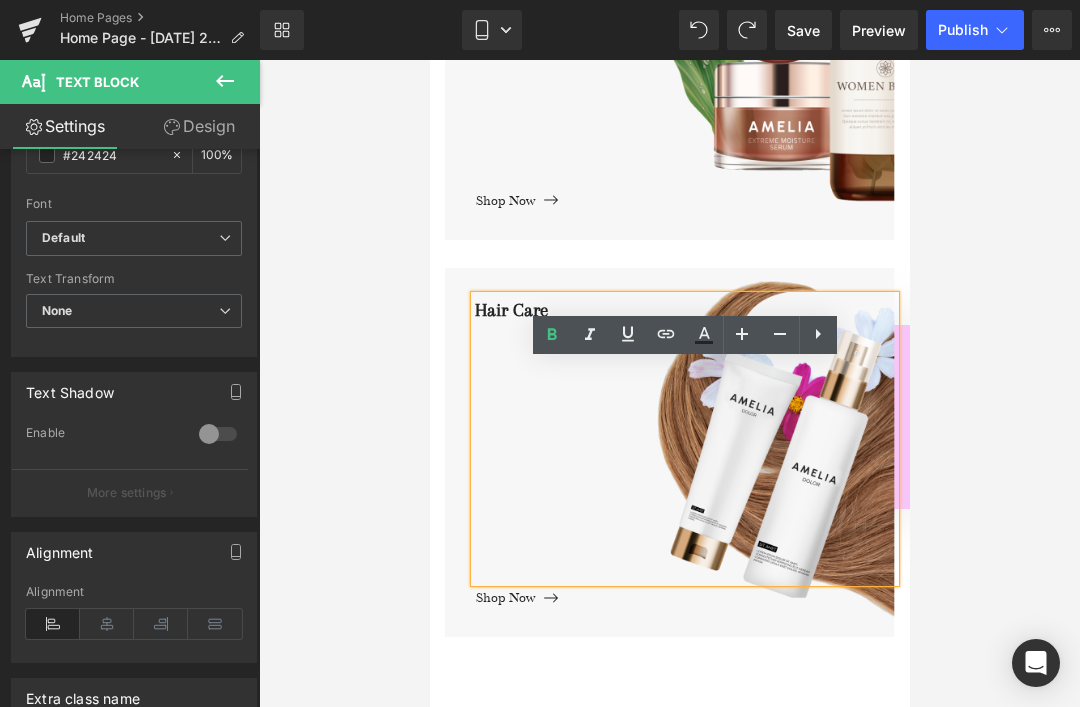 scroll, scrollTop: 478, scrollLeft: 0, axis: vertical 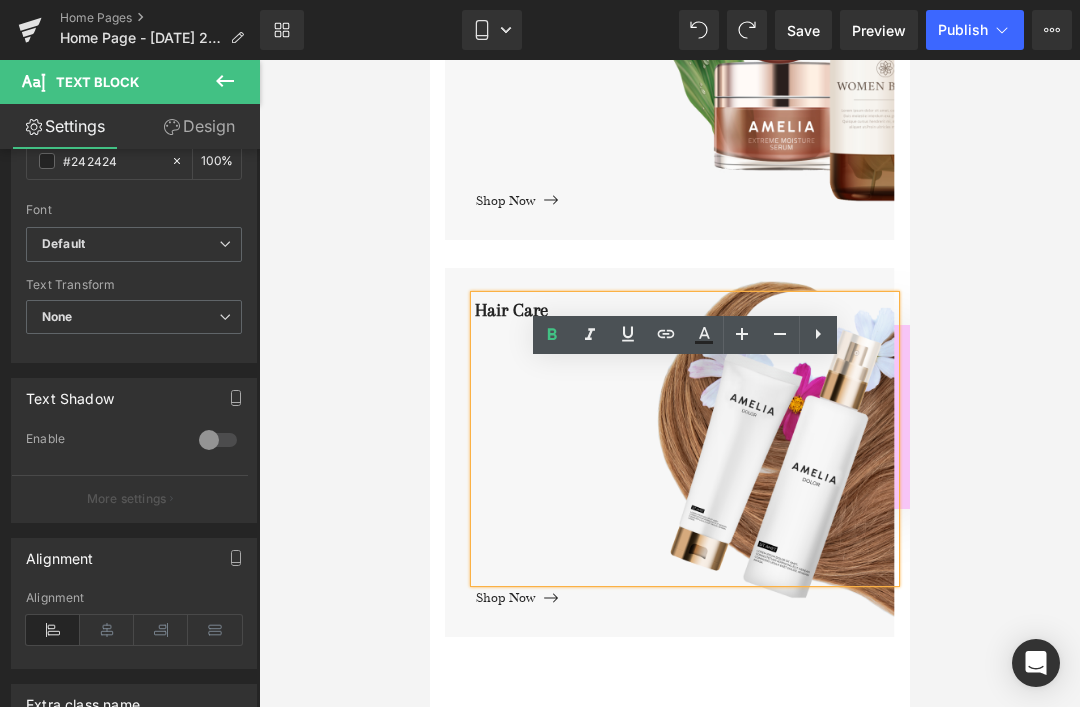 click on "Design" at bounding box center (199, 126) 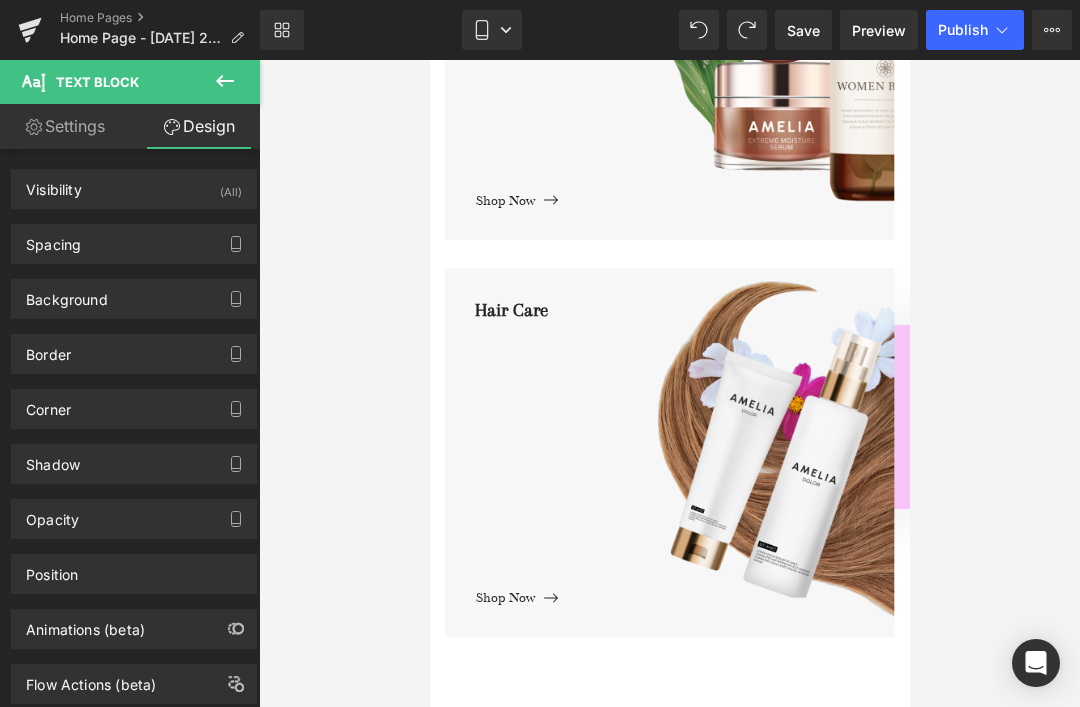 click at bounding box center [225, 82] 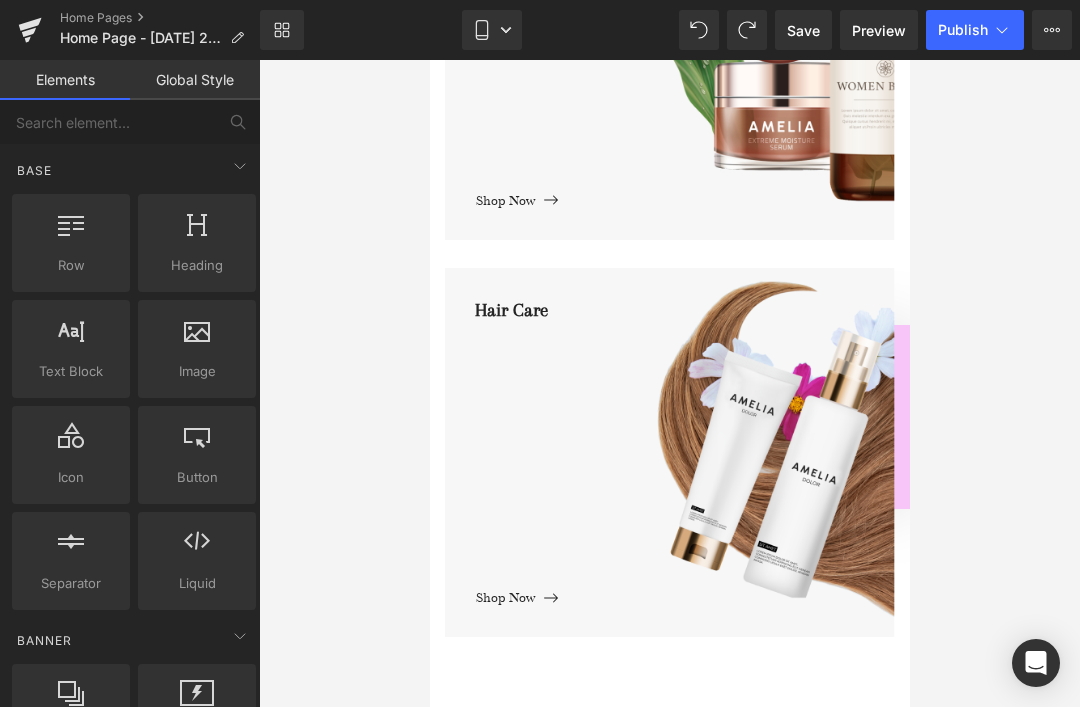 scroll, scrollTop: 0, scrollLeft: 0, axis: both 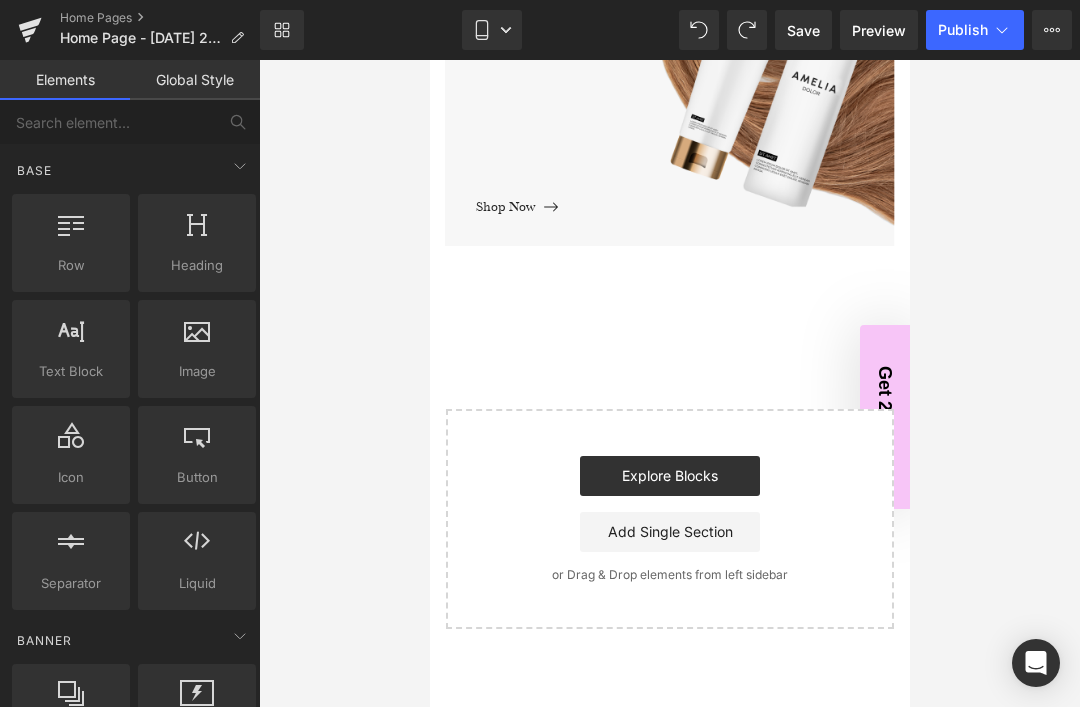 click on "Explore Blocks" at bounding box center [669, 476] 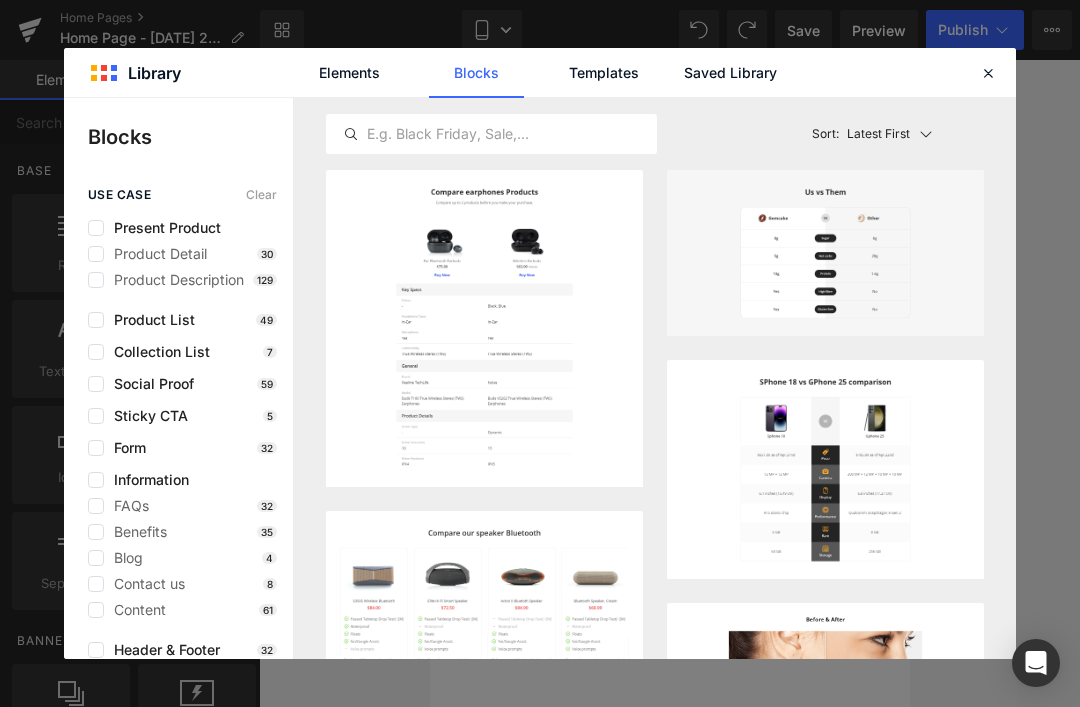 click at bounding box center [96, 352] 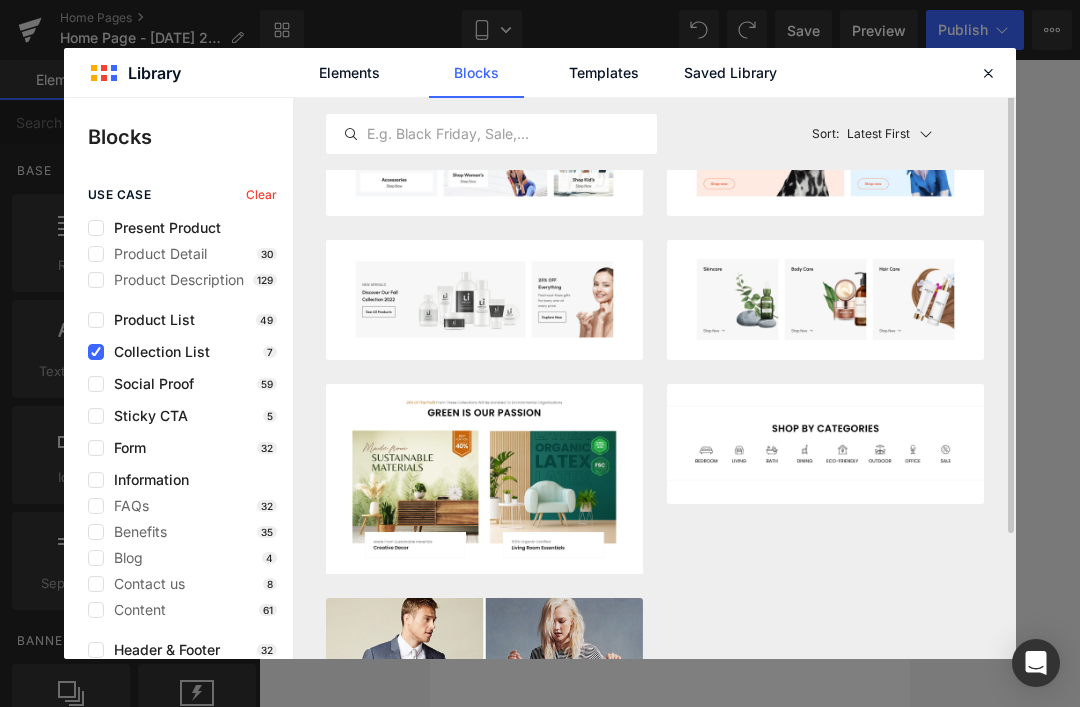 scroll, scrollTop: 0, scrollLeft: 0, axis: both 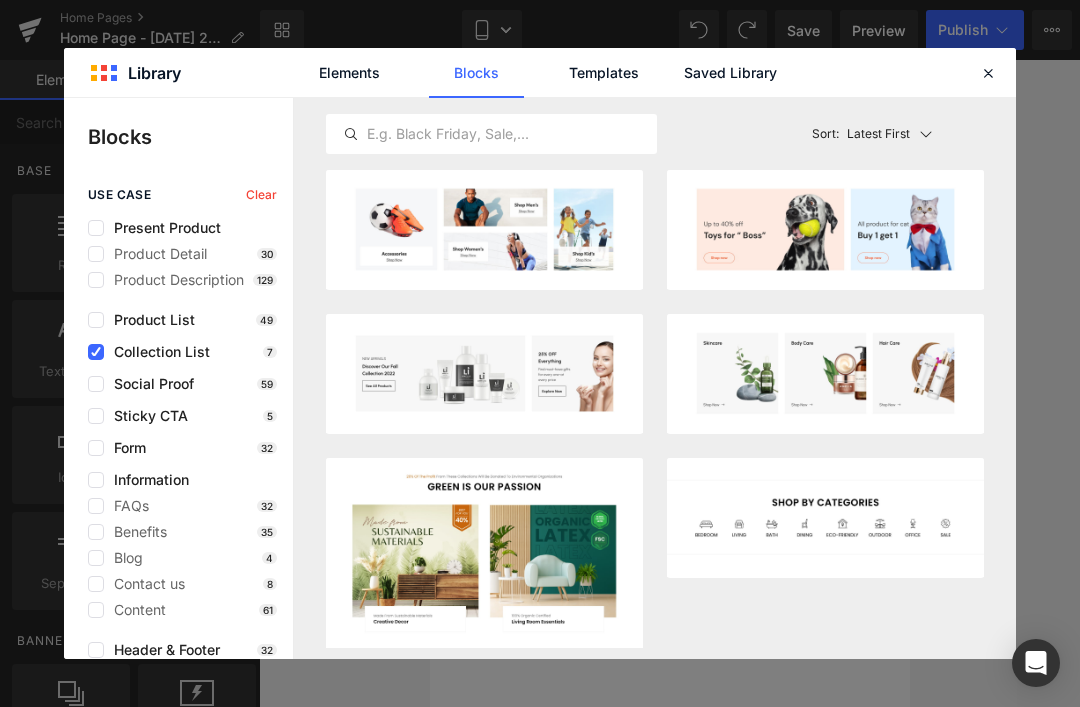 click at bounding box center (96, 320) 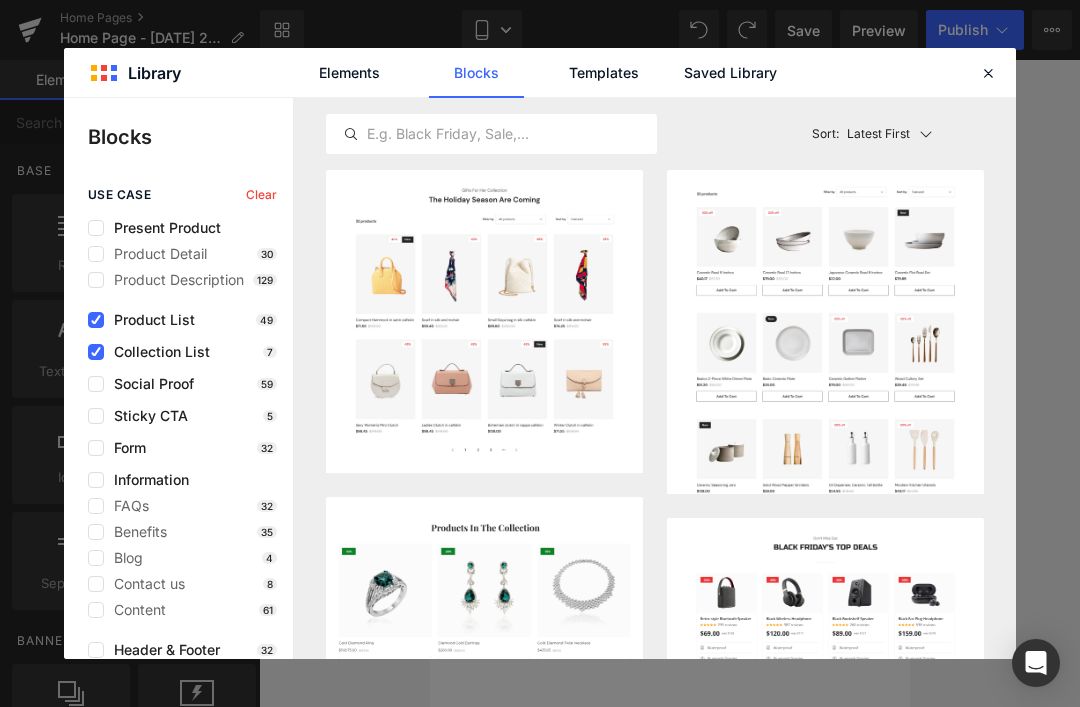 click at bounding box center [96, 320] 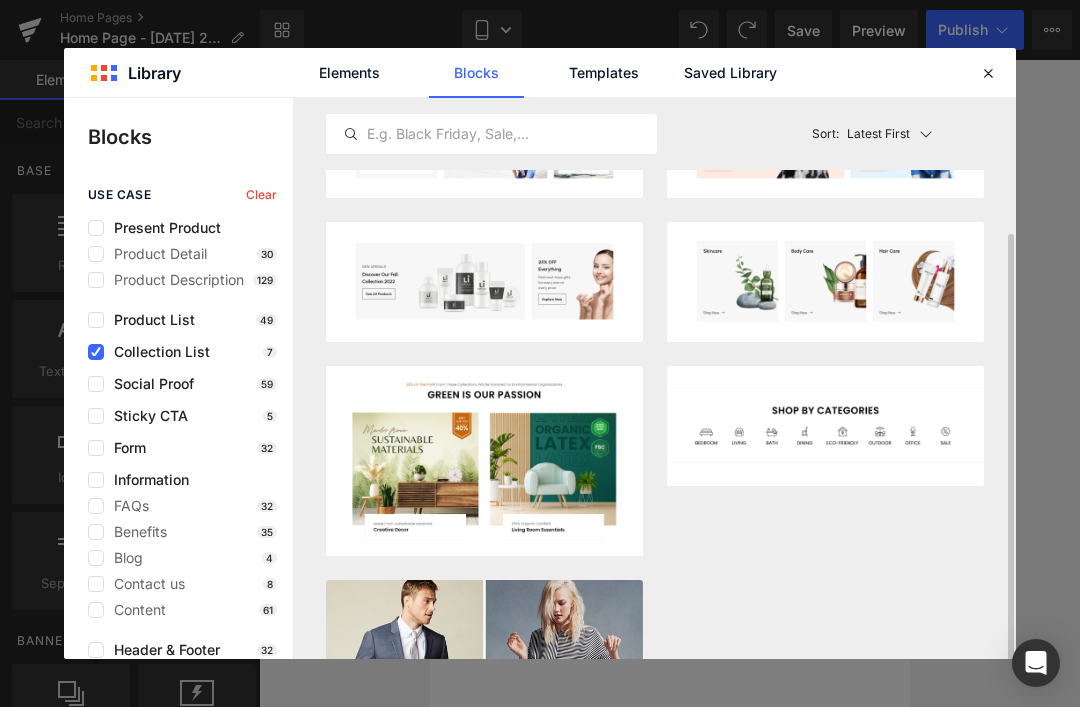 scroll, scrollTop: 0, scrollLeft: 0, axis: both 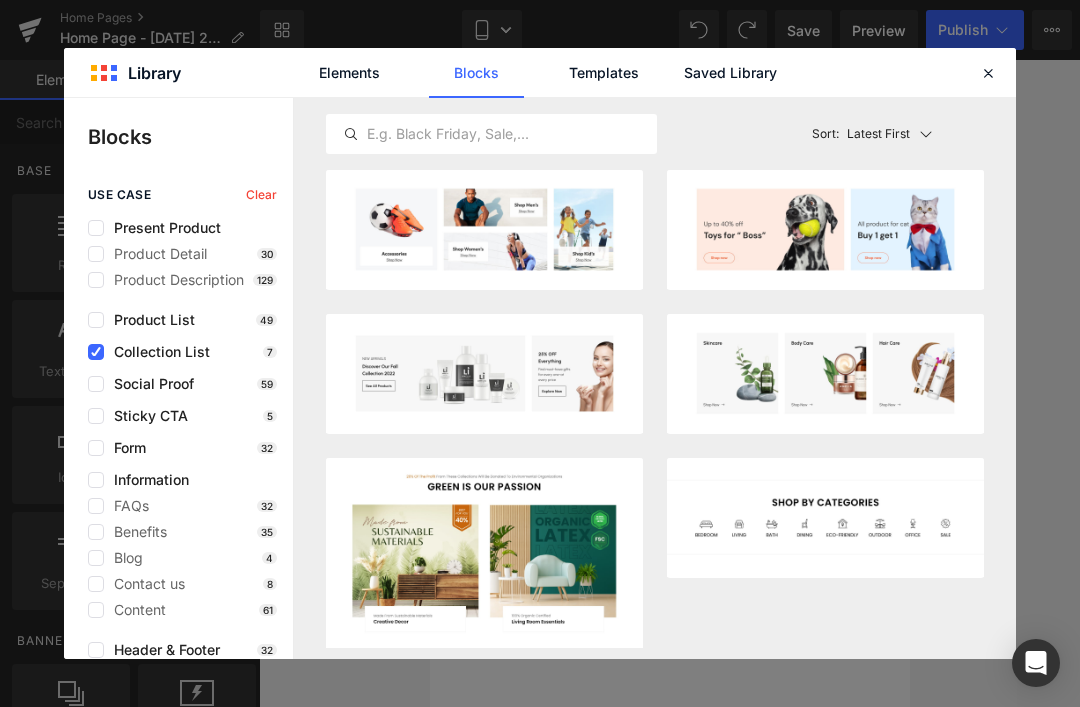 click on "Elements" 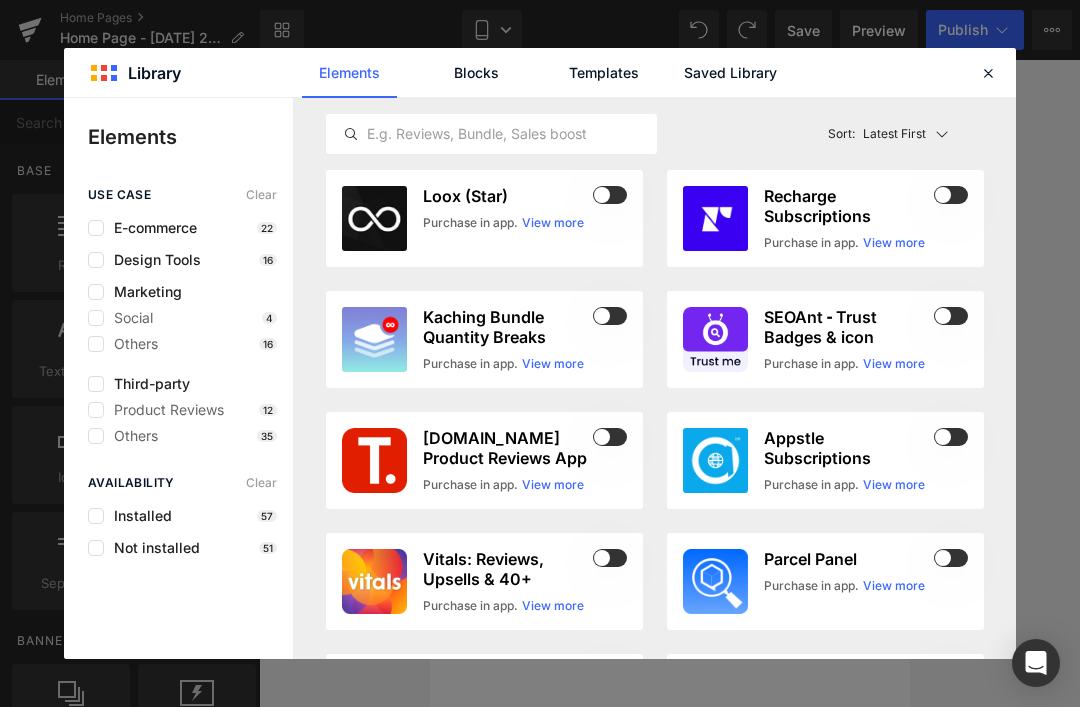 click on "Templates" 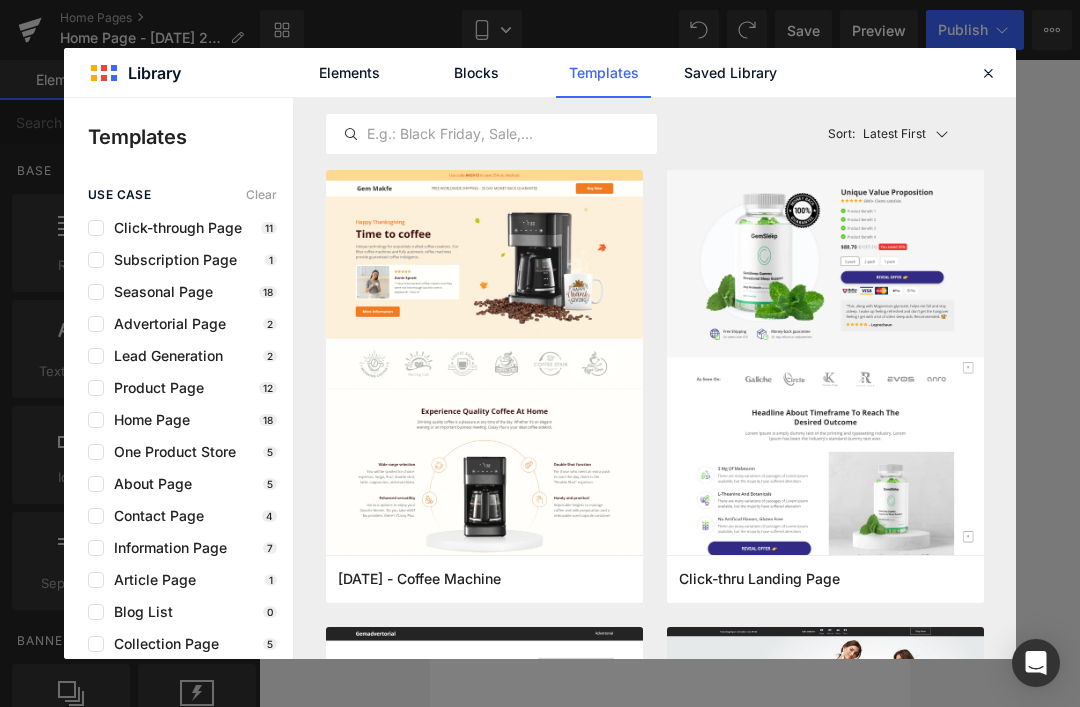 click at bounding box center (96, 644) 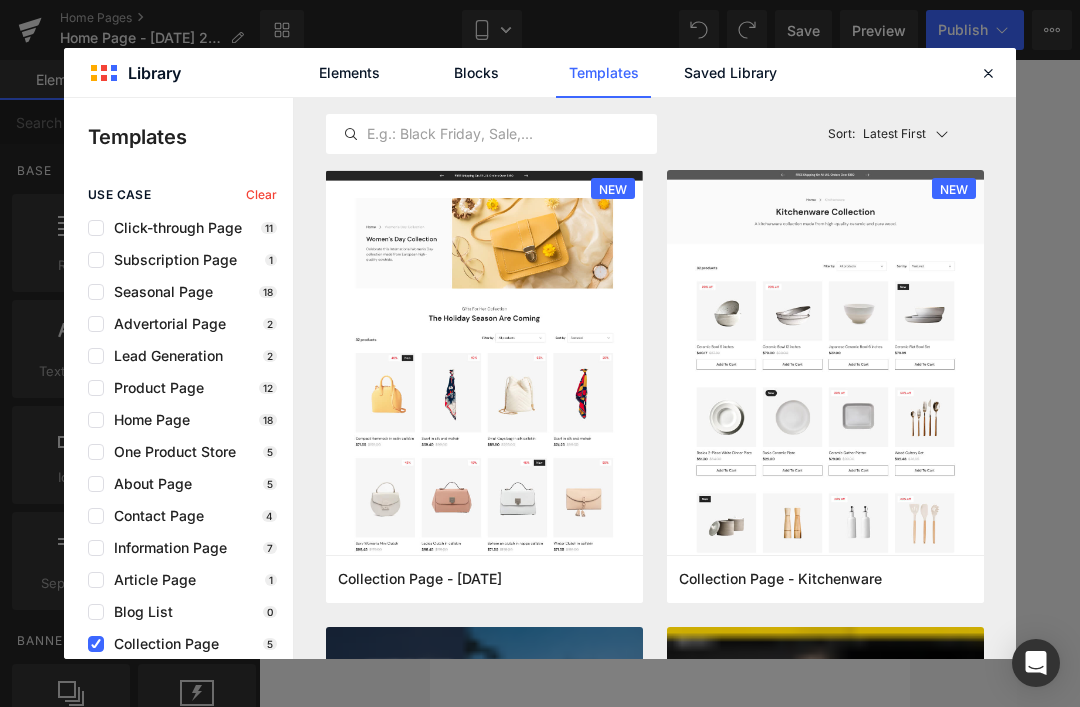 checkbox on "true" 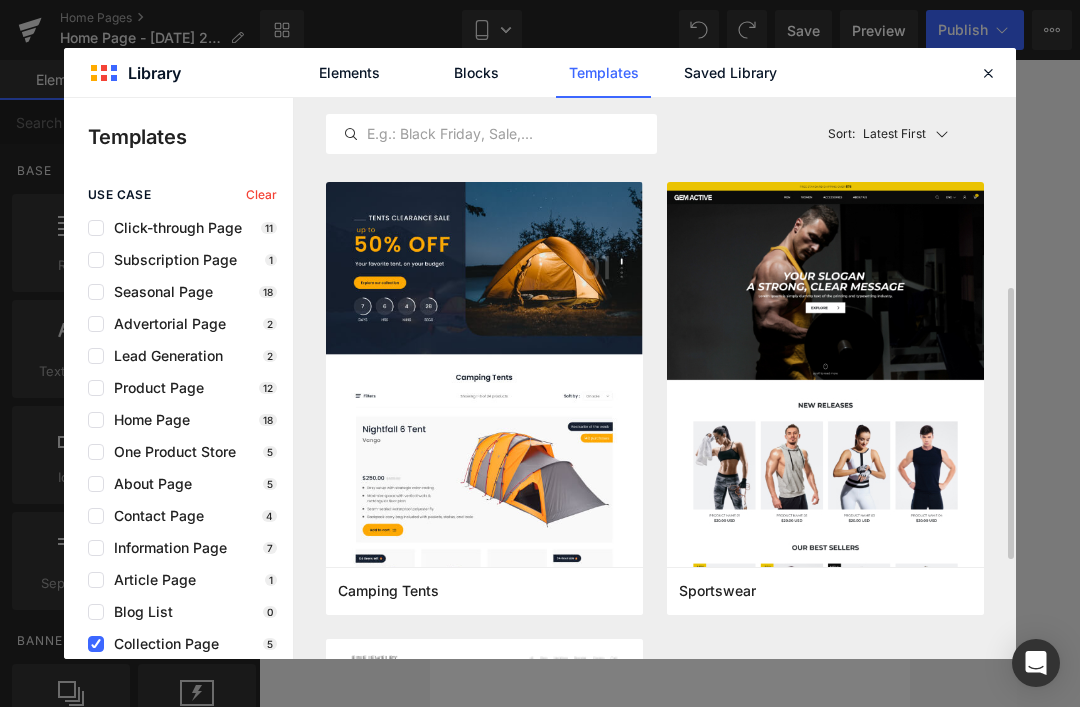 scroll, scrollTop: 443, scrollLeft: 0, axis: vertical 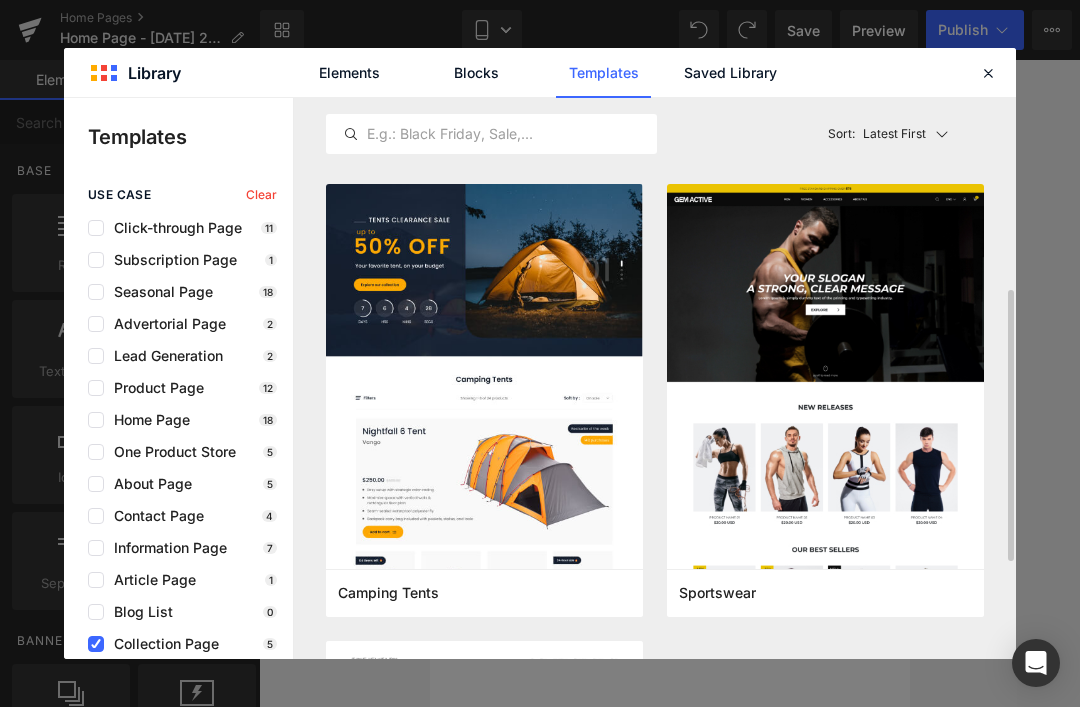 click on "Sportswear Add to Page" at bounding box center [825, 593] 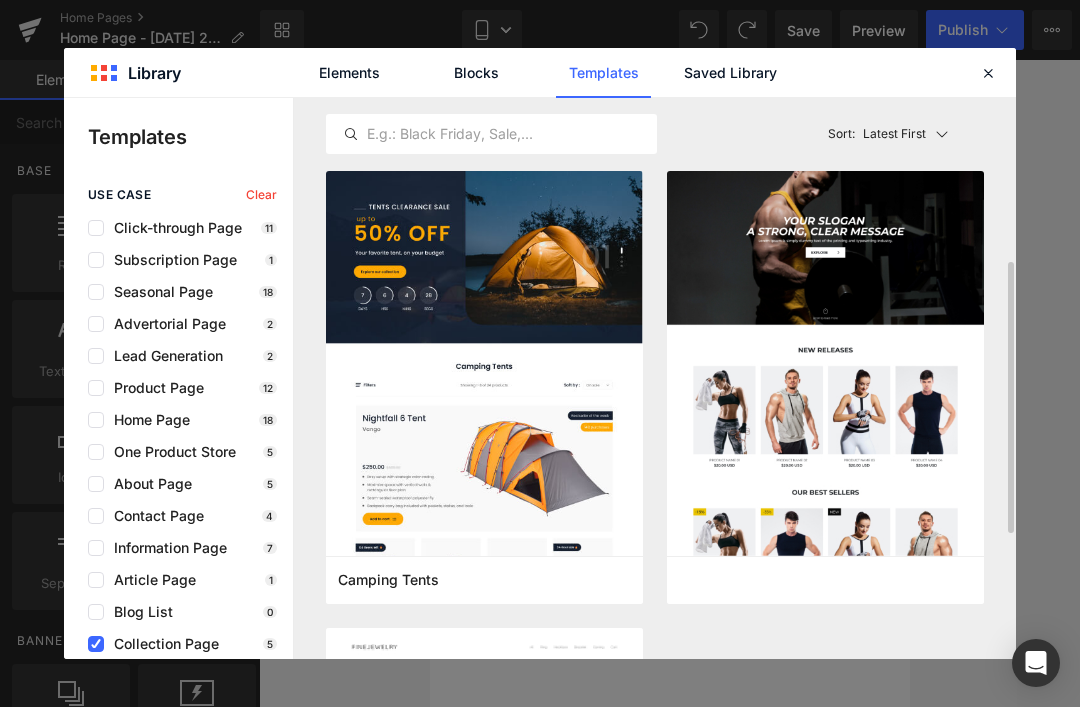 scroll, scrollTop: 471, scrollLeft: 0, axis: vertical 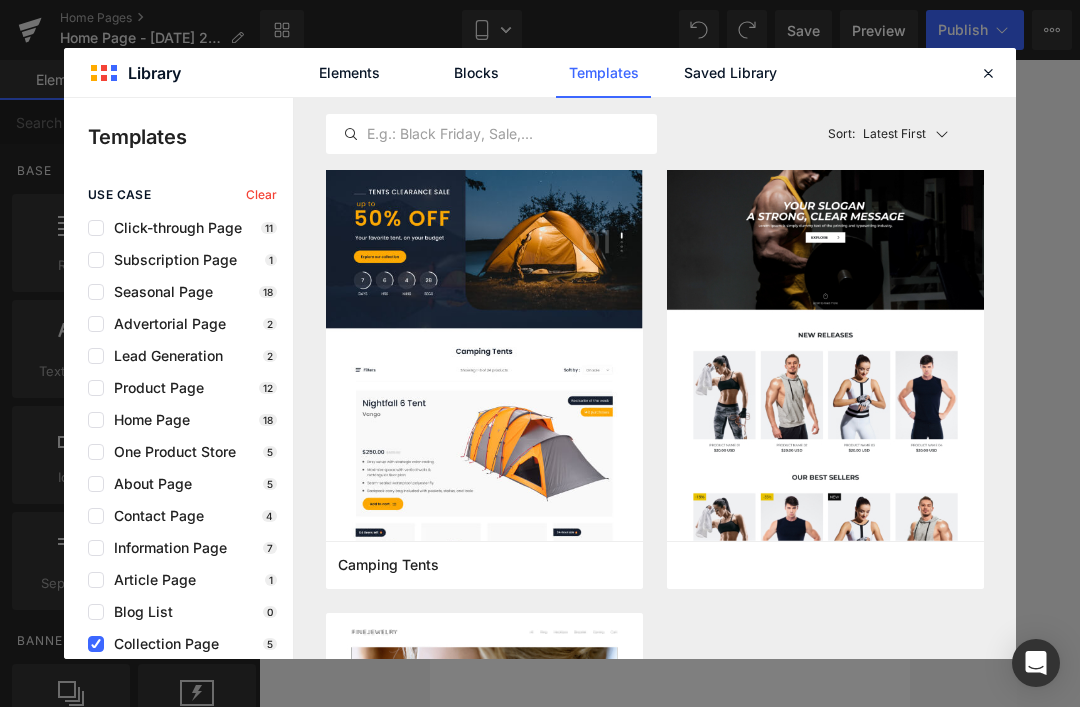 click on "Add to Page" at bounding box center [0, 0] 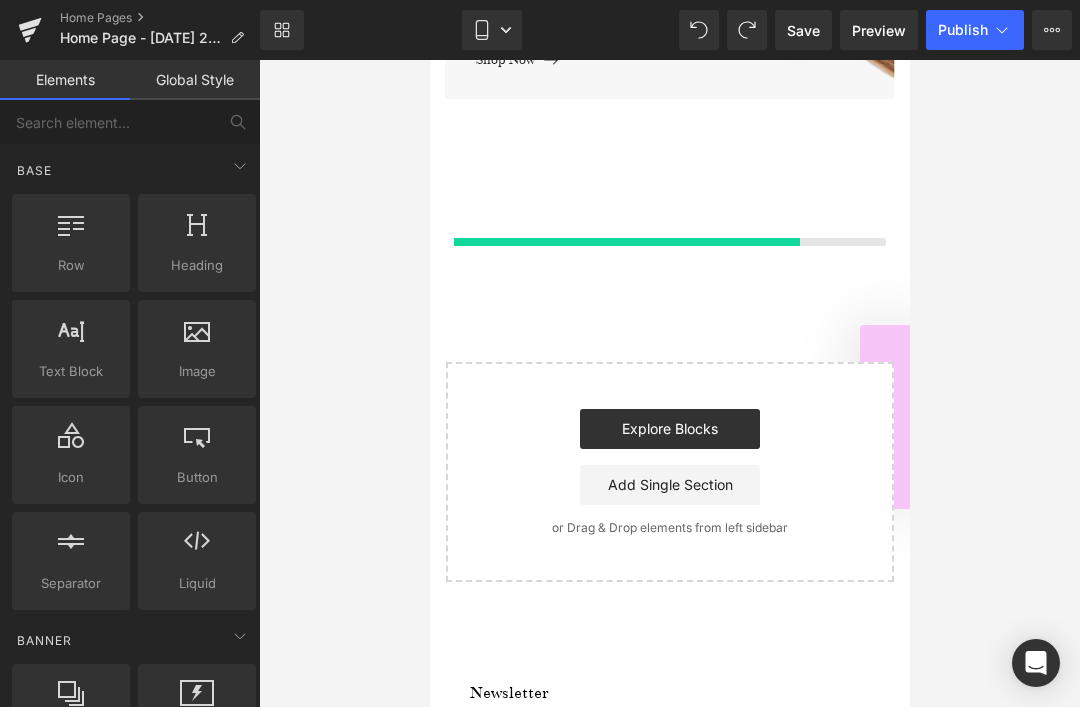 scroll, scrollTop: 2946, scrollLeft: 0, axis: vertical 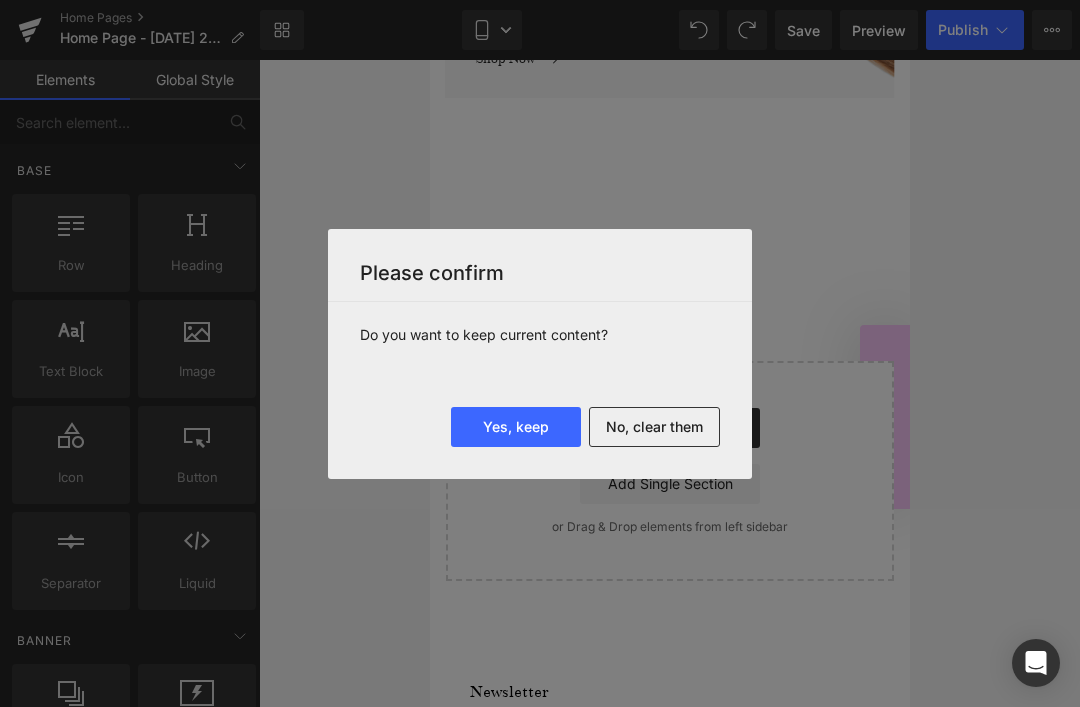 click on "Yes, keep" at bounding box center [516, 427] 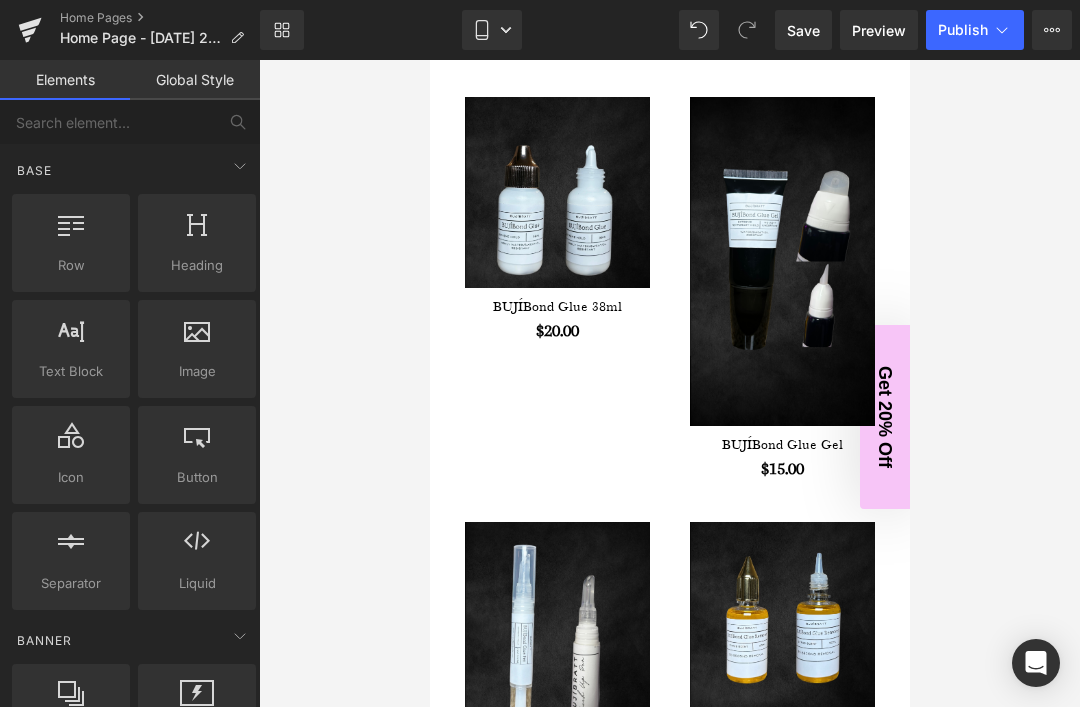 scroll, scrollTop: 5443, scrollLeft: 0, axis: vertical 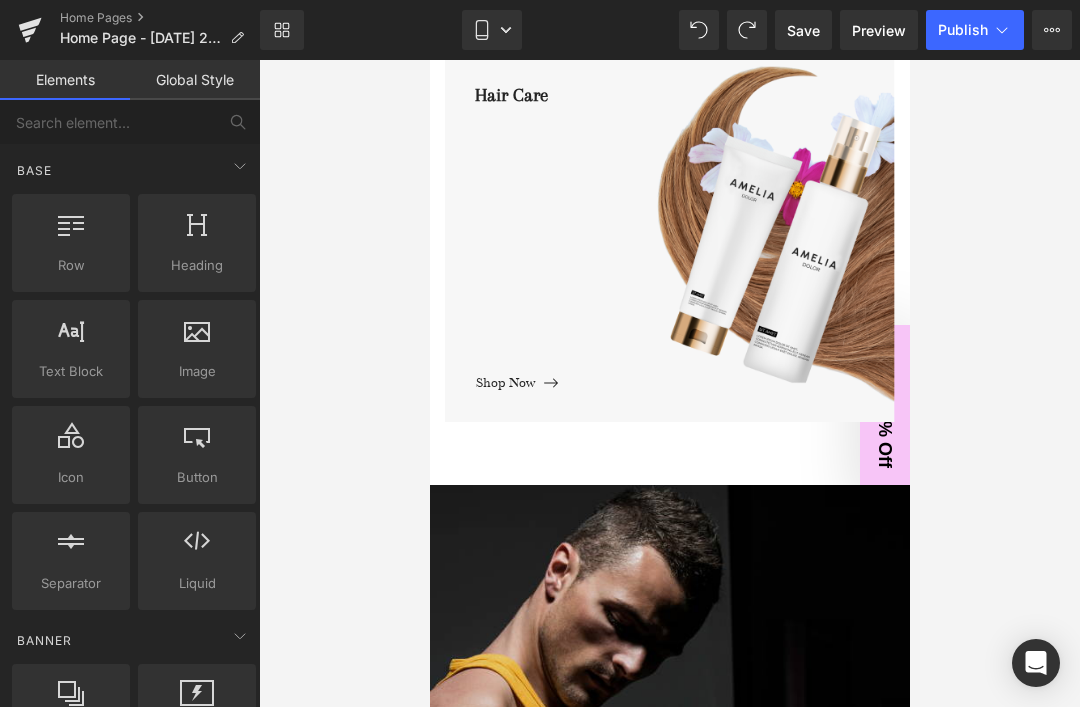 click at bounding box center (429, 60) 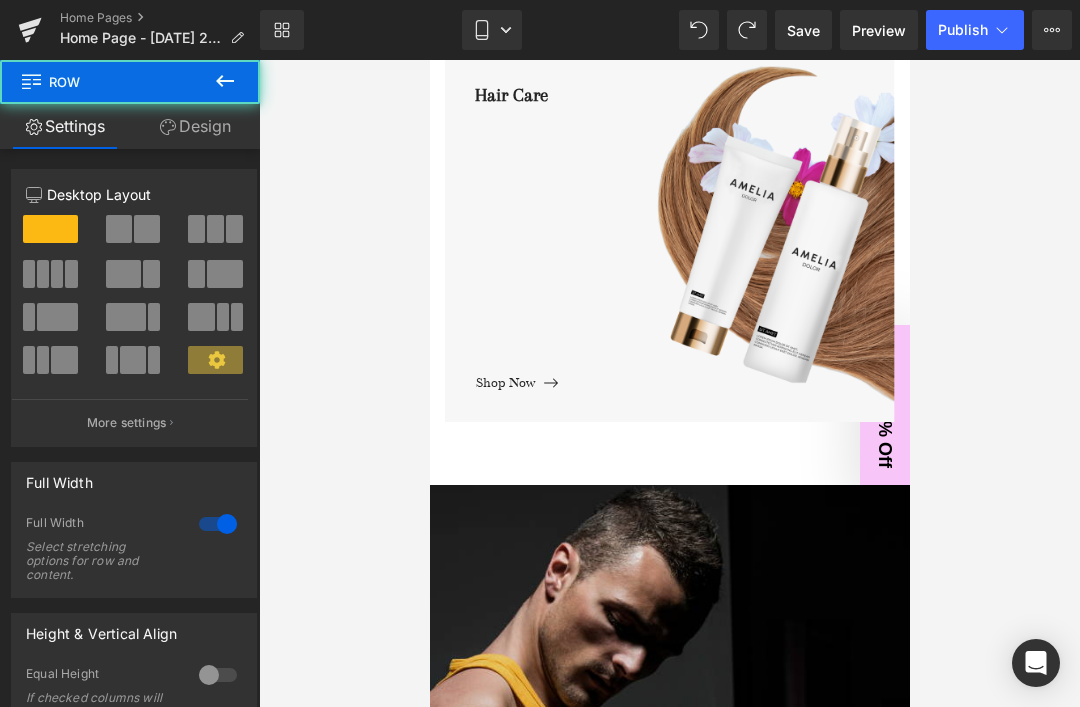 click at bounding box center [669, 838] 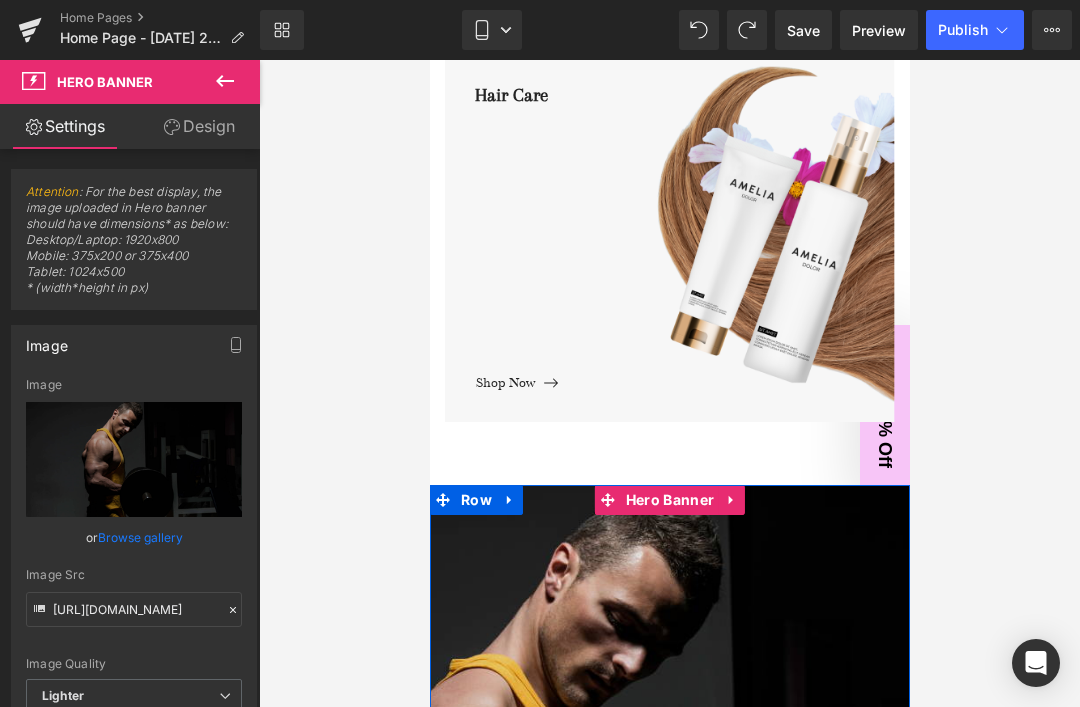 click 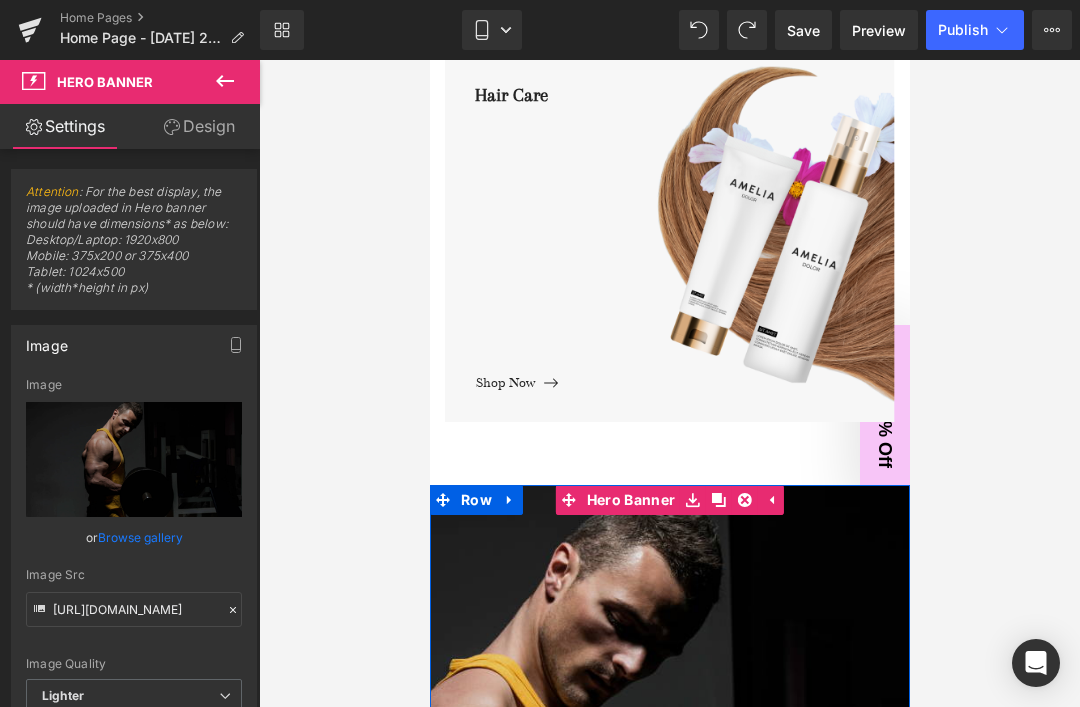 click 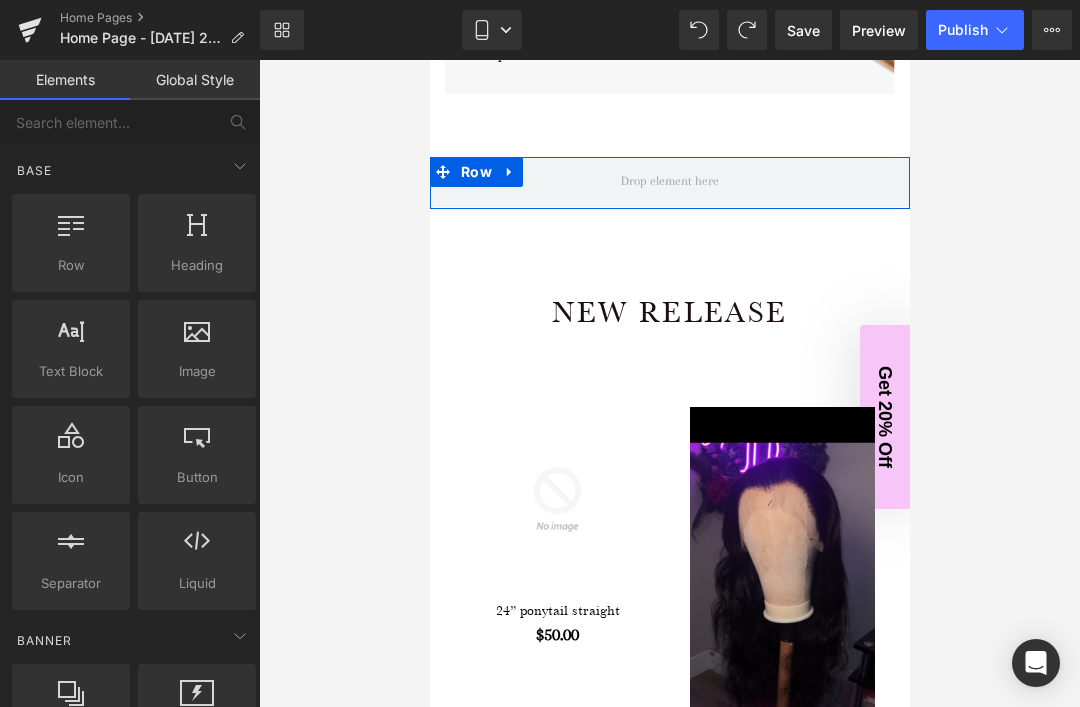 scroll, scrollTop: 2948, scrollLeft: 0, axis: vertical 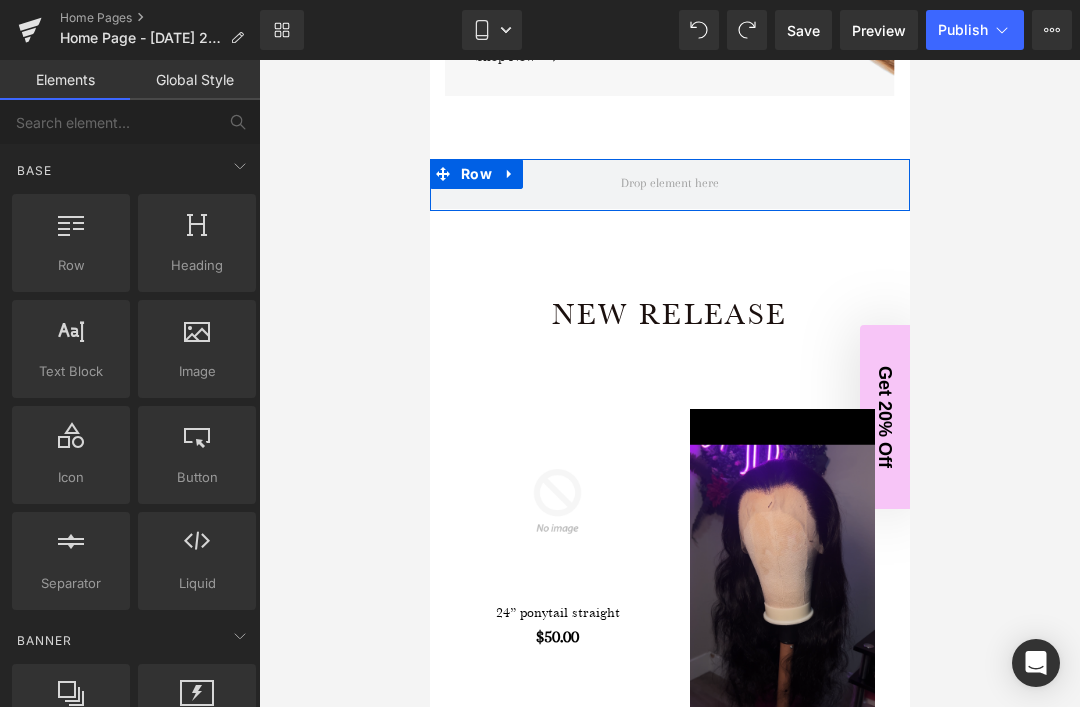 click on "New Release Heading         Row" at bounding box center (669, 285) 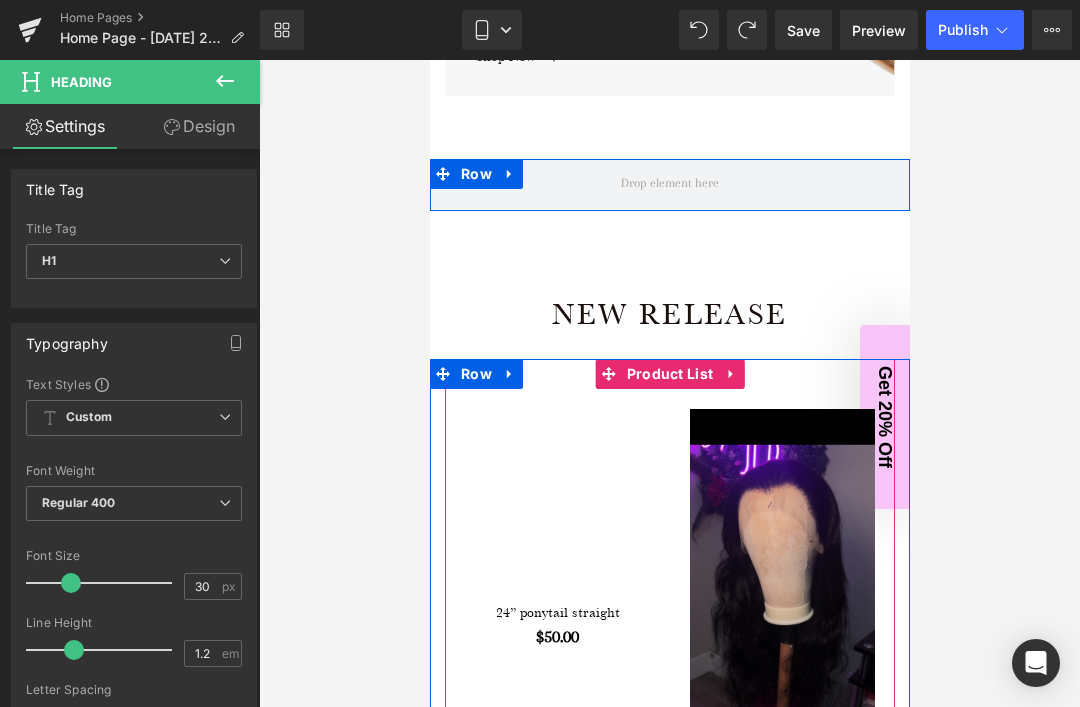click 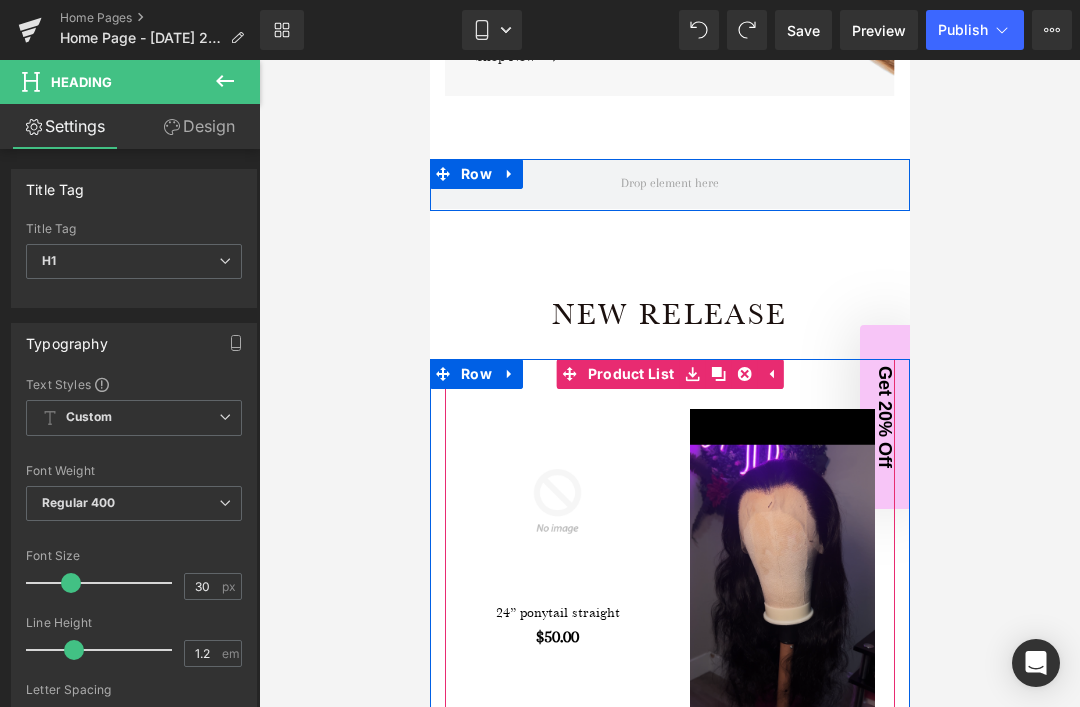 click 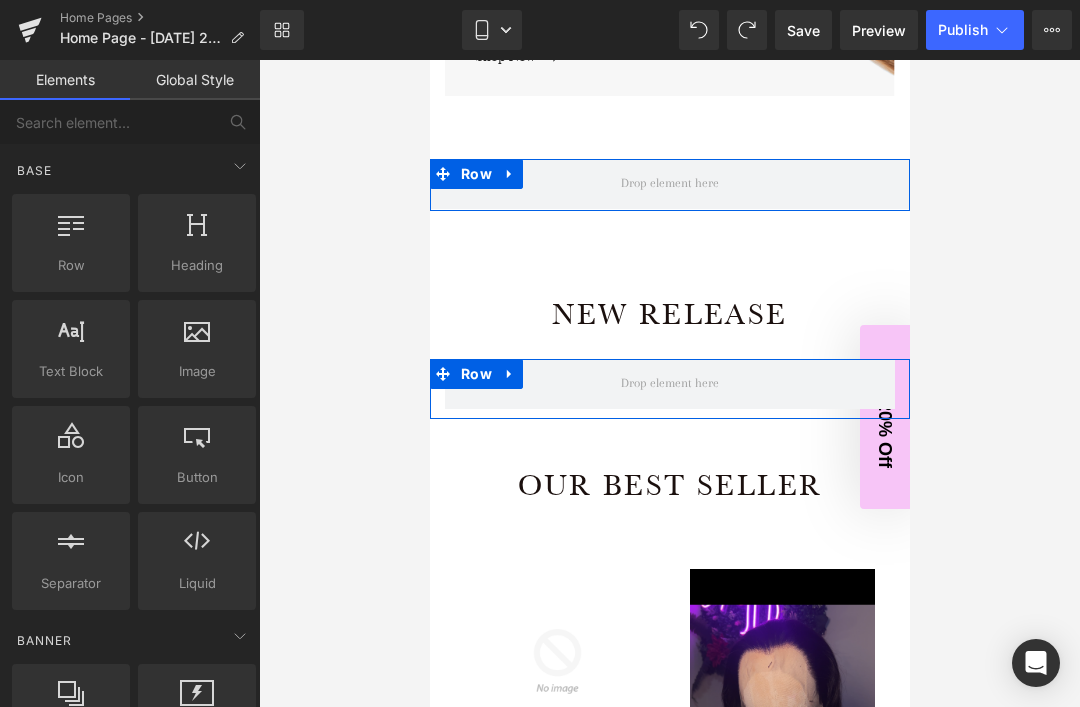 click 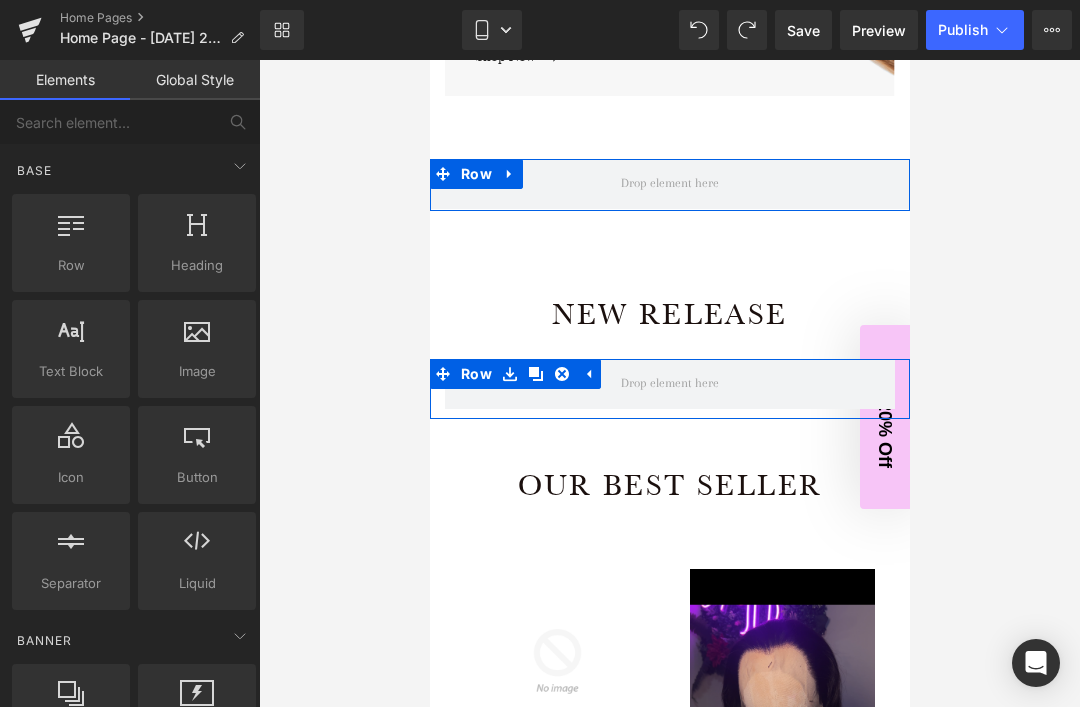 click 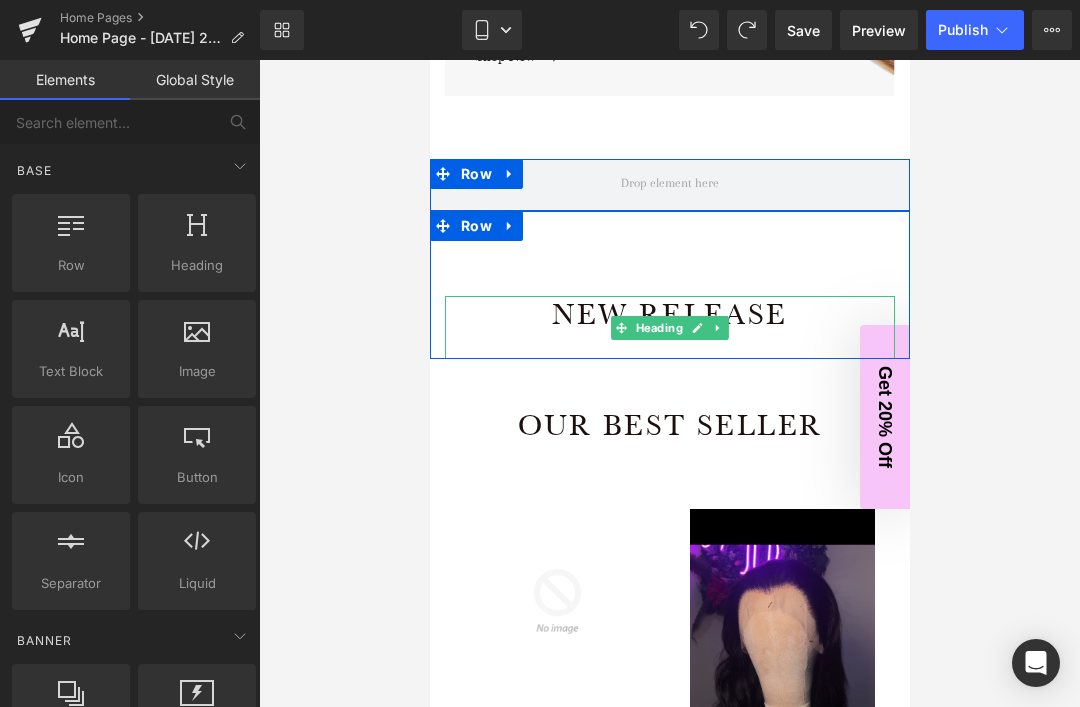 click 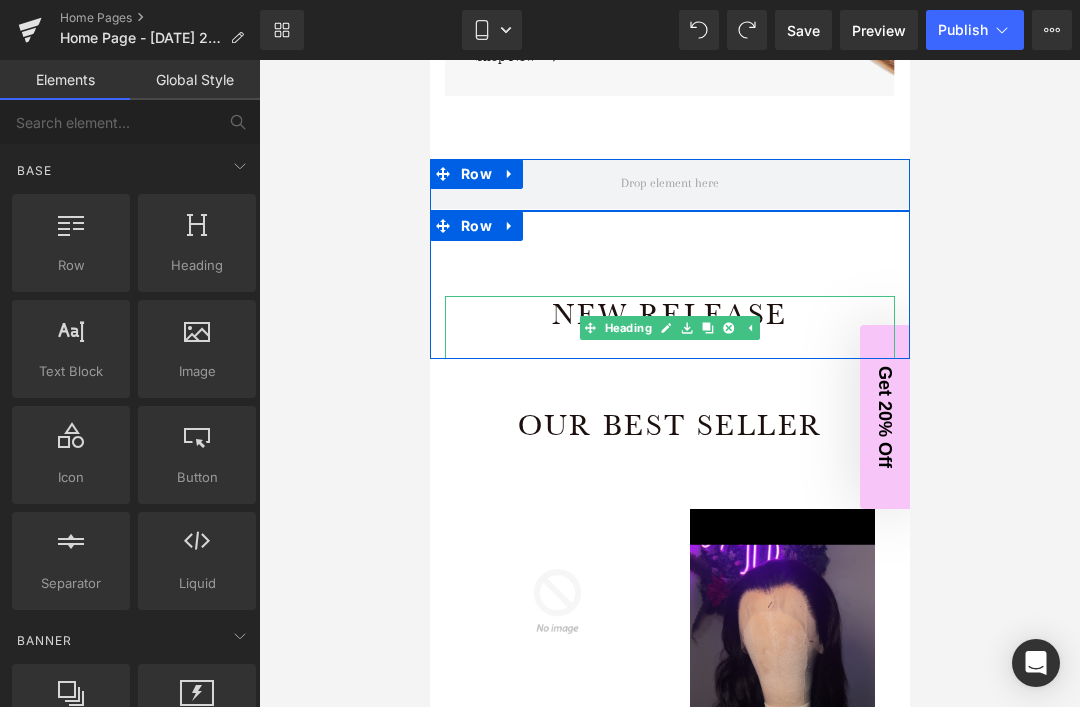 click 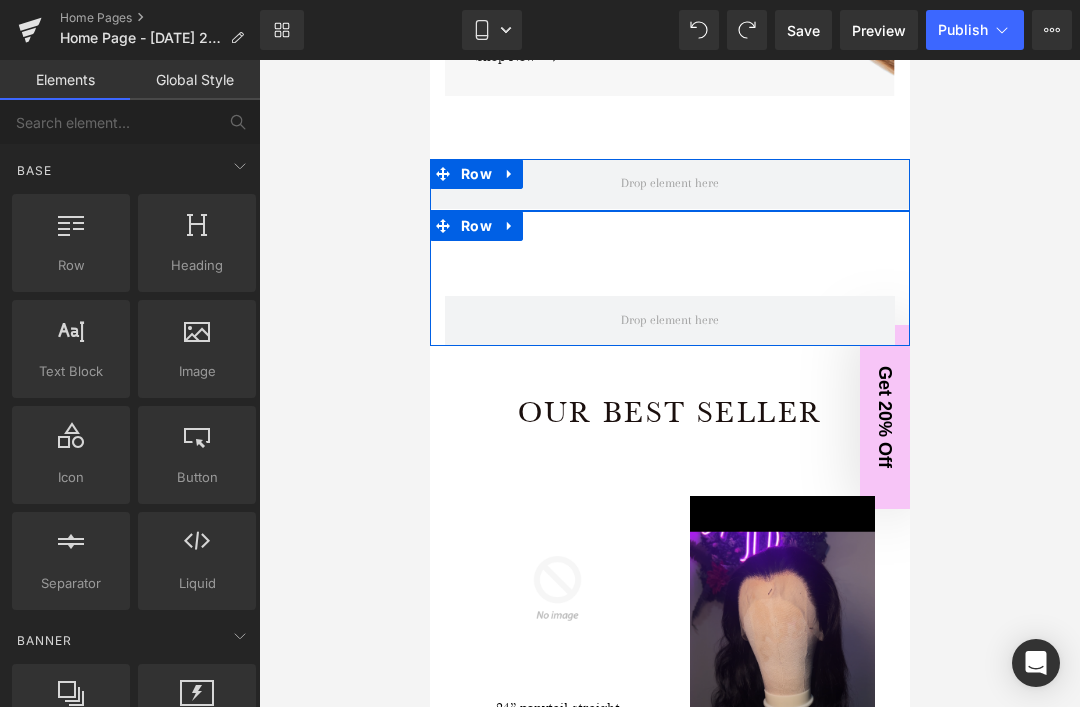 click 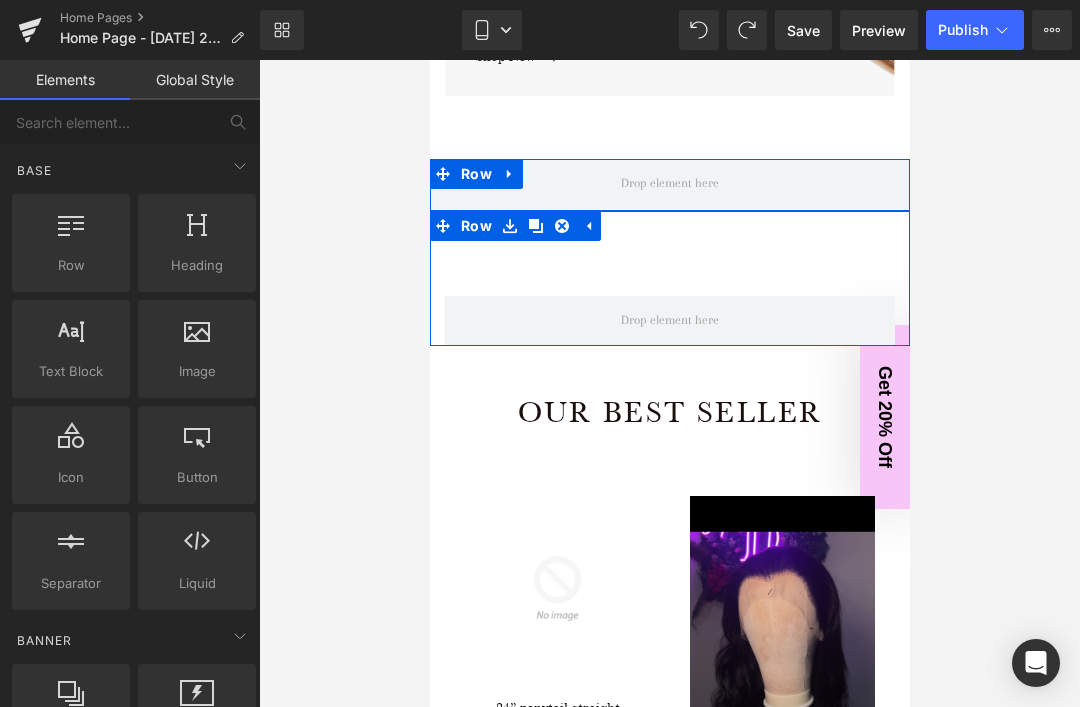 click 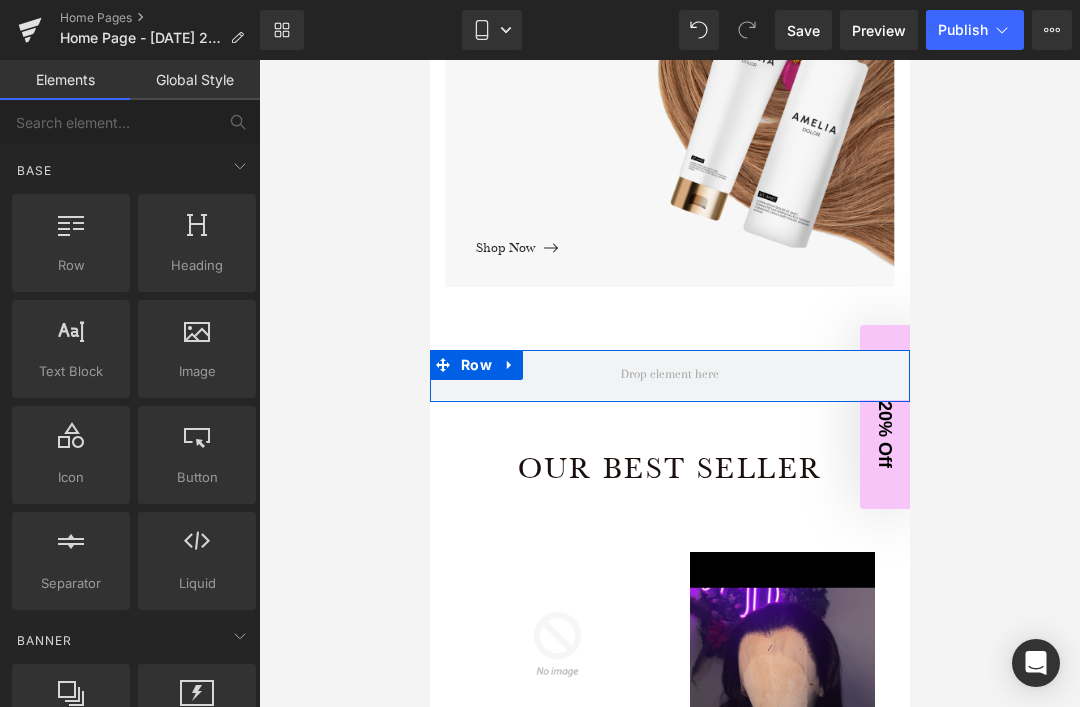 scroll, scrollTop: 2755, scrollLeft: 0, axis: vertical 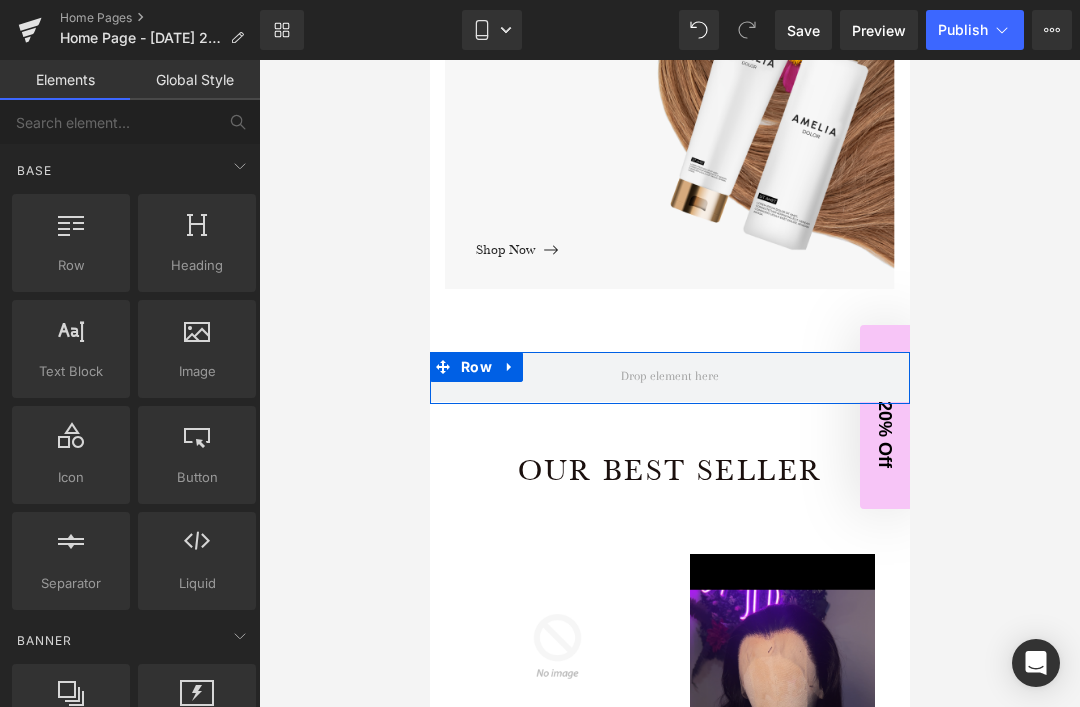 click at bounding box center (509, 367) 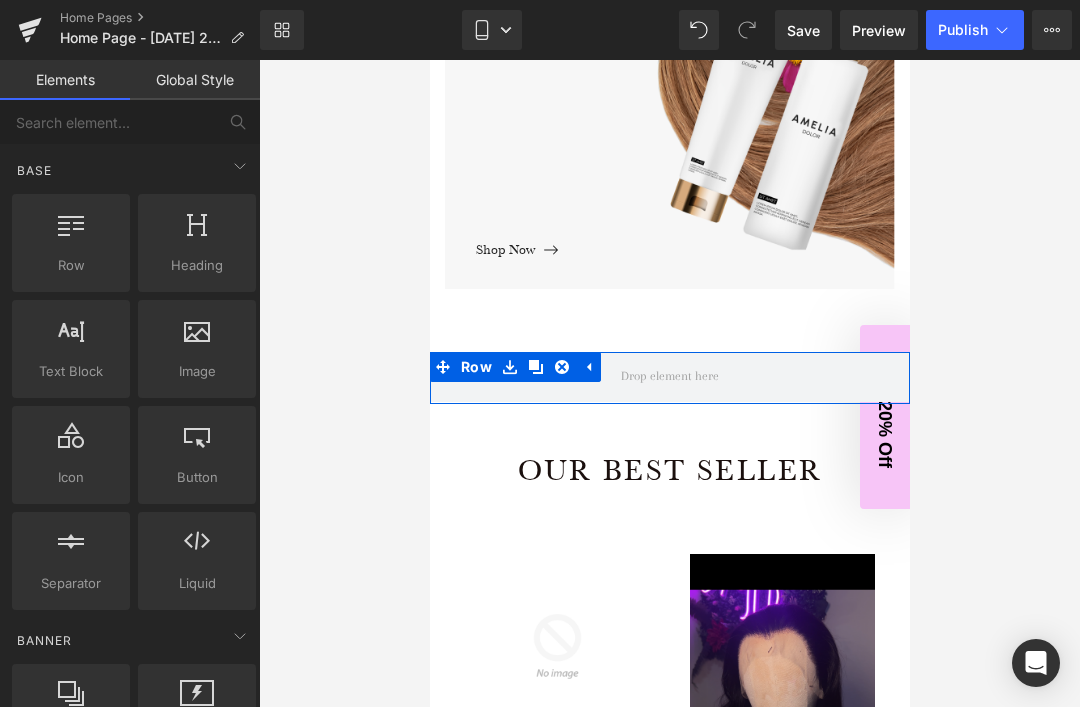 click 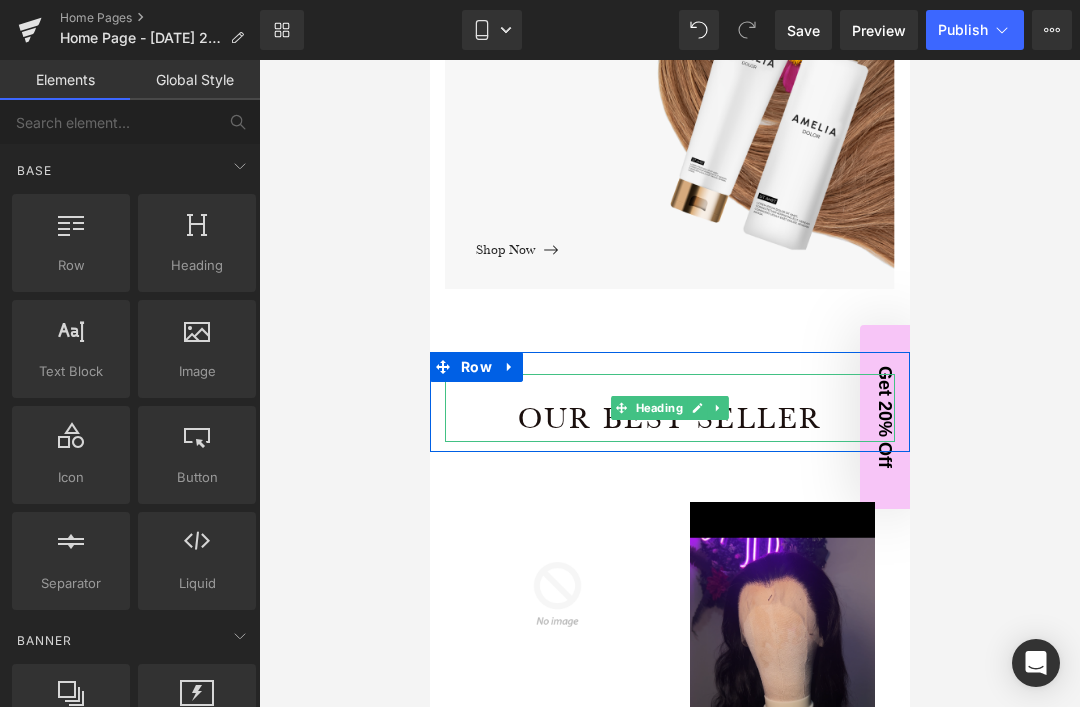 click on "Our best Seller" at bounding box center (669, 418) 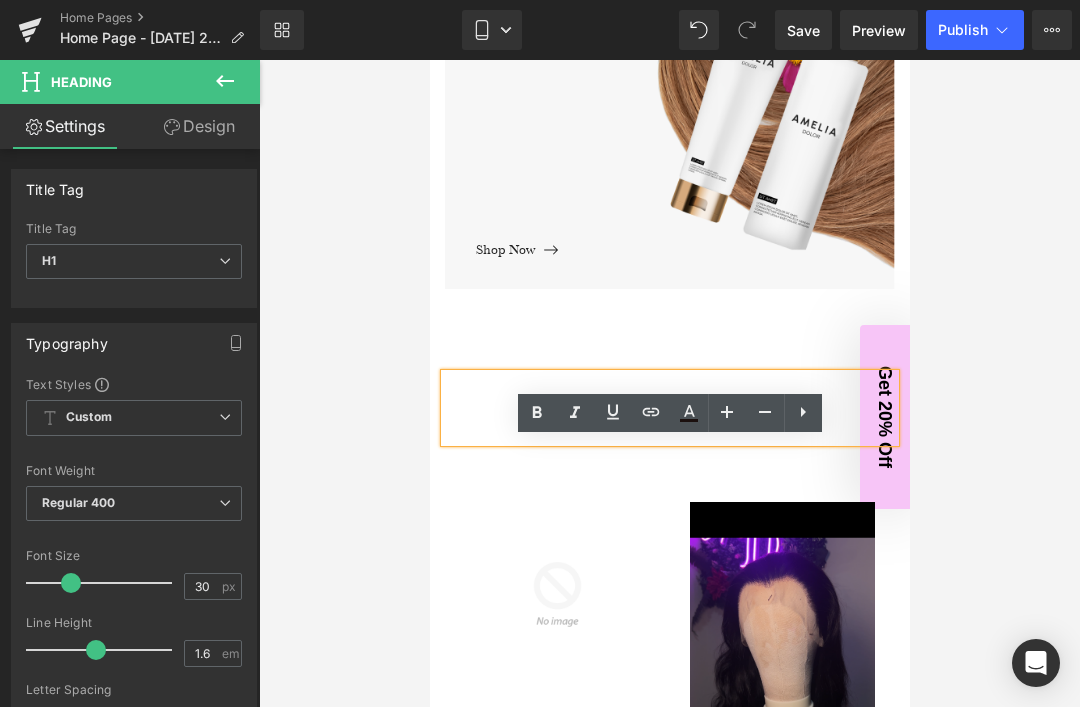 click on "Our best Seller" at bounding box center [669, 418] 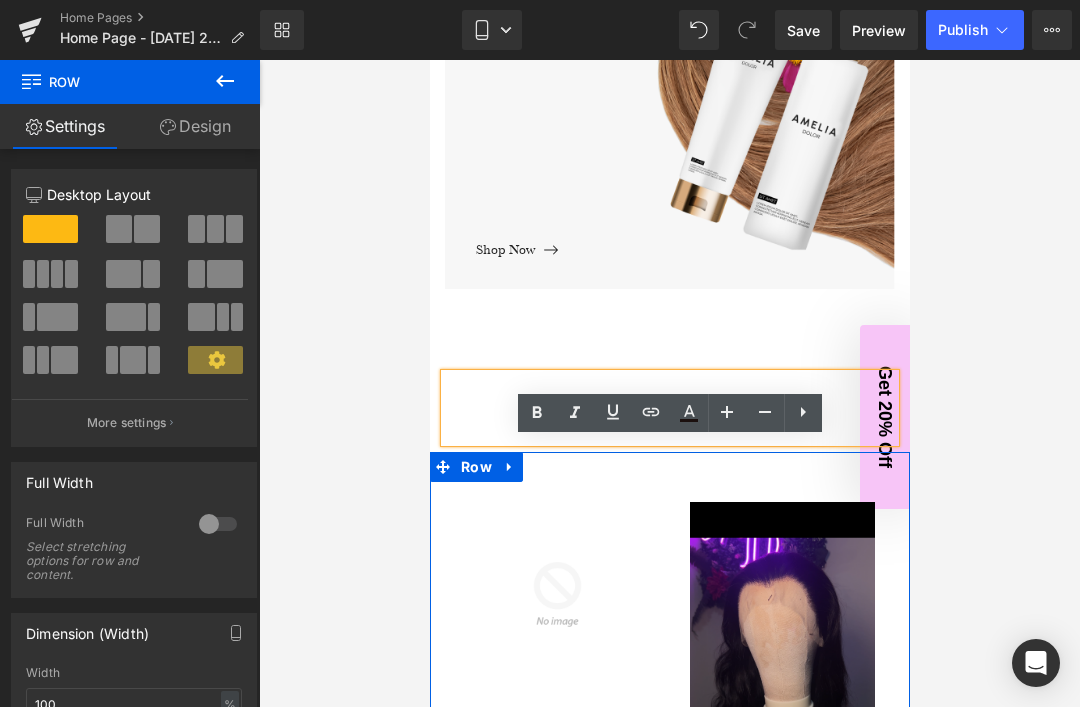 click 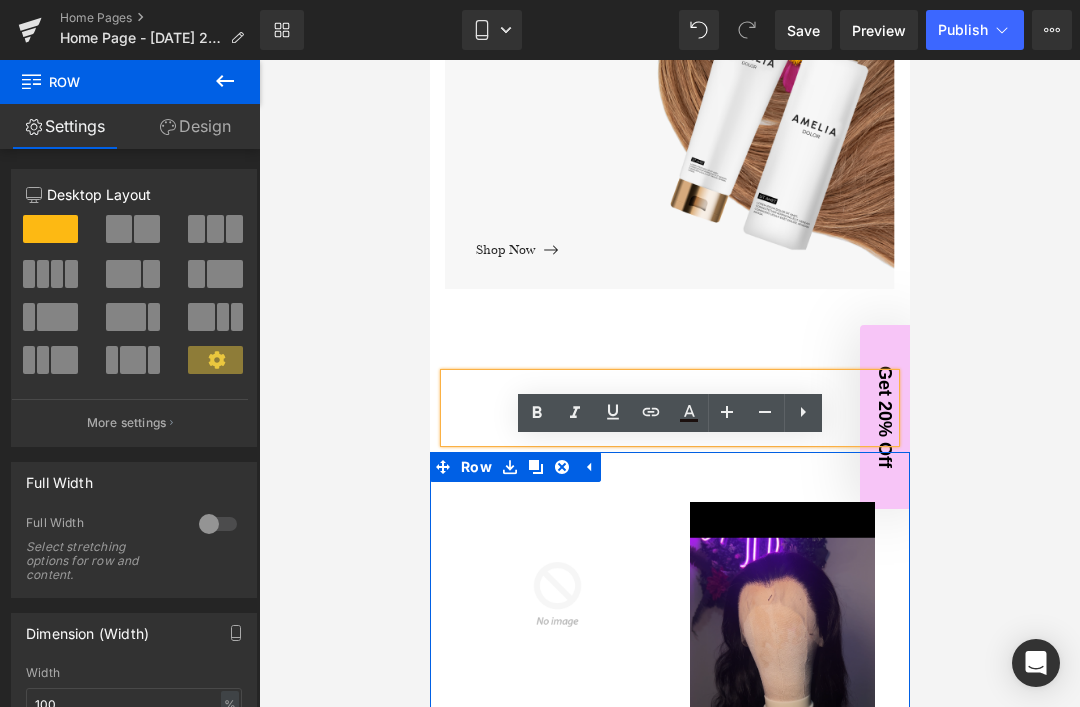 click 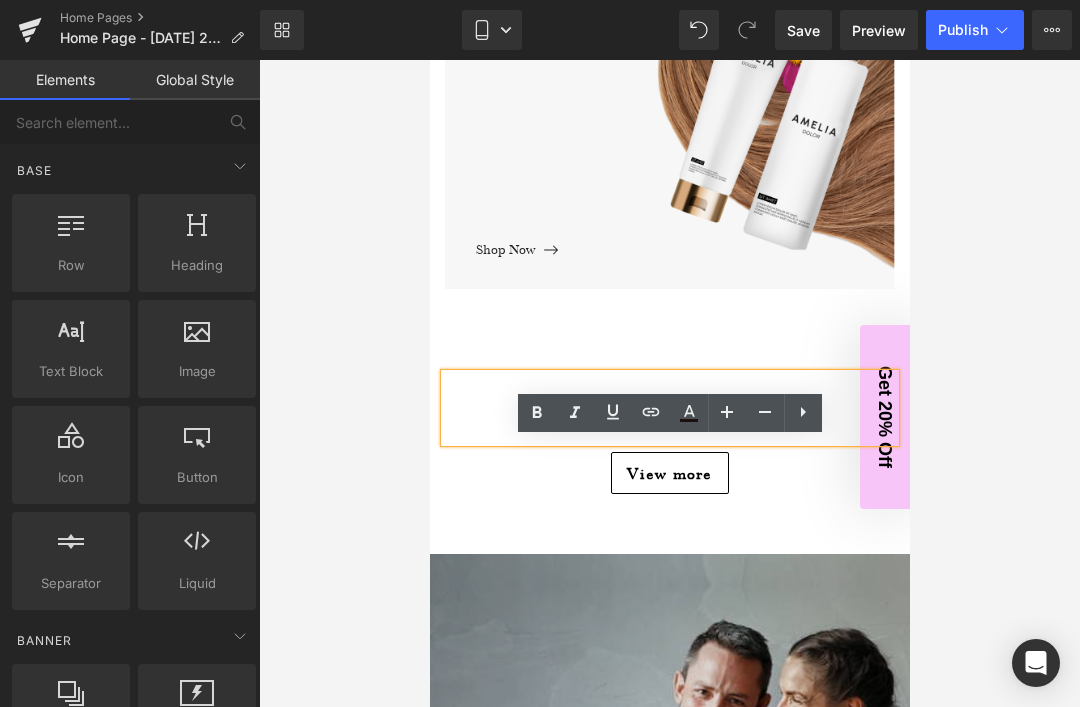 click on "Our best Seller" at bounding box center (669, 408) 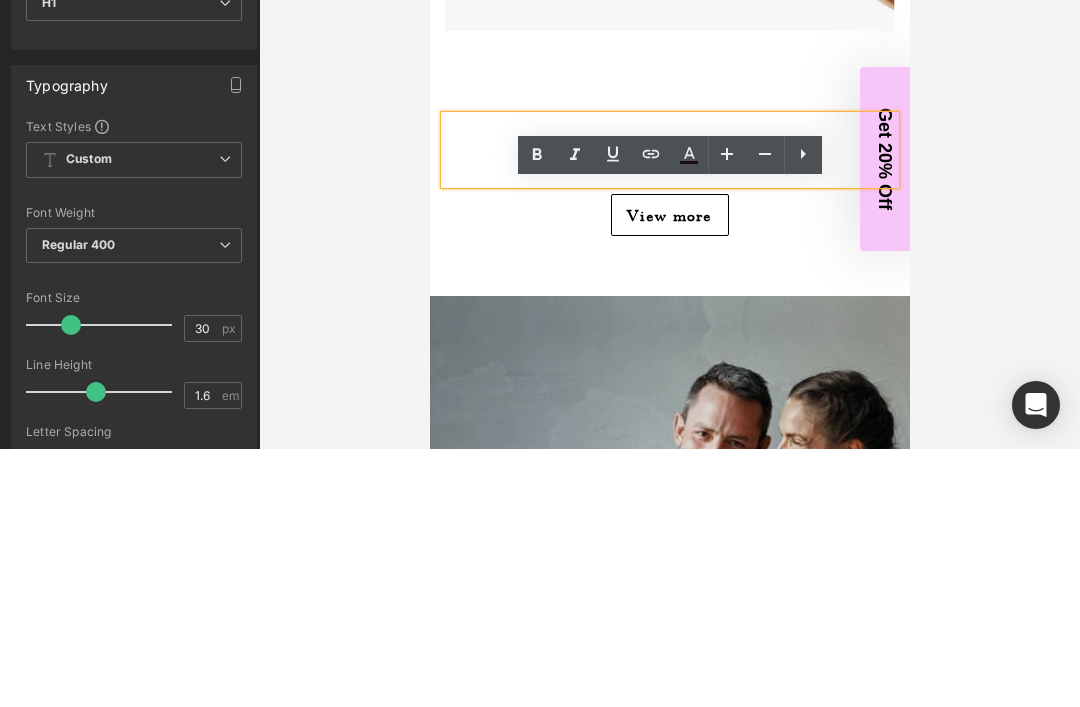 click on "View more" at bounding box center (669, 215) 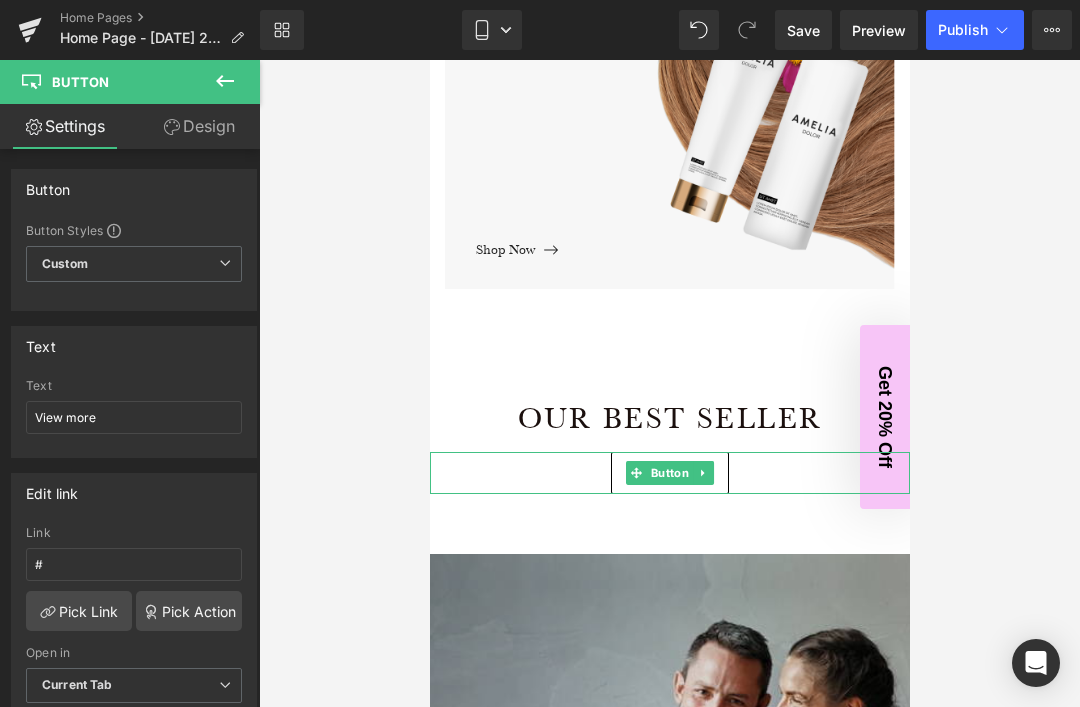 click at bounding box center [702, 473] 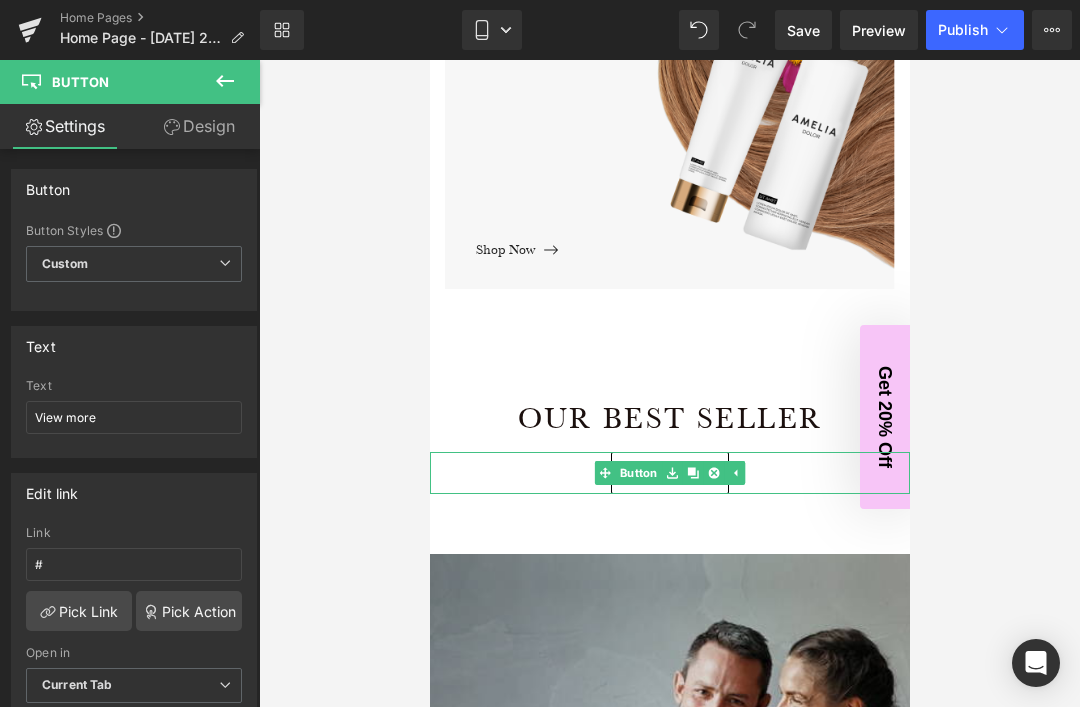 click 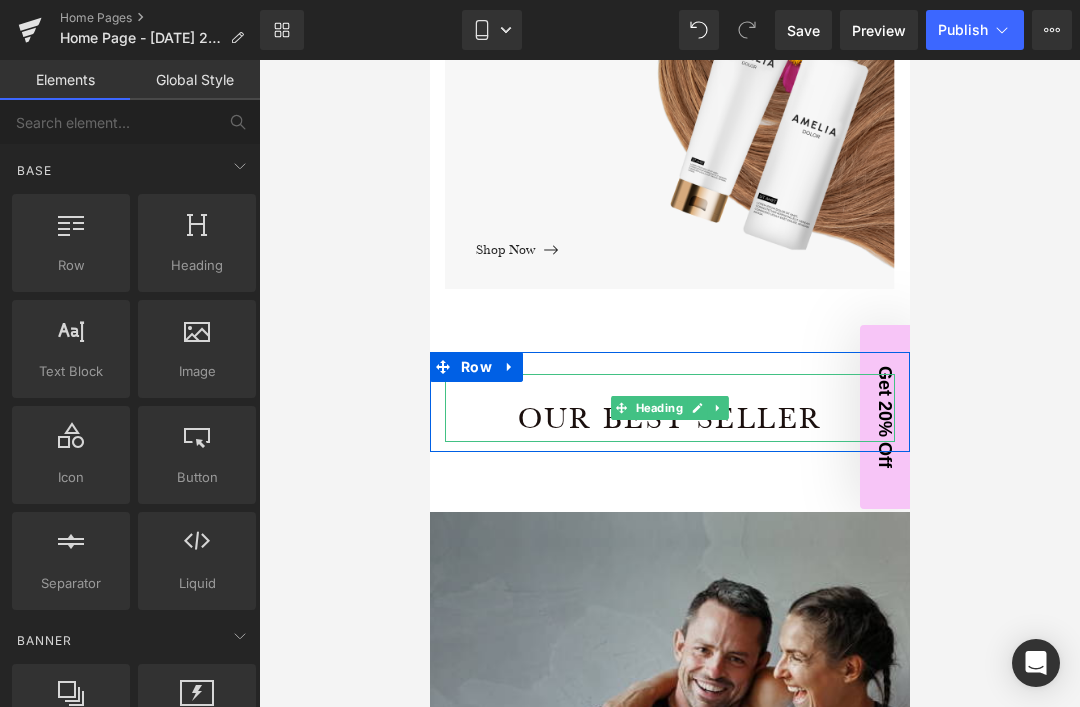 click on "Skincare
Text Block         Shop Now Button
Hero Banner
Body Care
Text Block         Shop Now Button
Hero Banner
Hair Care
Text Block         Shop Now Button
Hero Banner         Row         Row" at bounding box center [669, -293] 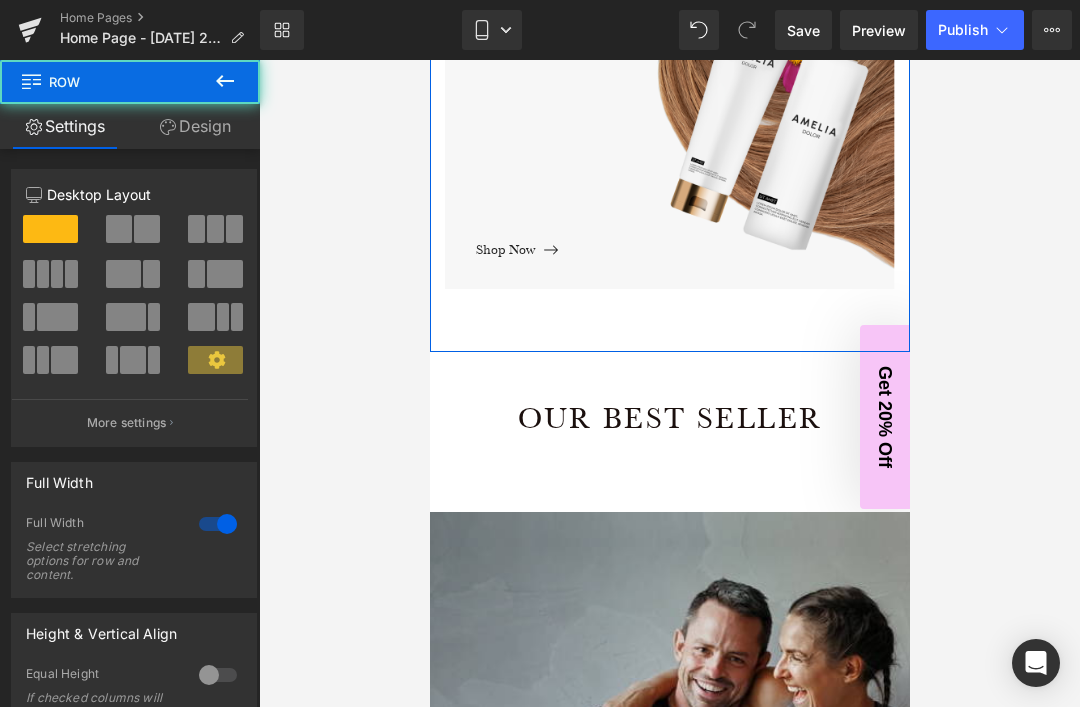 click at bounding box center (429, 60) 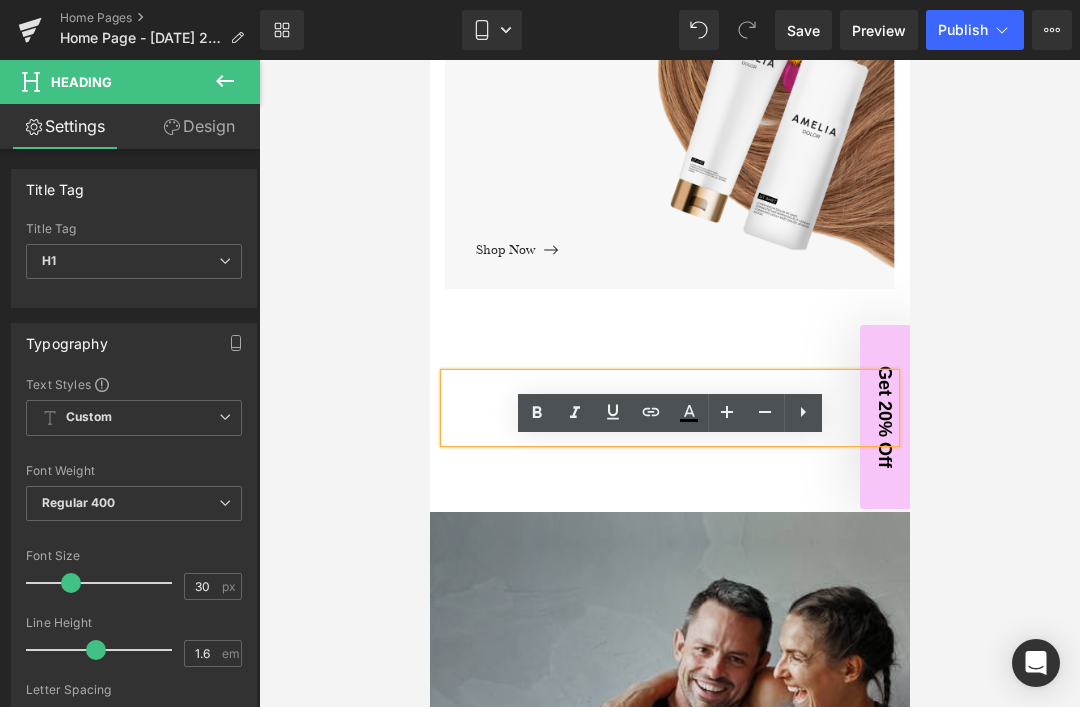 click on "Our best Seller" at bounding box center (669, 408) 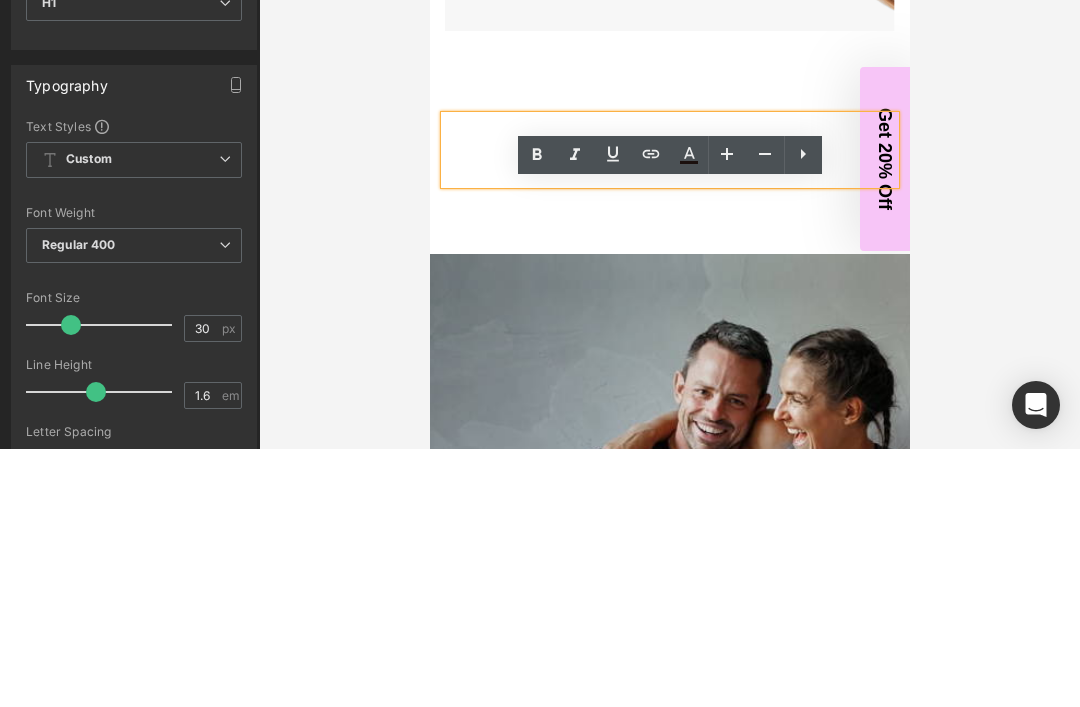 click at bounding box center [669, 636] 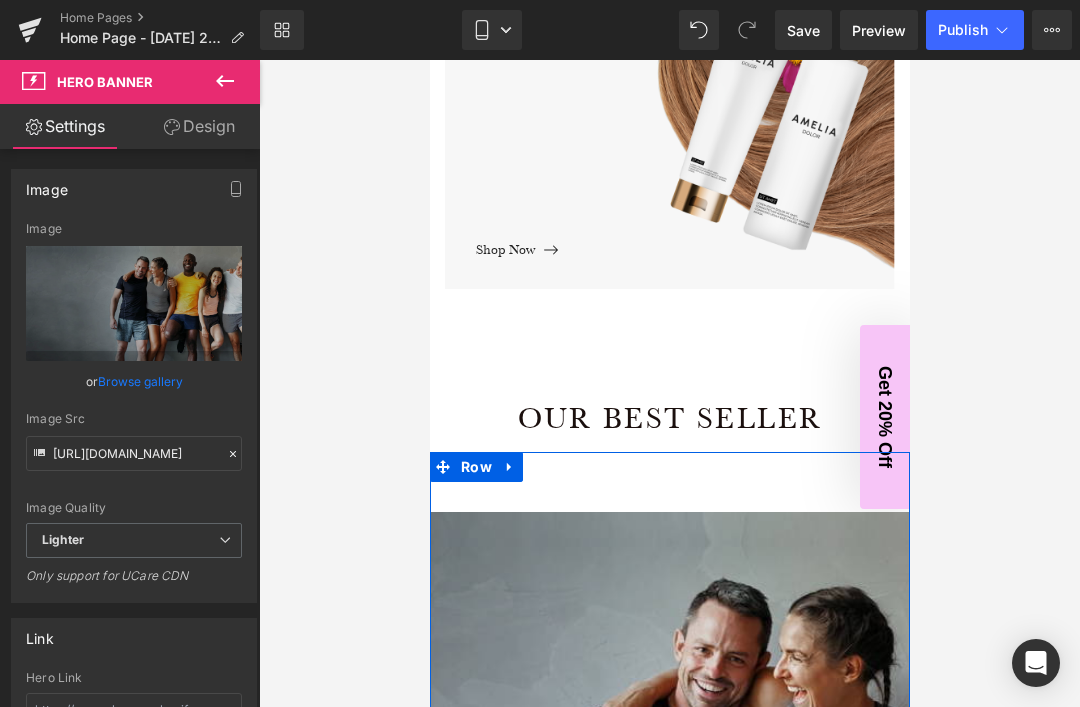 click 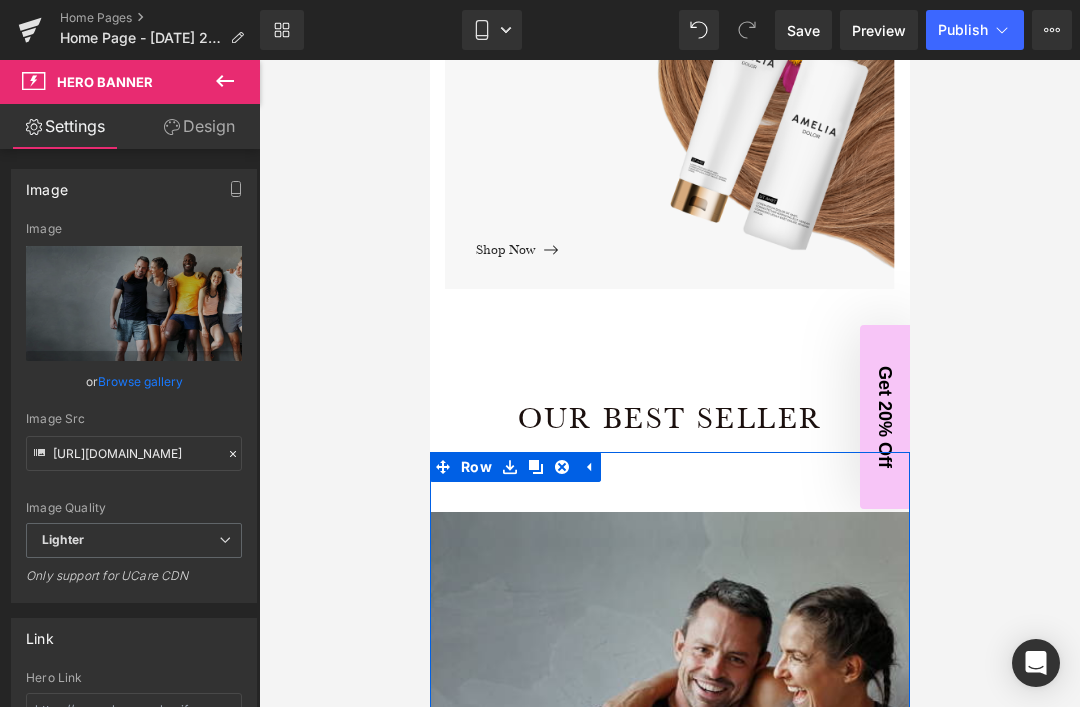 click 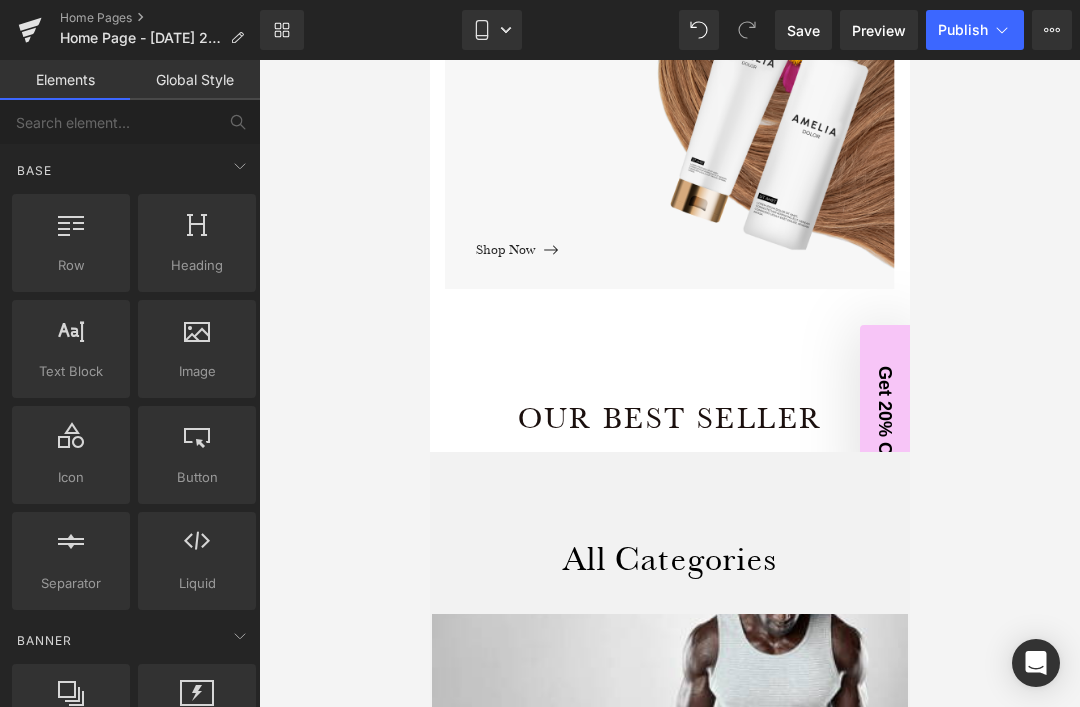 click on "Our best Seller Heading         Row" at bounding box center (669, 402) 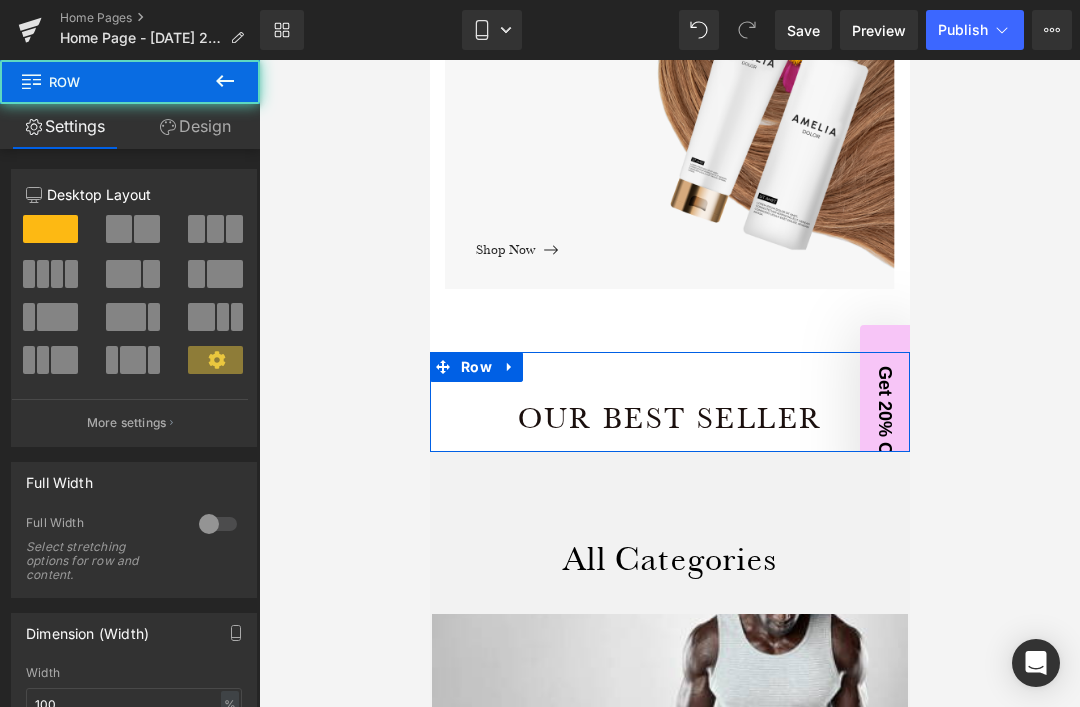 click 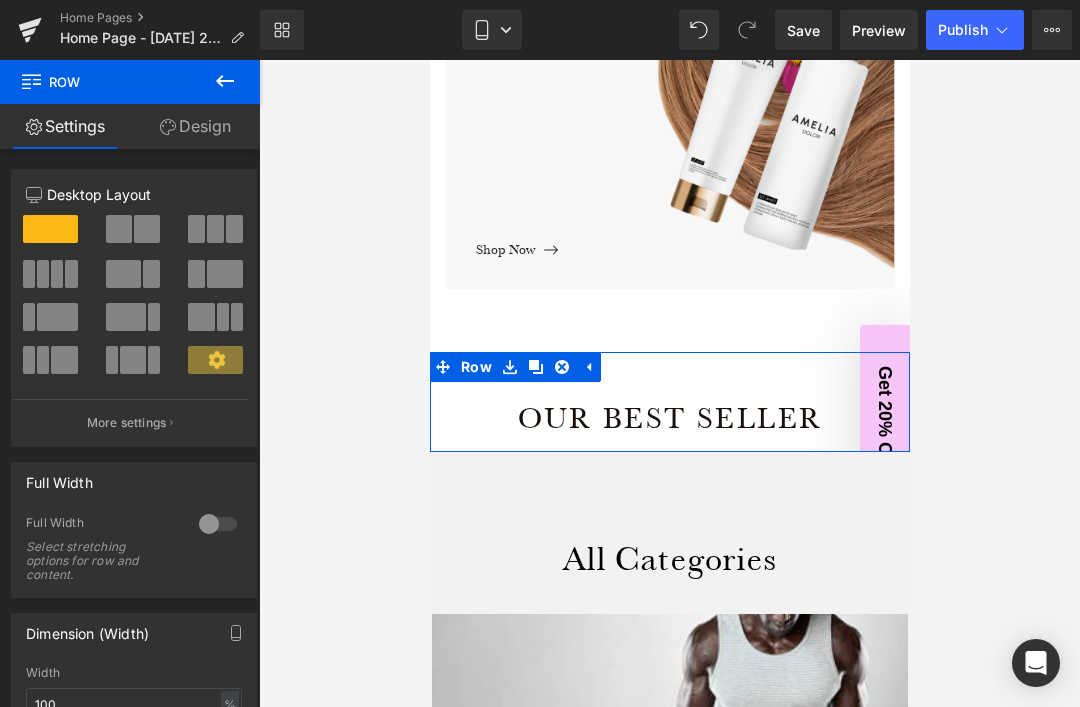 click 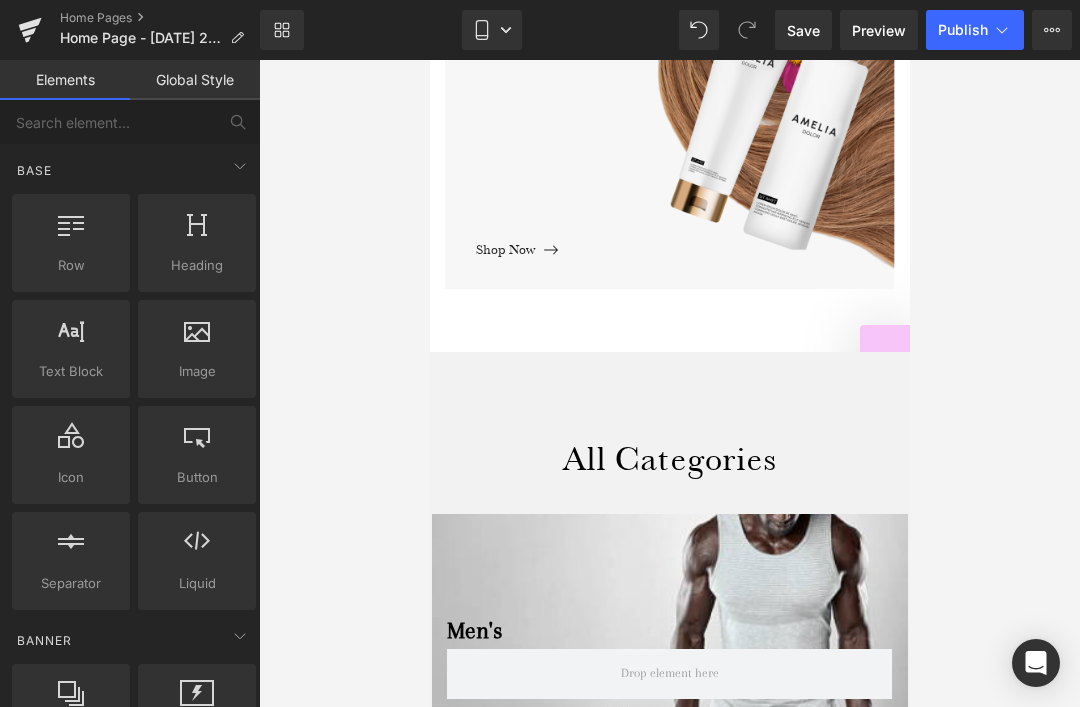 click at bounding box center (429, 60) 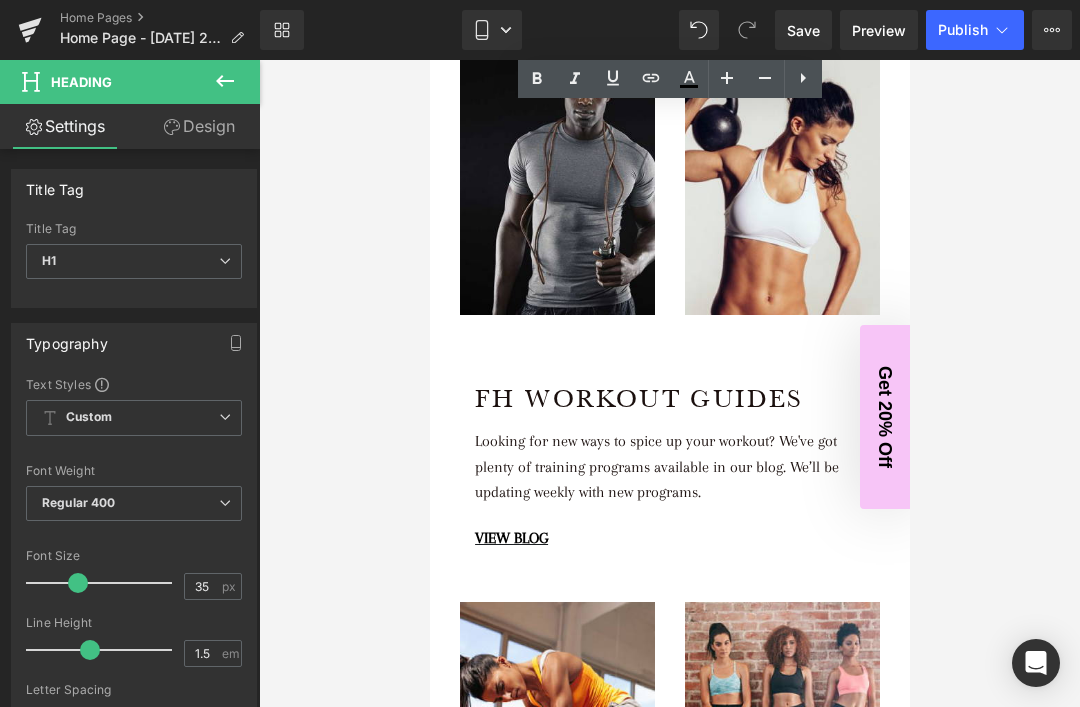 scroll, scrollTop: 4391, scrollLeft: 0, axis: vertical 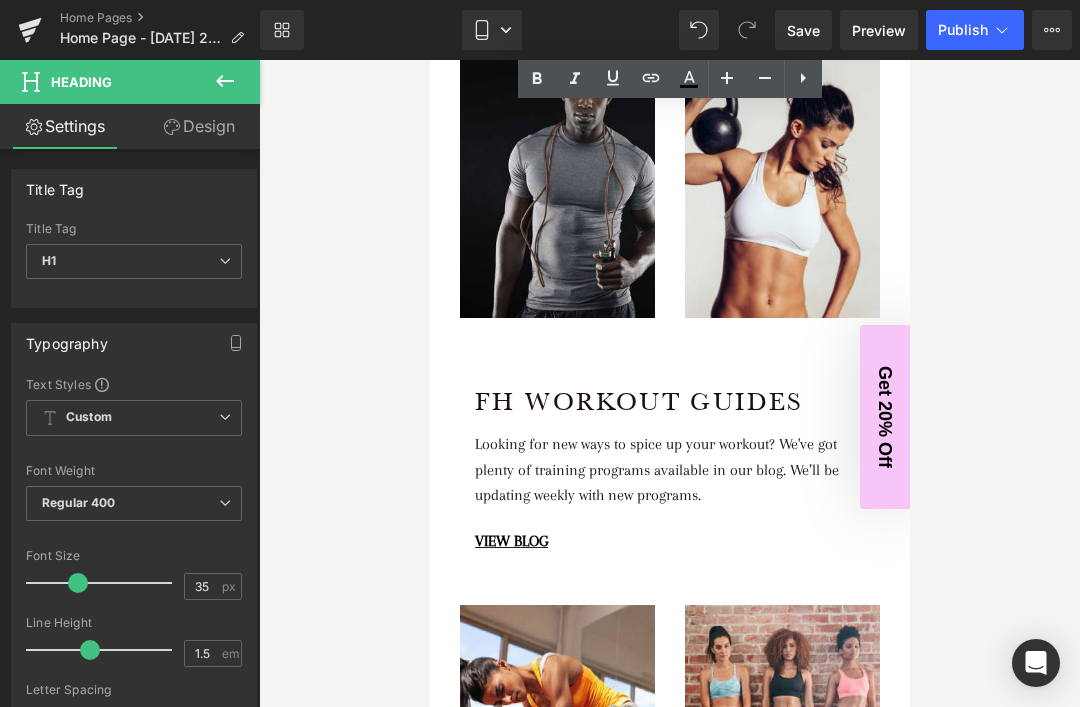 click at bounding box center [429, 60] 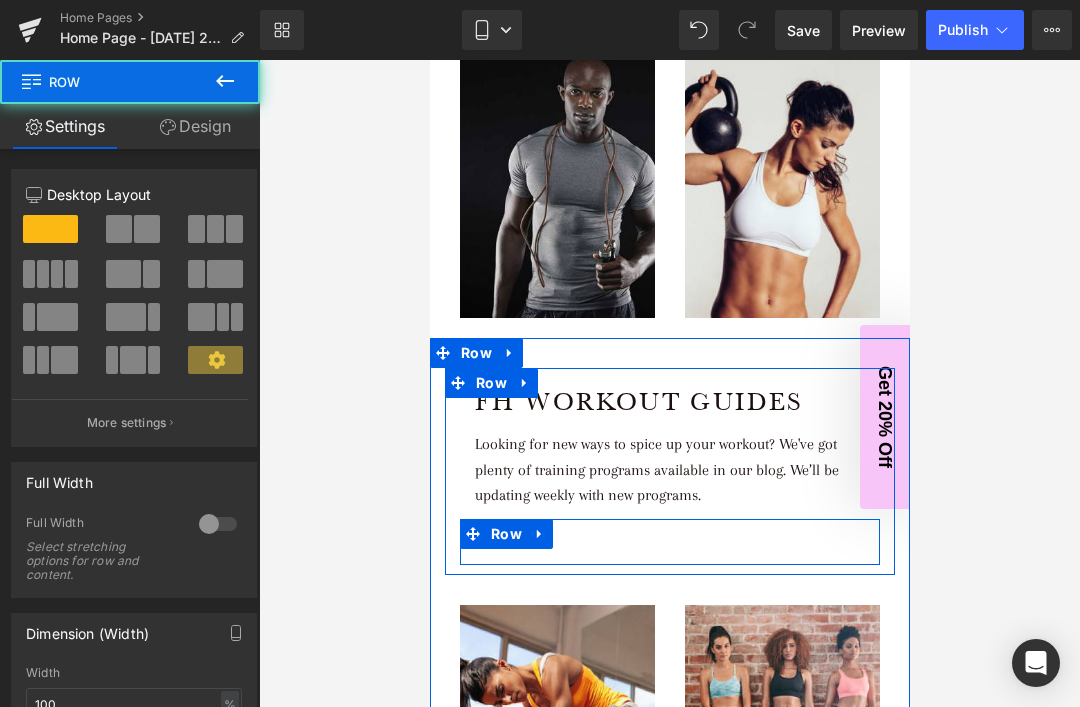 click 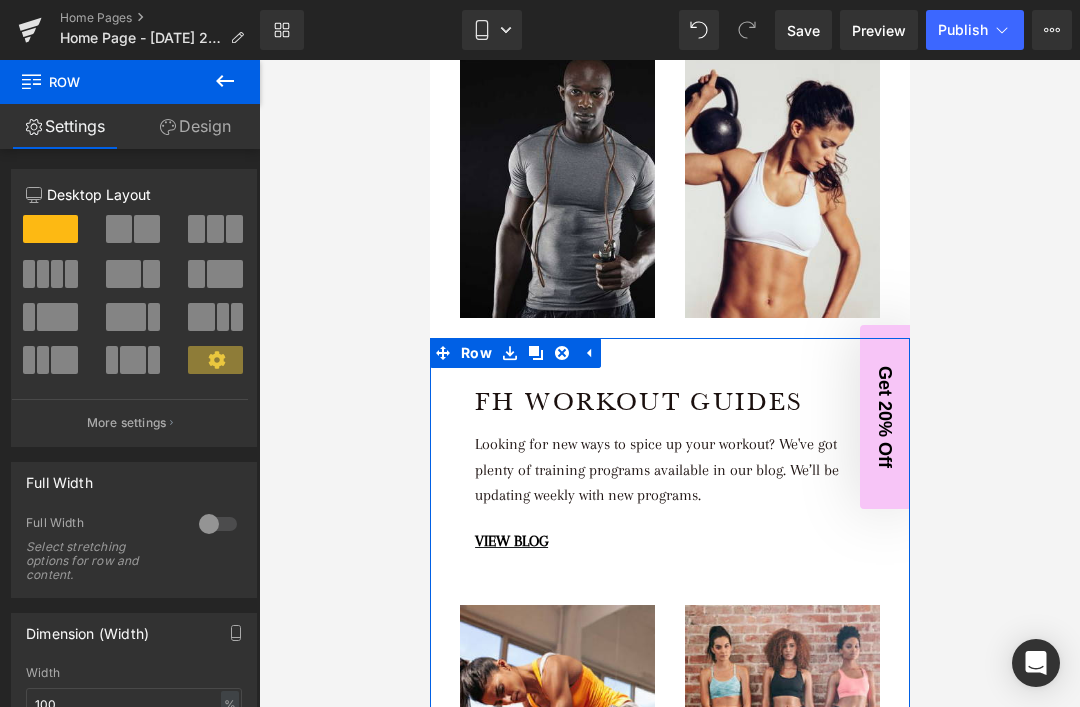 click 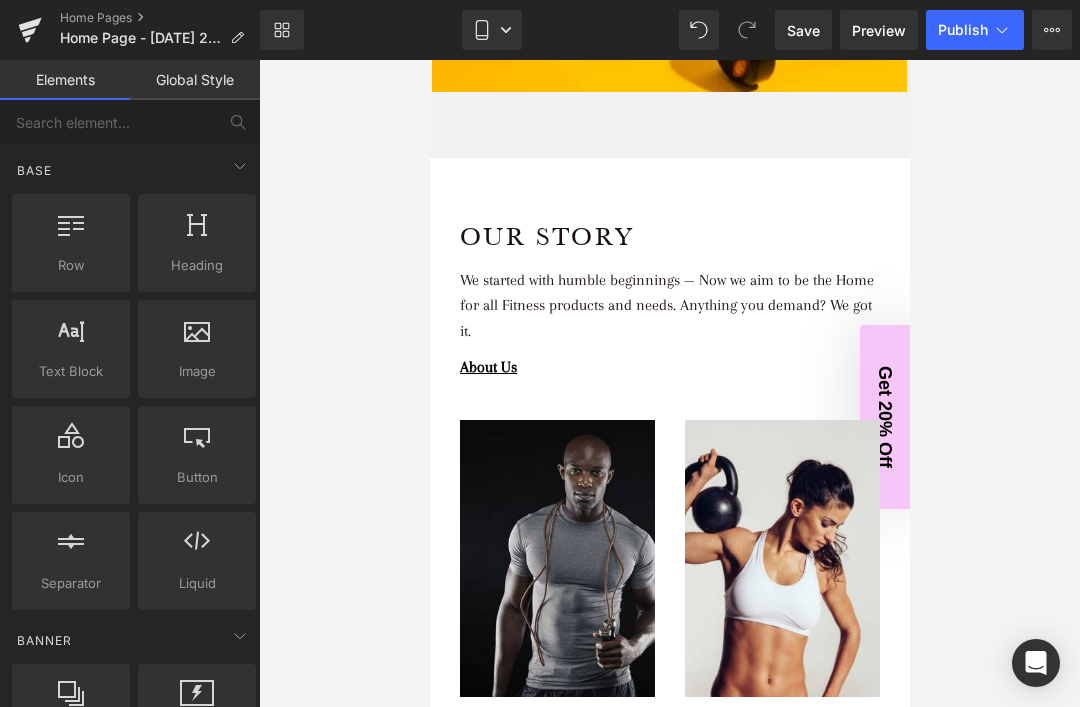 scroll, scrollTop: 4000, scrollLeft: 0, axis: vertical 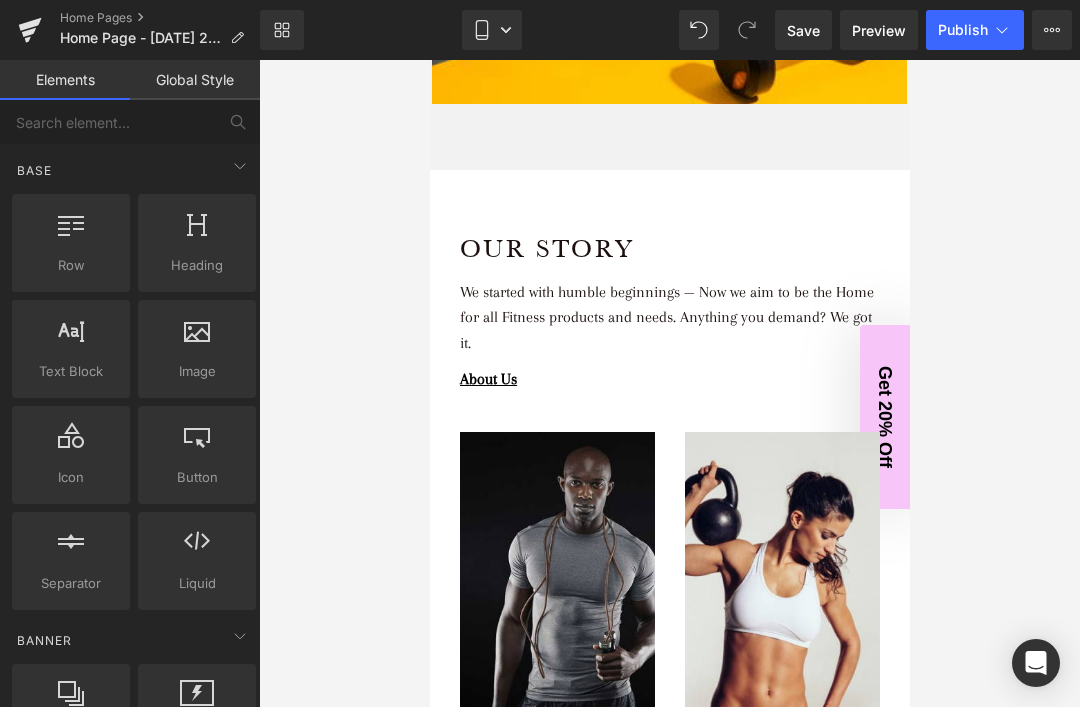 click on "Row" at bounding box center (475, 185) 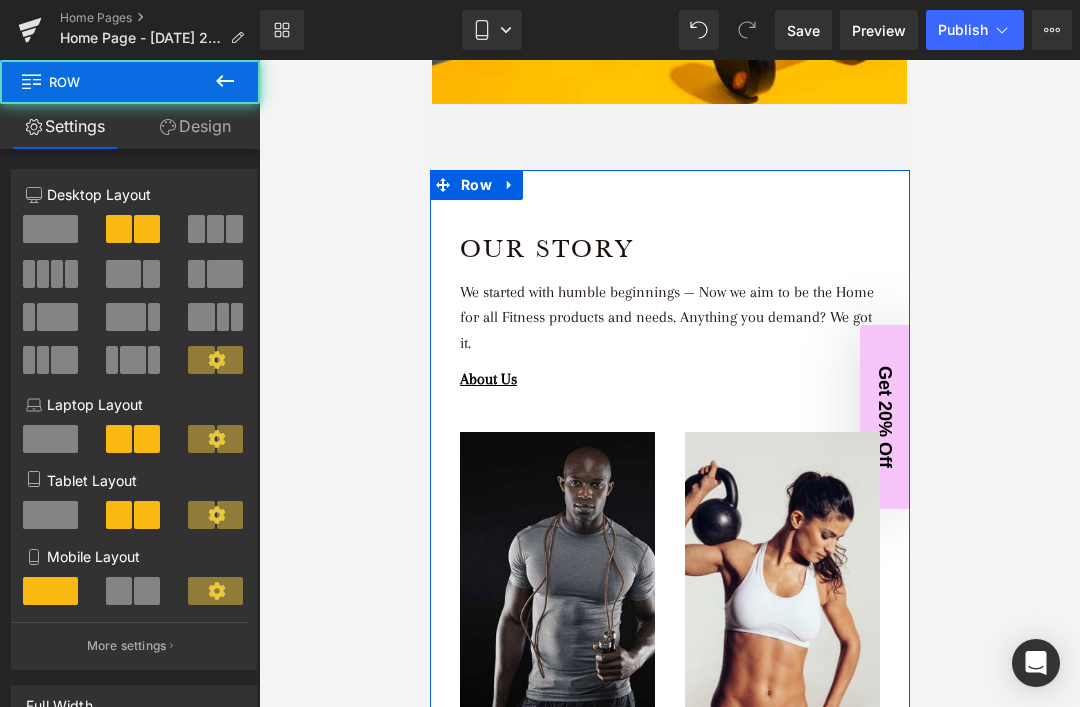 click 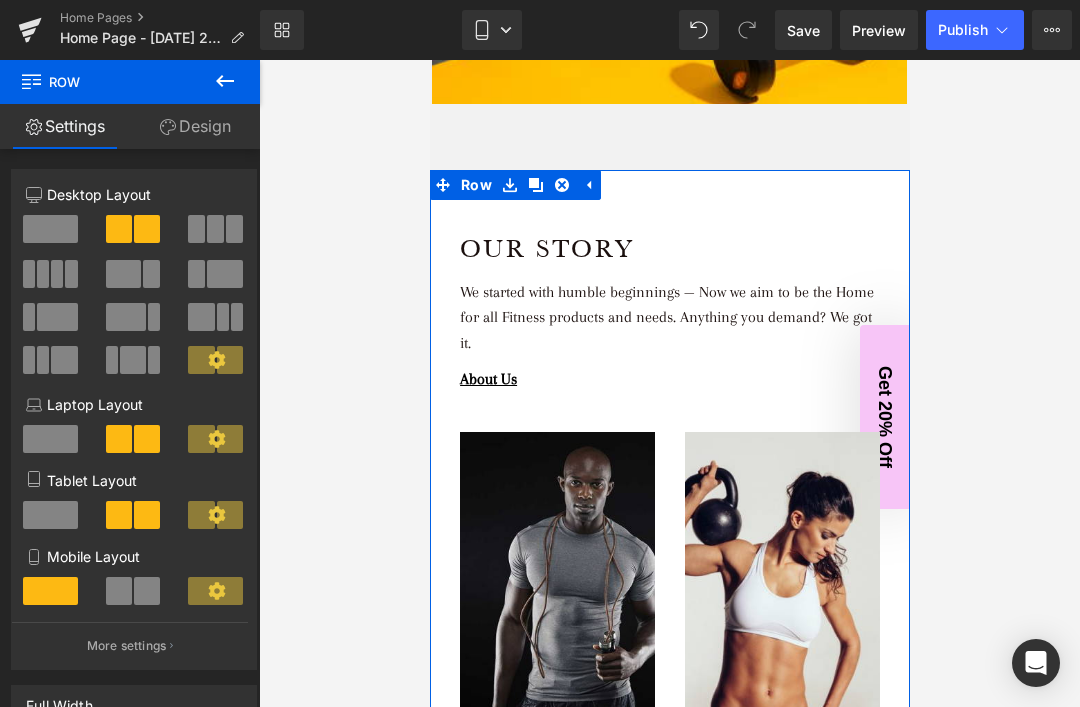 click 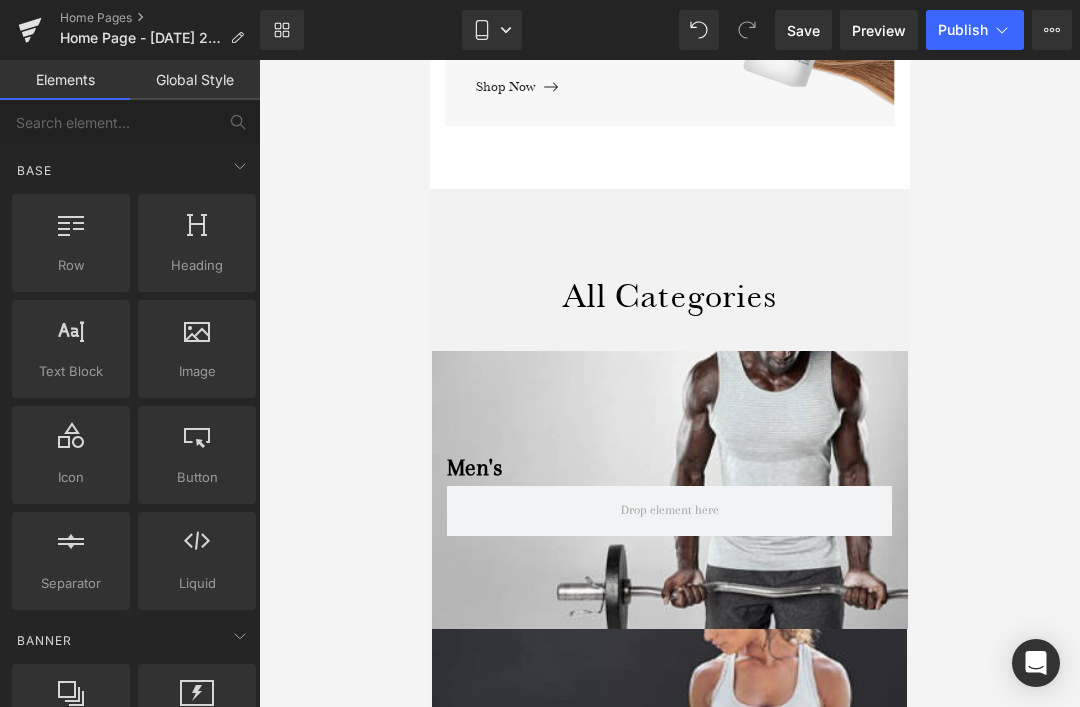 scroll, scrollTop: 2900, scrollLeft: 0, axis: vertical 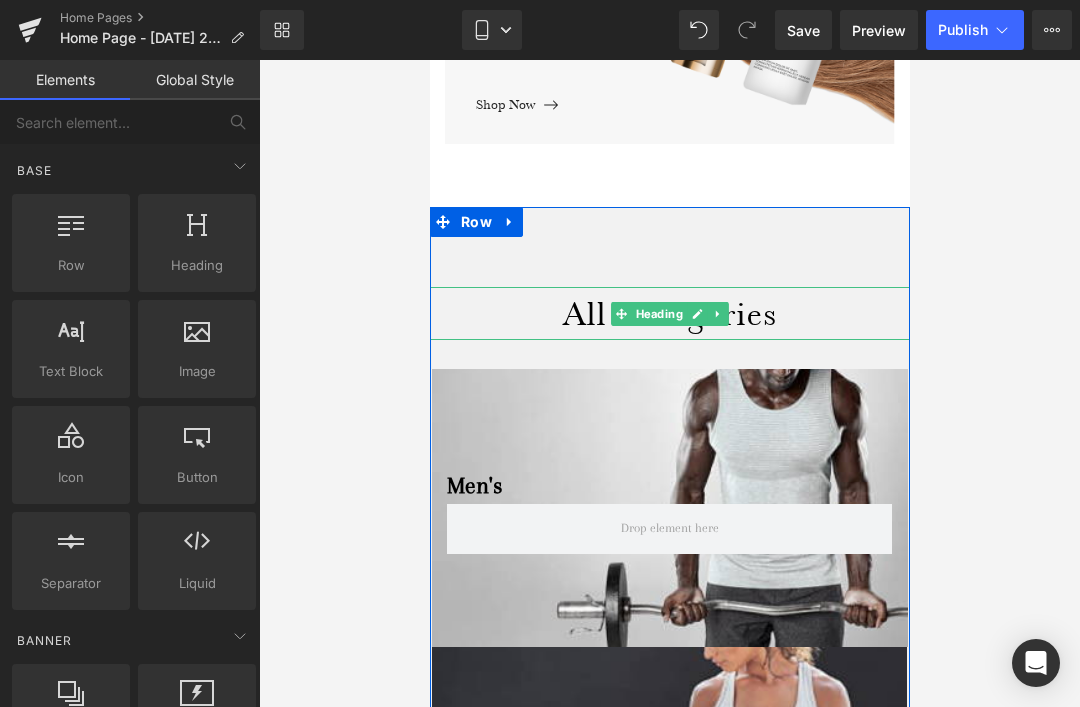 click on "All Categories" at bounding box center (669, 313) 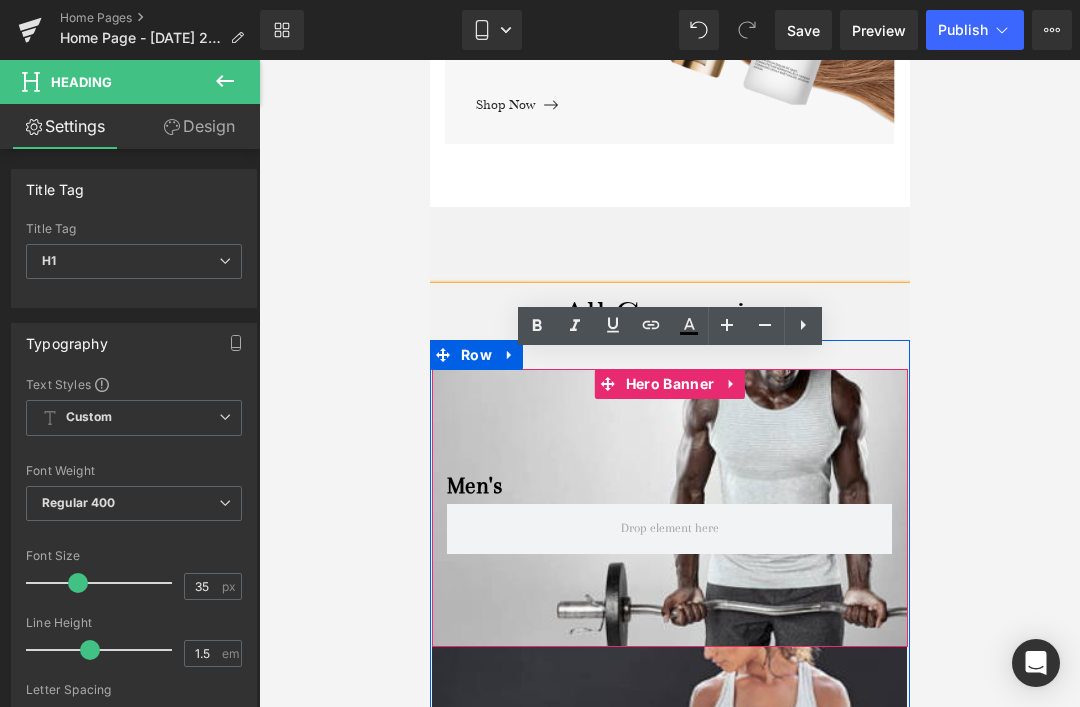 click at bounding box center [669, 508] 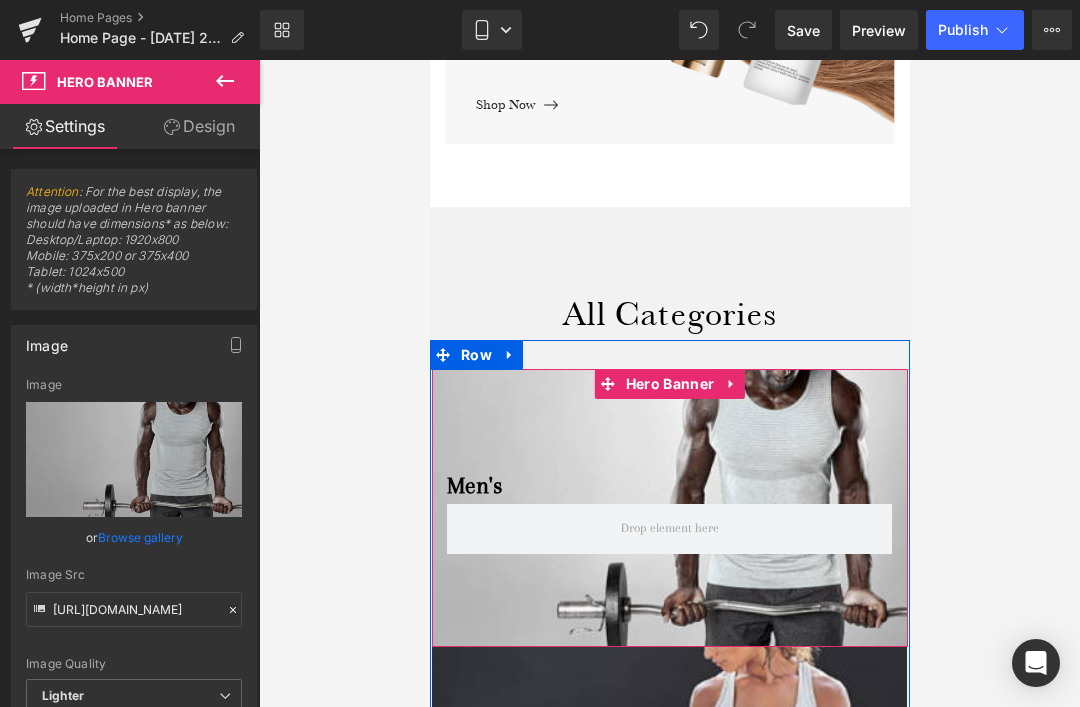 click 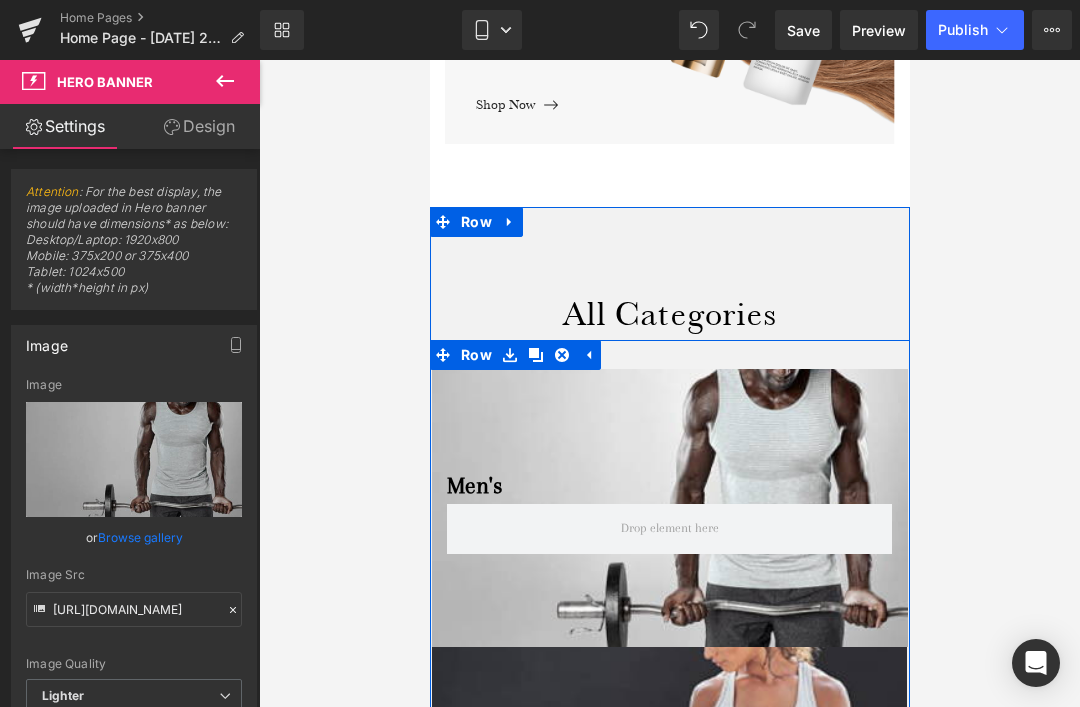 click at bounding box center [561, 355] 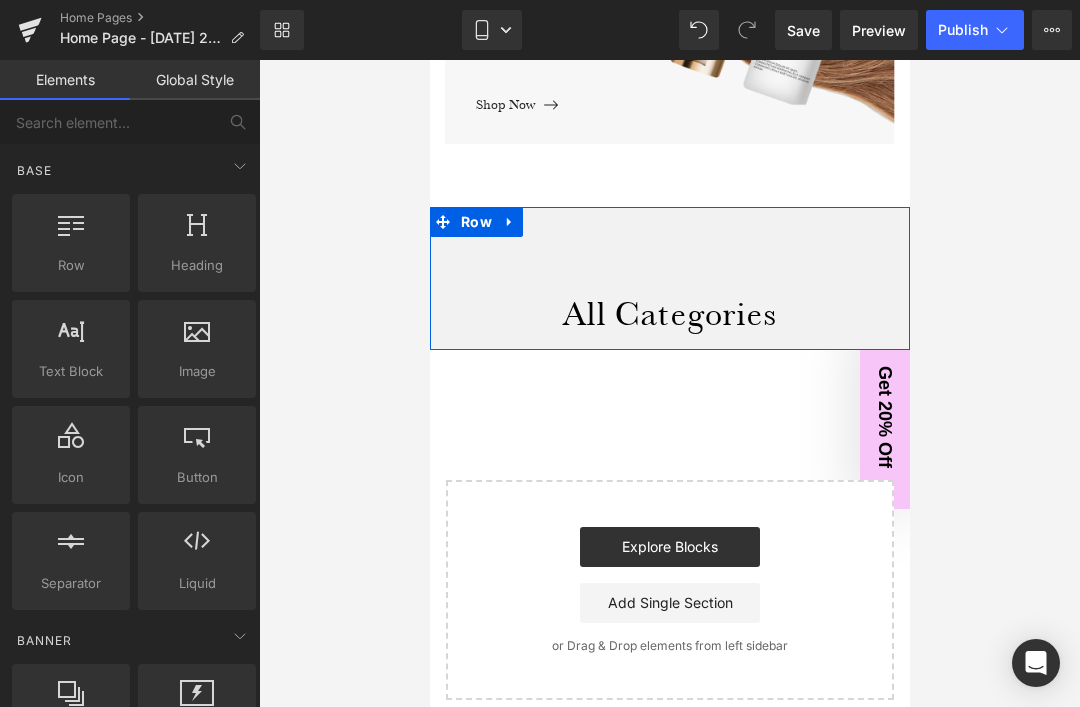 click 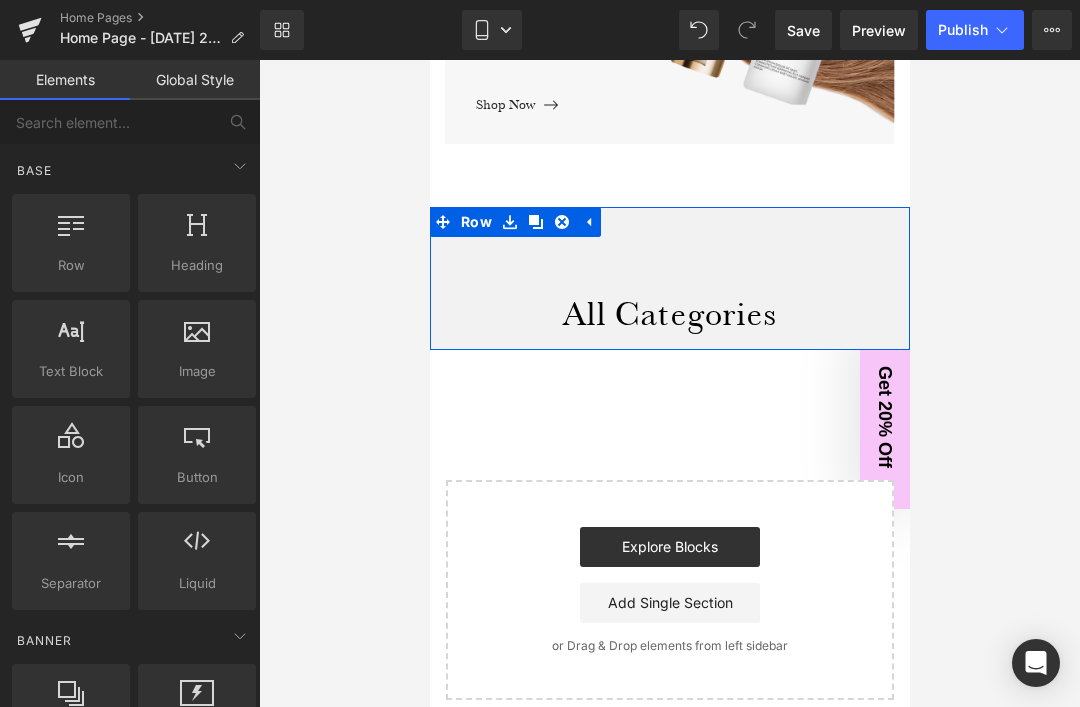 click 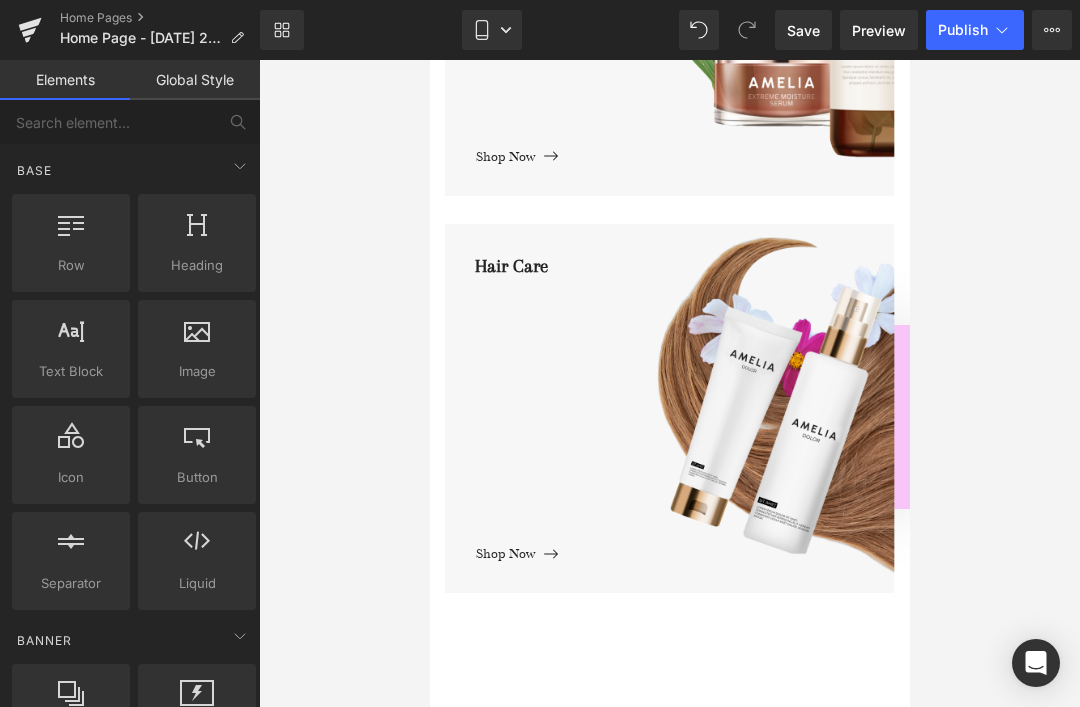 scroll, scrollTop: 2435, scrollLeft: 0, axis: vertical 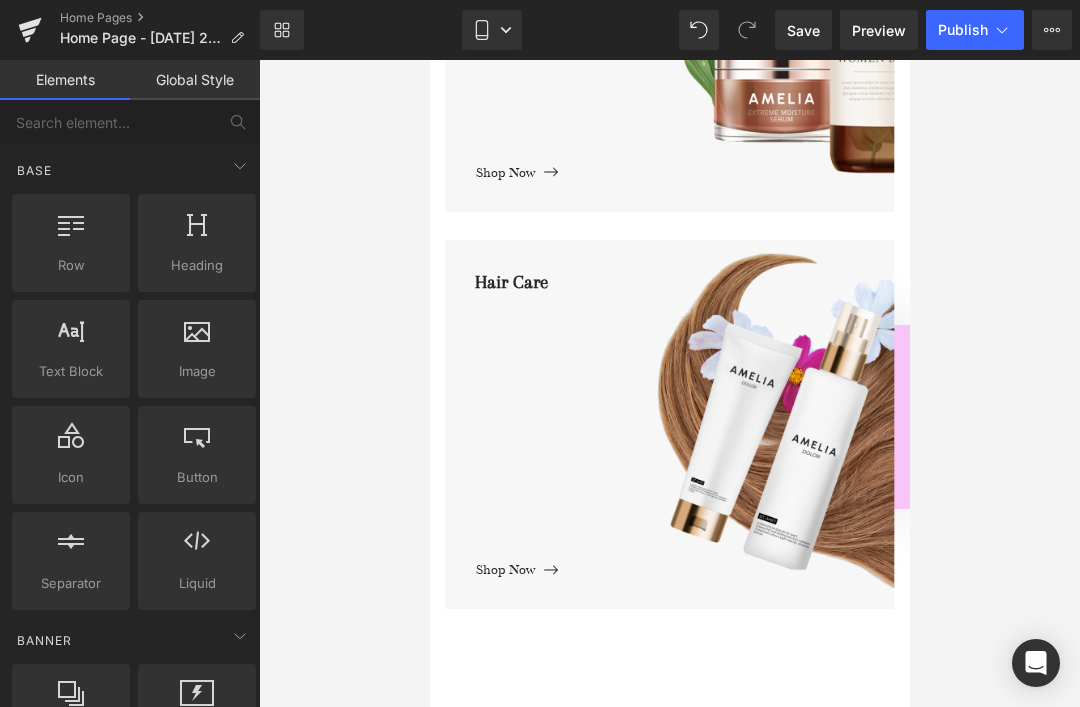click at bounding box center (669, 425) 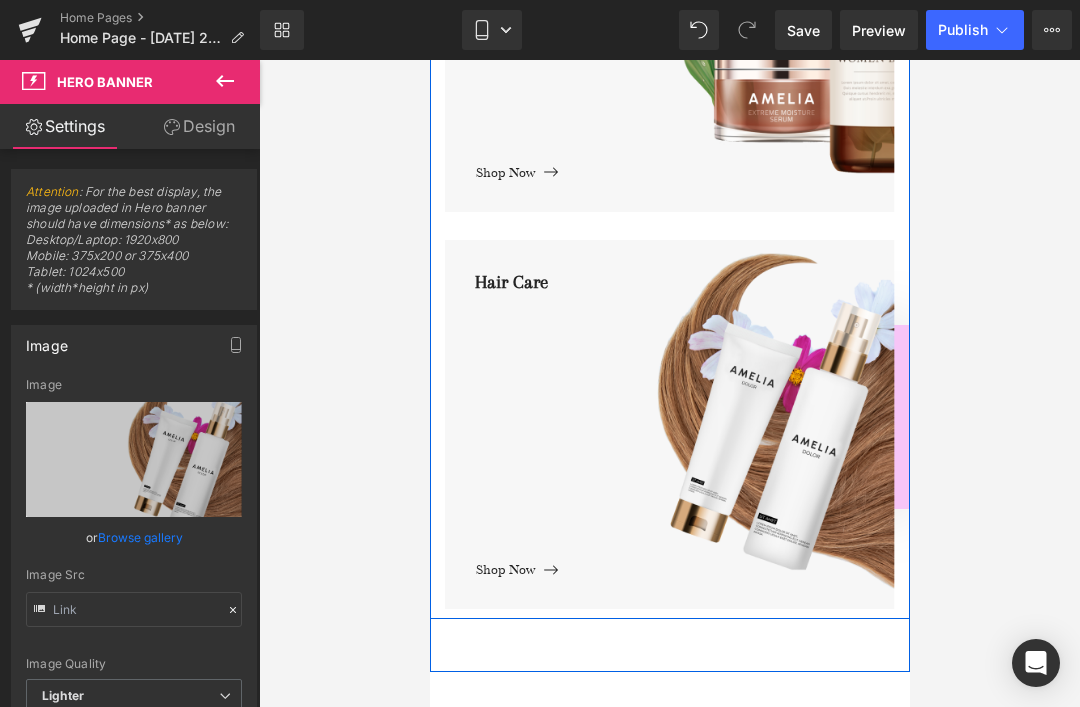 click on "Hair Care
Text Block         Shop Now Button
Hero Banner" at bounding box center [669, 411] 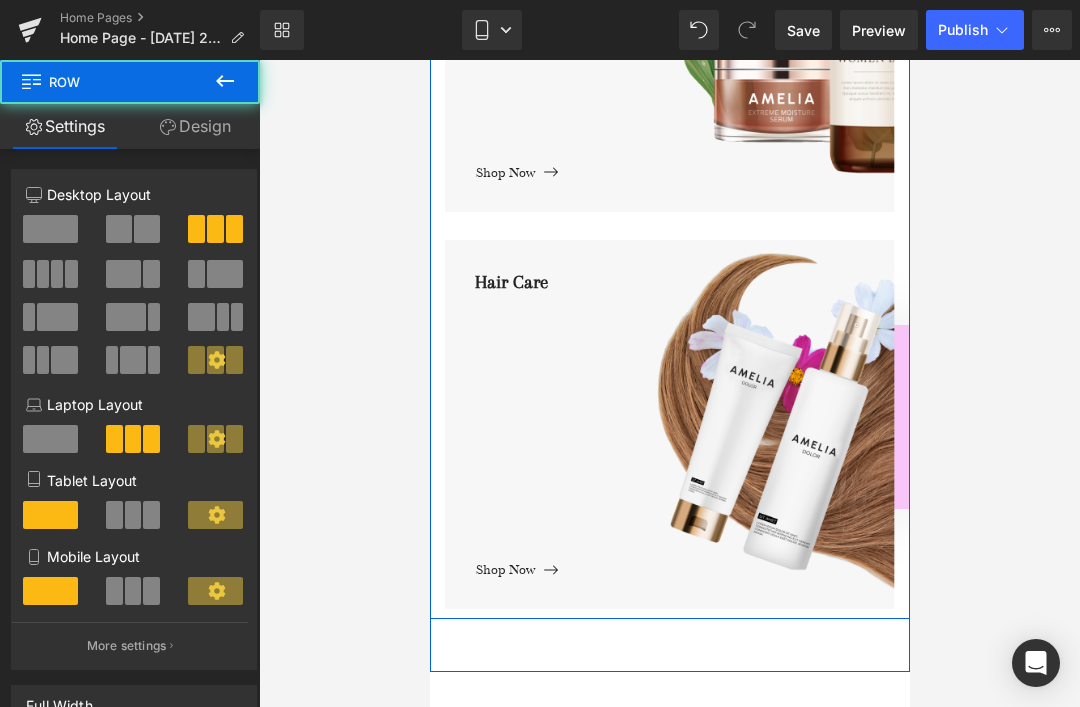 click at bounding box center (669, 425) 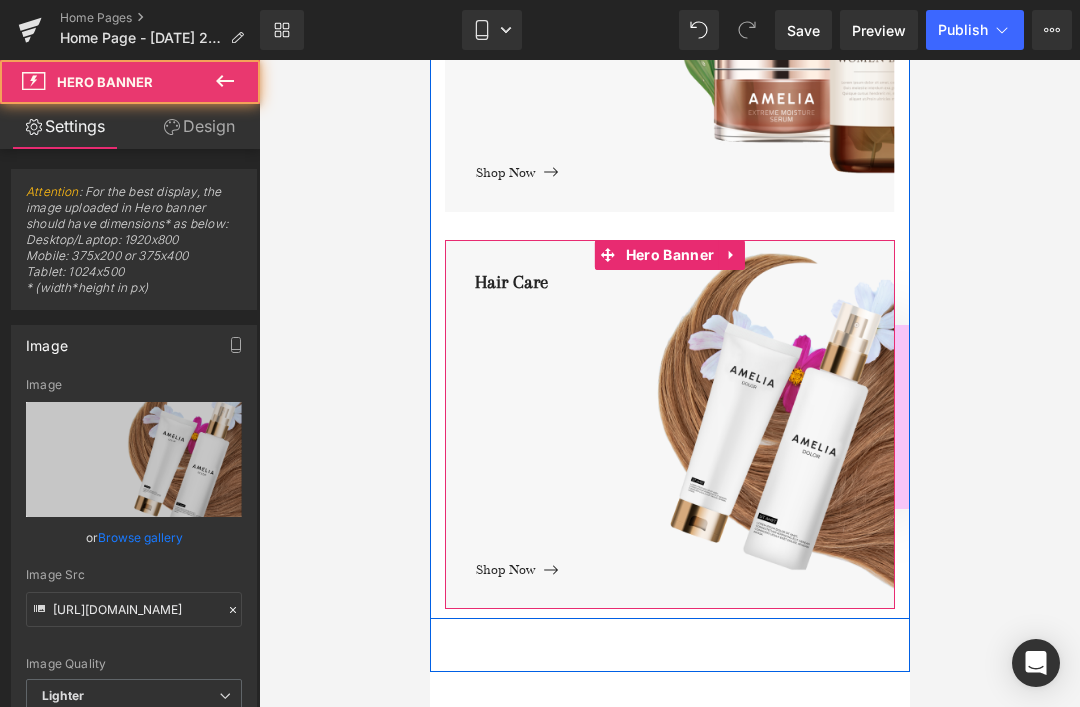 click 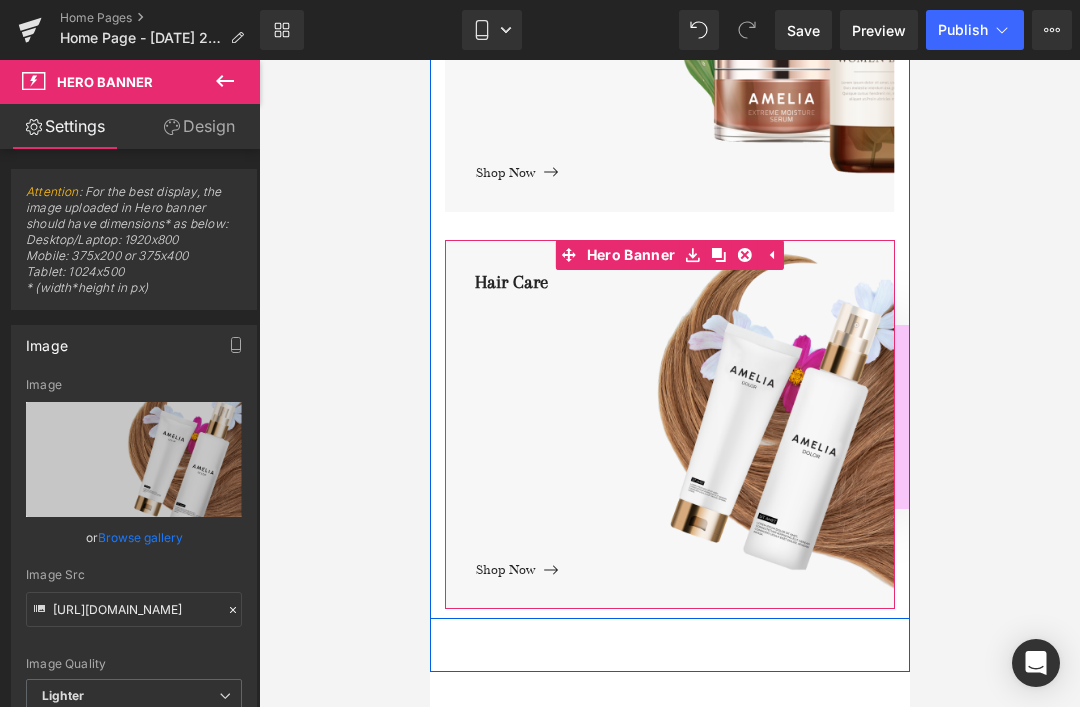 click 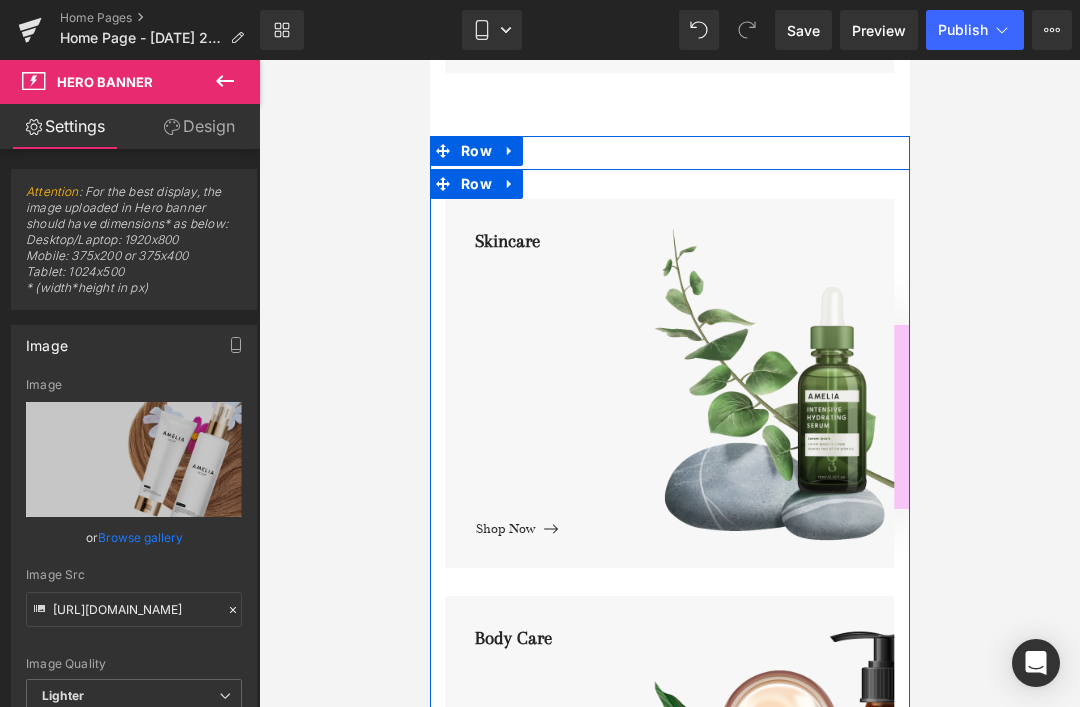 scroll, scrollTop: 1649, scrollLeft: 0, axis: vertical 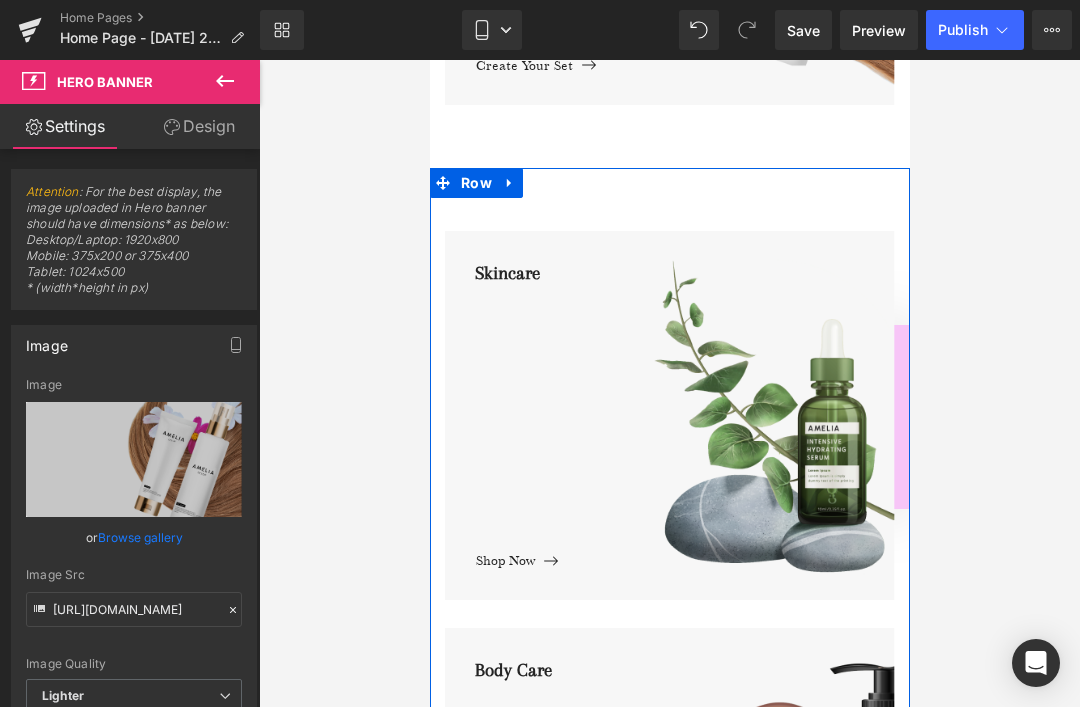 click at bounding box center (509, 183) 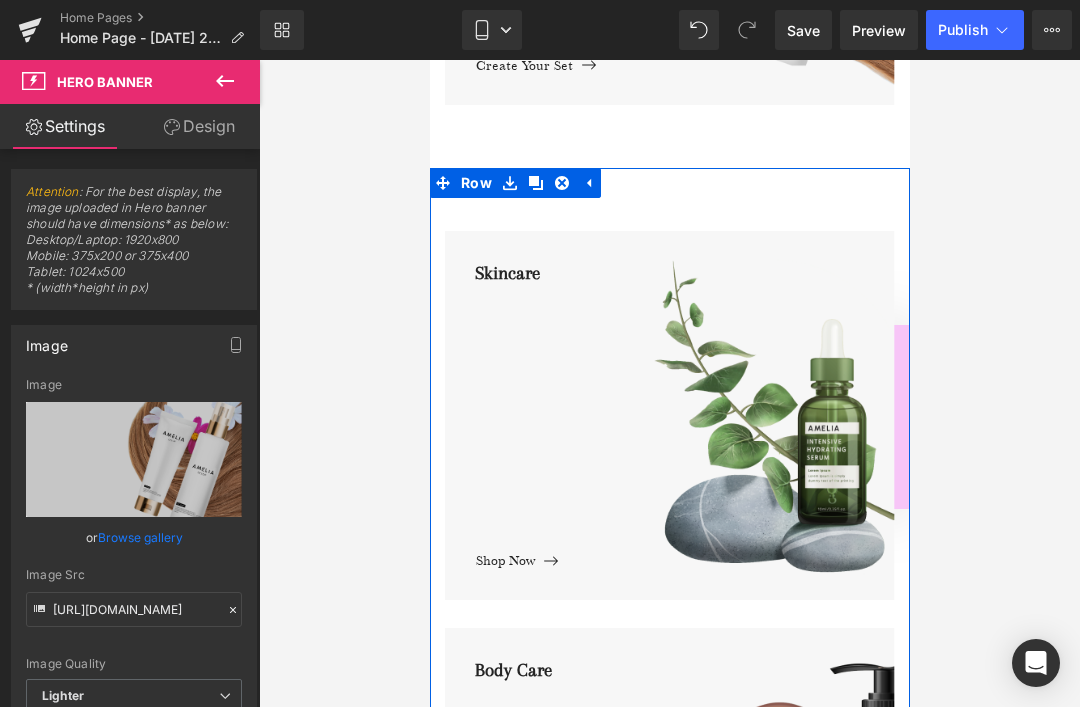 click 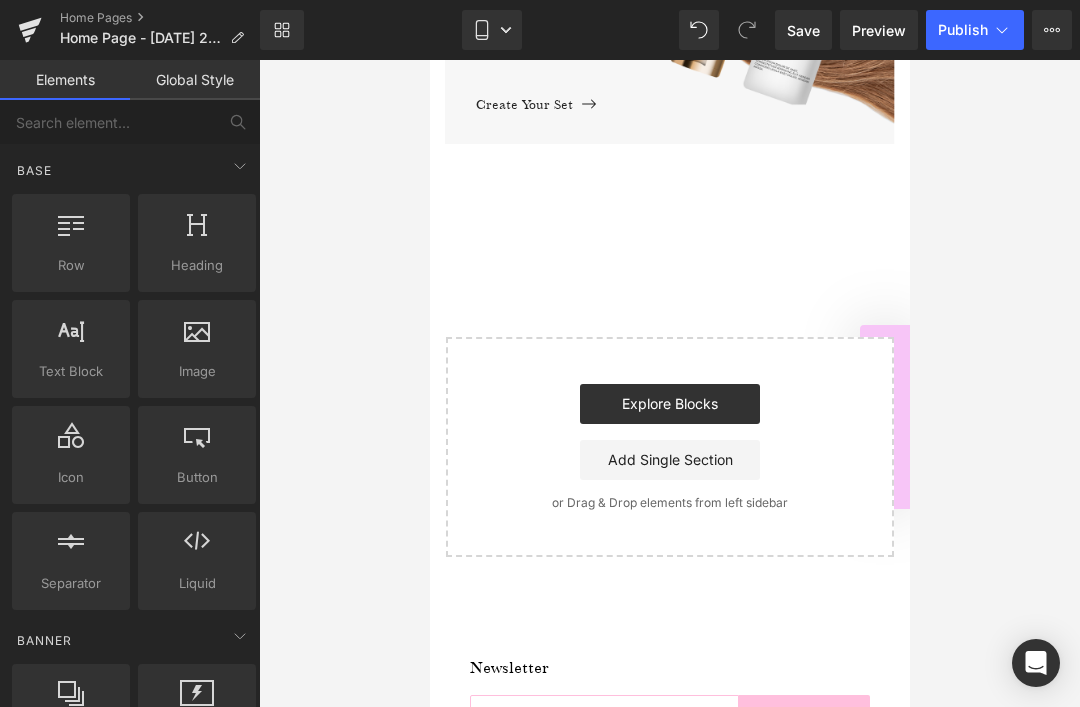 scroll, scrollTop: 1536, scrollLeft: 0, axis: vertical 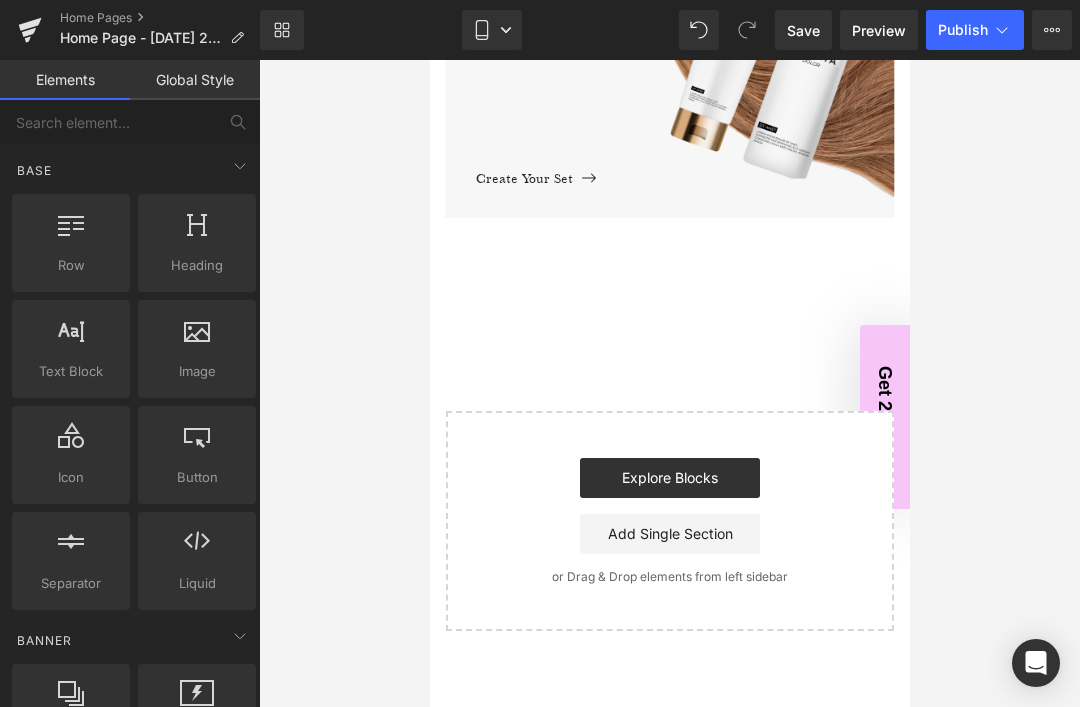 click on "Glue + Install
Text Block         All Install Products Button
Hero Banner
Refurbished Wigs
Text Block         All Wigs Button
Hero Banner
Press-On Nail Bar
Text Block         Create your set Button
Hero Banner         Row         Row" at bounding box center [669, -365] 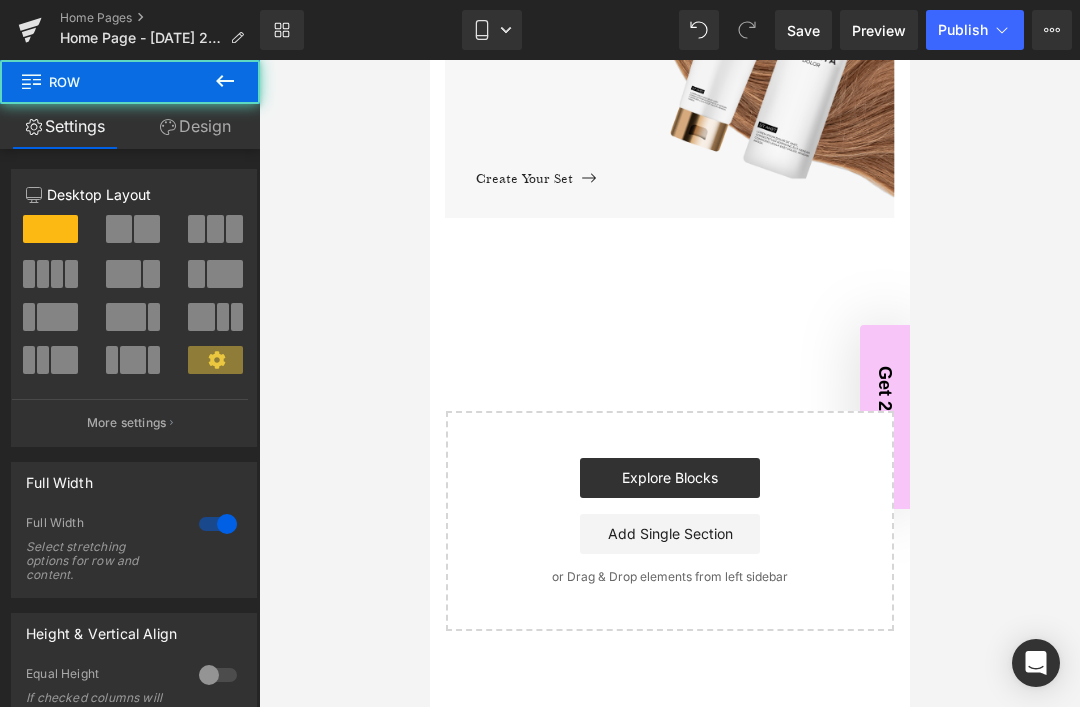 click on "‹ ›
[GEOGRAPHIC_DATA]
WELCOME TO THE CYBERBRATT UNIVERSE™ Seamless installs. Next-level tools. Main Character energy. 👇 Tap in below to start your upgrade.
Text Block
Shop Melt Kit 💧
Button
Join BUJÍVIP 👑
Button
Glue + Install
Text Block         All Install Products Button
Hero Banner
Refurbished Wigs
Text Block         All Wigs Button" at bounding box center (669, -323) 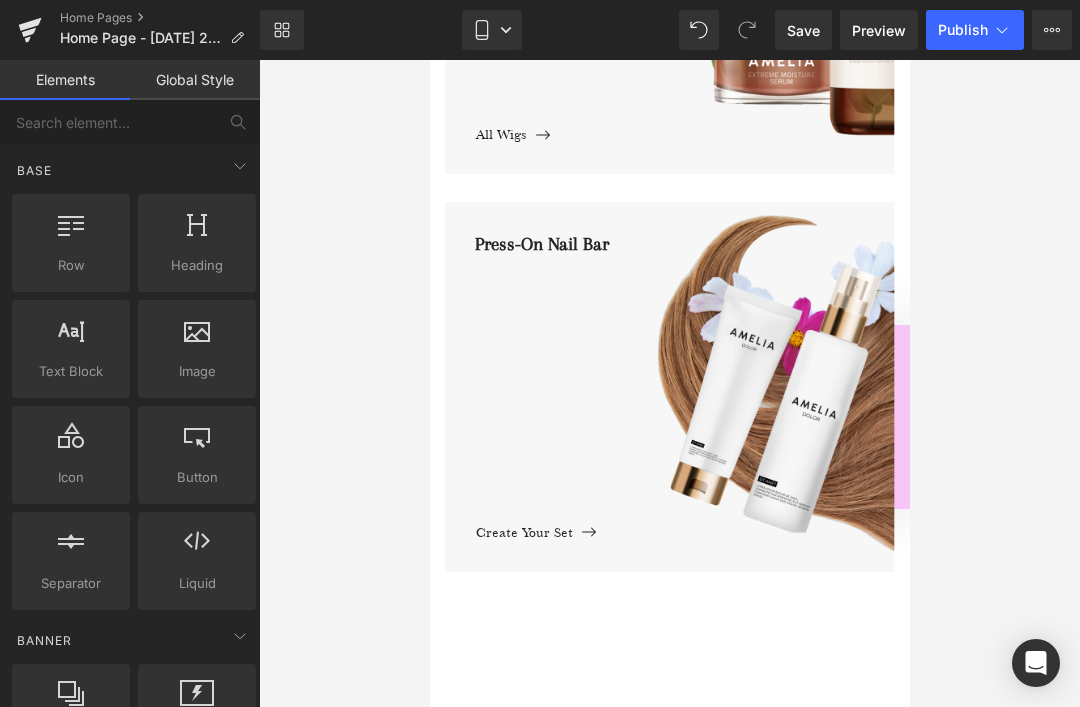 scroll, scrollTop: 1126, scrollLeft: 0, axis: vertical 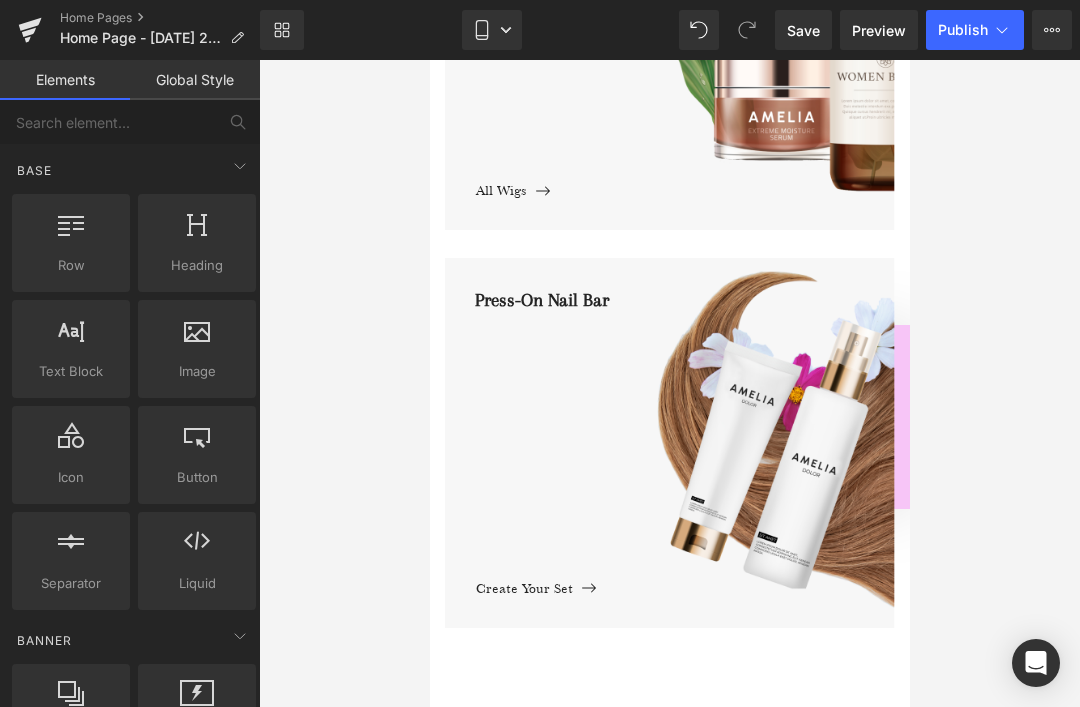 click at bounding box center [669, 443] 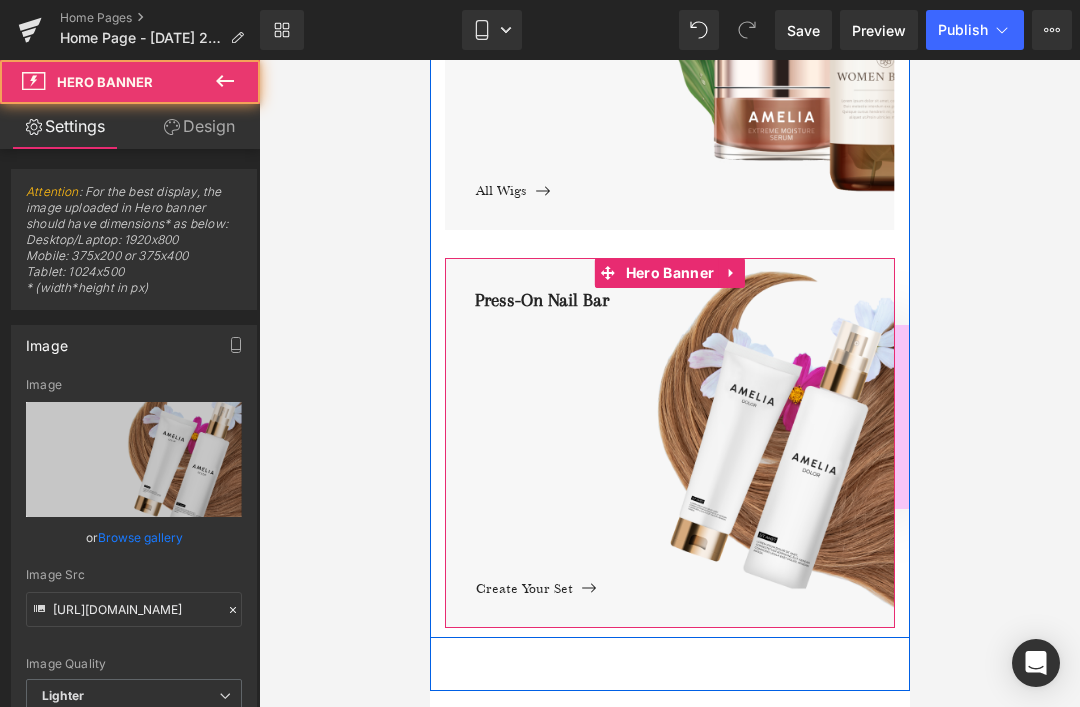 click 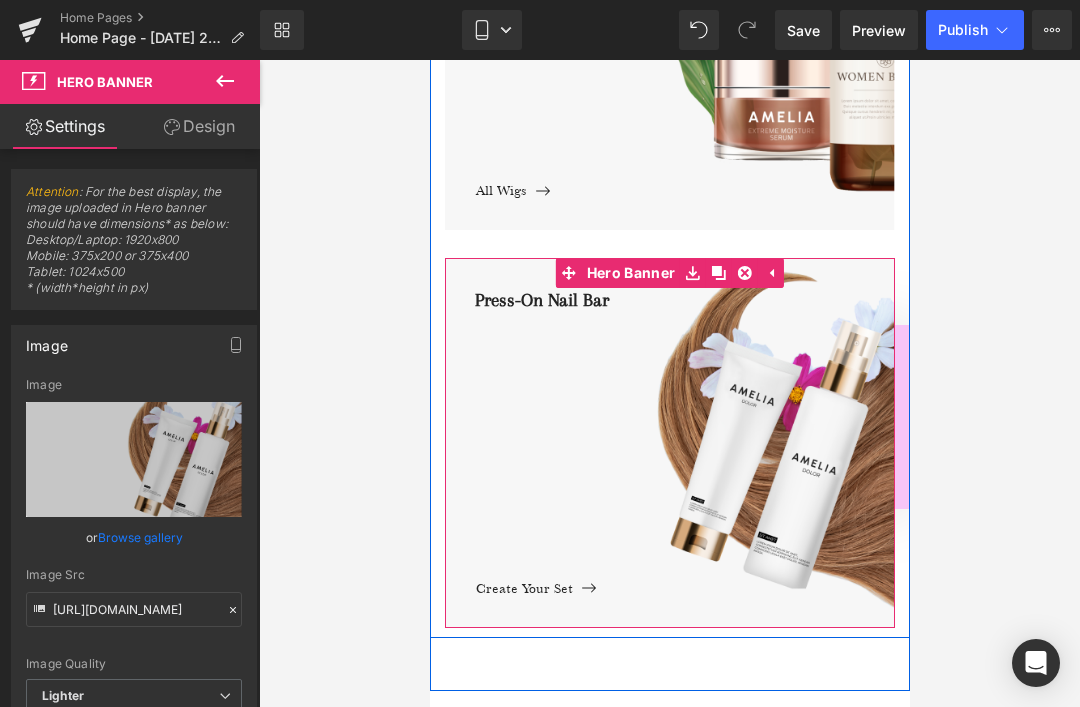 click 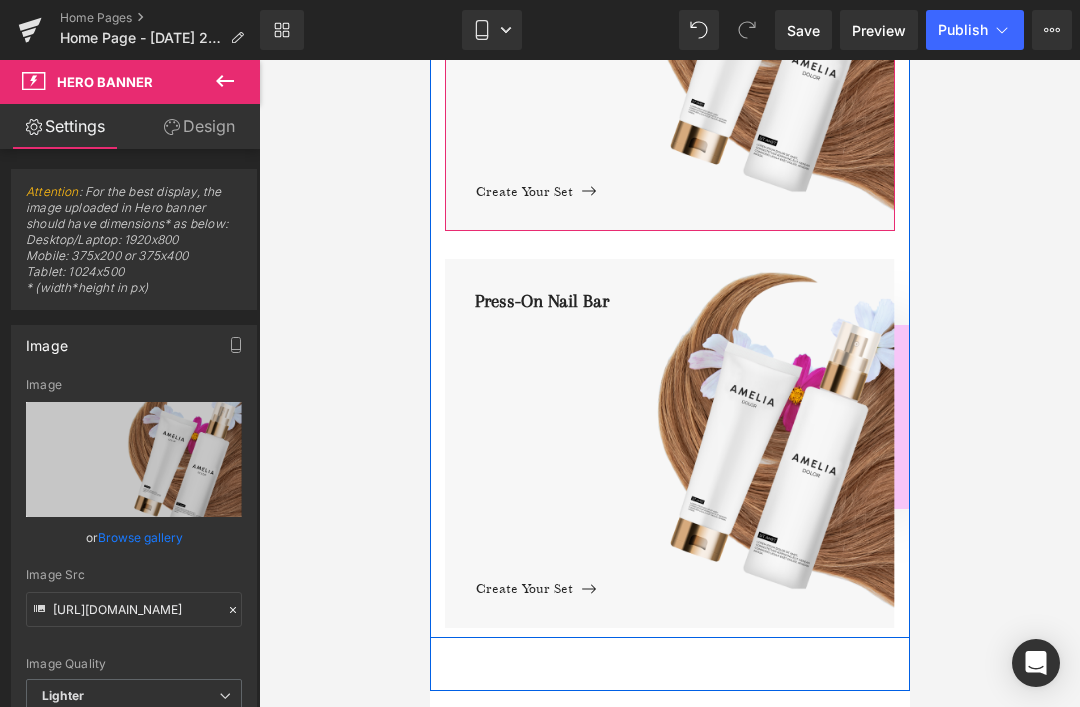 scroll, scrollTop: 1525, scrollLeft: 0, axis: vertical 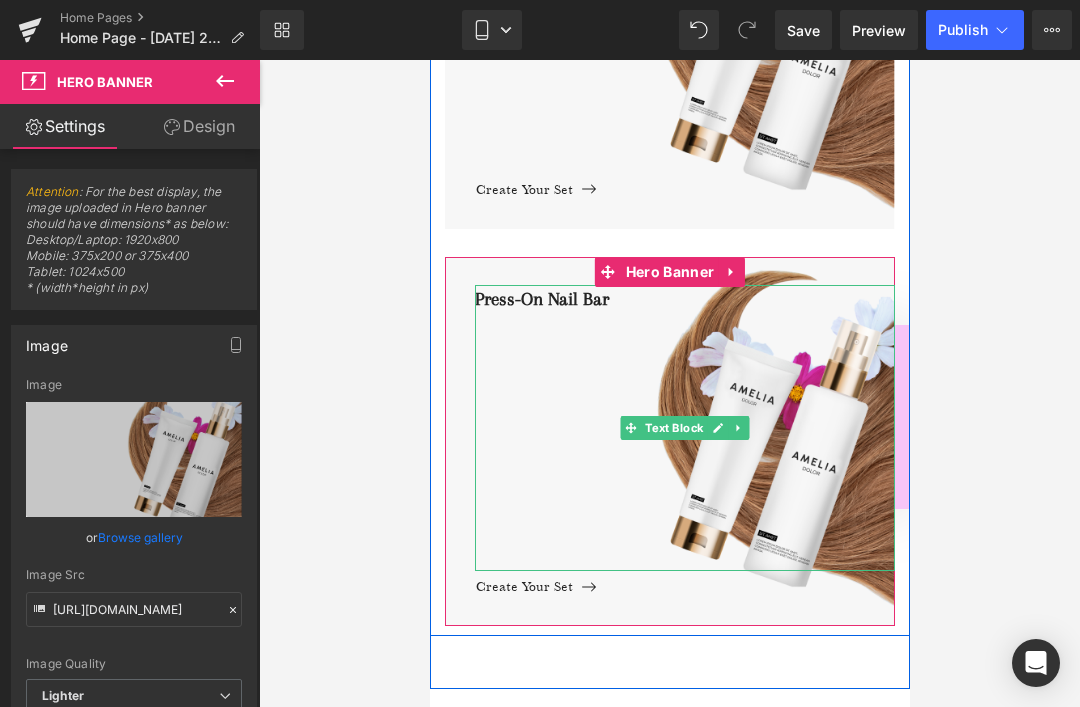 click on "Press-On Nail Bar" at bounding box center (684, 428) 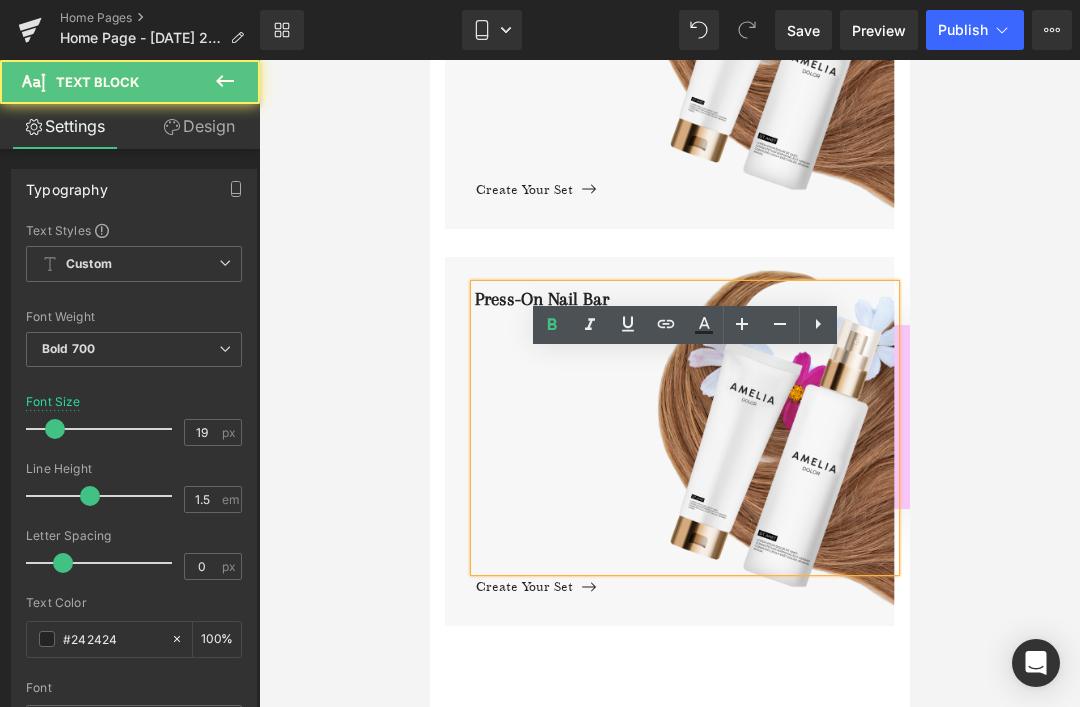 click on "Press-On Nail Bar" at bounding box center (684, 428) 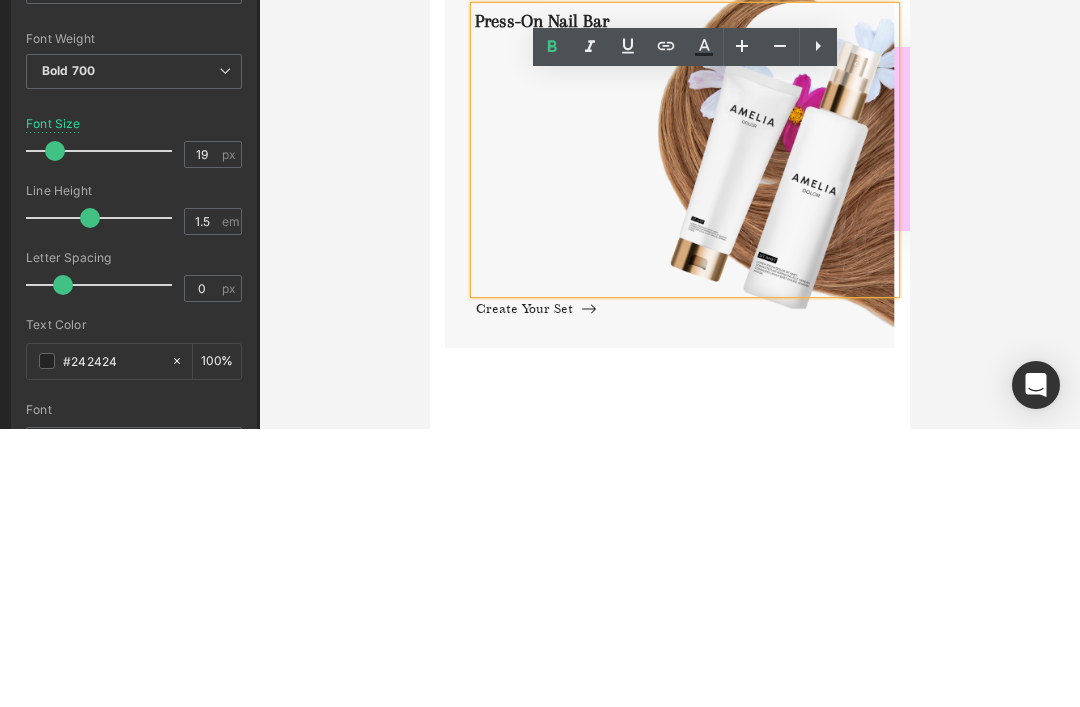 click on "Press-On Nail Bar" at bounding box center (684, 150) 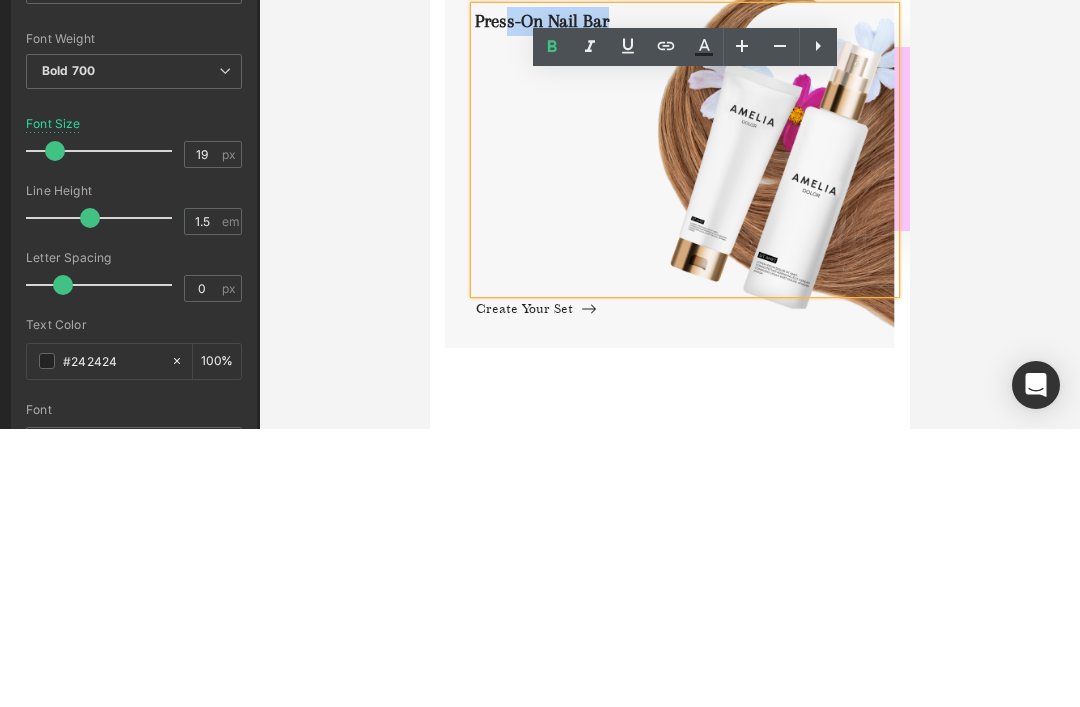 type 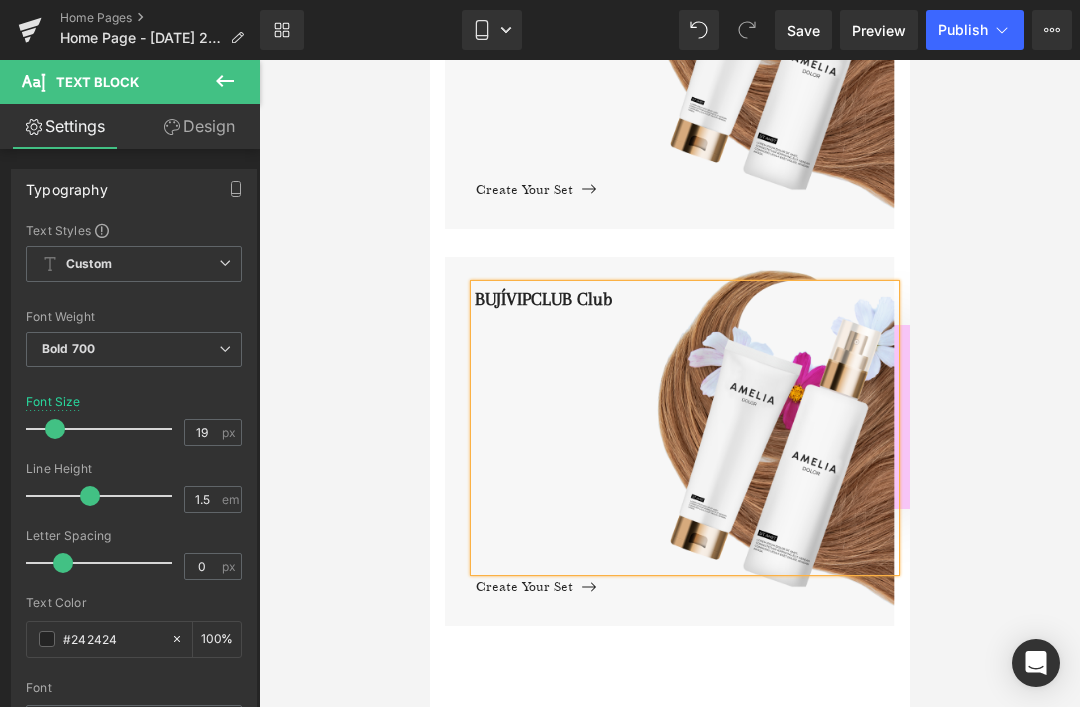 click on "Create your set Button" at bounding box center (684, 584) 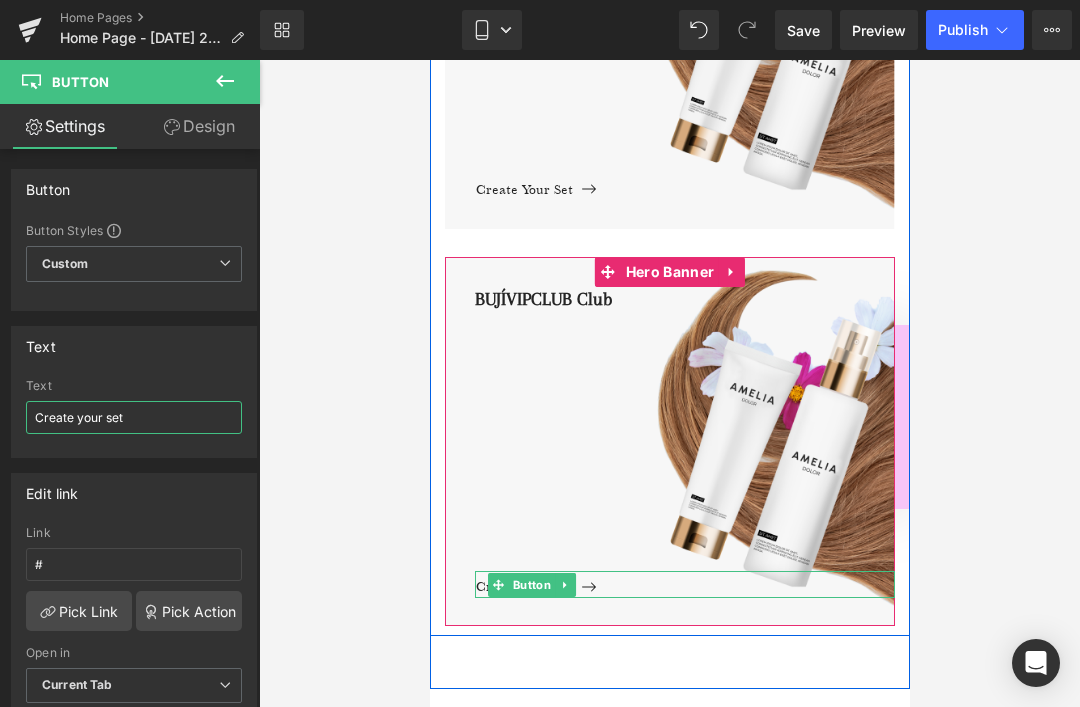 click on "Create your set" at bounding box center [134, 417] 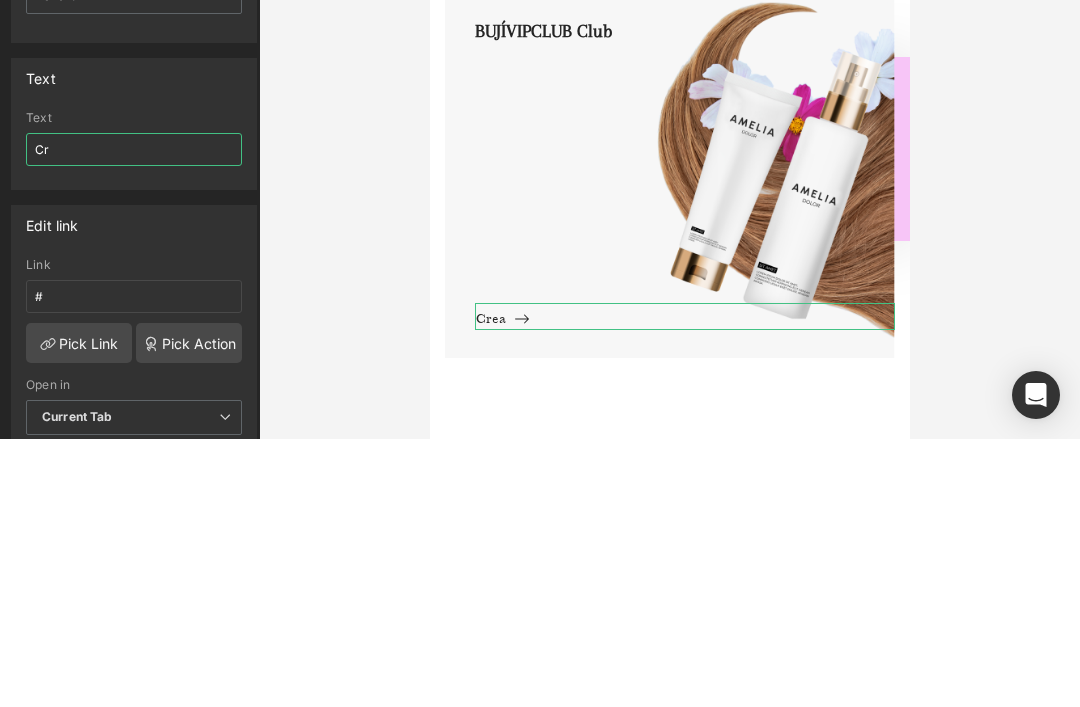 type on "C" 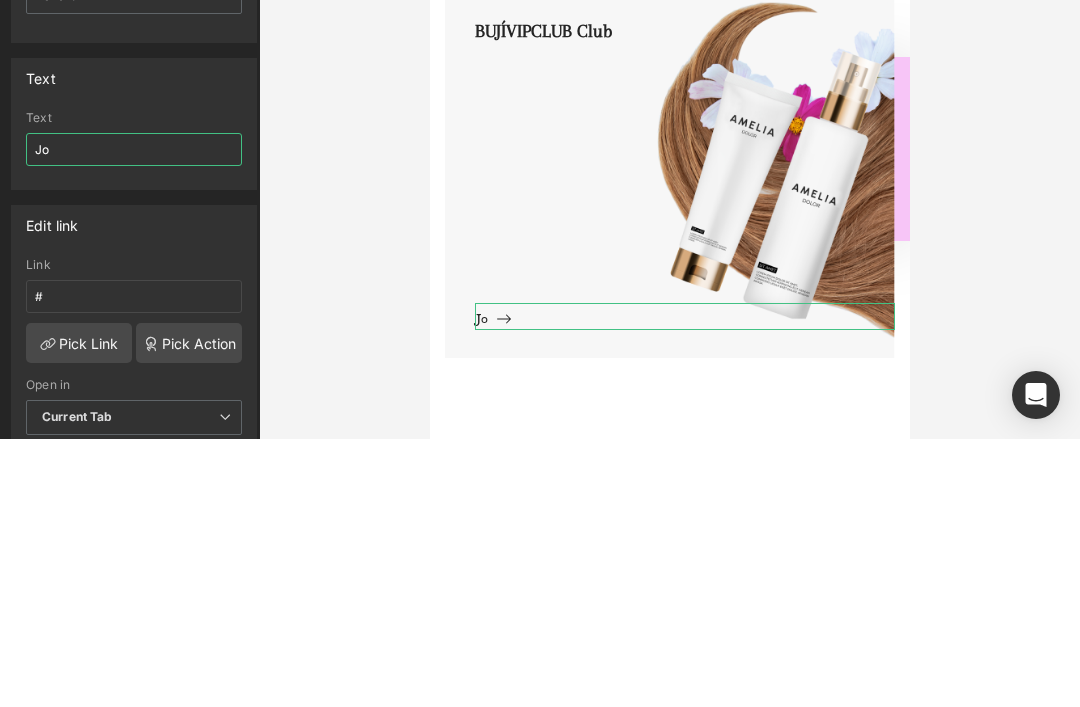 type on "J" 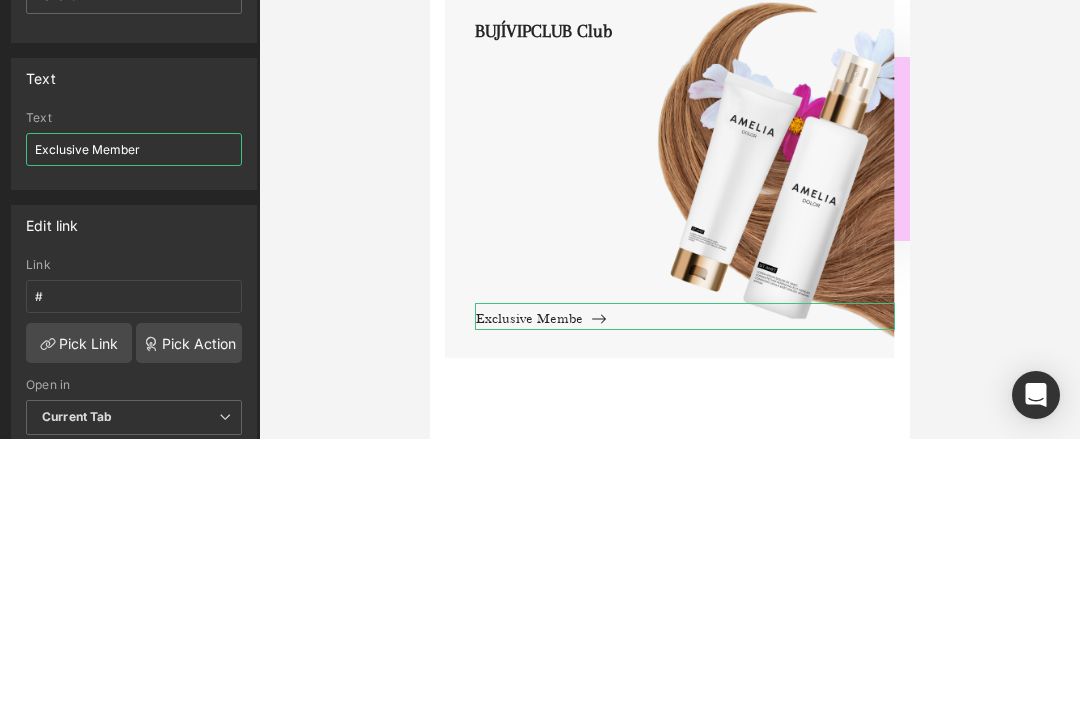 type on "Exclusive Members" 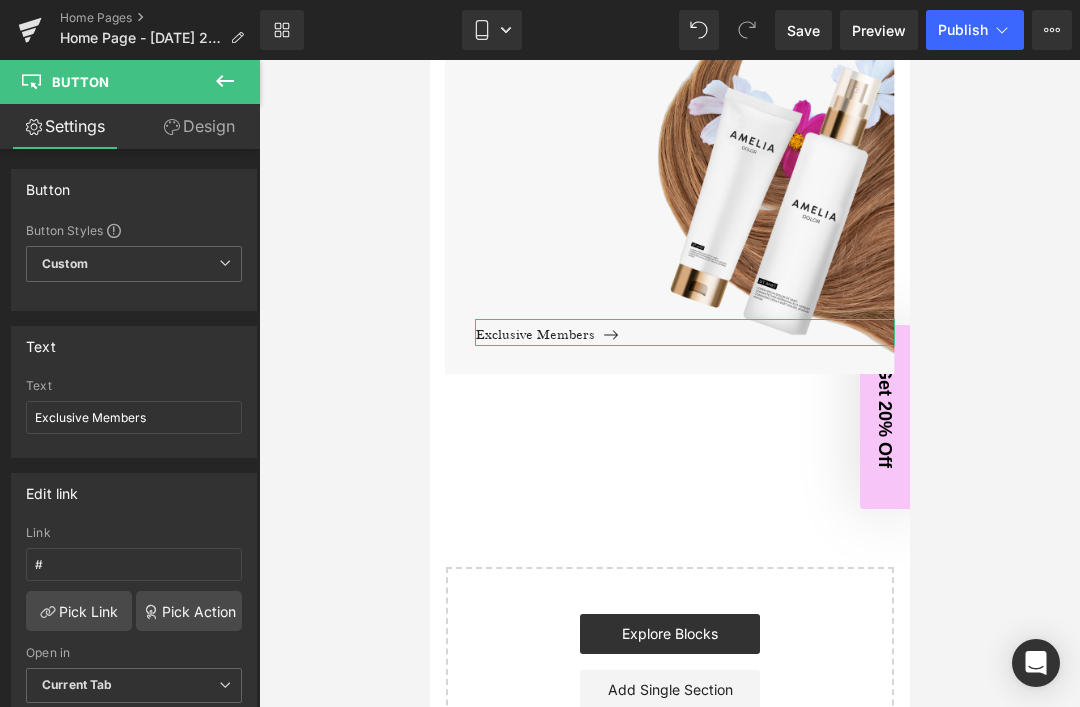 scroll, scrollTop: 1820, scrollLeft: 0, axis: vertical 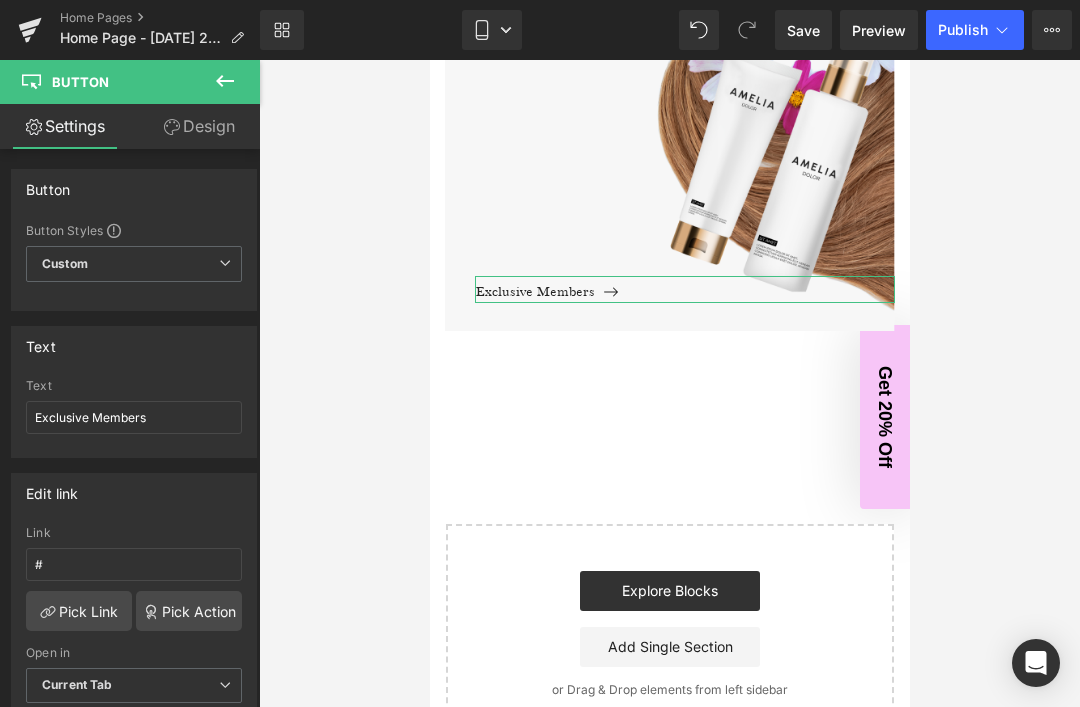 click on "Explore Blocks" at bounding box center (669, 591) 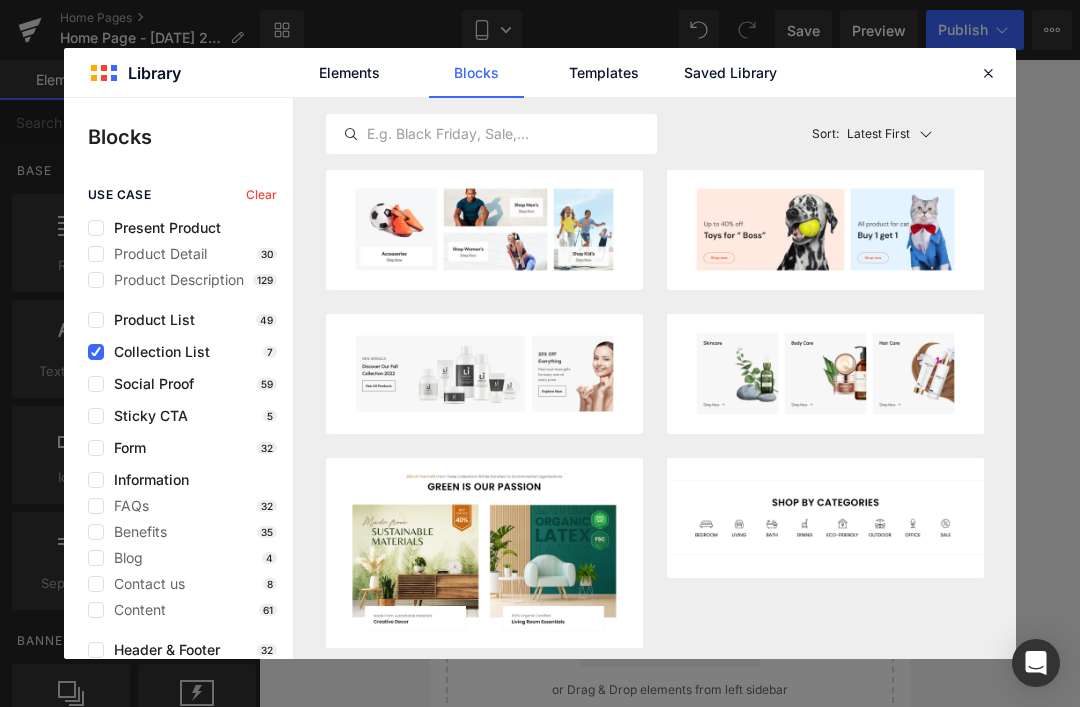 click at bounding box center [96, 384] 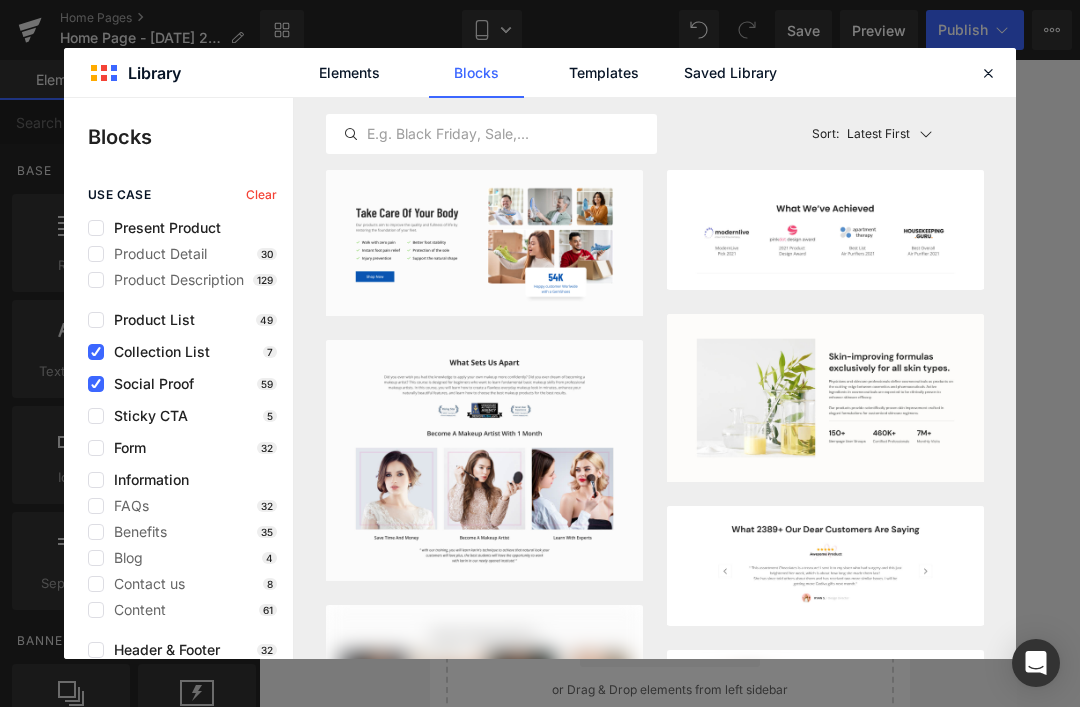 click at bounding box center [96, 352] 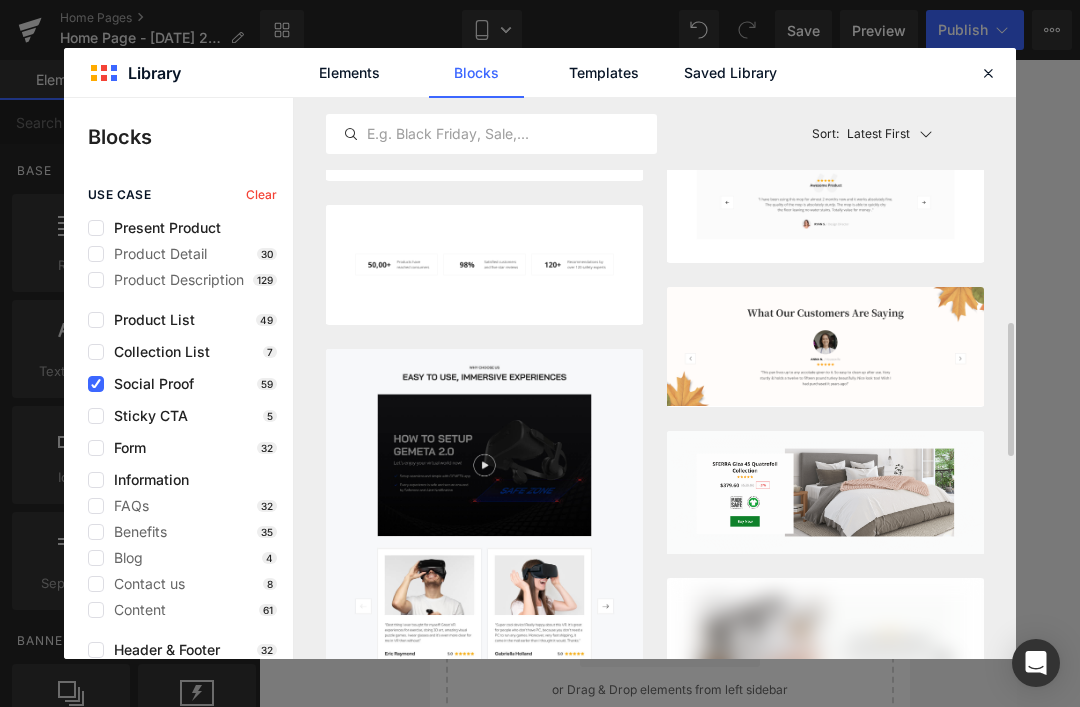 scroll, scrollTop: 960, scrollLeft: 0, axis: vertical 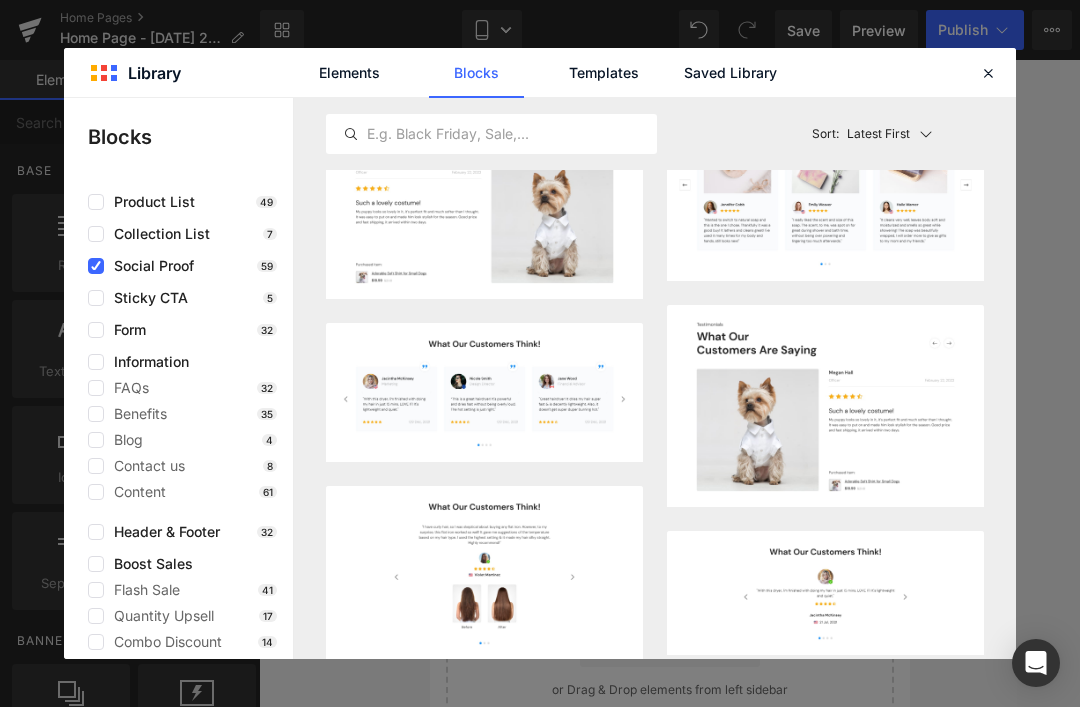 click at bounding box center [988, 73] 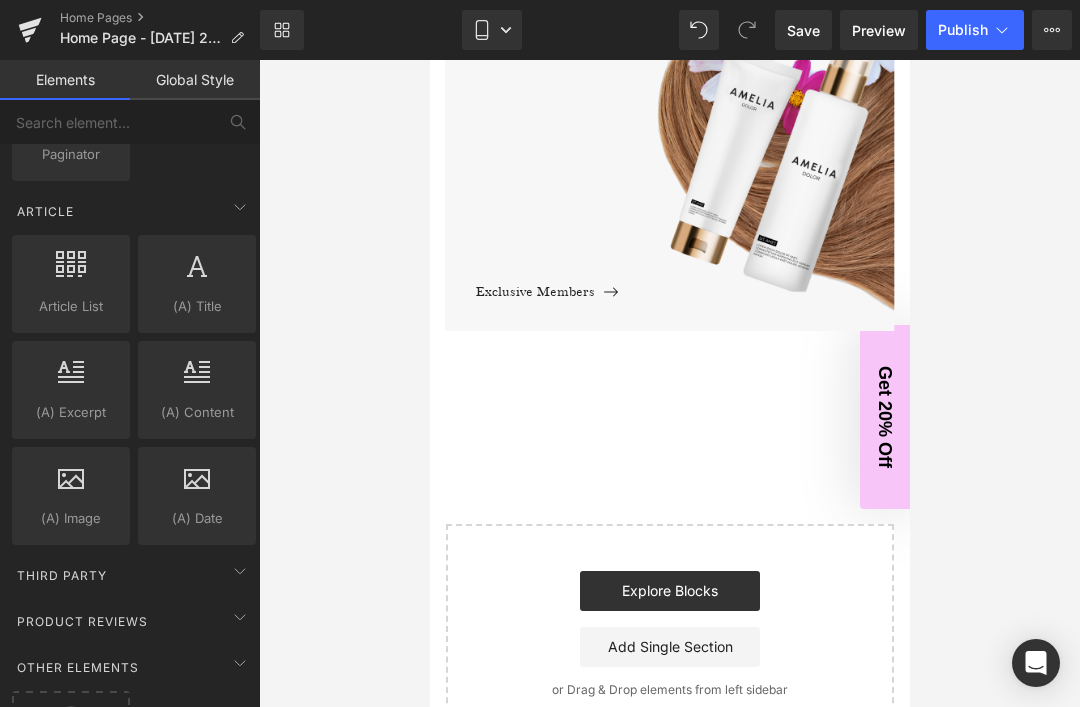 scroll, scrollTop: 3751, scrollLeft: 0, axis: vertical 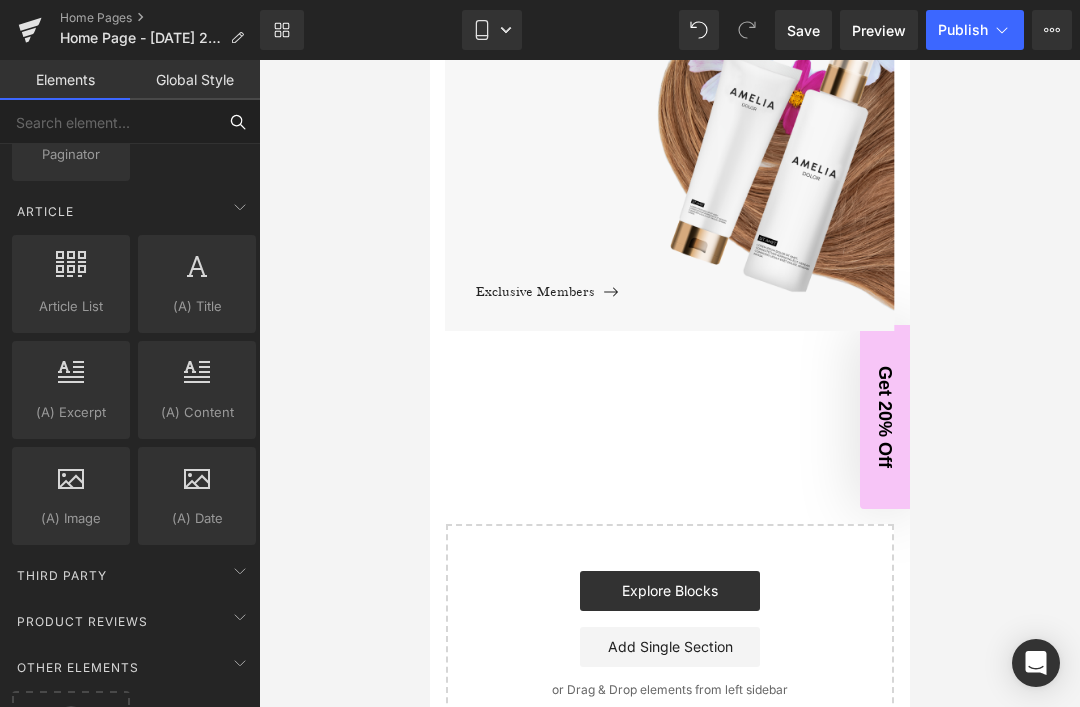 click at bounding box center [108, 122] 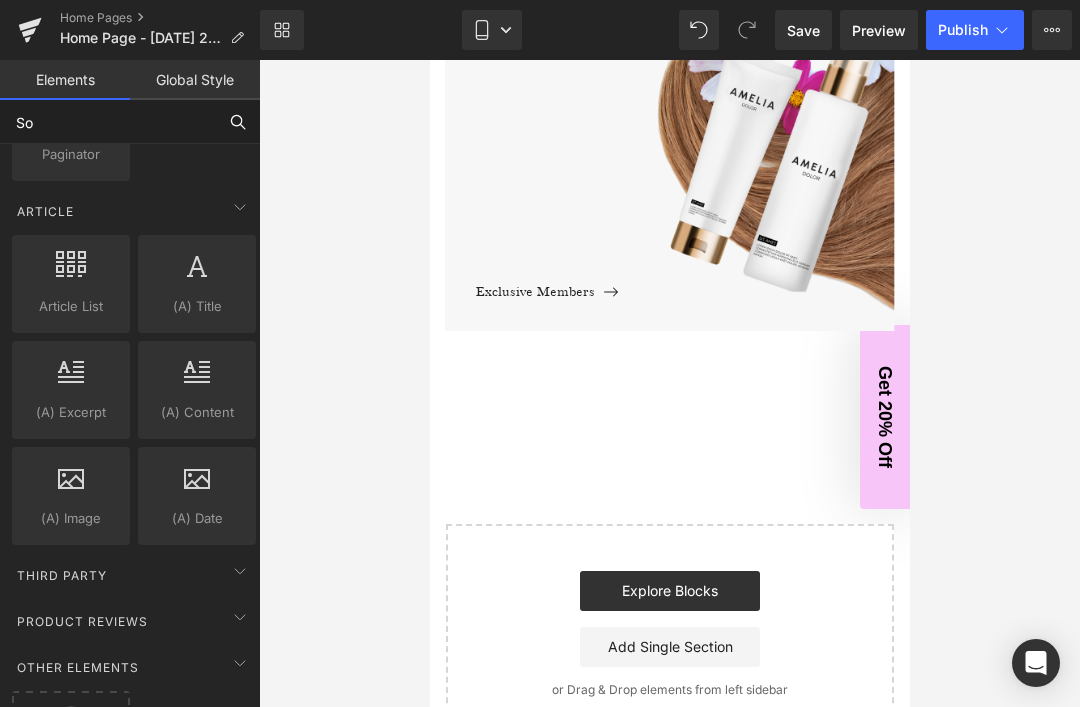 scroll, scrollTop: 0, scrollLeft: 0, axis: both 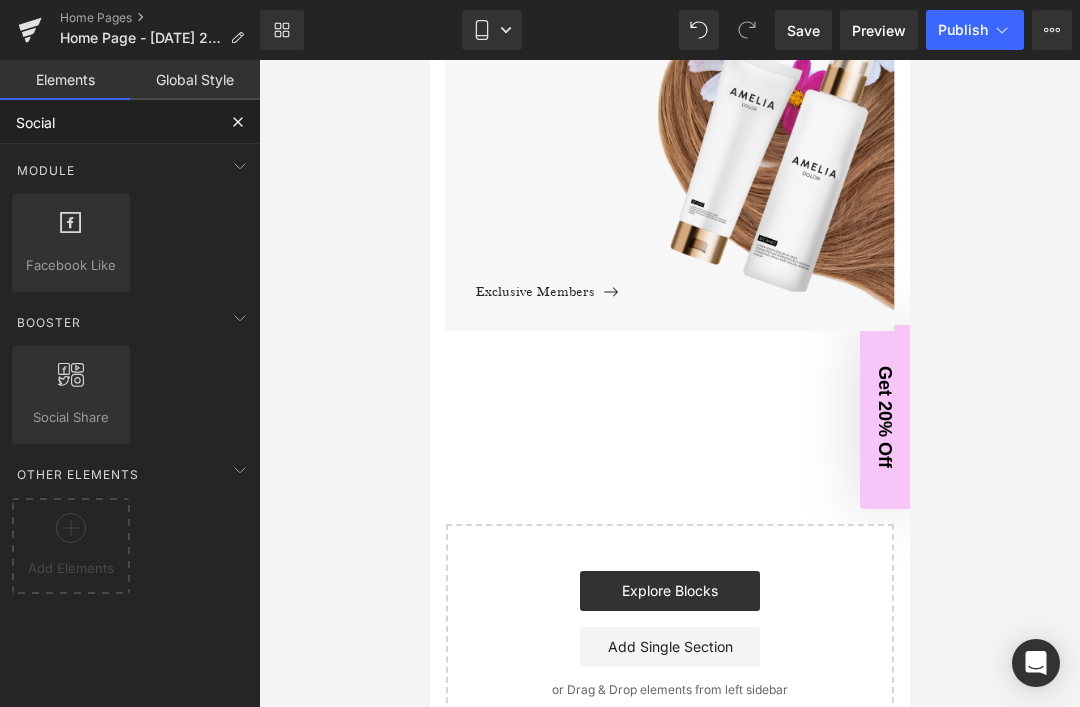 click 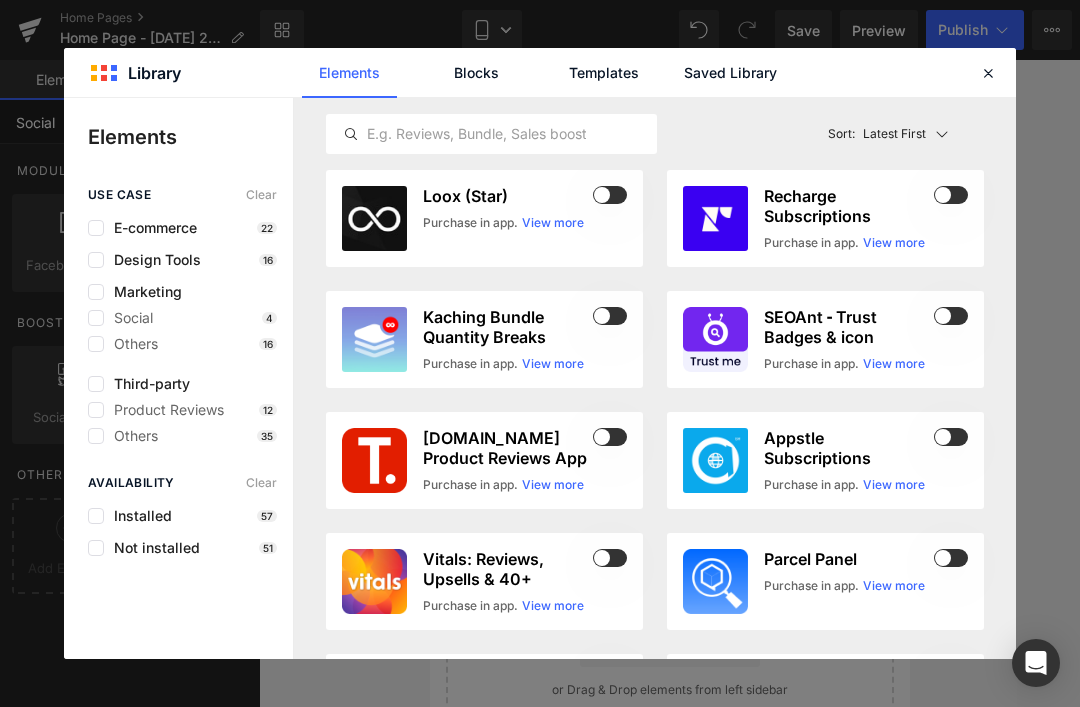 type on "Social" 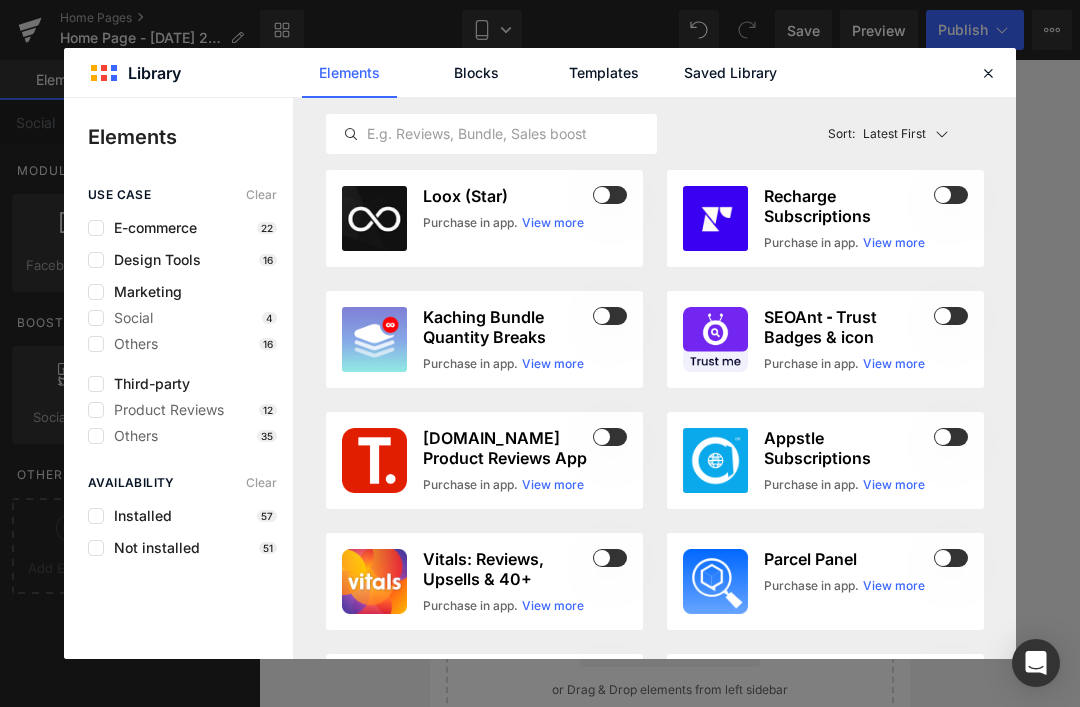 click on "Blocks" 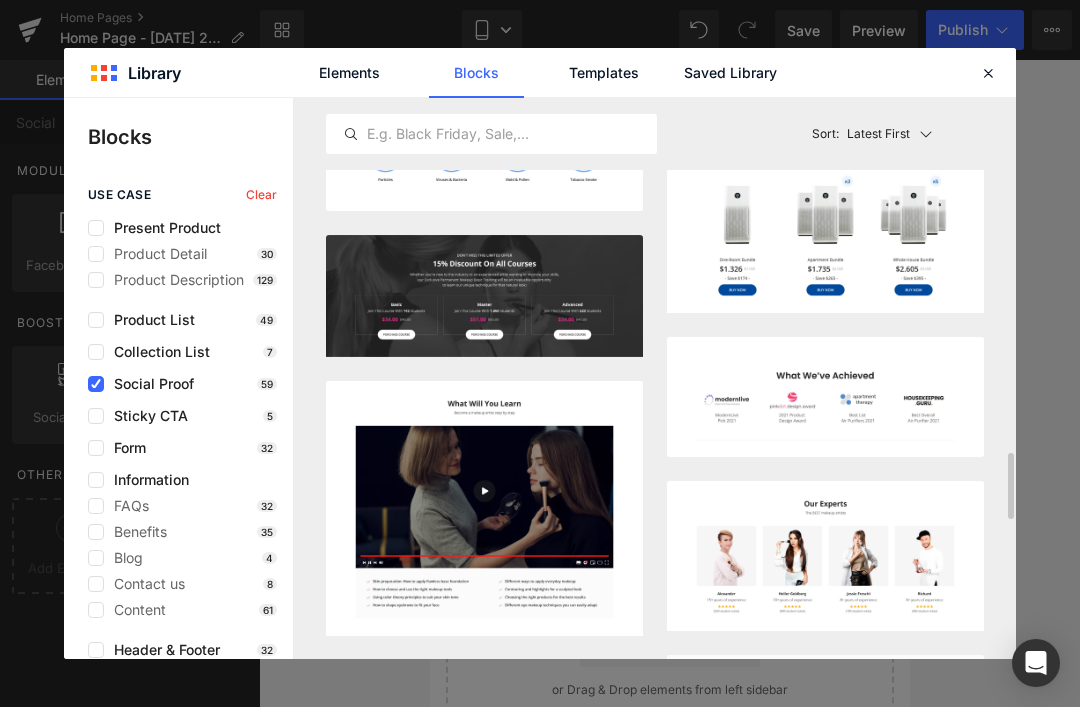scroll, scrollTop: 3314, scrollLeft: 0, axis: vertical 